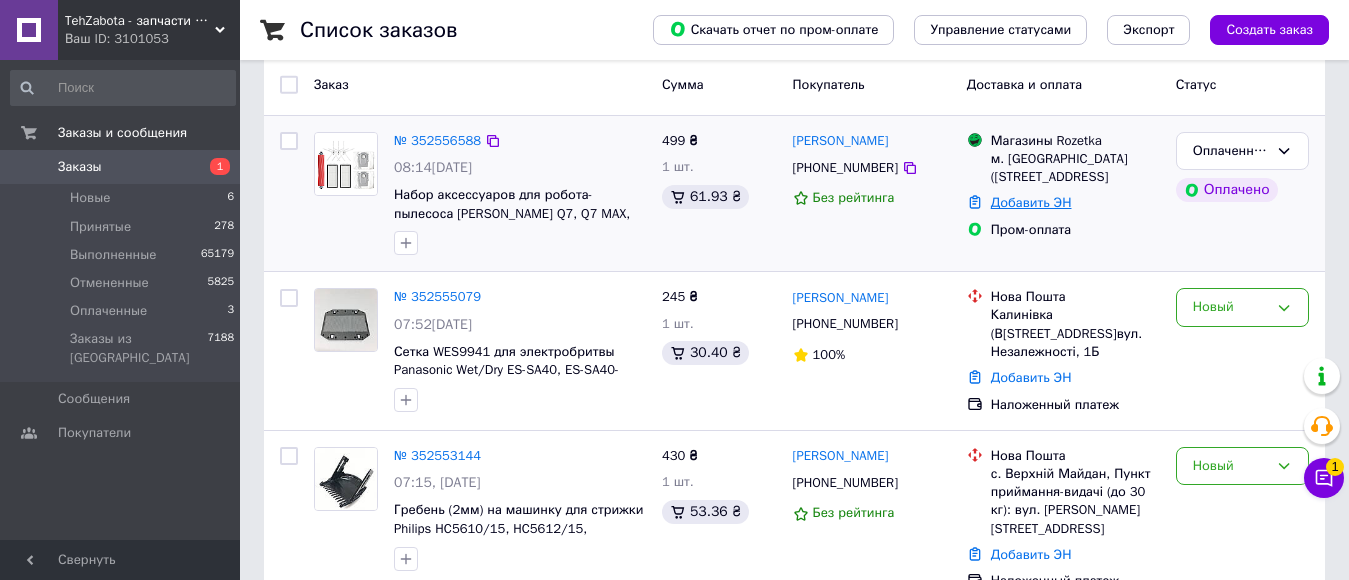 scroll, scrollTop: 0, scrollLeft: 0, axis: both 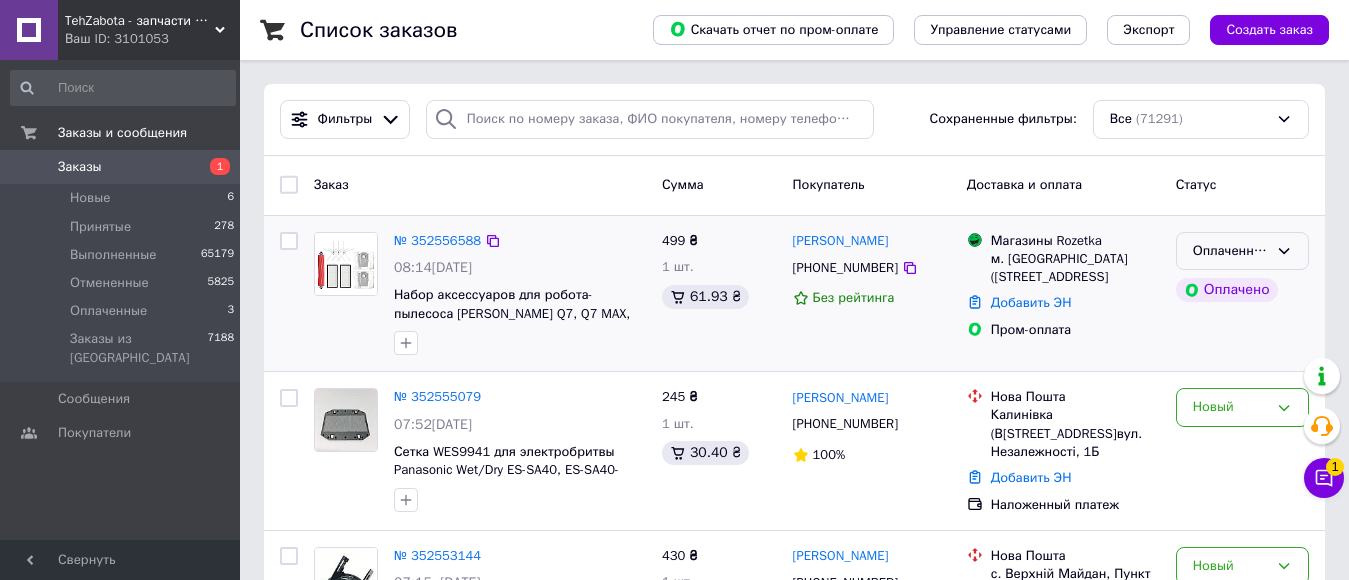click 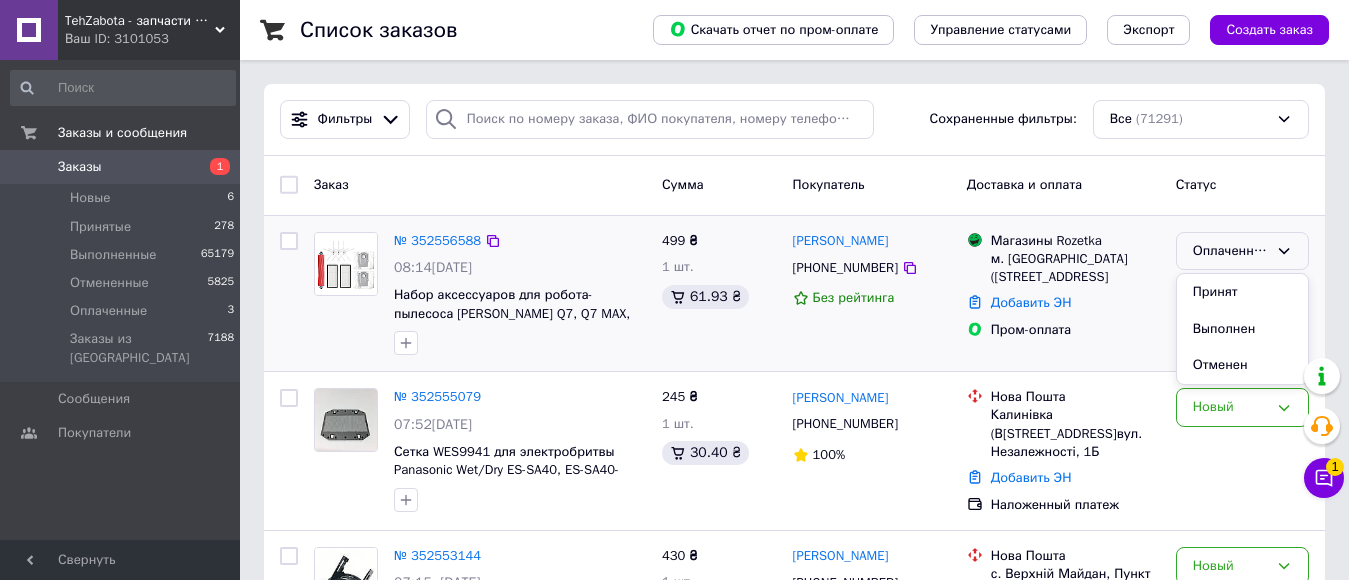 drag, startPoint x: 1272, startPoint y: 276, endPoint x: 911, endPoint y: 292, distance: 361.3544 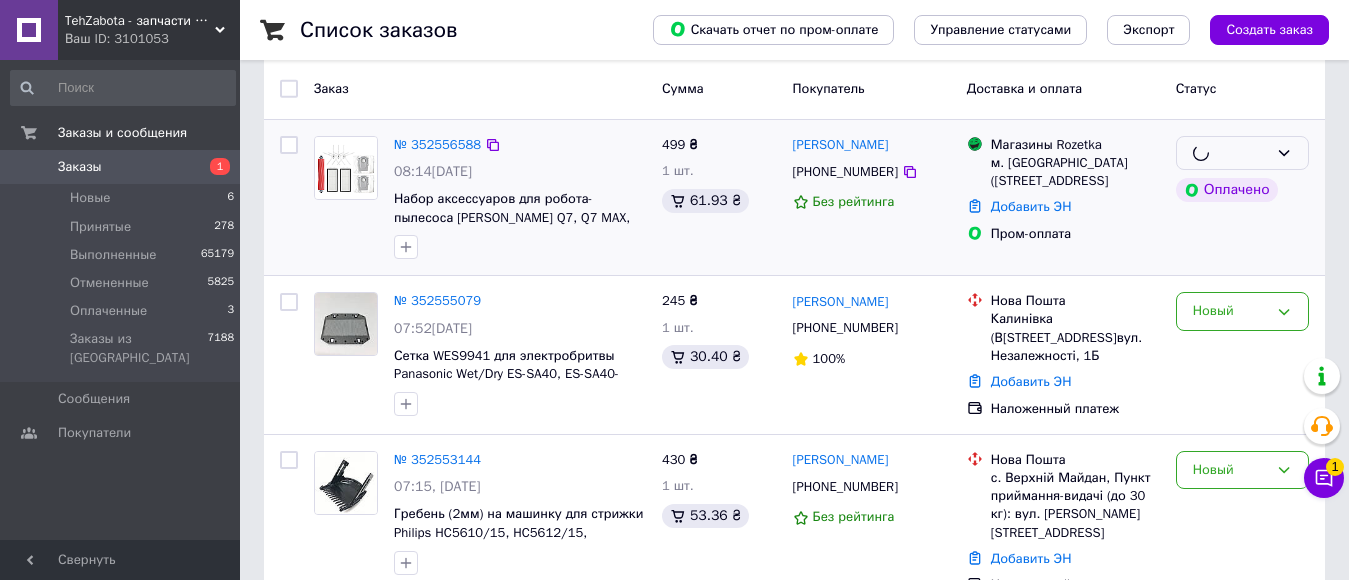 scroll, scrollTop: 200, scrollLeft: 0, axis: vertical 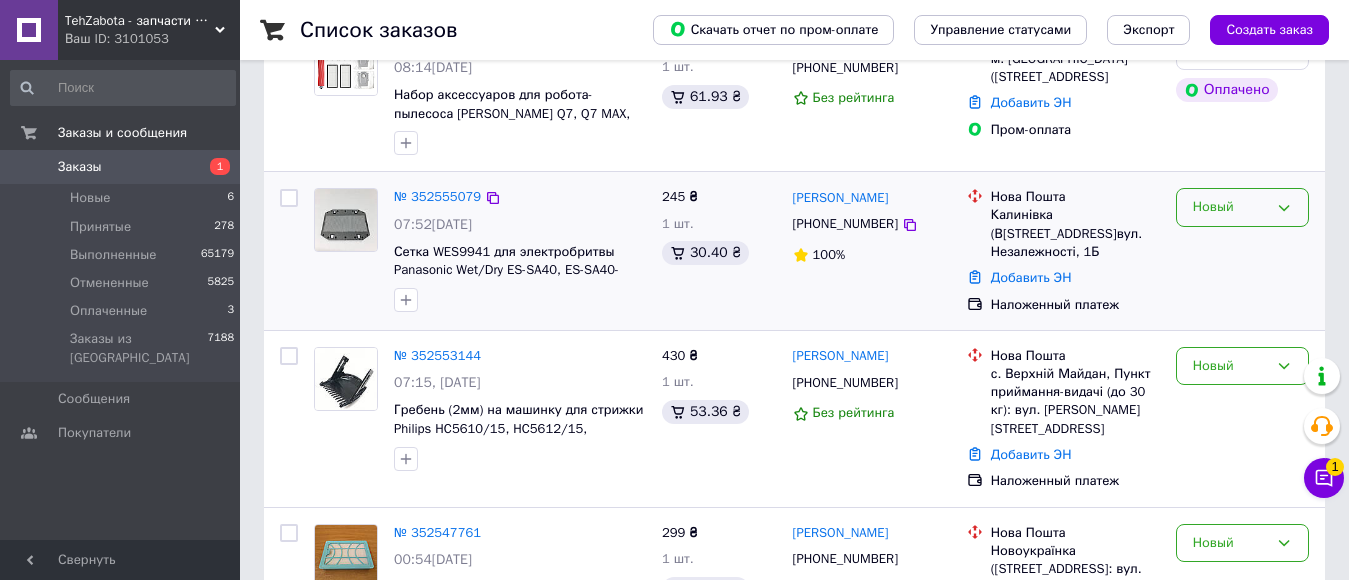 click on "Новый" at bounding box center (1242, 207) 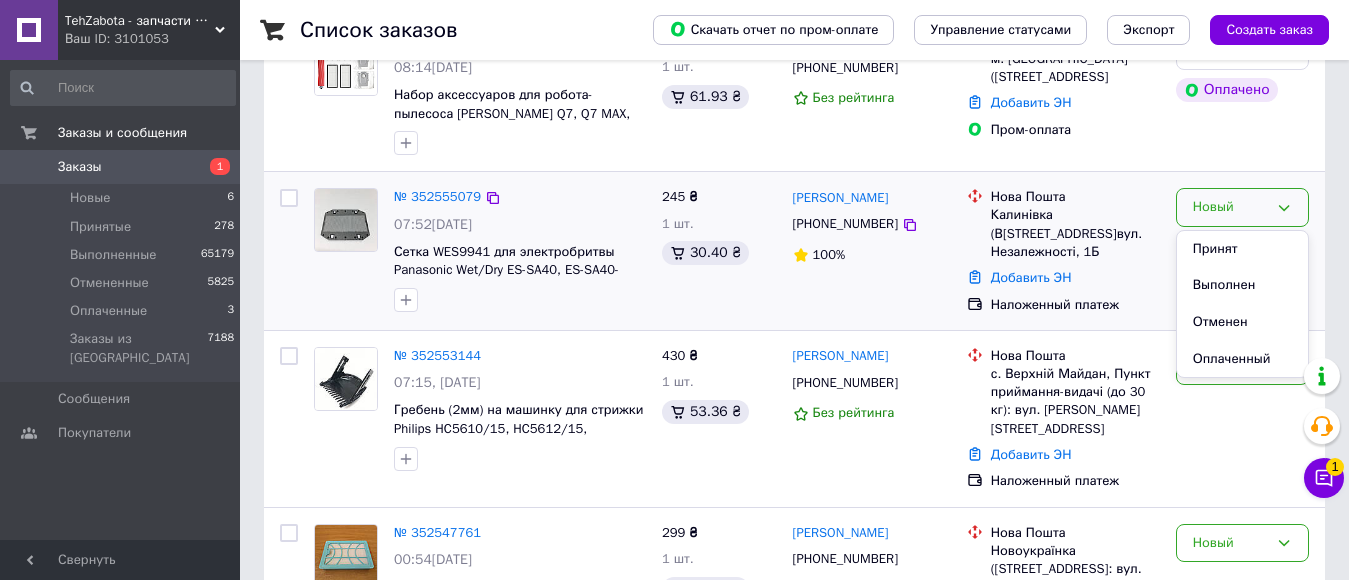 click on "Принят" at bounding box center [1242, 249] 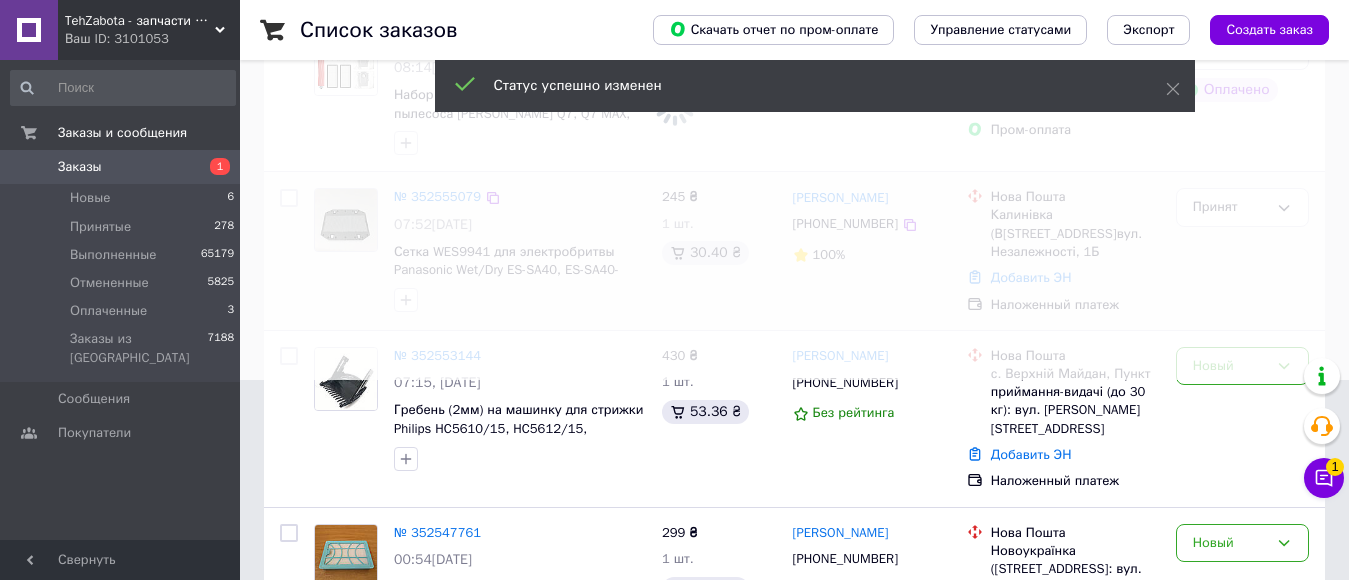 scroll, scrollTop: 400, scrollLeft: 0, axis: vertical 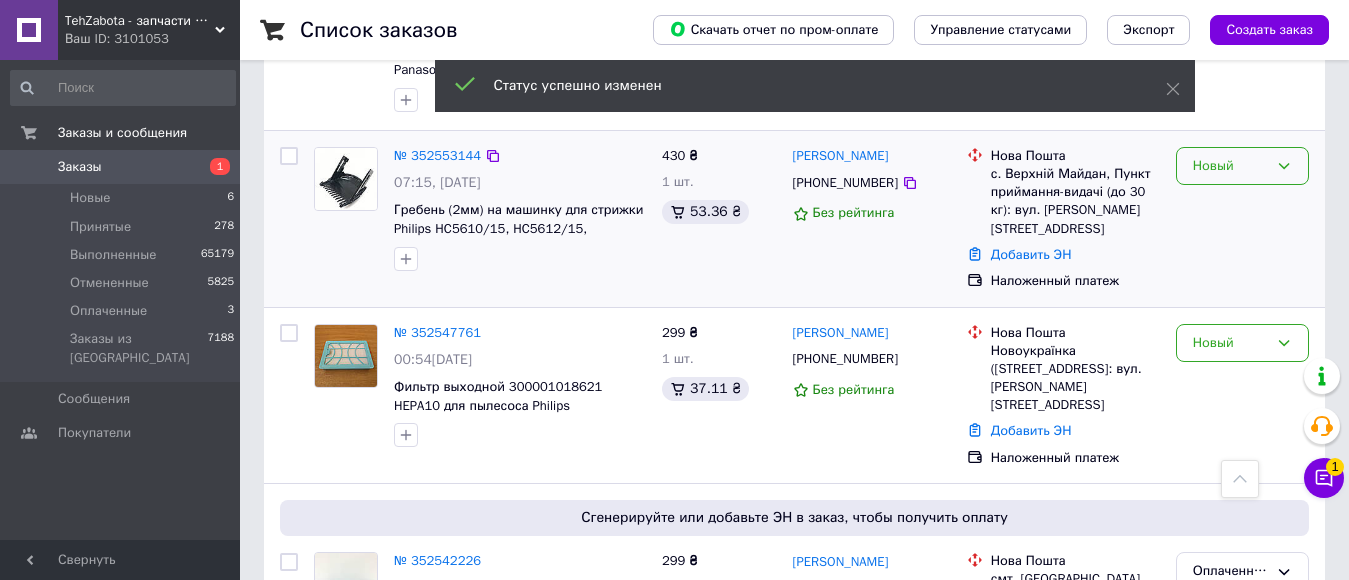 click on "Новый" at bounding box center (1230, 166) 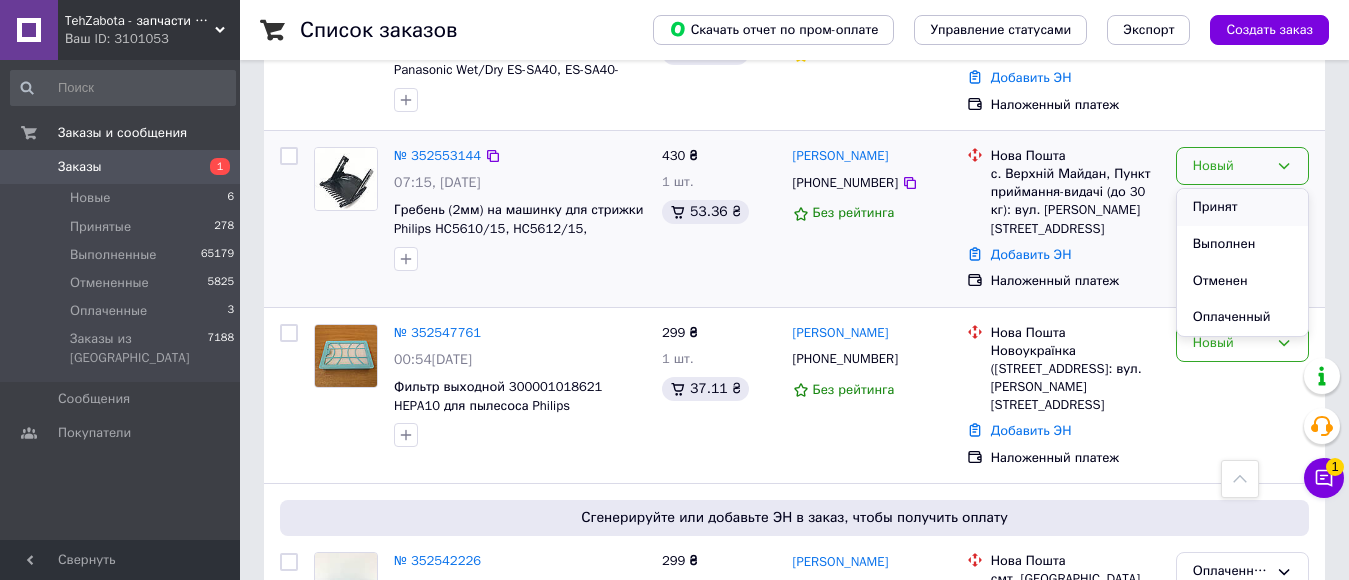 click on "Принят" at bounding box center [1242, 207] 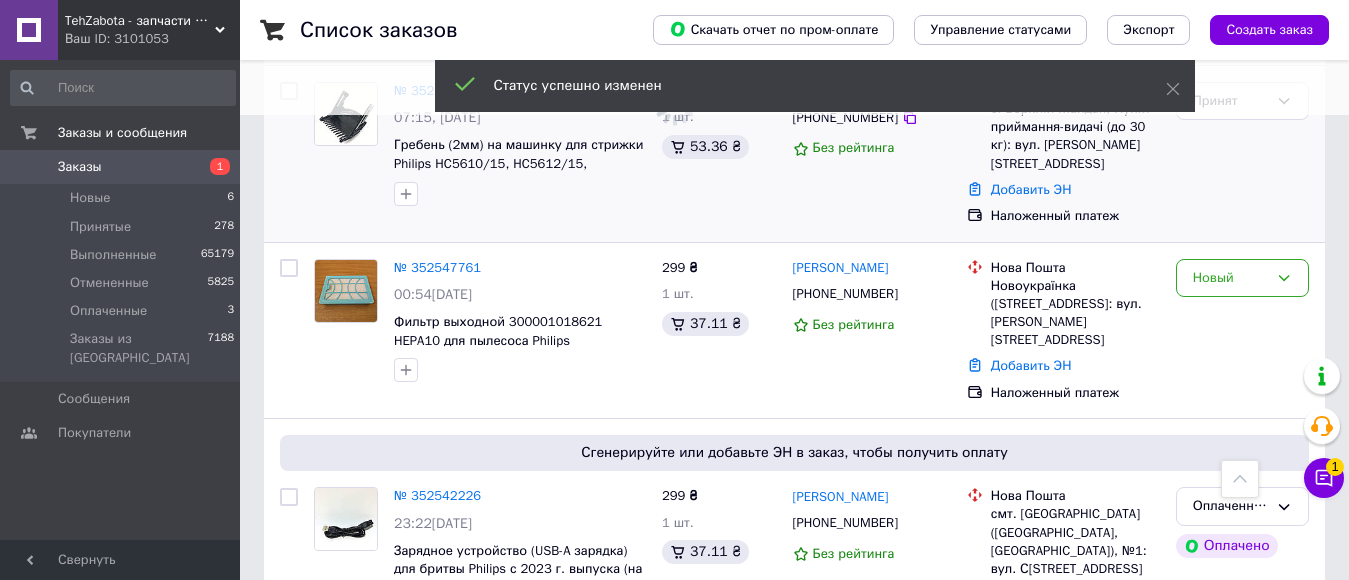 scroll, scrollTop: 500, scrollLeft: 0, axis: vertical 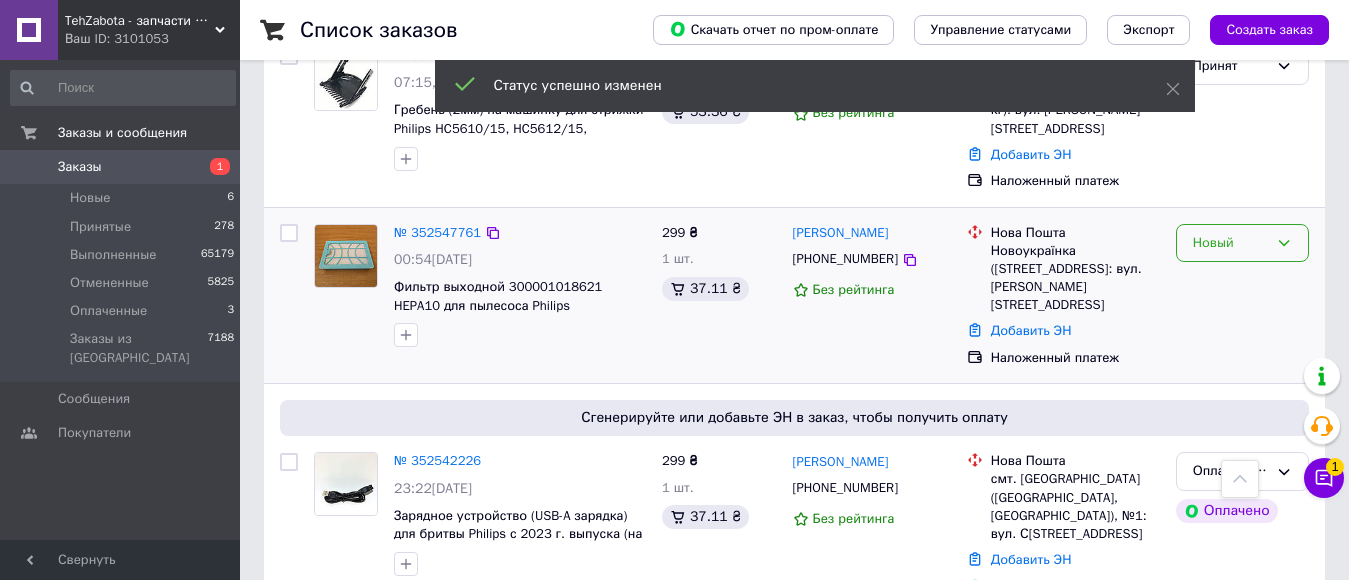 click on "Новый" at bounding box center (1230, 243) 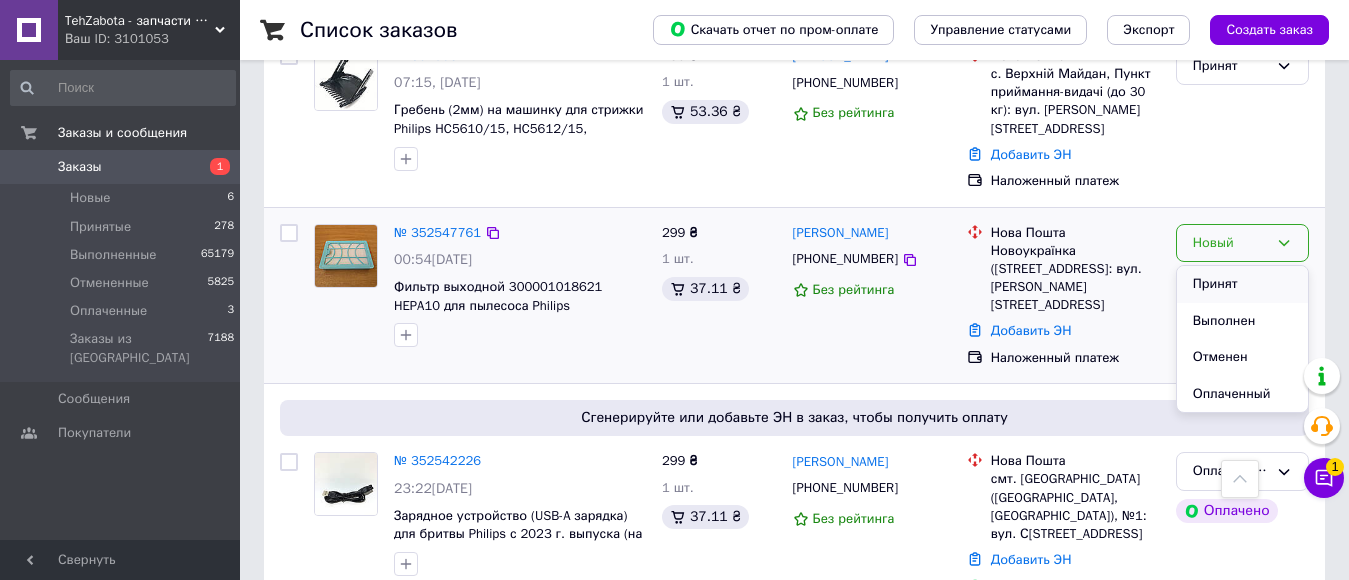 click on "Принят" at bounding box center (1242, 284) 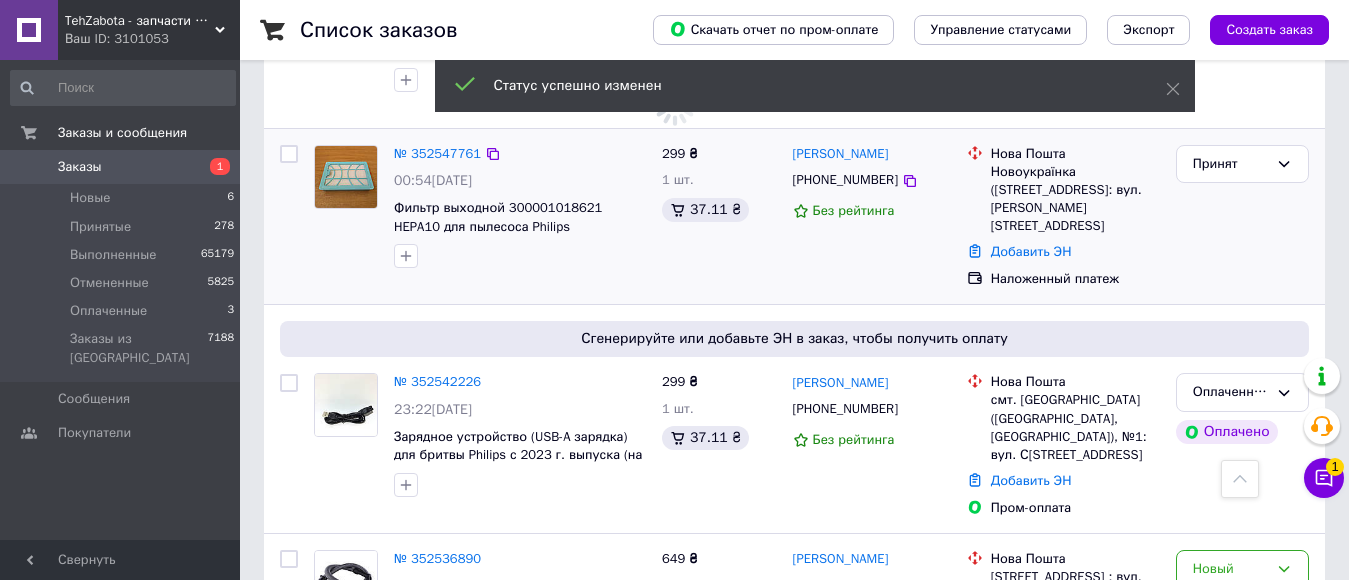 scroll, scrollTop: 700, scrollLeft: 0, axis: vertical 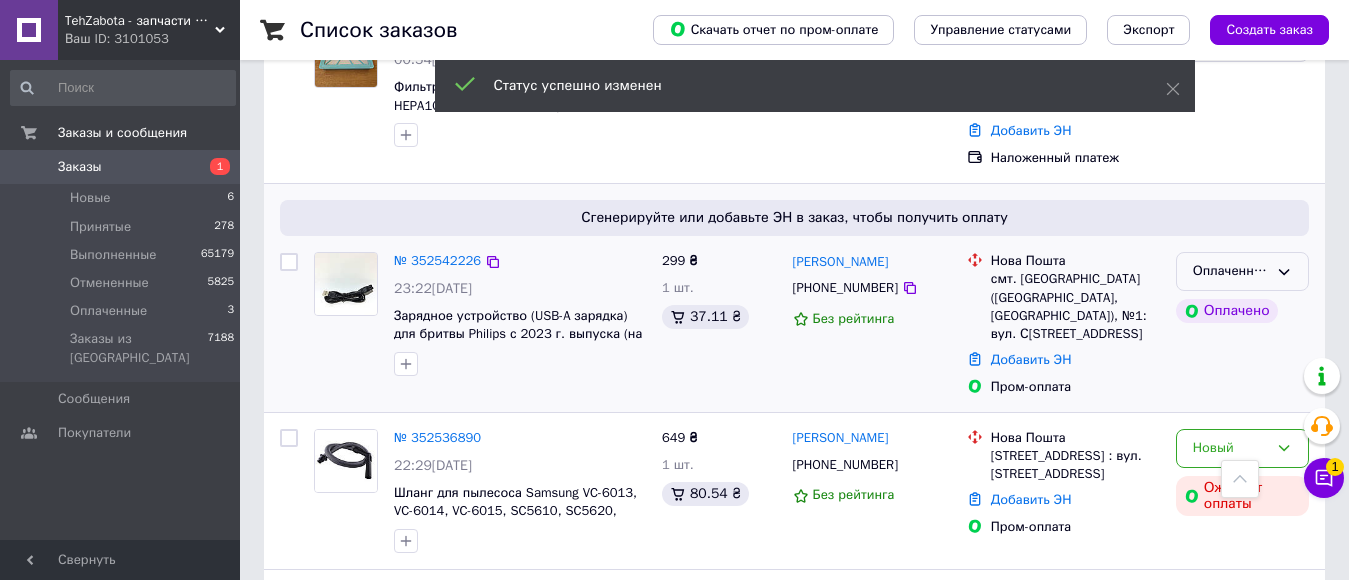 click on "Оплаченный" at bounding box center [1242, 271] 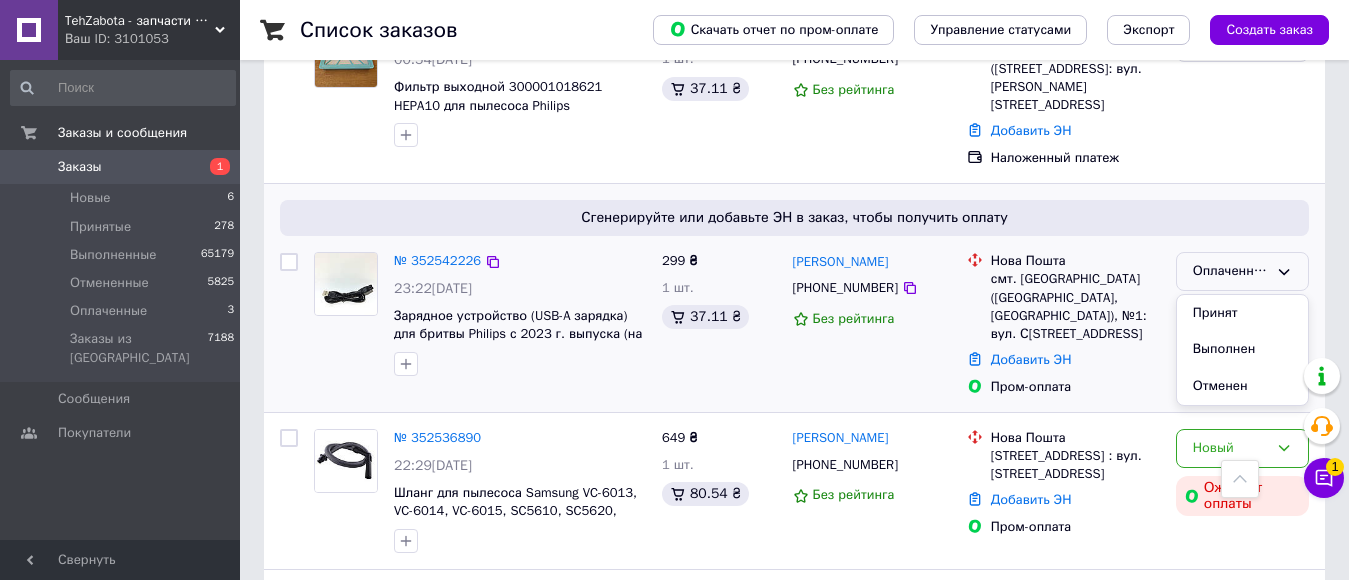 click on "Принят" at bounding box center (1242, 313) 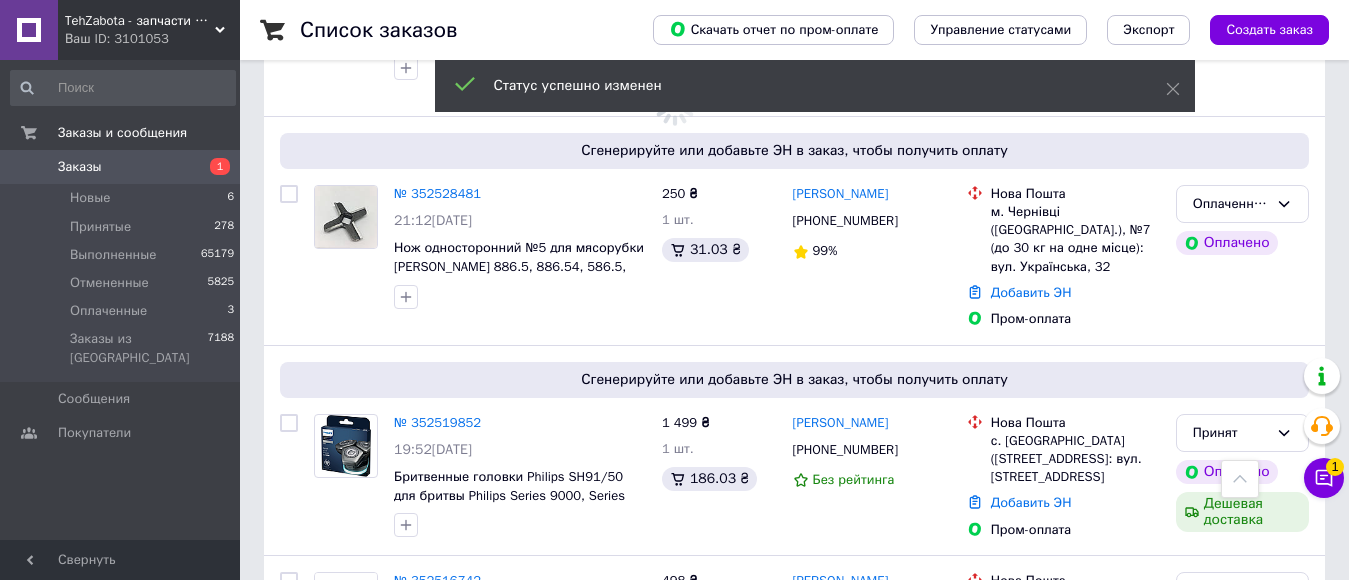 scroll, scrollTop: 1500, scrollLeft: 0, axis: vertical 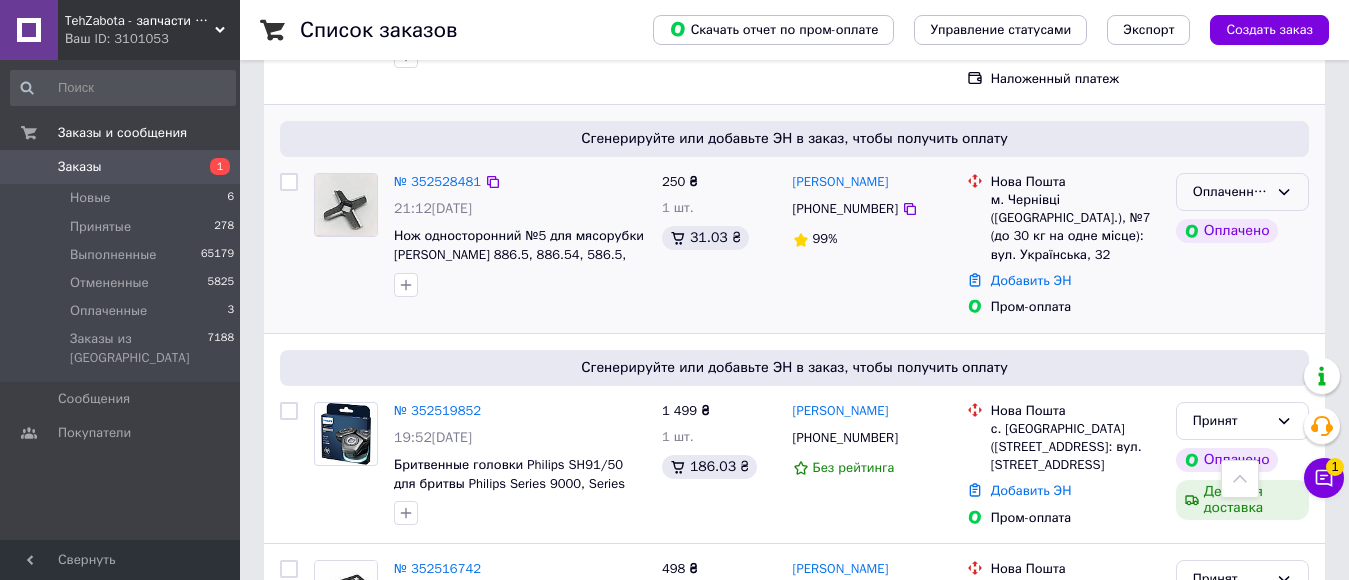 click 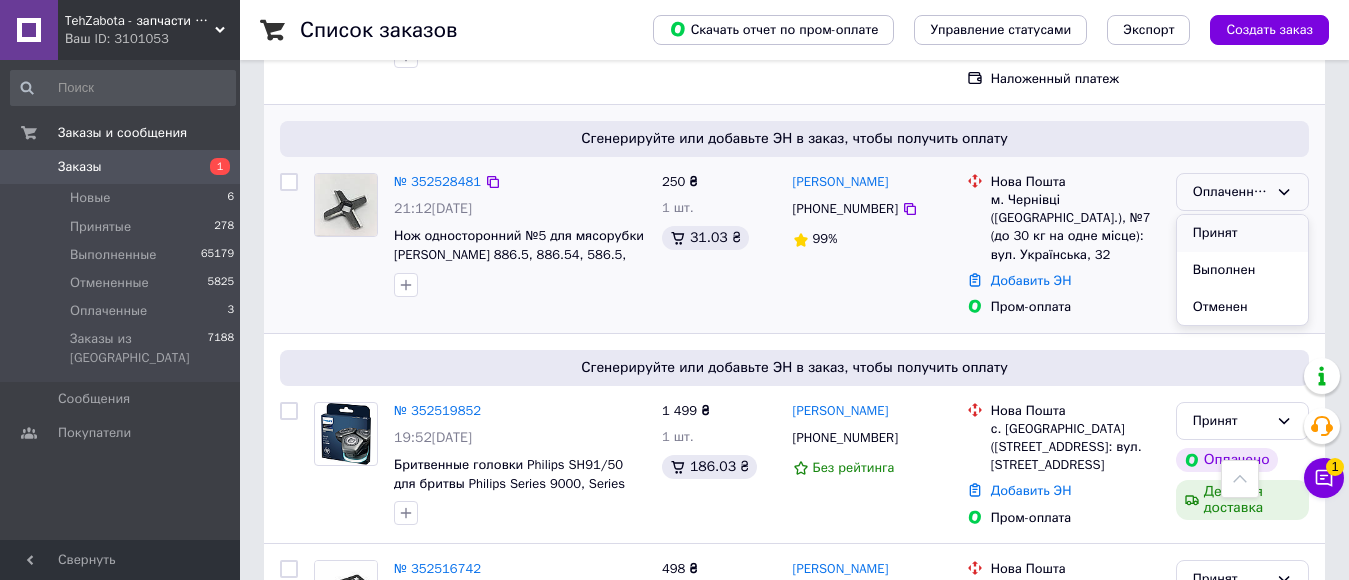 click on "Принят" at bounding box center [1242, 233] 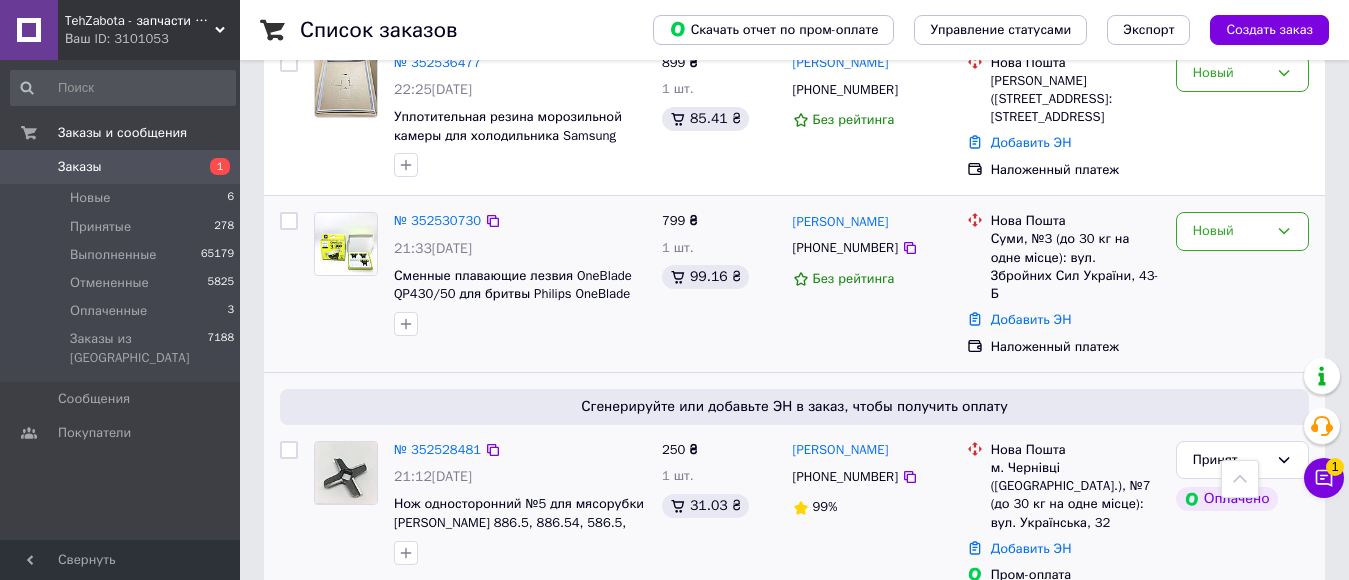 scroll, scrollTop: 1200, scrollLeft: 0, axis: vertical 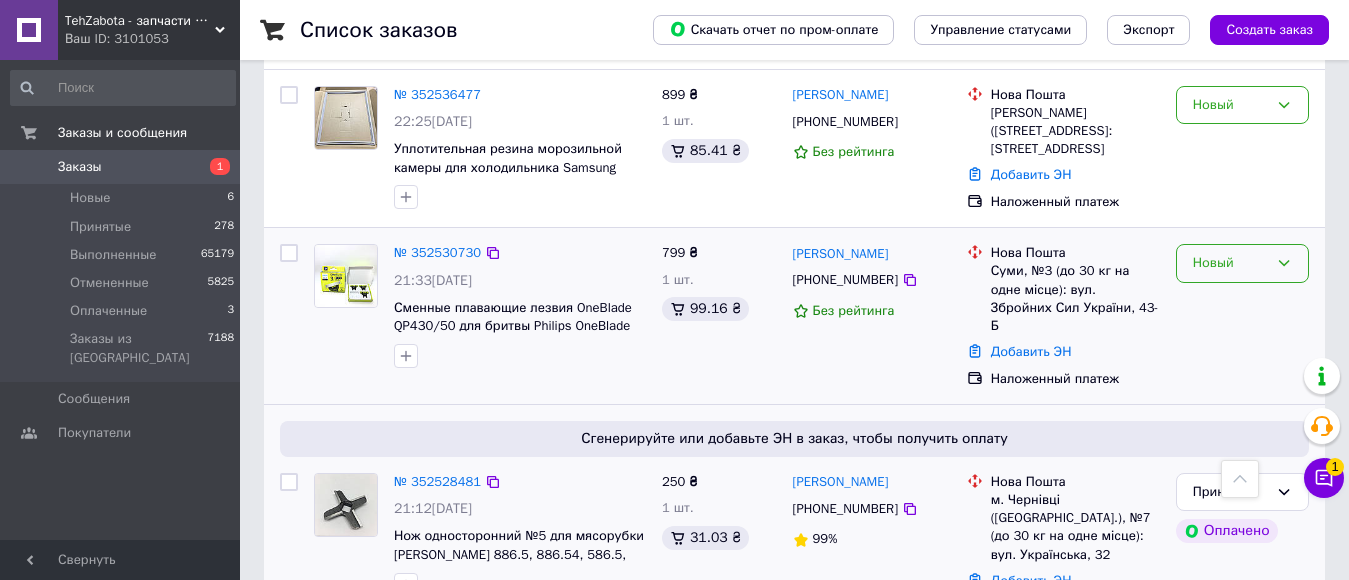 click on "Новый" at bounding box center [1230, 263] 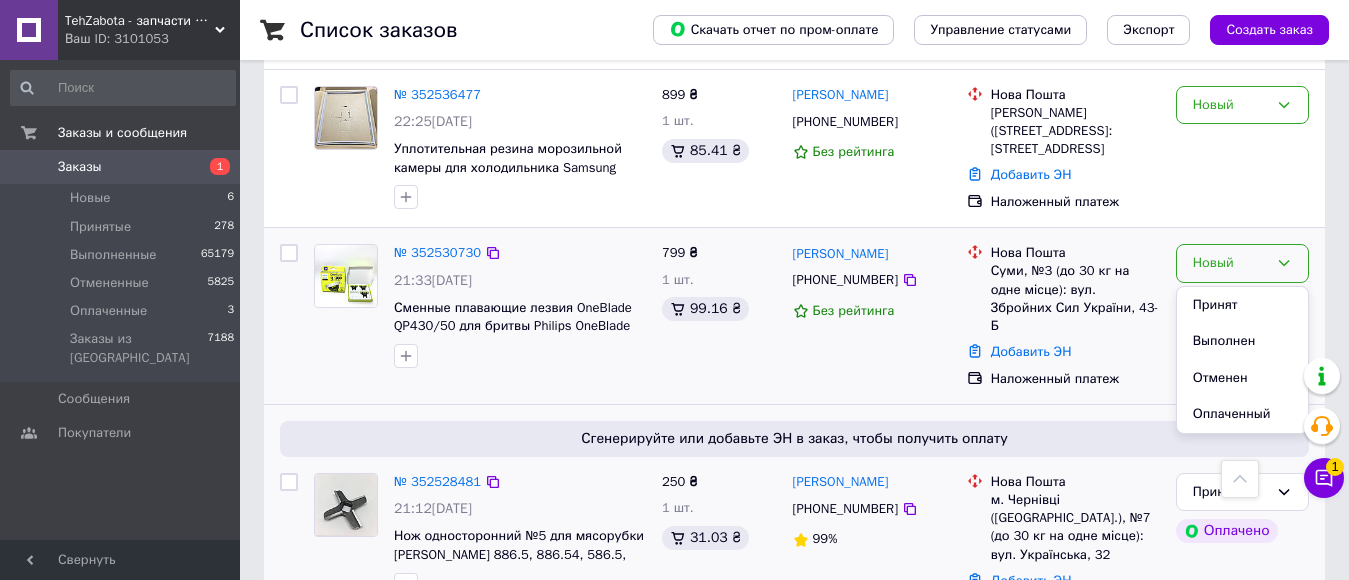 drag, startPoint x: 1228, startPoint y: 282, endPoint x: 958, endPoint y: 292, distance: 270.18512 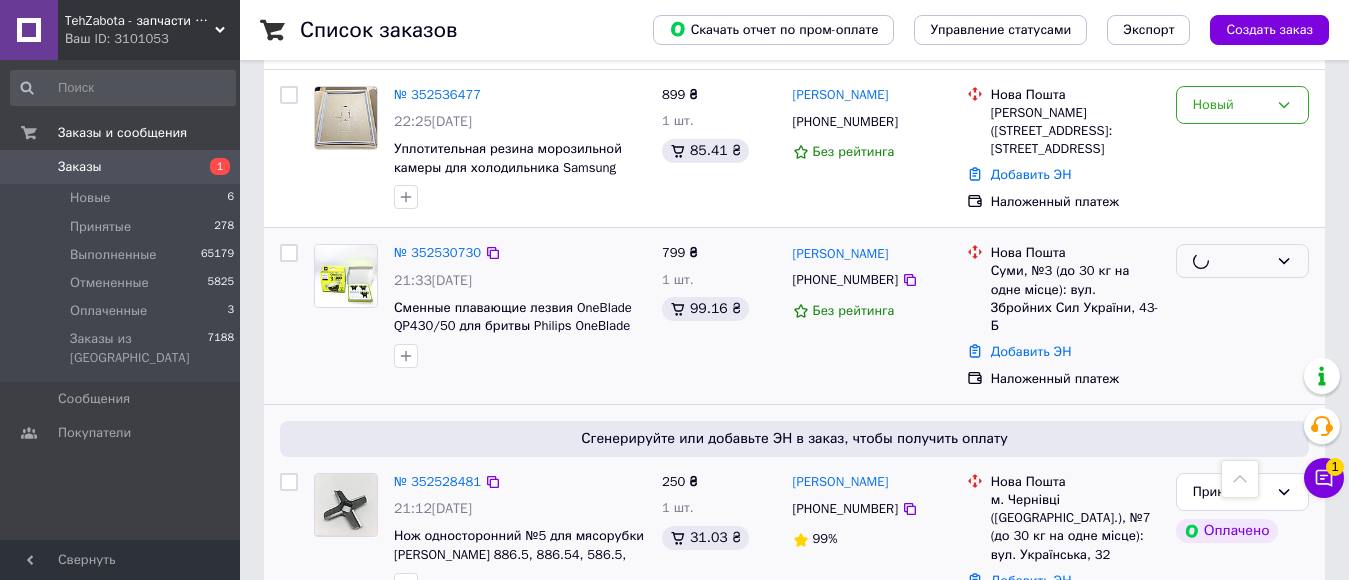 scroll, scrollTop: 1100, scrollLeft: 0, axis: vertical 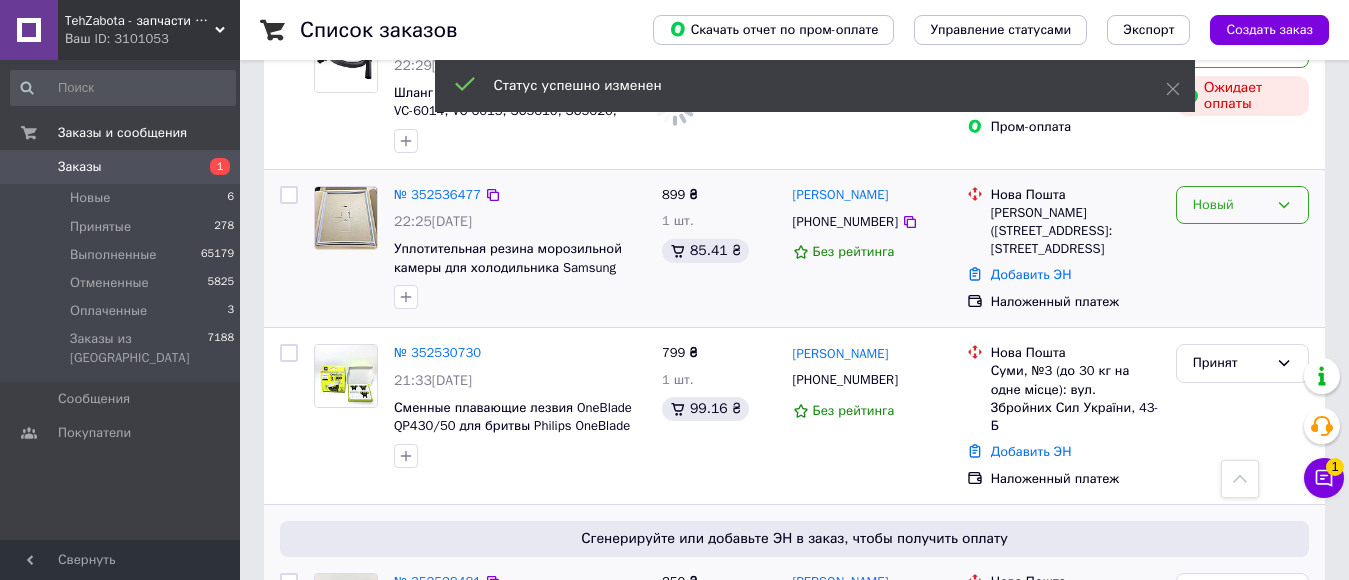 click on "Новый" at bounding box center (1230, 205) 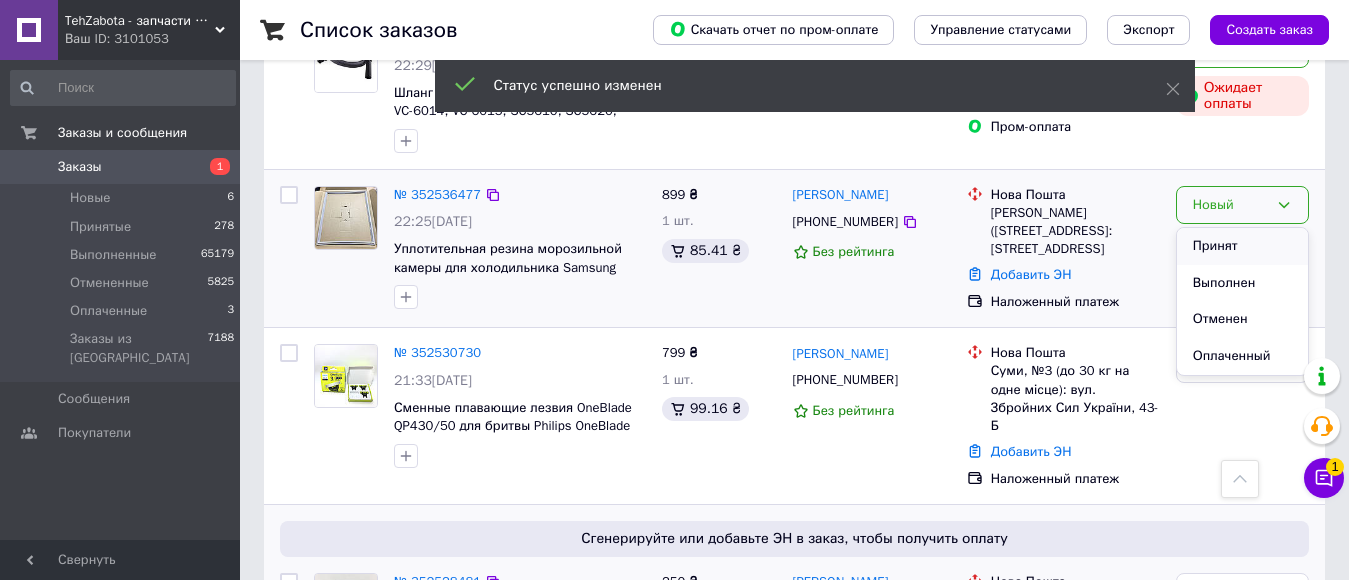 click on "Принят" at bounding box center [1242, 246] 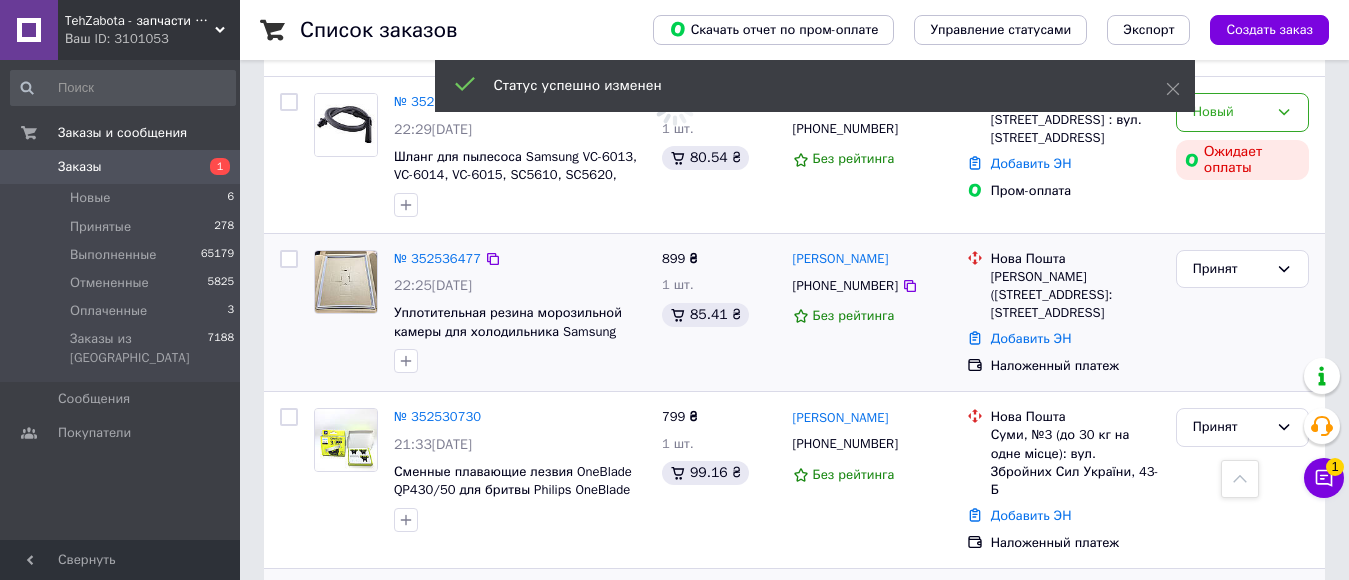 scroll, scrollTop: 900, scrollLeft: 0, axis: vertical 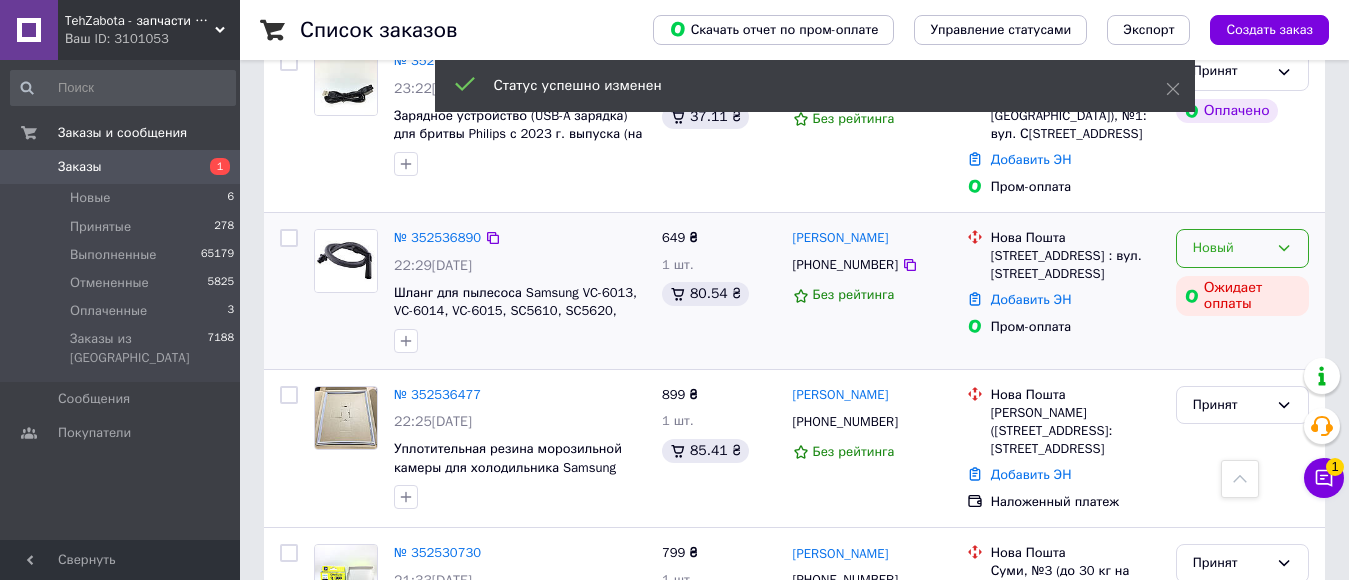 click 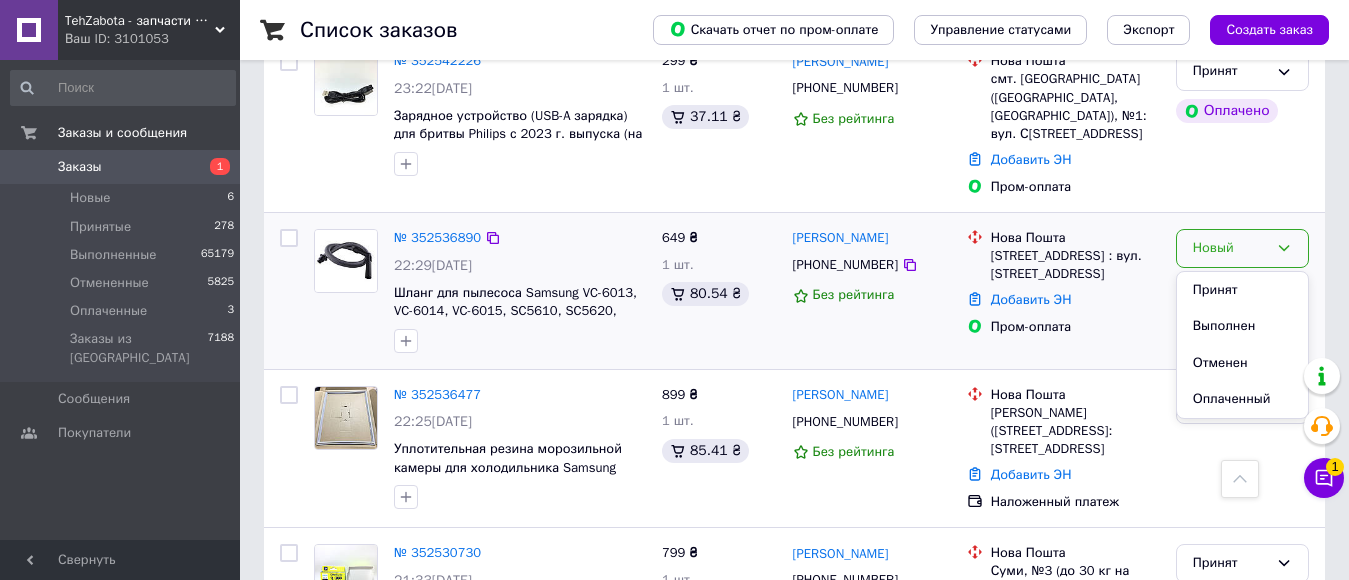 drag, startPoint x: 1262, startPoint y: 260, endPoint x: 1043, endPoint y: 291, distance: 221.18318 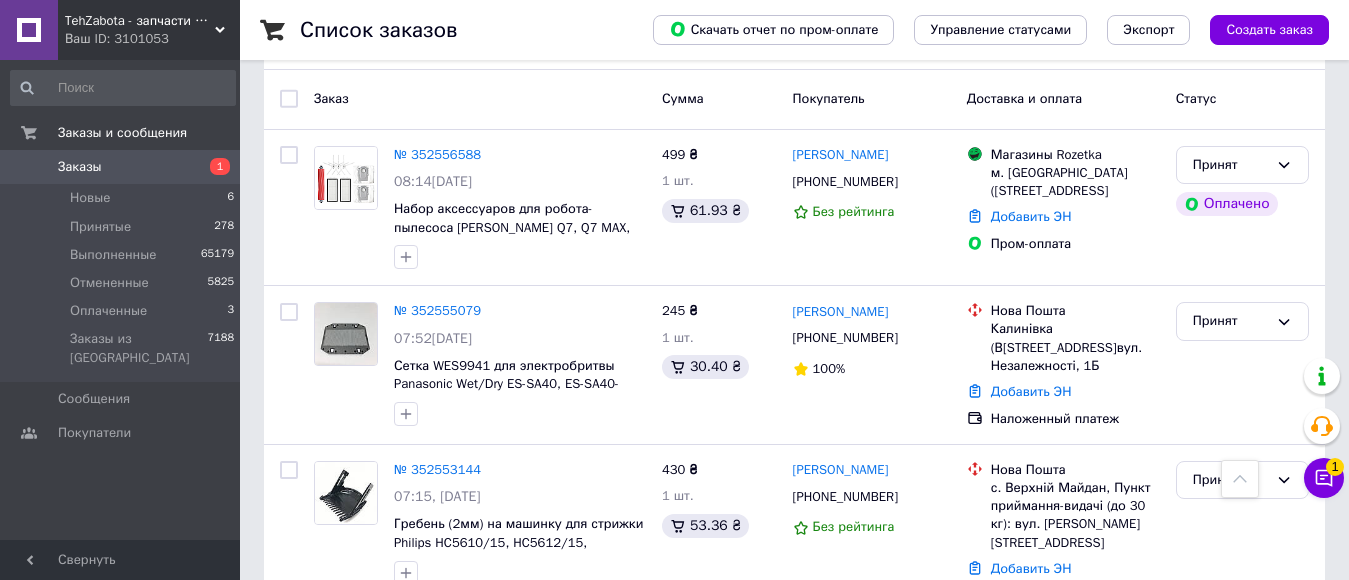scroll, scrollTop: 0, scrollLeft: 0, axis: both 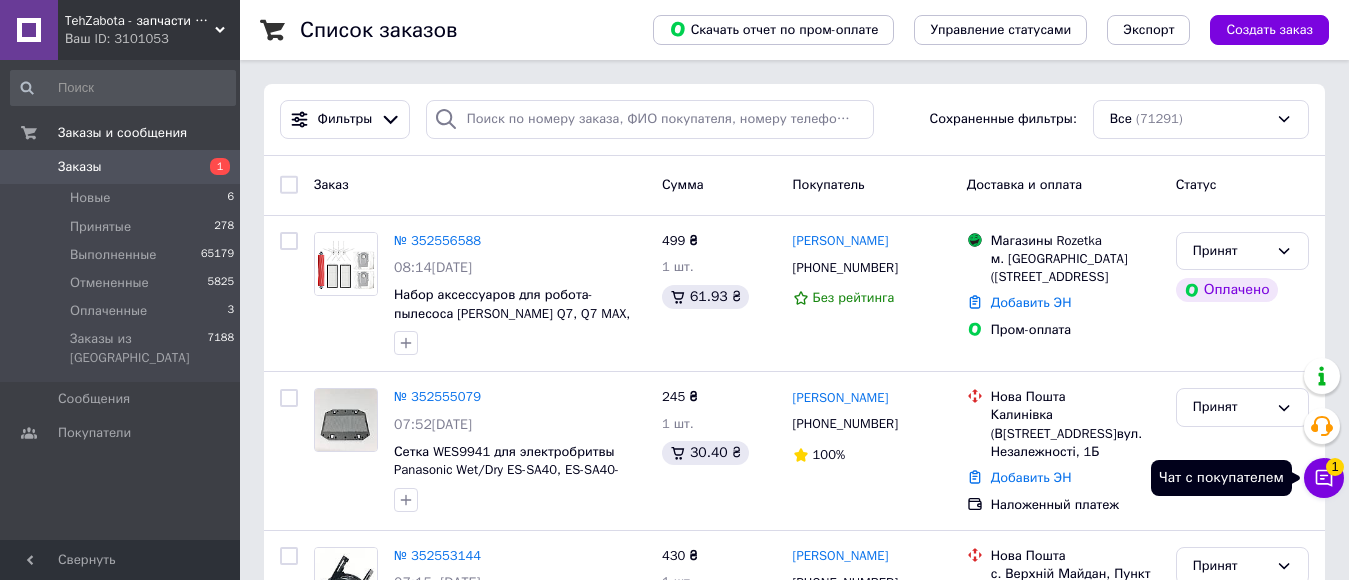 click 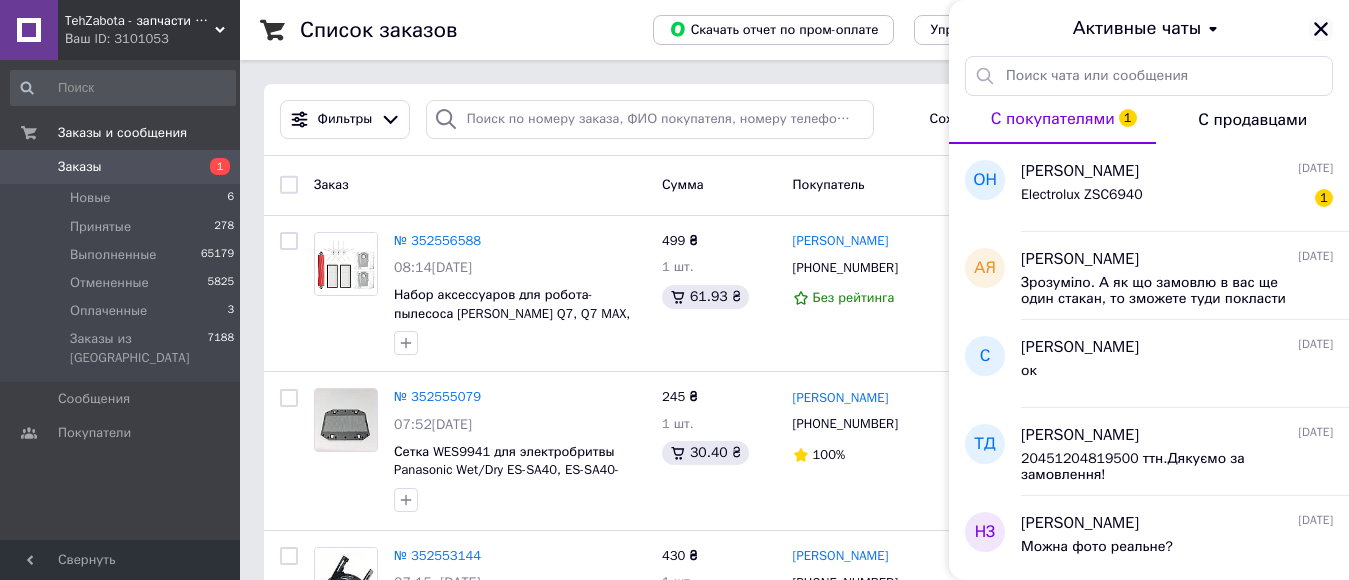 click 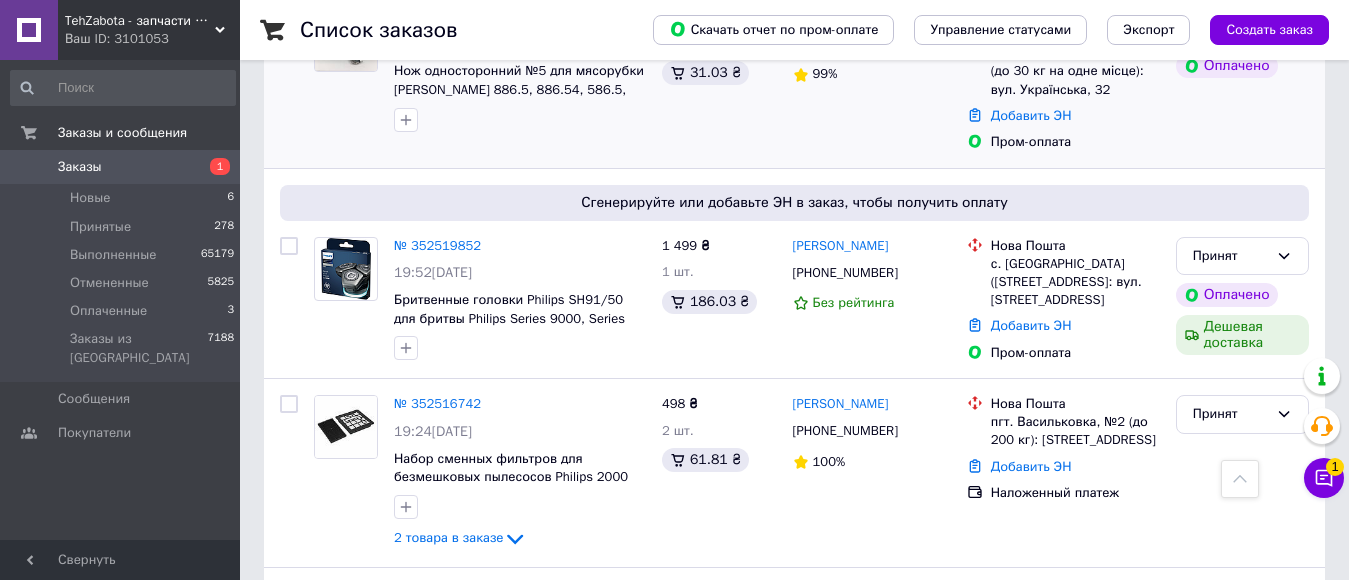 scroll, scrollTop: 1700, scrollLeft: 0, axis: vertical 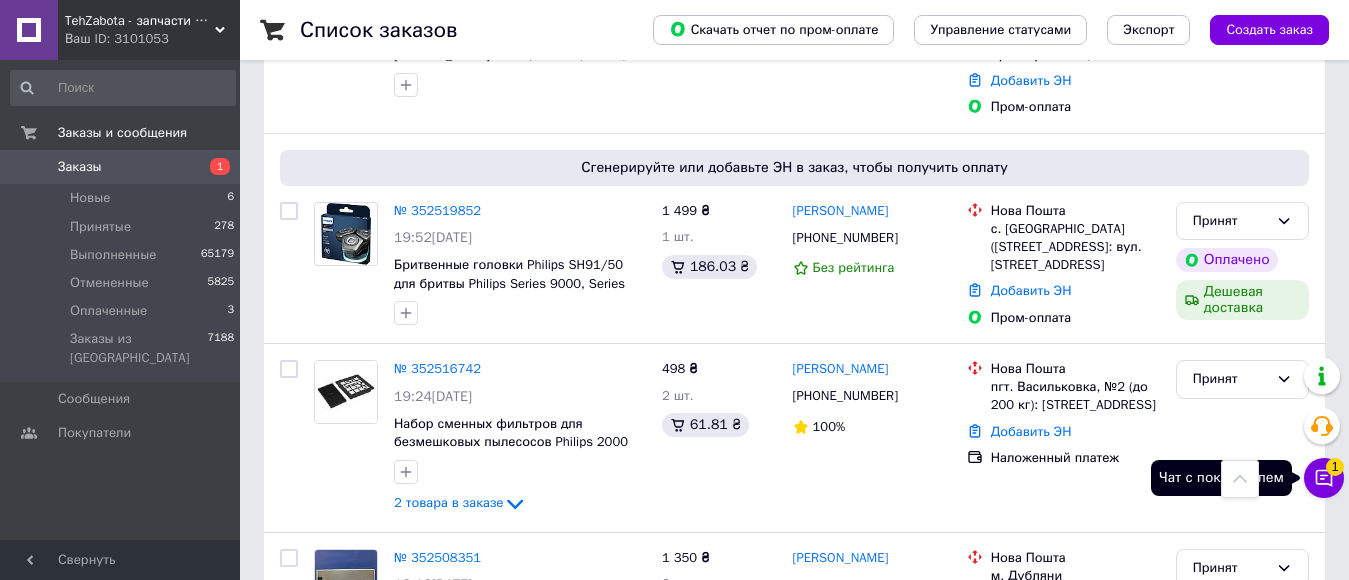 click 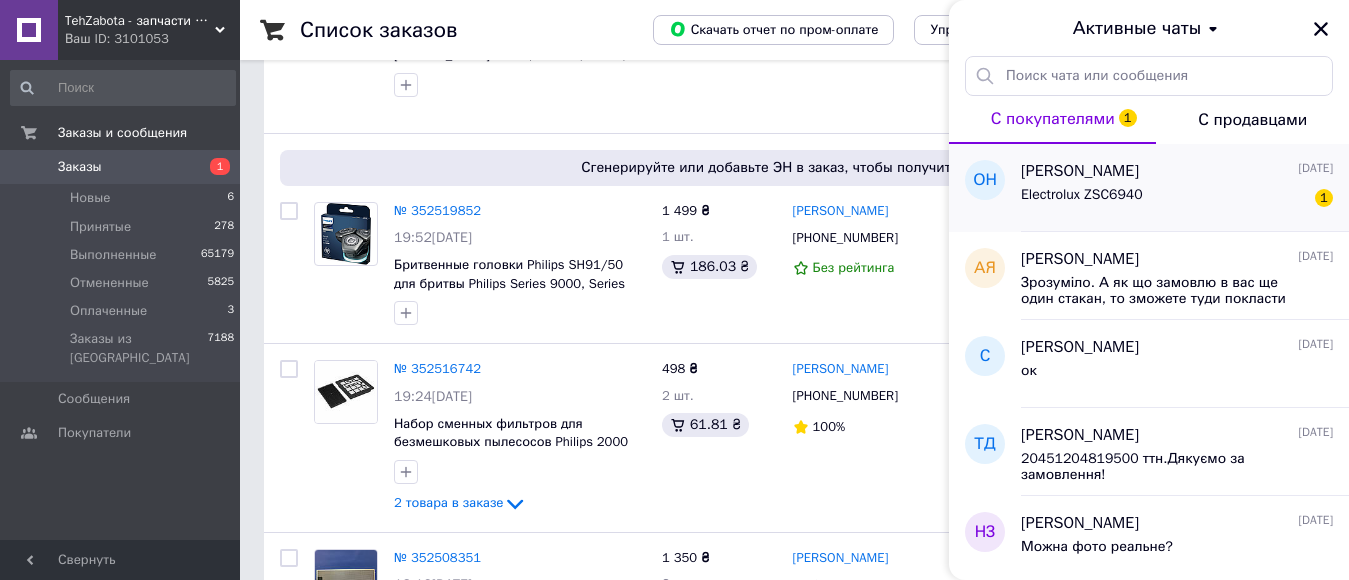 click on "Electrolux ZSC6940 1" at bounding box center [1177, 199] 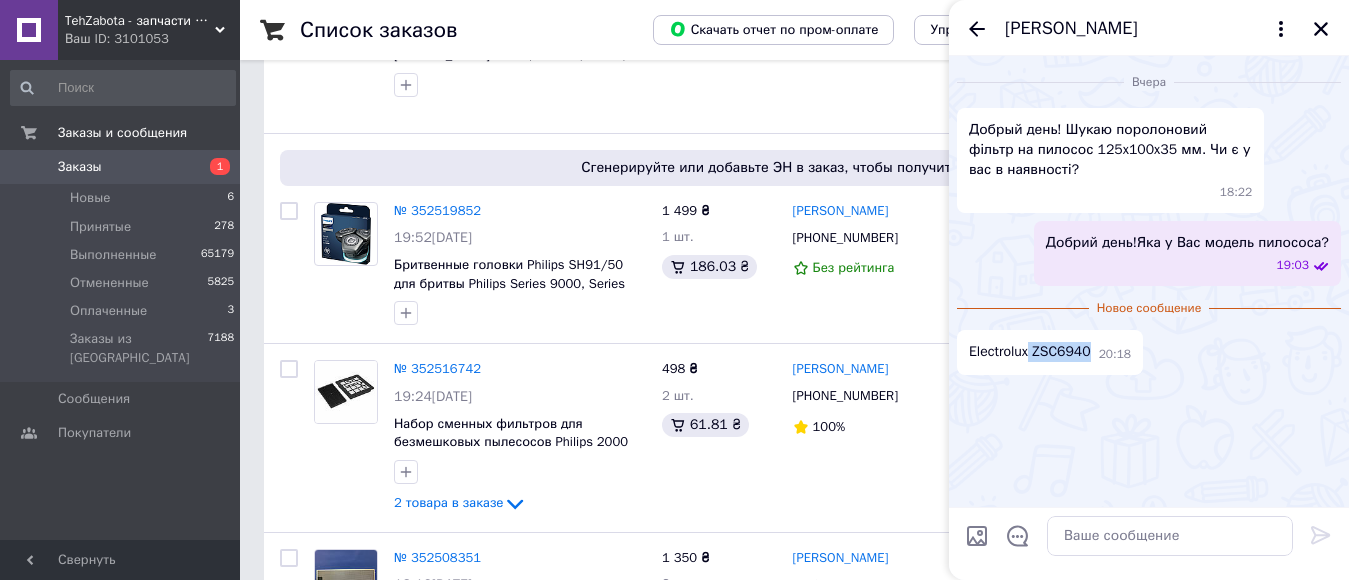 drag, startPoint x: 1030, startPoint y: 345, endPoint x: 1086, endPoint y: 355, distance: 56.88585 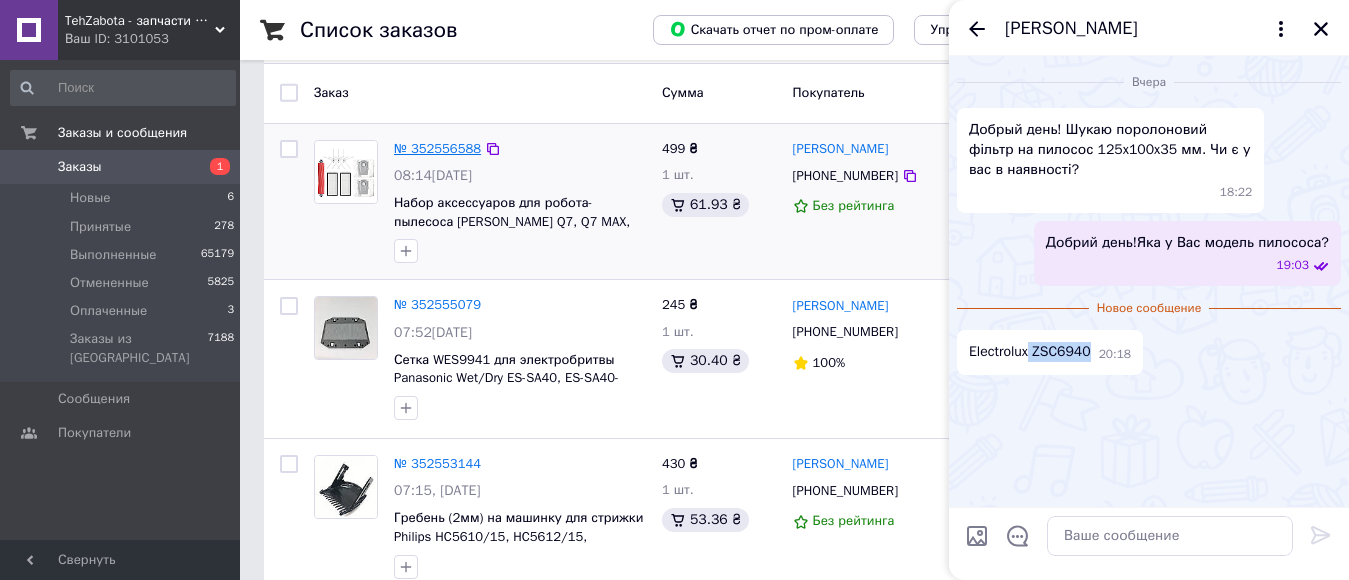 scroll, scrollTop: 0, scrollLeft: 0, axis: both 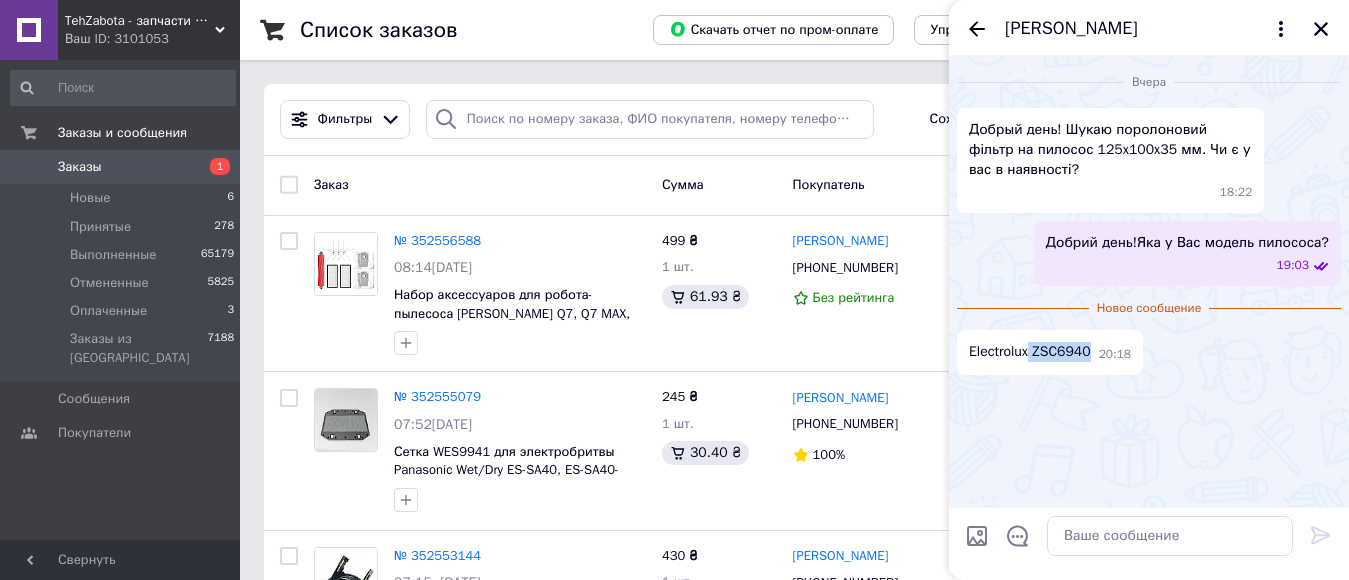 click on "№ 352556588" at bounding box center (437, 240) 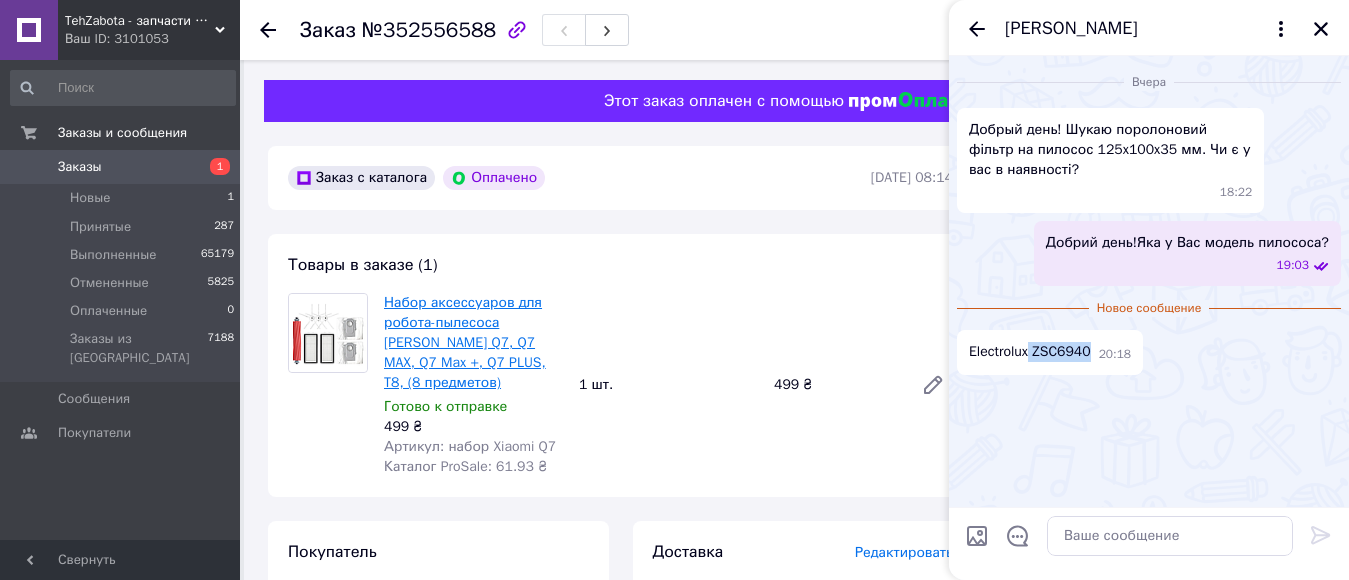 click on "Набор аксессуаров для робота-пылесоса [PERSON_NAME] Q7, Q7 MAX, Q7 Max +, Q7 PLUS, T8, (8 предметов)" at bounding box center [465, 342] 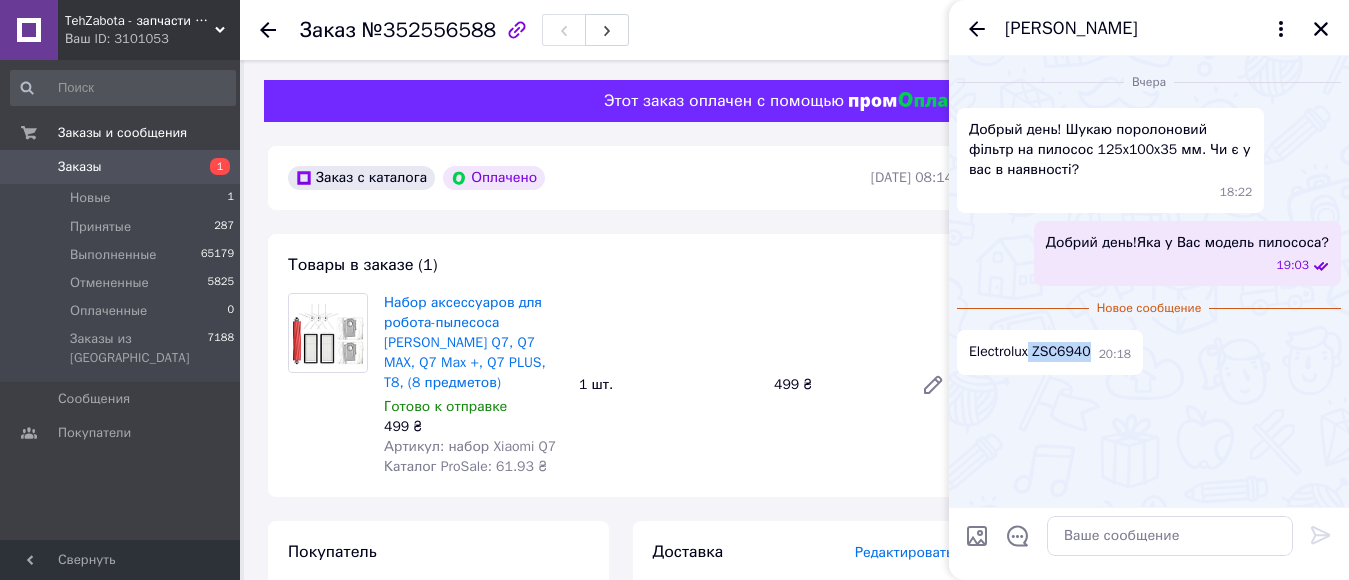 drag, startPoint x: 1321, startPoint y: 26, endPoint x: 1267, endPoint y: 73, distance: 71.5891 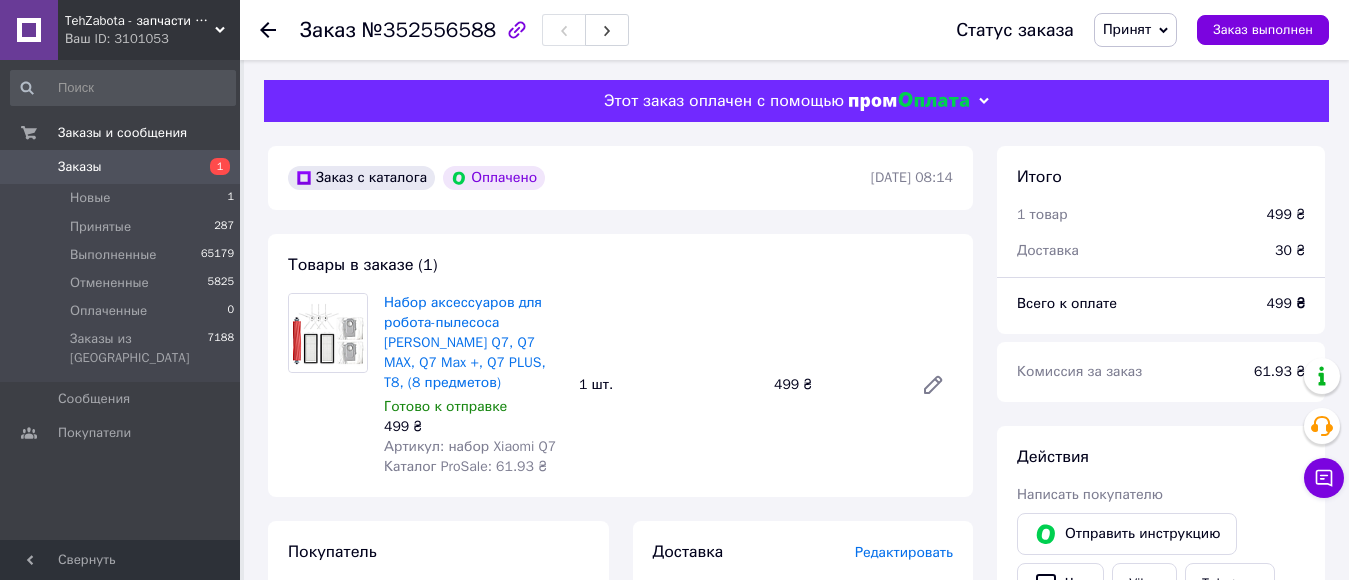 click 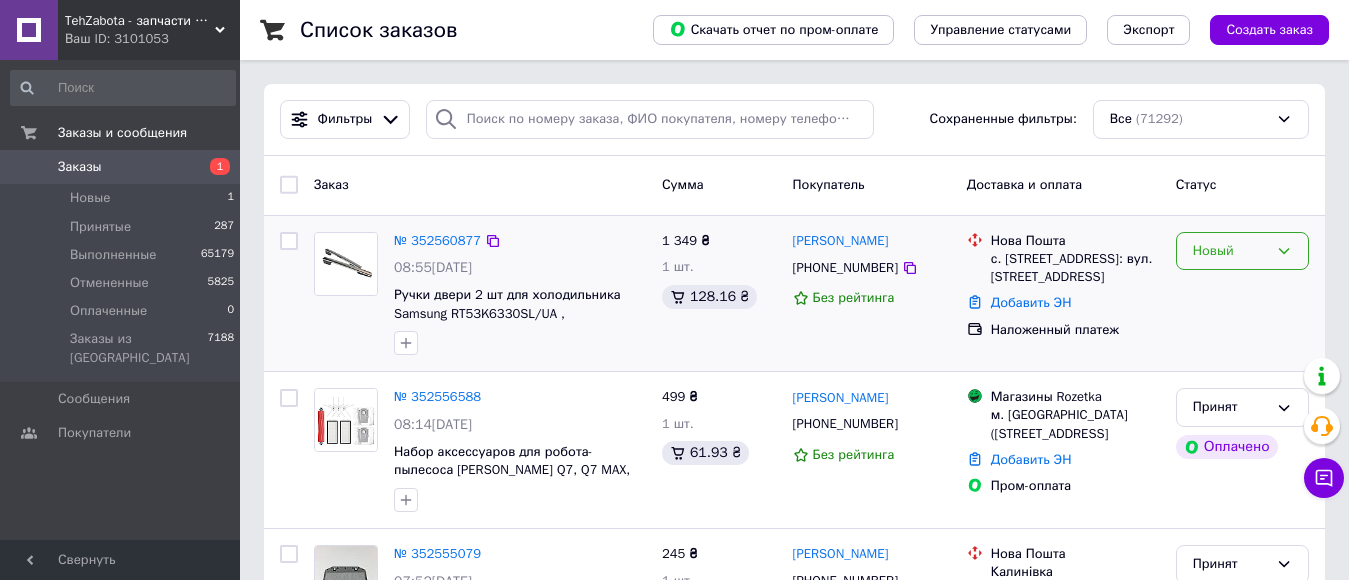 click on "Новый" at bounding box center [1230, 251] 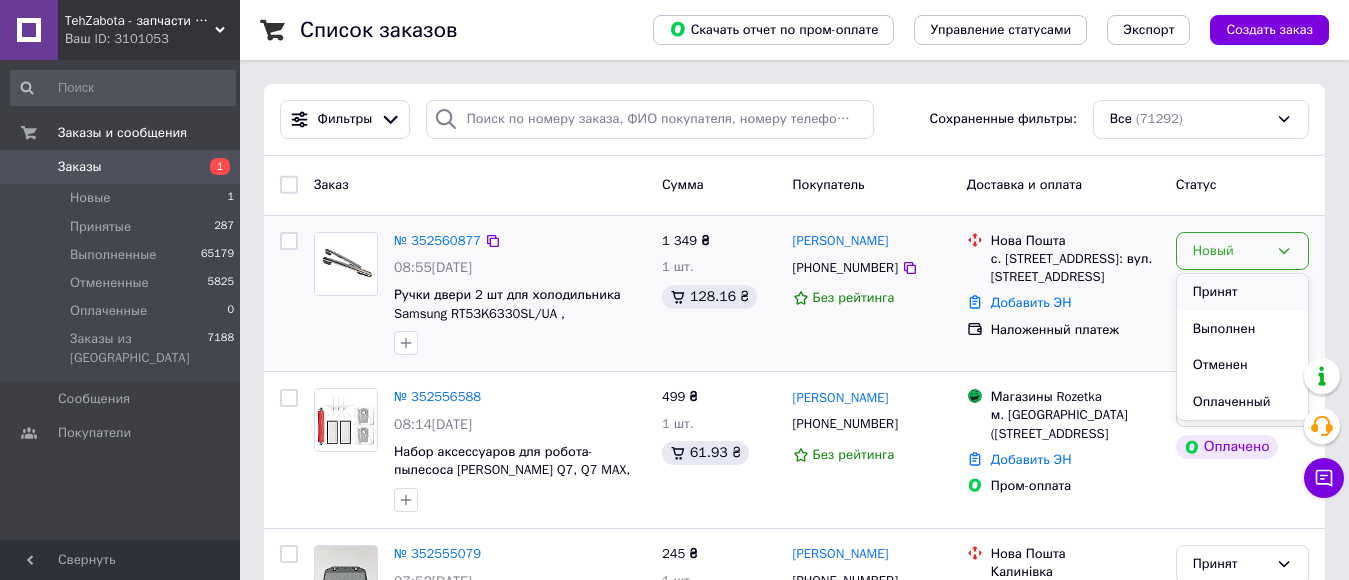click on "Принят" at bounding box center [1242, 292] 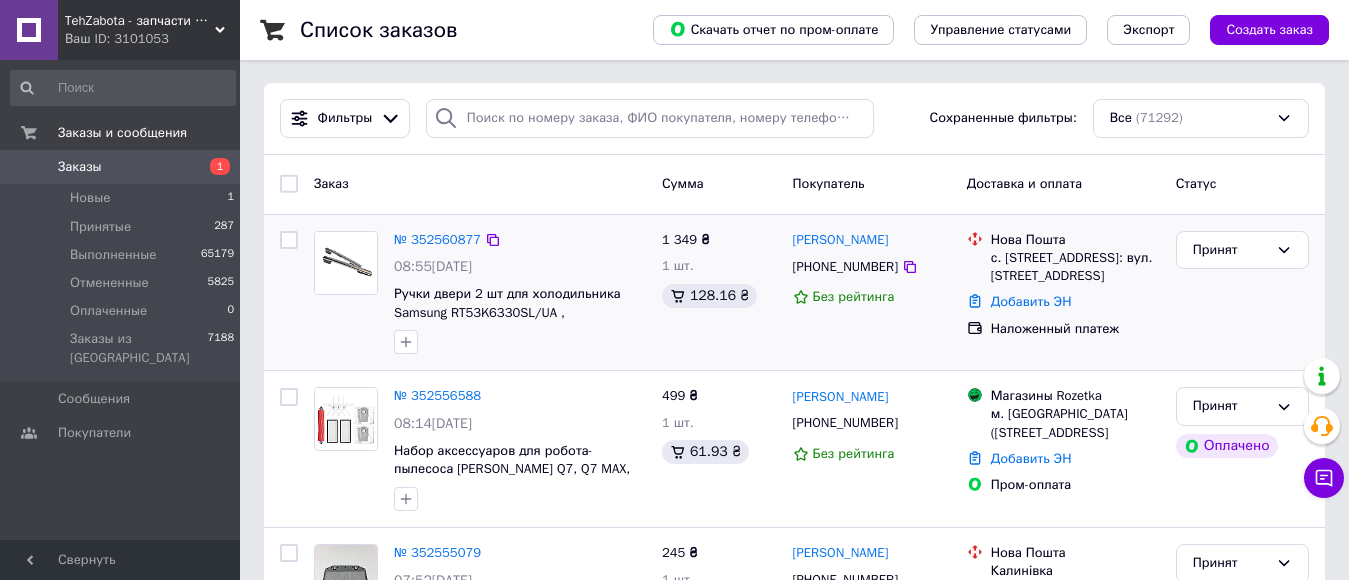 scroll, scrollTop: 200, scrollLeft: 0, axis: vertical 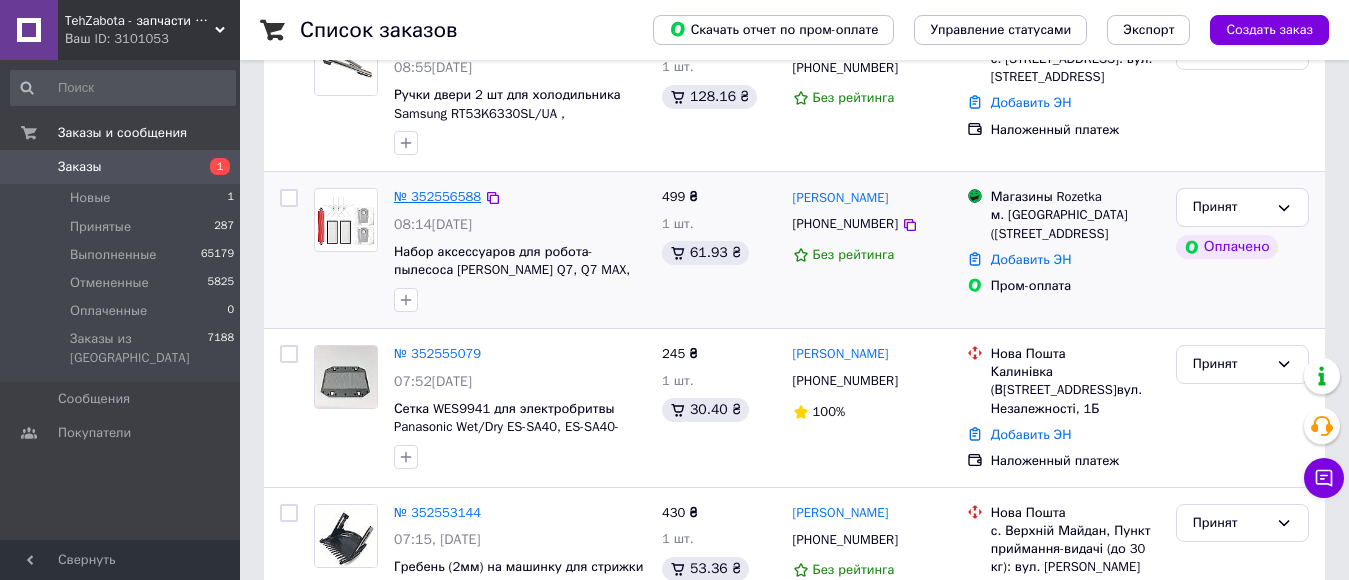 click on "№ 352556588" at bounding box center [437, 196] 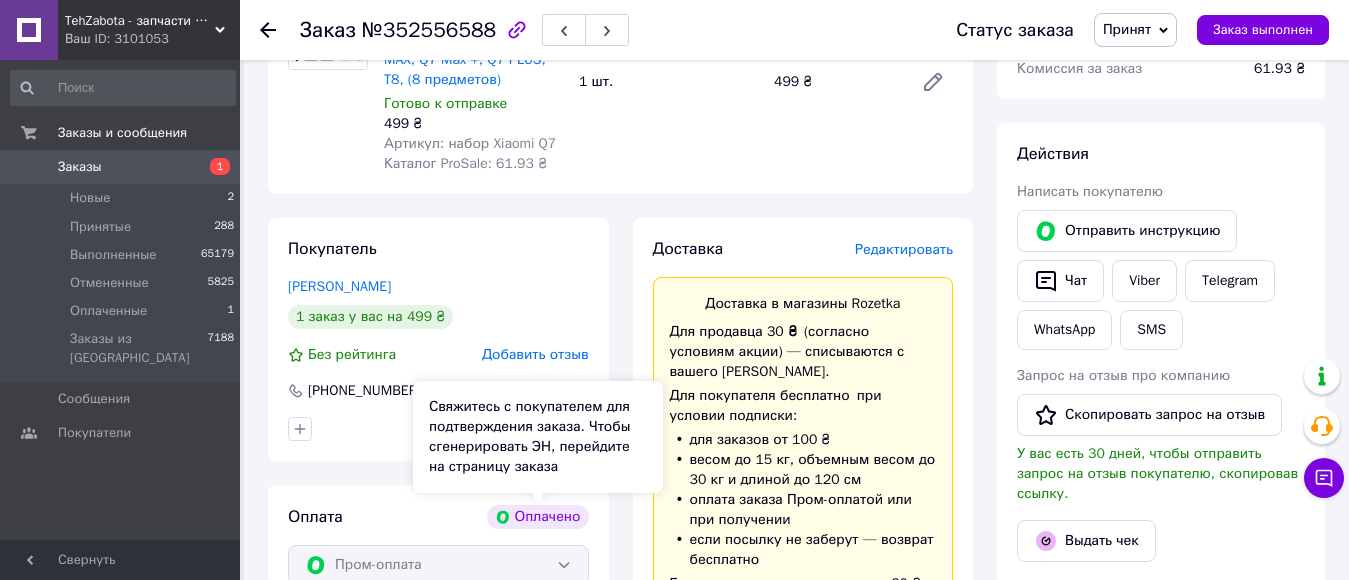 scroll, scrollTop: 300, scrollLeft: 0, axis: vertical 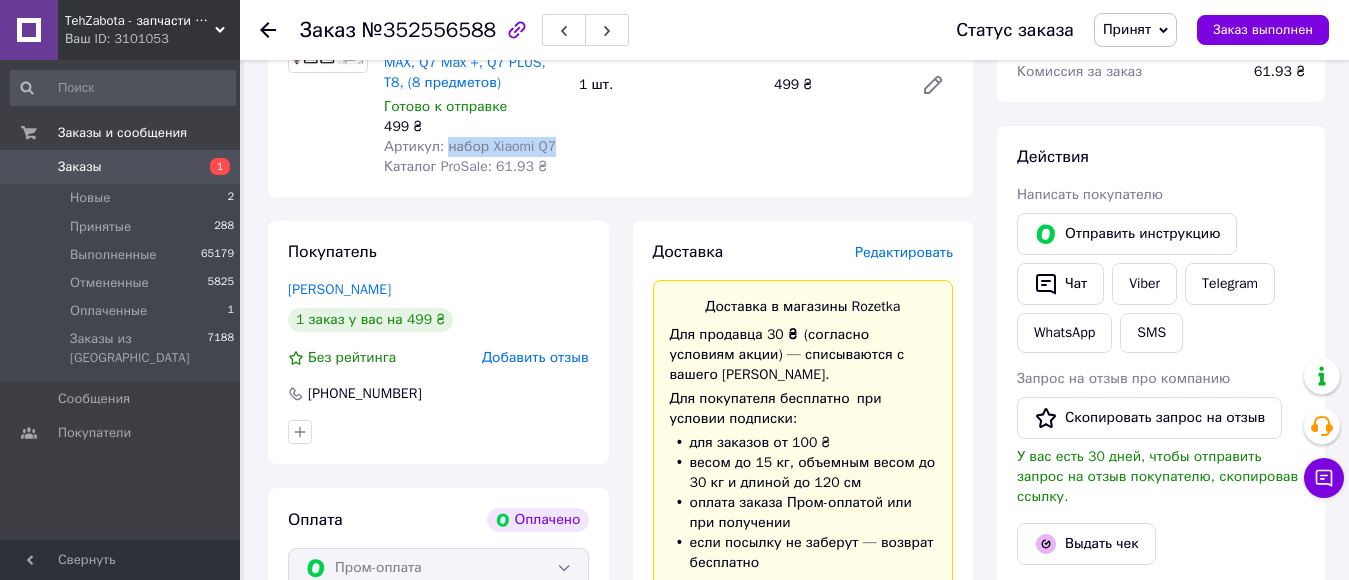 drag, startPoint x: 443, startPoint y: 143, endPoint x: 574, endPoint y: 140, distance: 131.03435 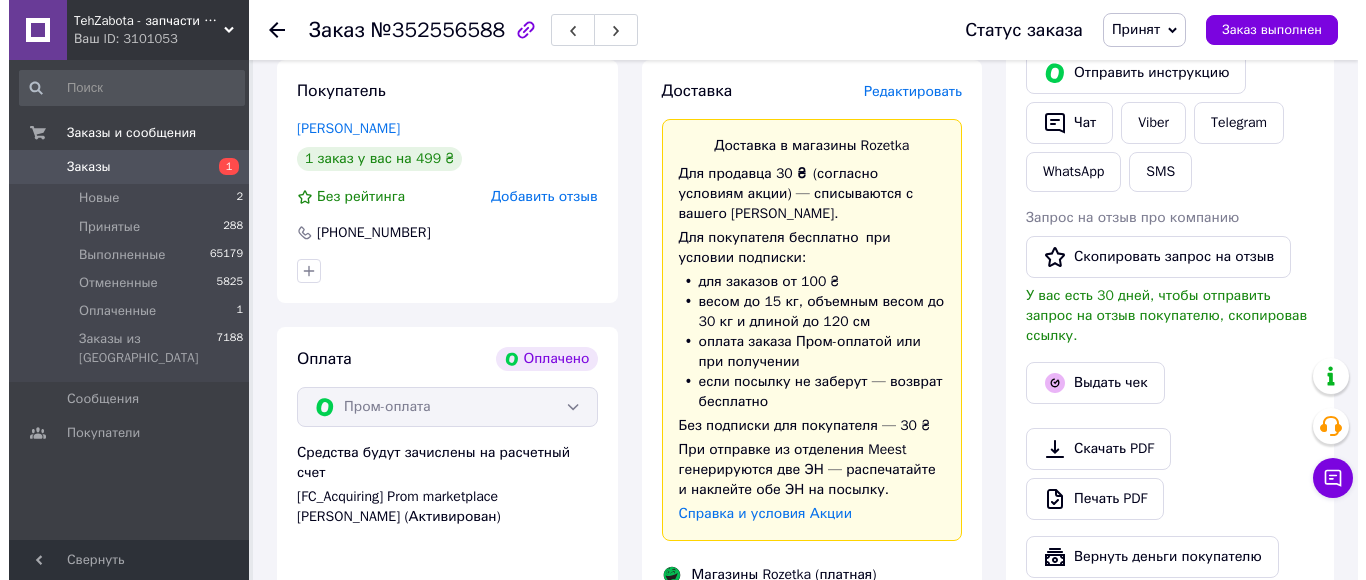 scroll, scrollTop: 400, scrollLeft: 0, axis: vertical 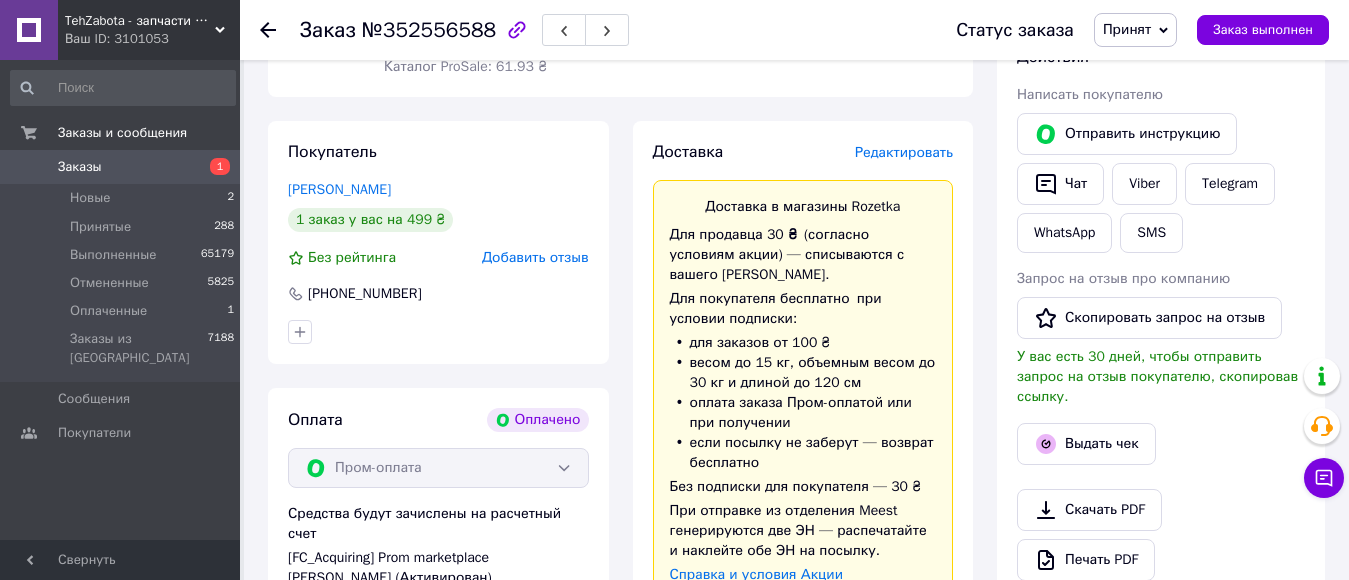 click on "Редактировать" at bounding box center [904, 152] 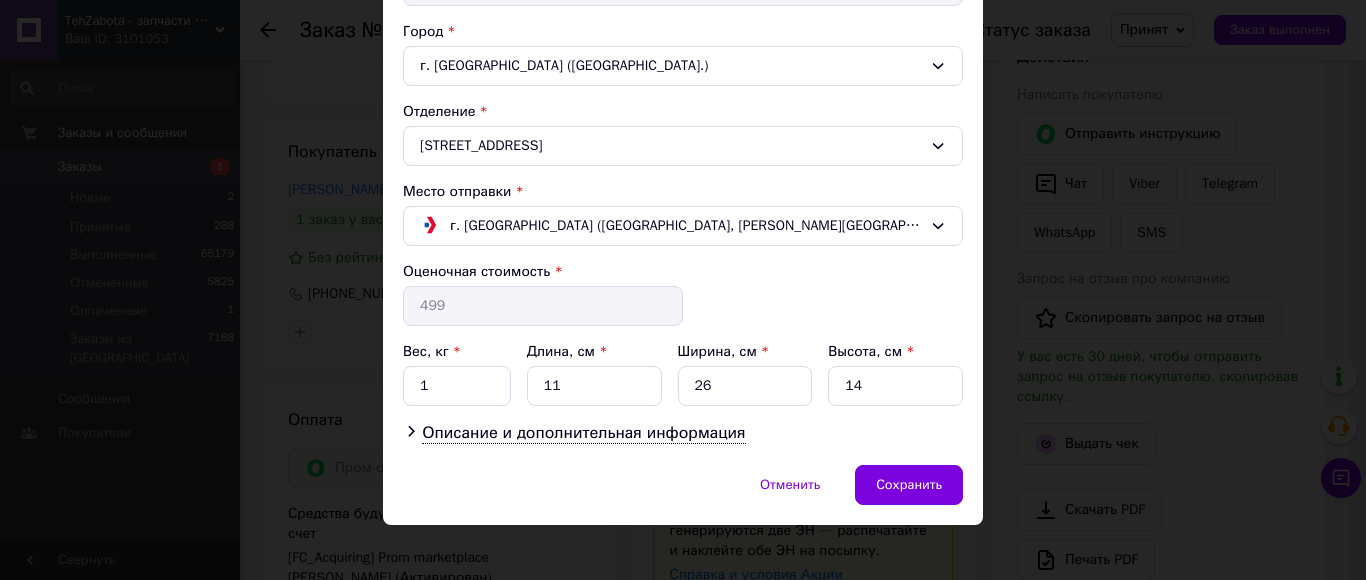 scroll, scrollTop: 544, scrollLeft: 0, axis: vertical 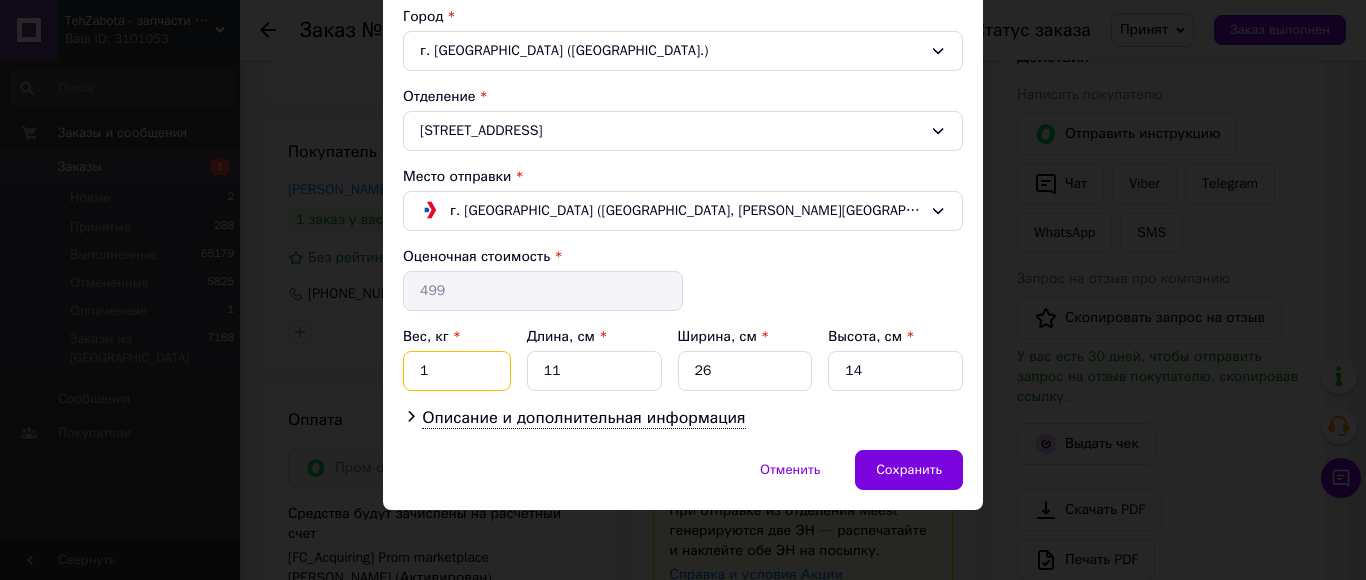 click on "1" at bounding box center (457, 371) 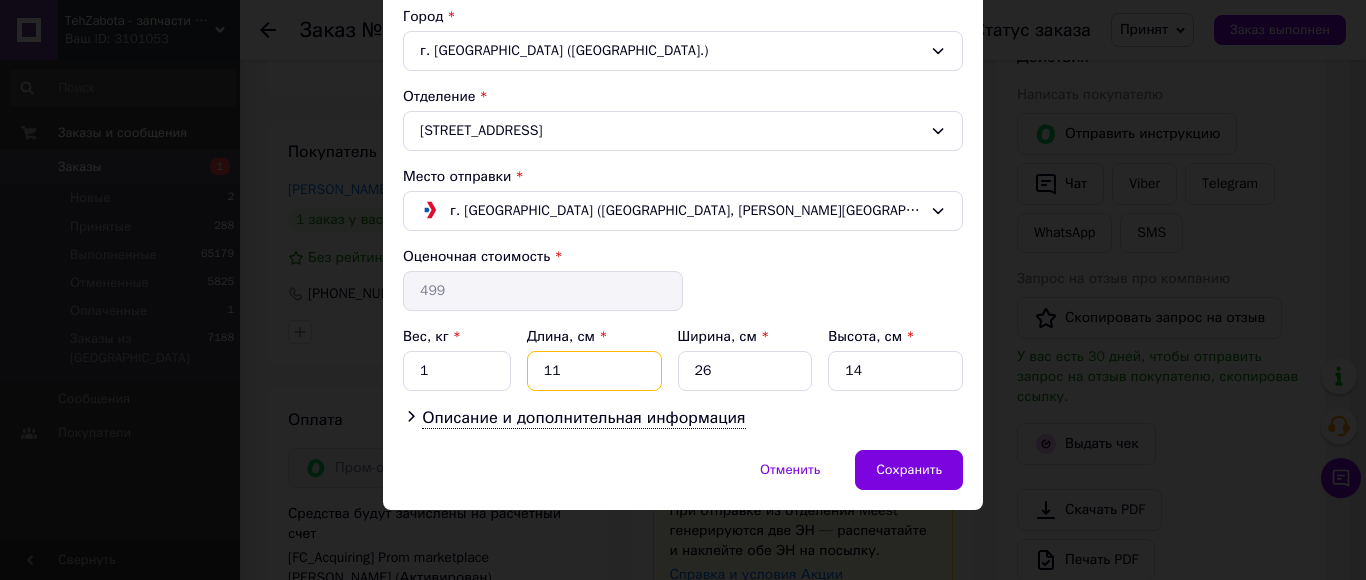click on "11" at bounding box center (594, 371) 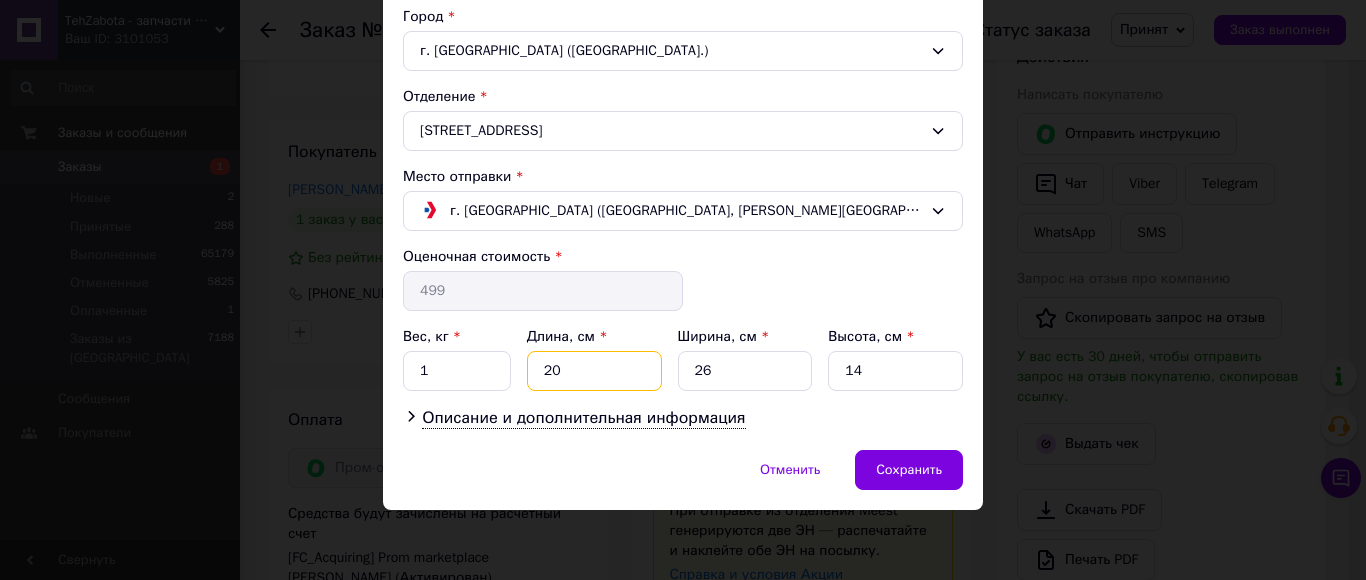 type on "20" 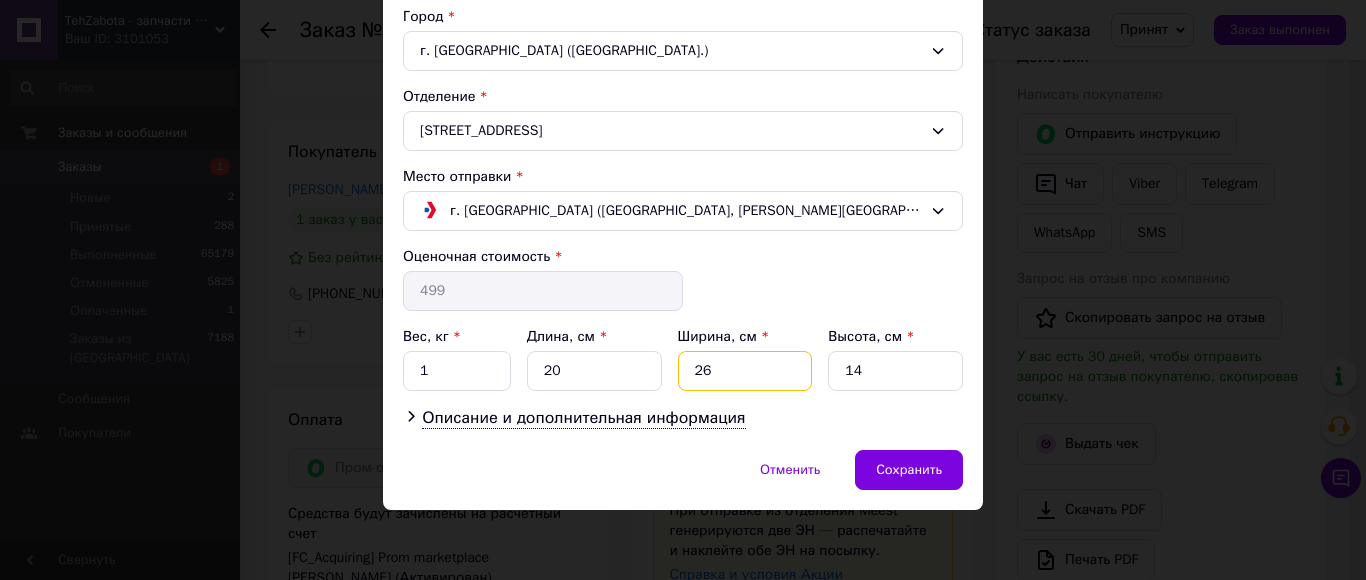 click on "26" at bounding box center [745, 371] 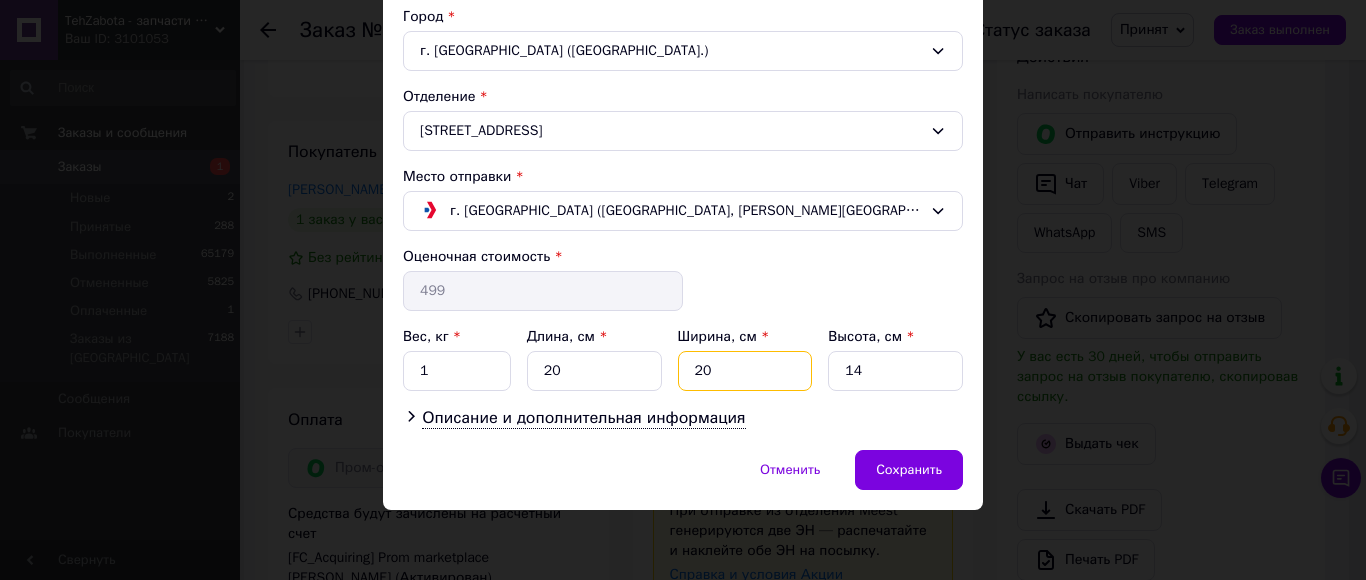 type on "20" 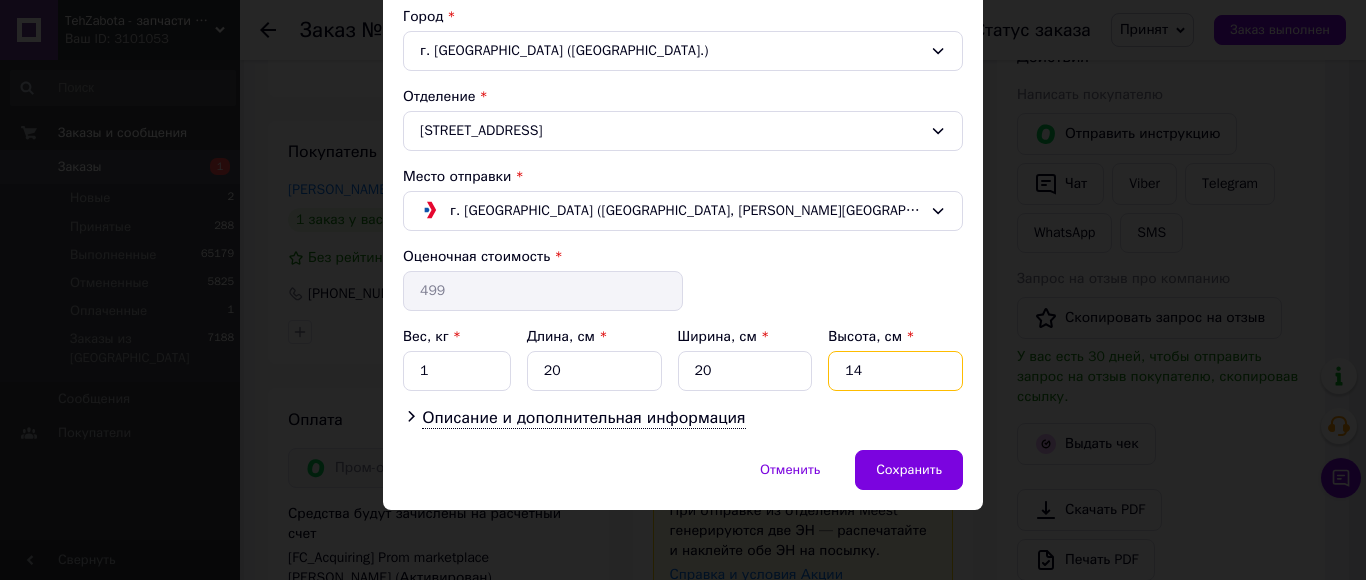 click on "14" at bounding box center [895, 371] 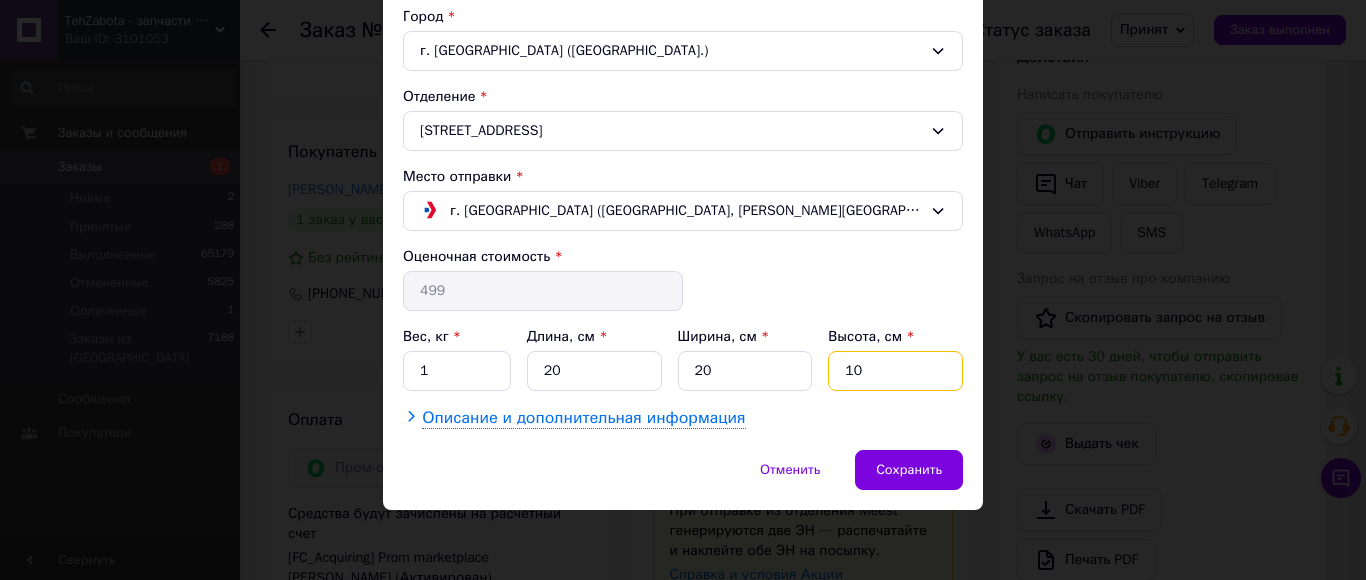 type on "10" 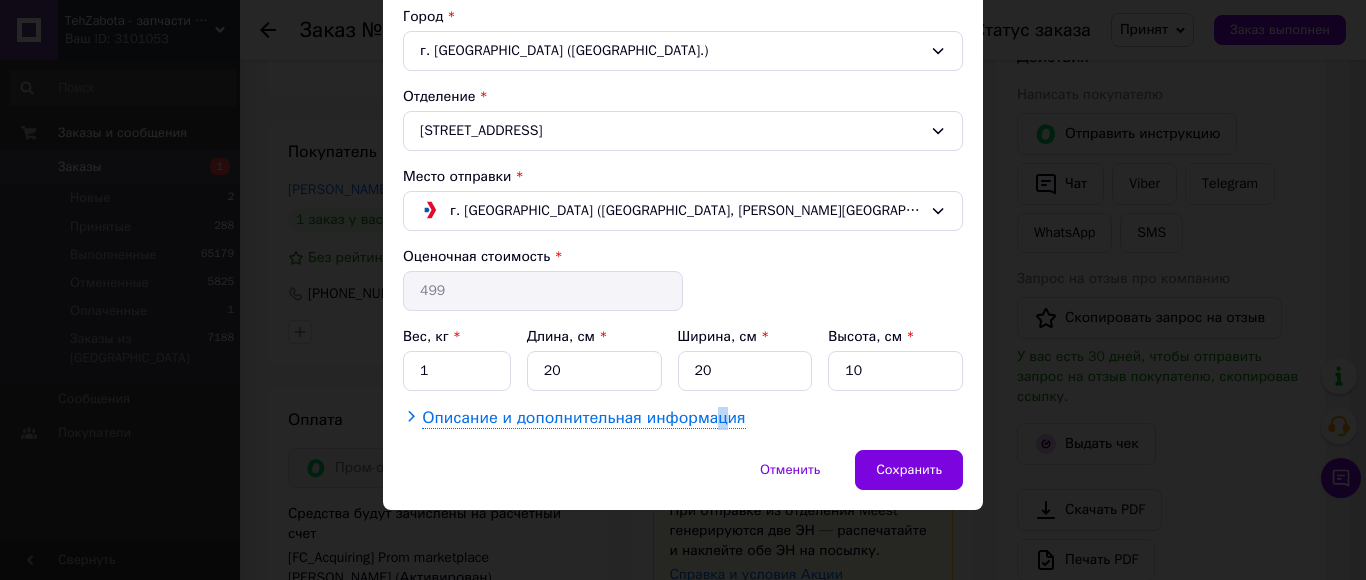click on "Описание и дополнительная информация" at bounding box center [583, 418] 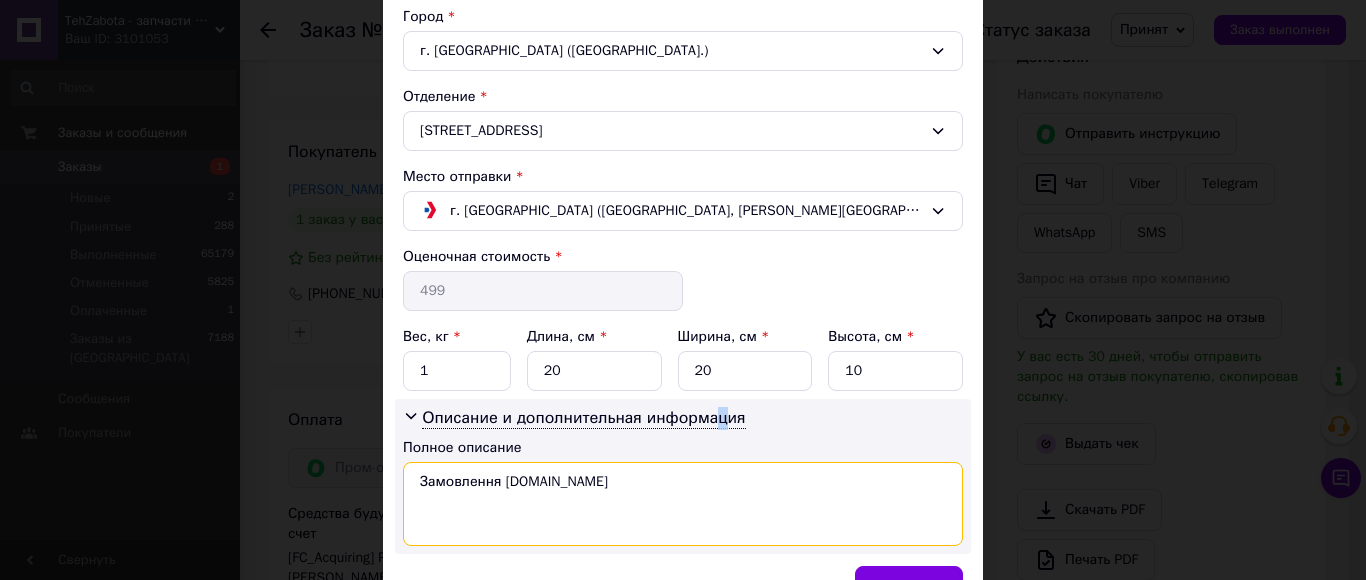 click on "Замовлення [DOMAIN_NAME]" at bounding box center (683, 504) 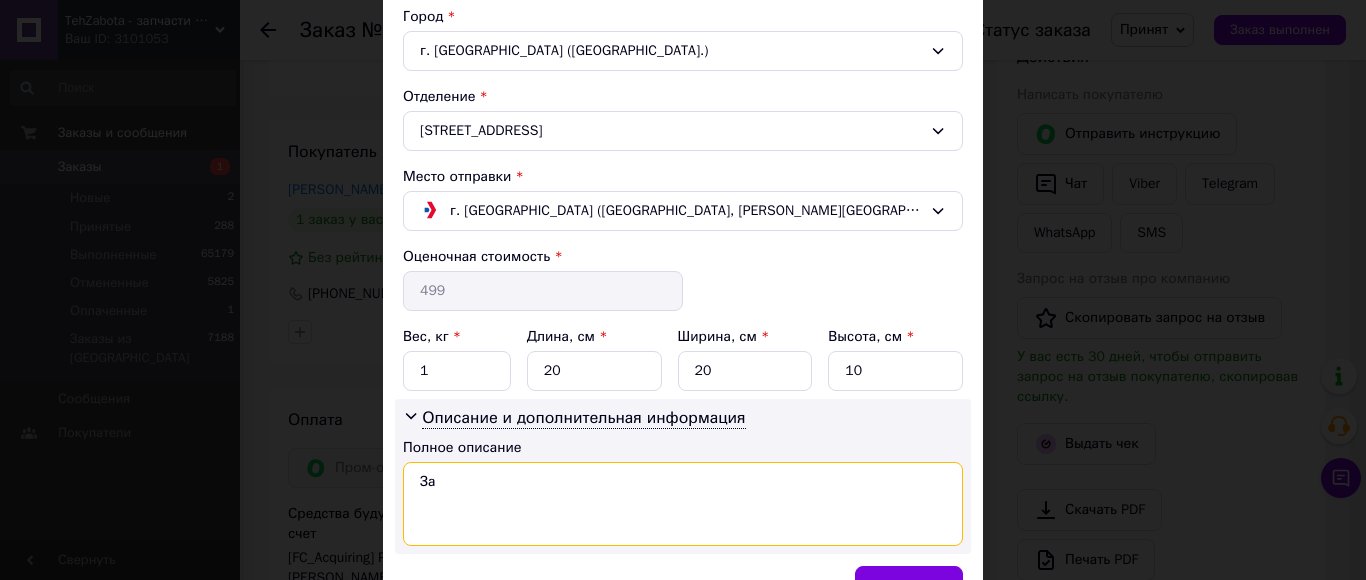 type on "З" 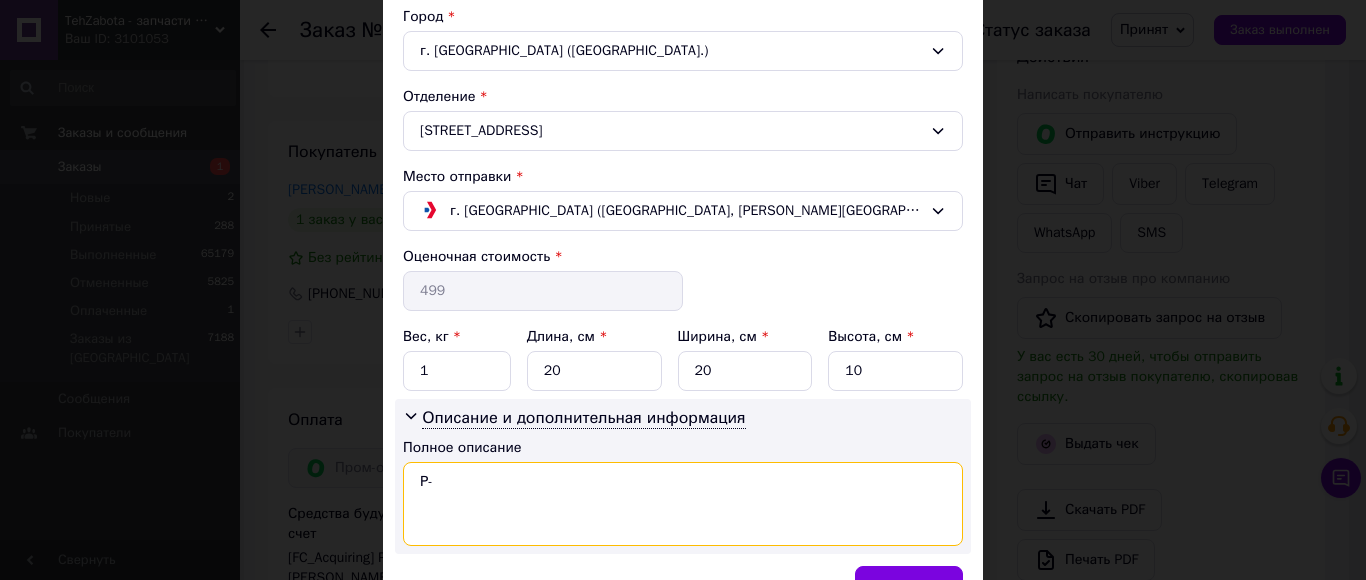 paste on "набор Xiaomi Q7" 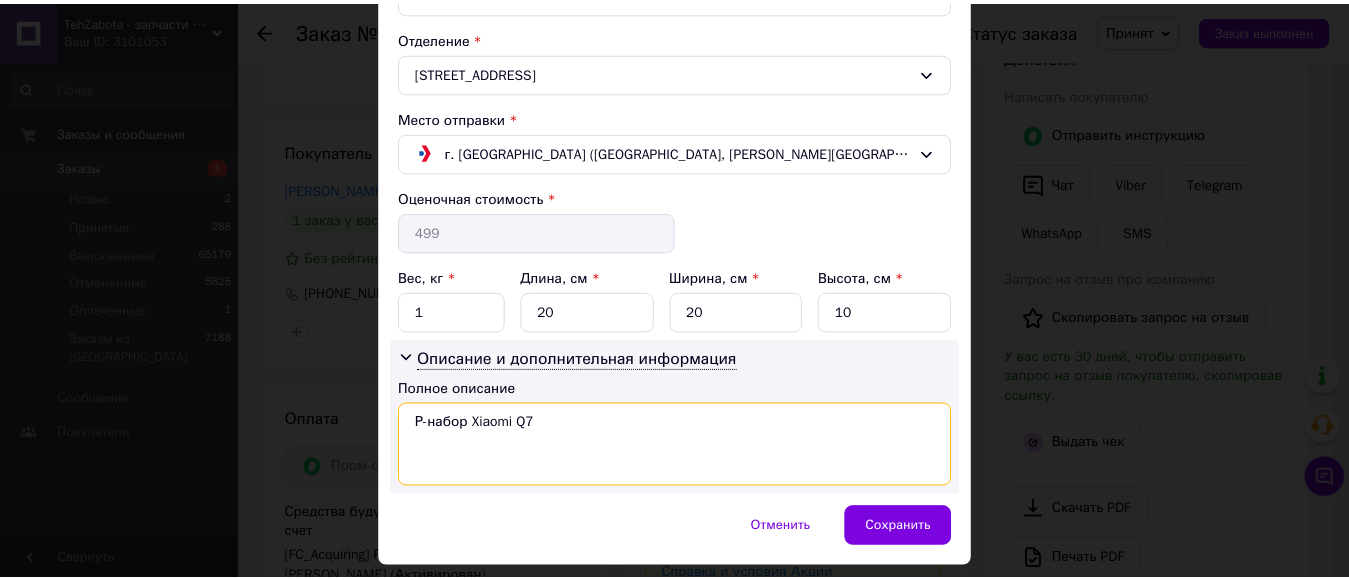 scroll, scrollTop: 660, scrollLeft: 0, axis: vertical 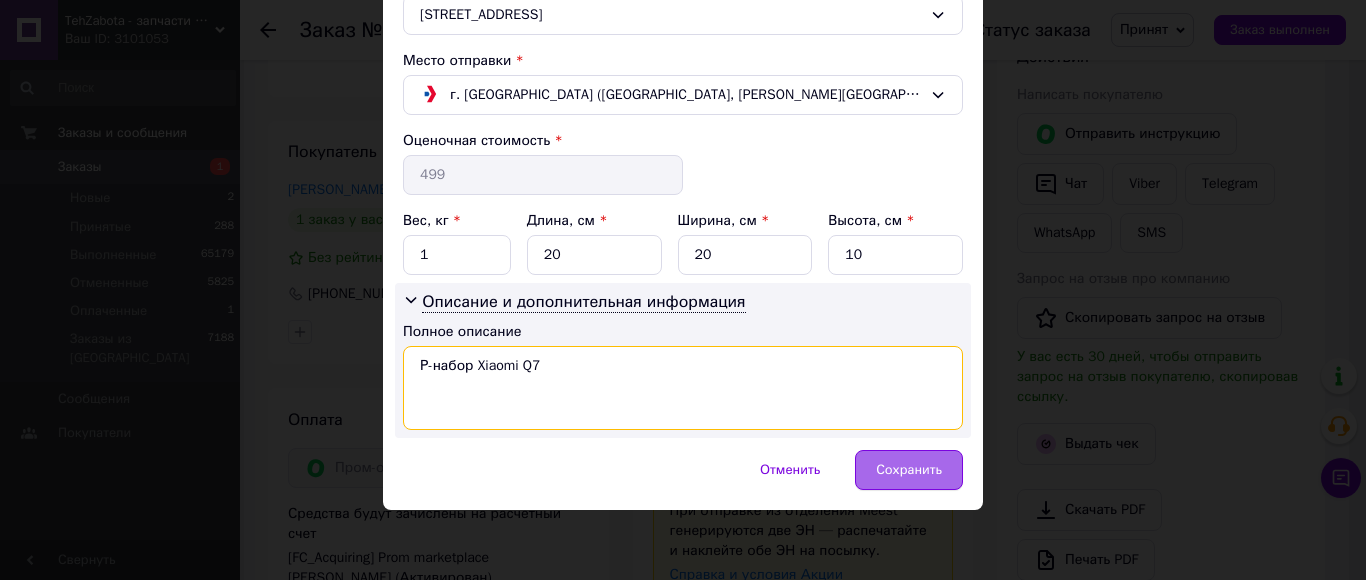 type on "Р-набор Xiaomi Q7" 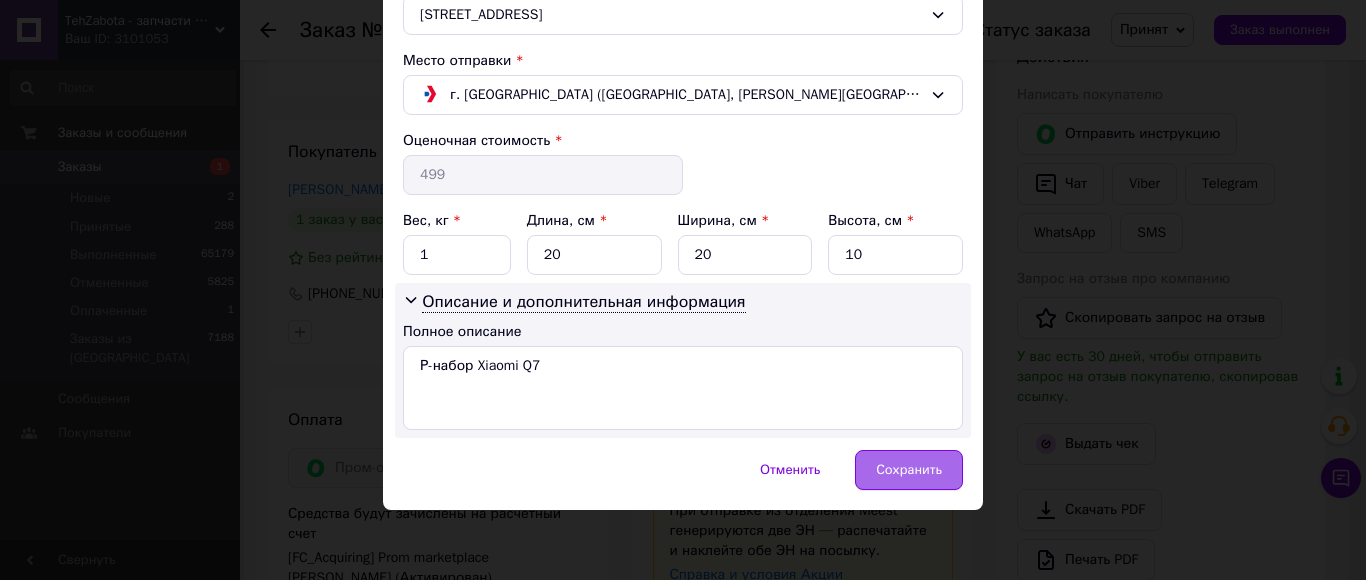 click on "Сохранить" at bounding box center (909, 470) 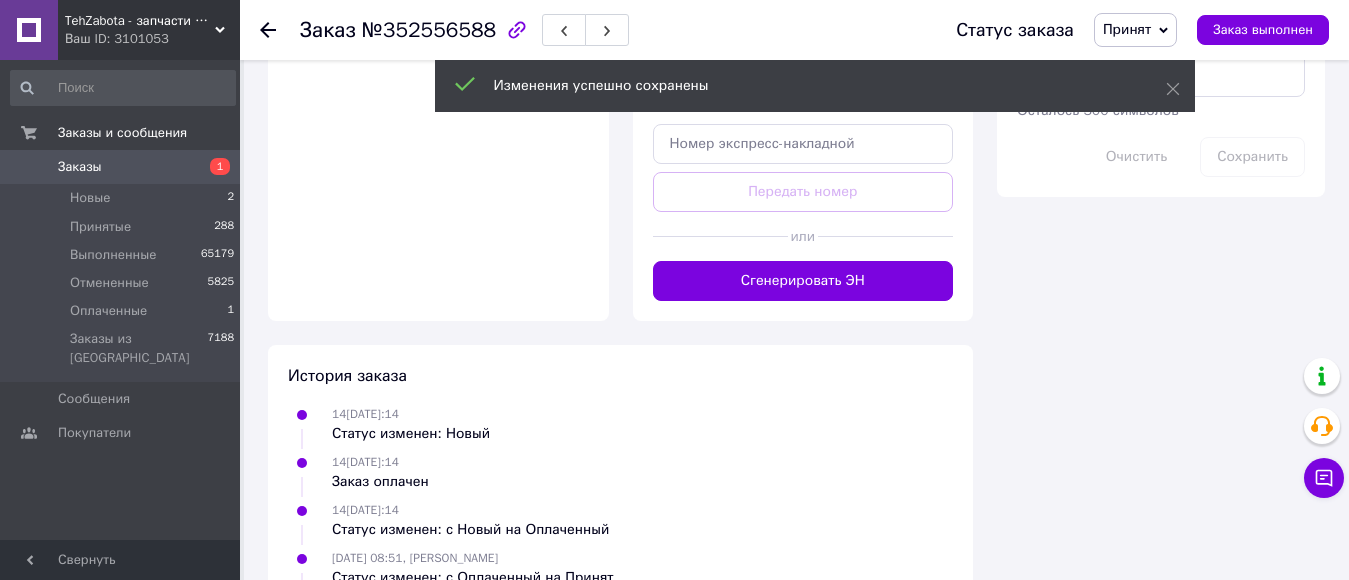 scroll, scrollTop: 1400, scrollLeft: 0, axis: vertical 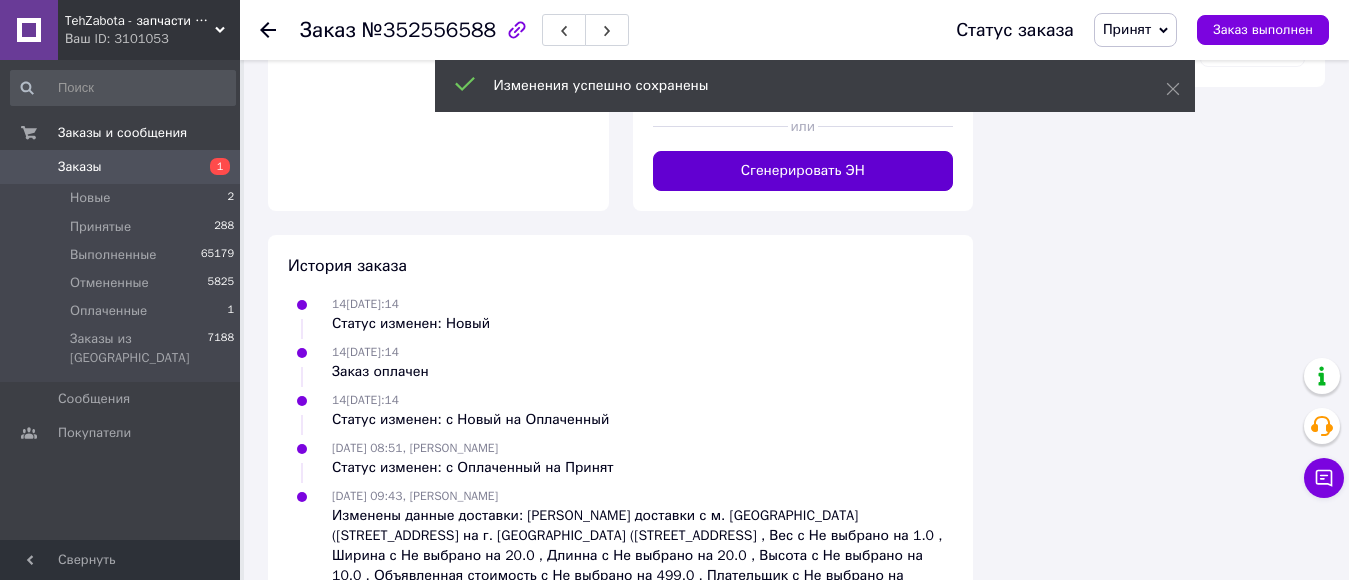 click on "Сгенерировать ЭН" at bounding box center [803, 171] 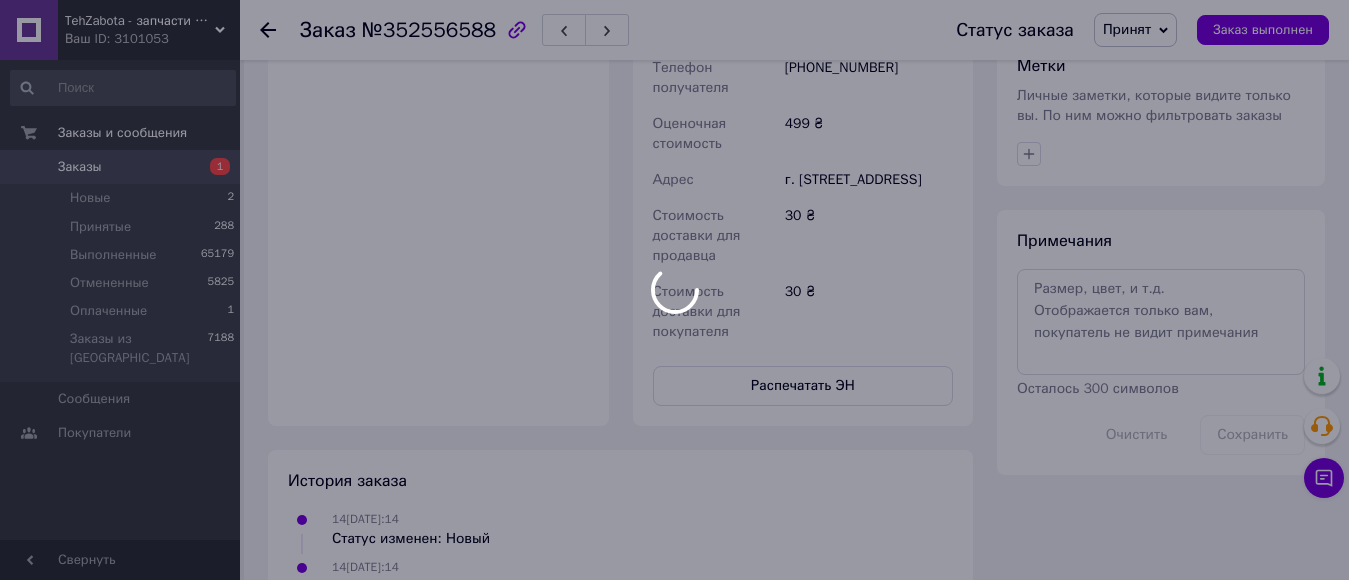 scroll, scrollTop: 800, scrollLeft: 0, axis: vertical 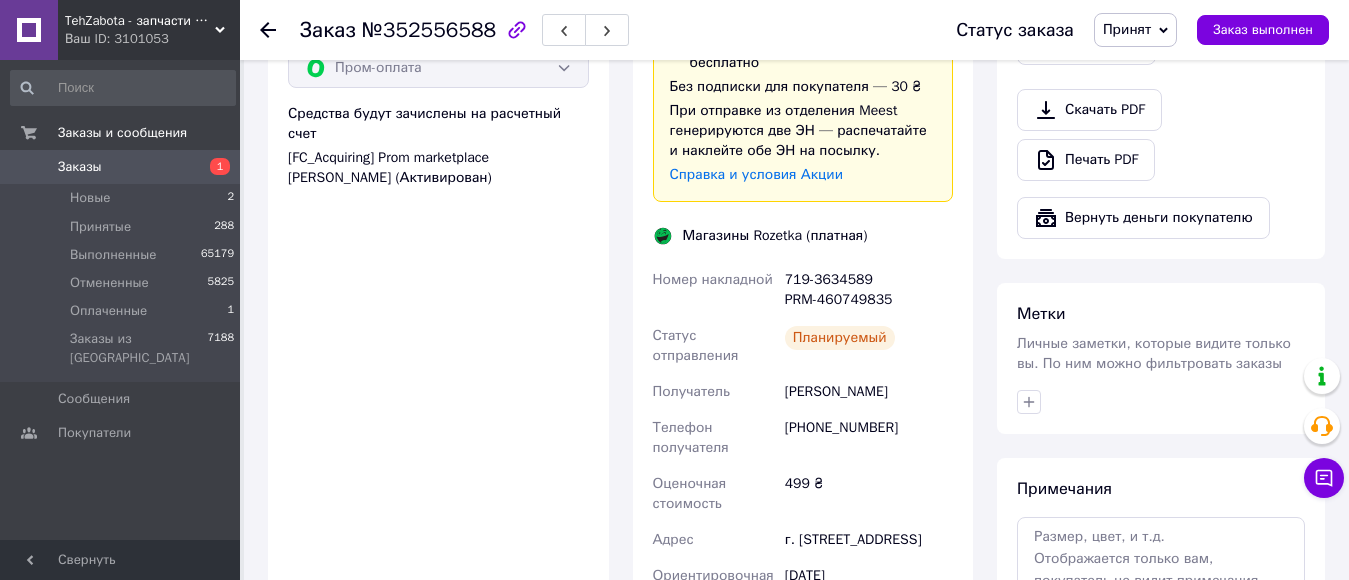 click 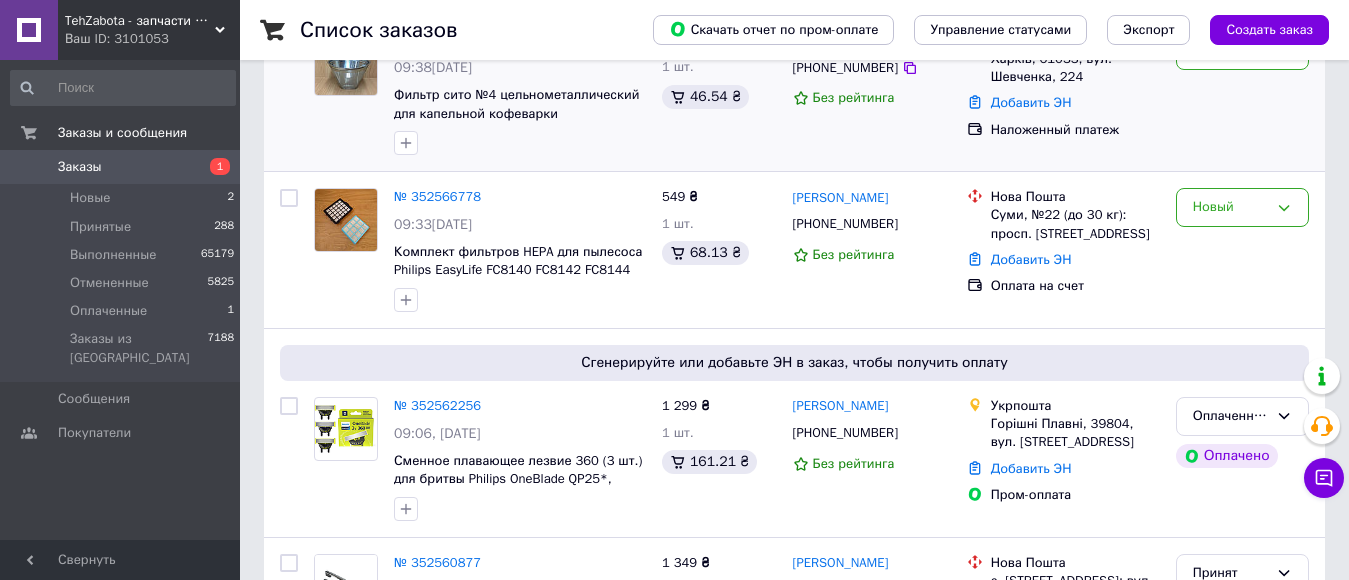 scroll, scrollTop: 100, scrollLeft: 0, axis: vertical 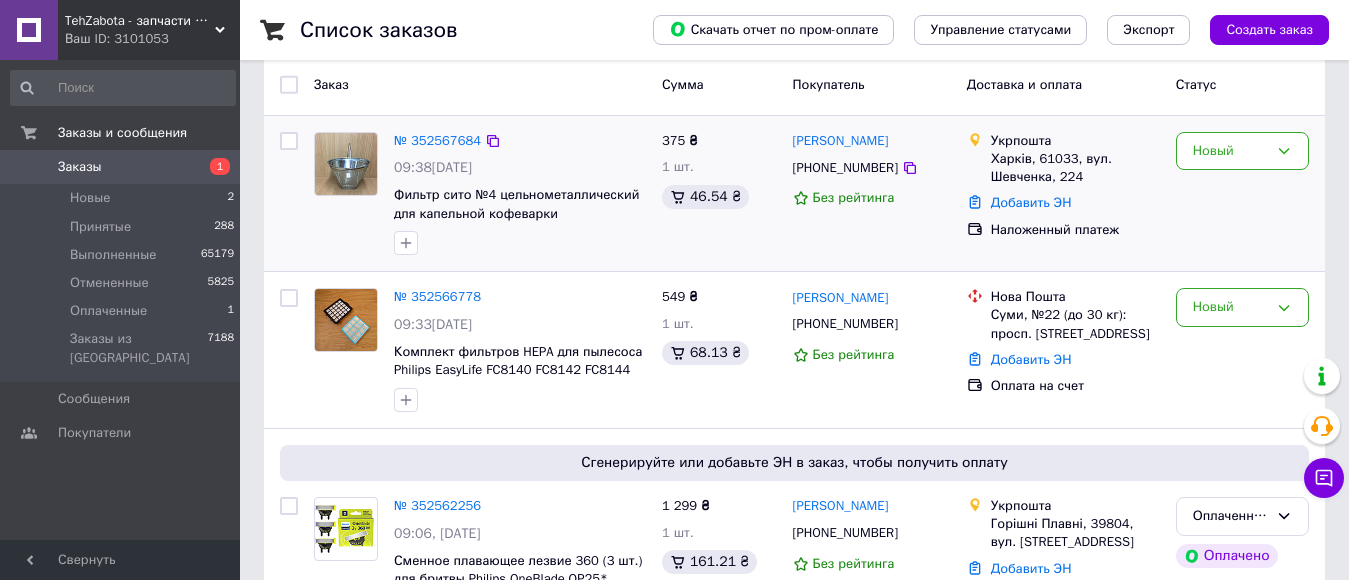 click on "Новый" at bounding box center [1230, 151] 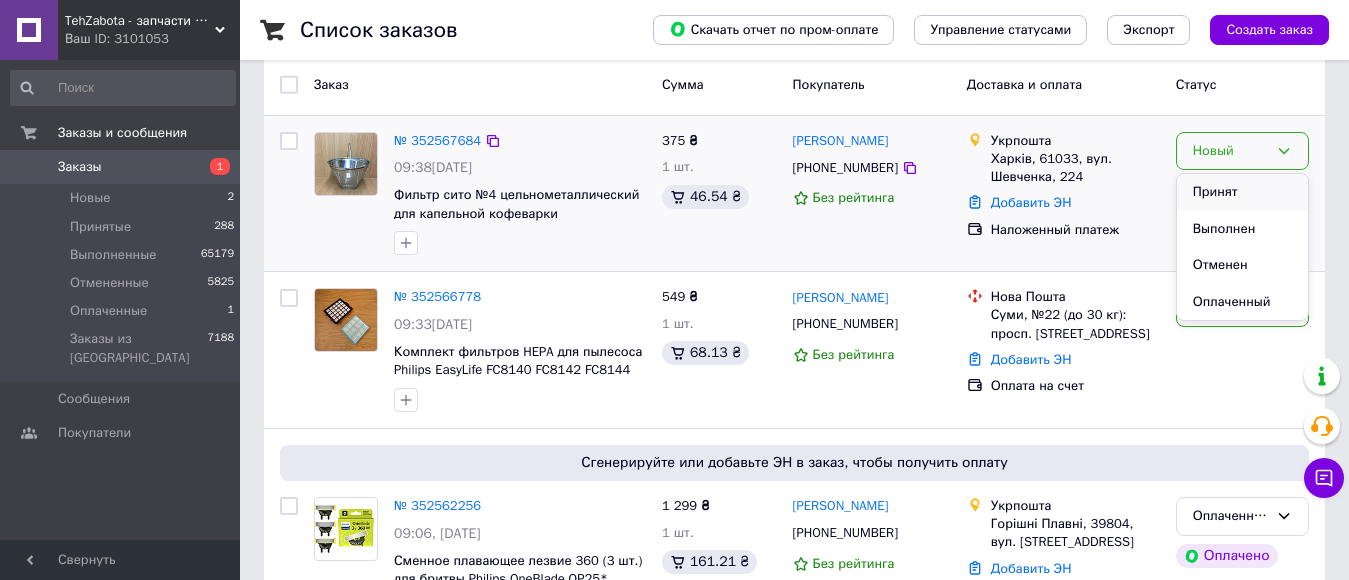 click on "Принят" at bounding box center [1242, 192] 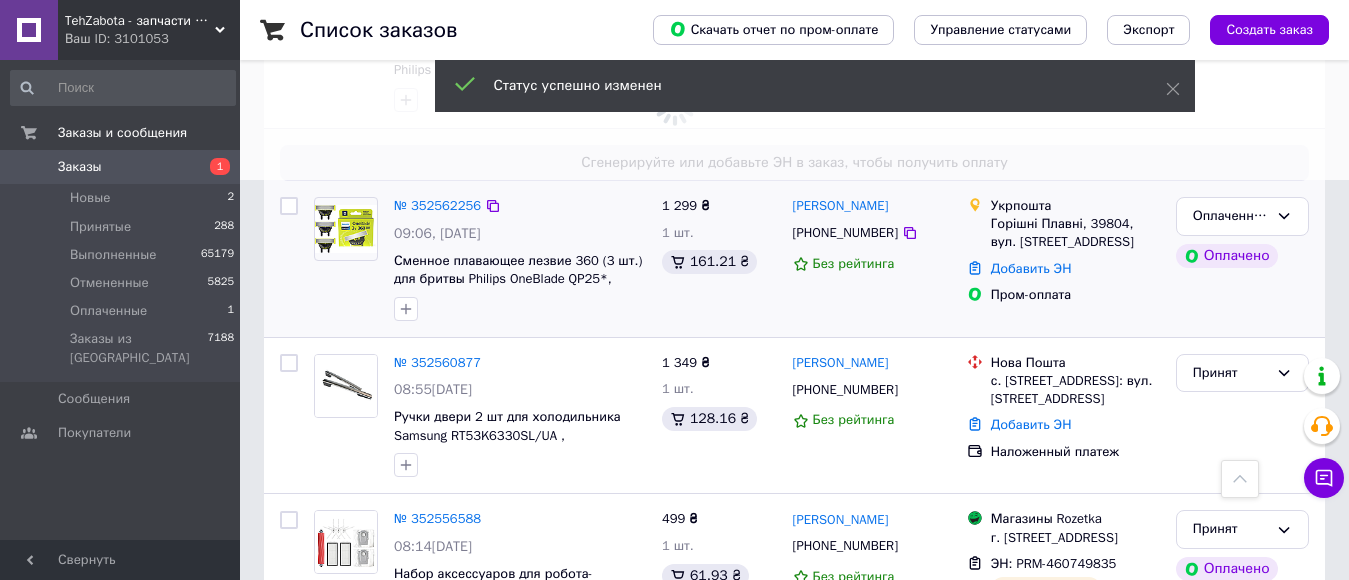 scroll, scrollTop: 300, scrollLeft: 0, axis: vertical 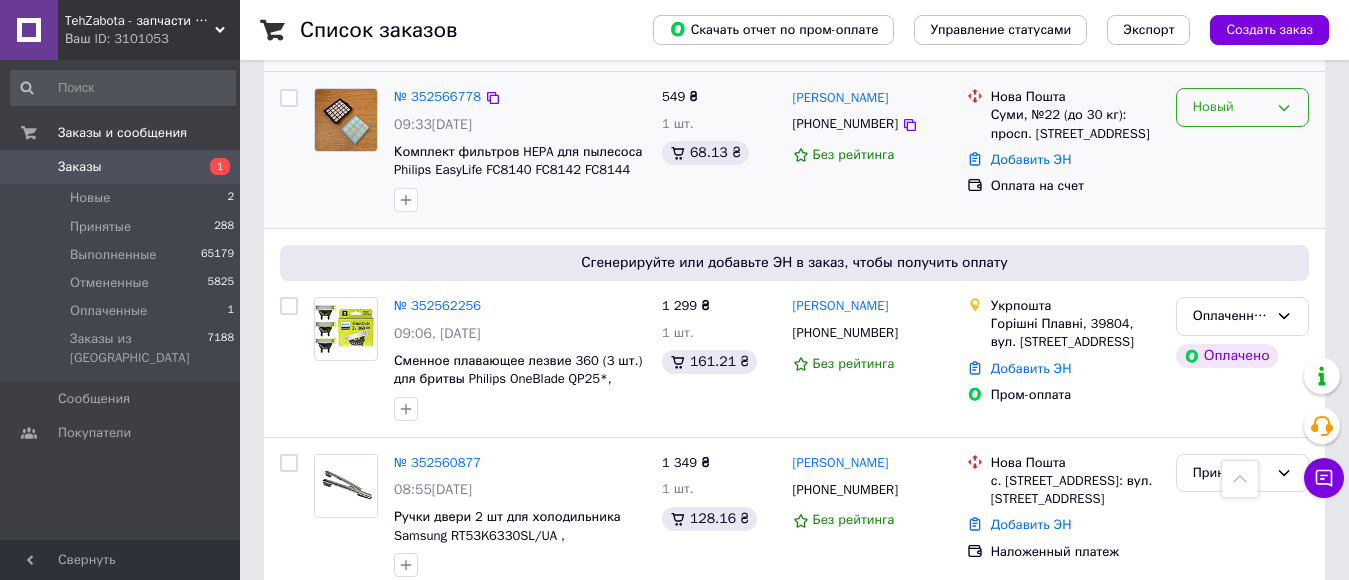 click on "Новый" at bounding box center (1230, 107) 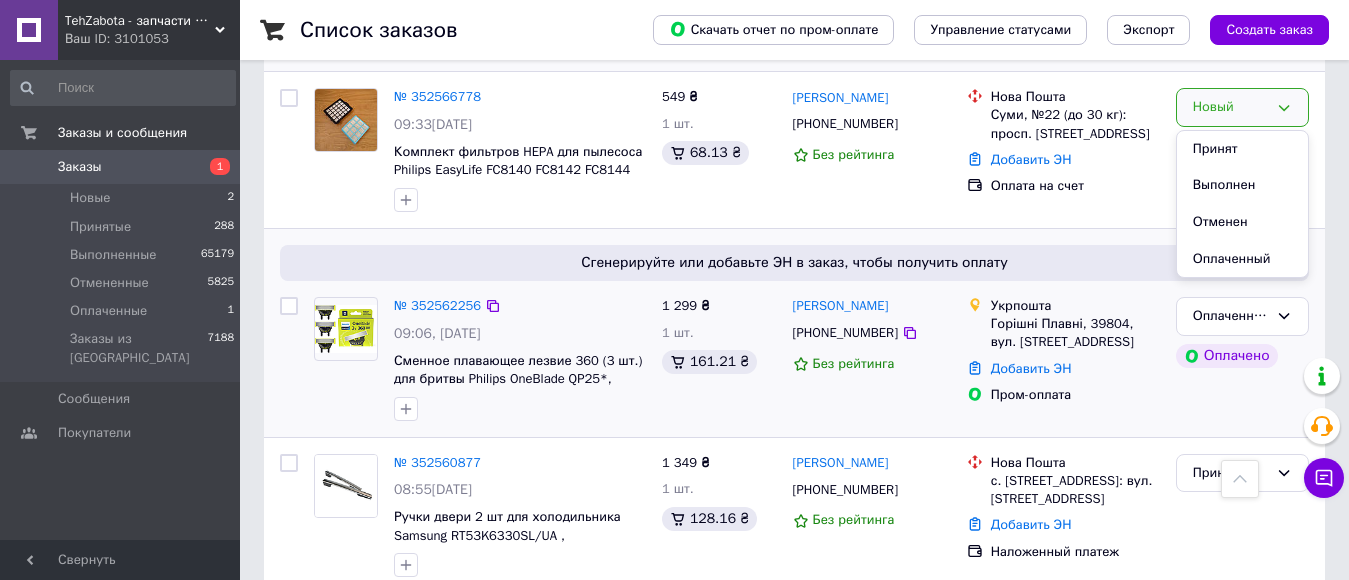 click on "Принят" at bounding box center (1242, 149) 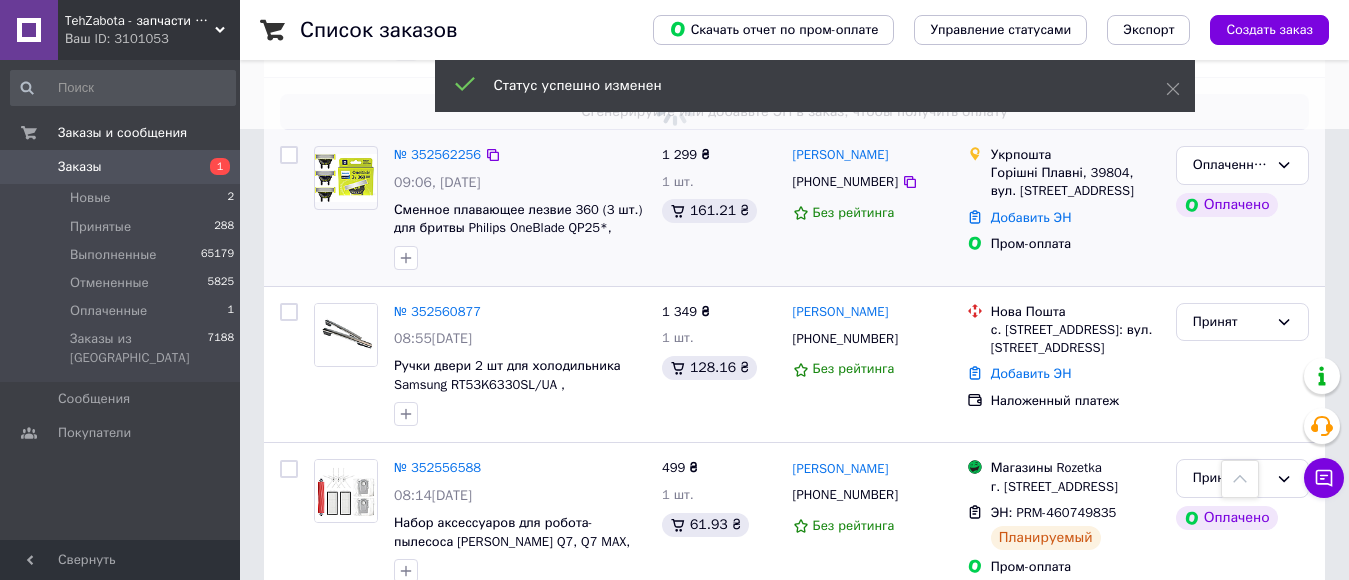 scroll, scrollTop: 500, scrollLeft: 0, axis: vertical 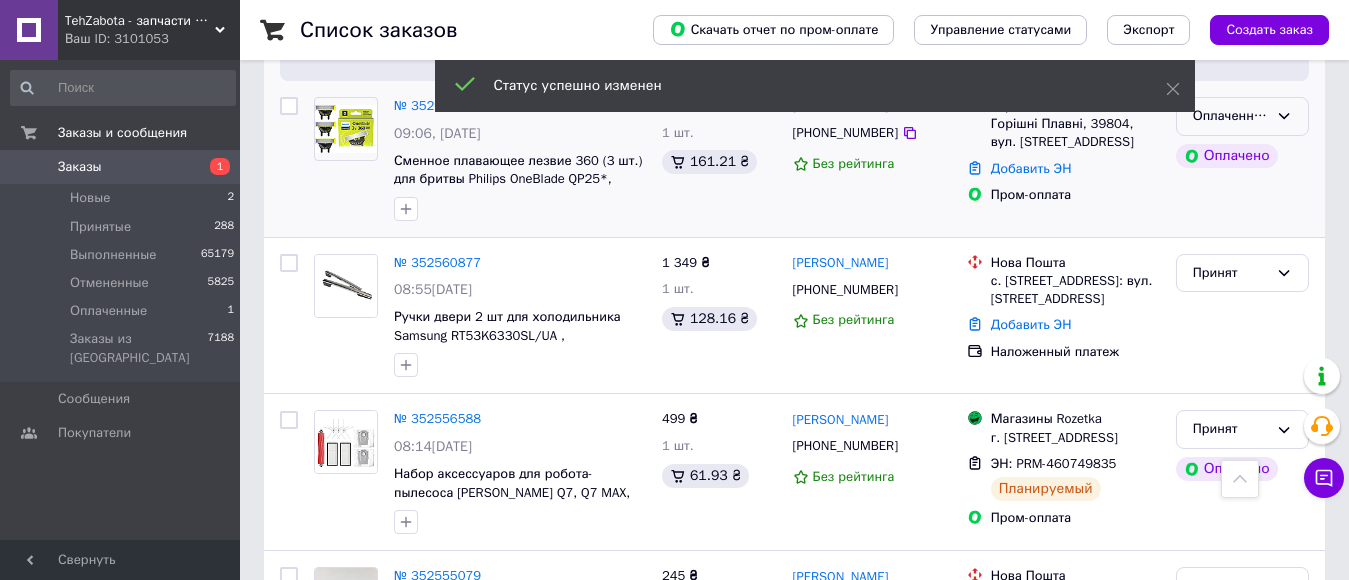 click 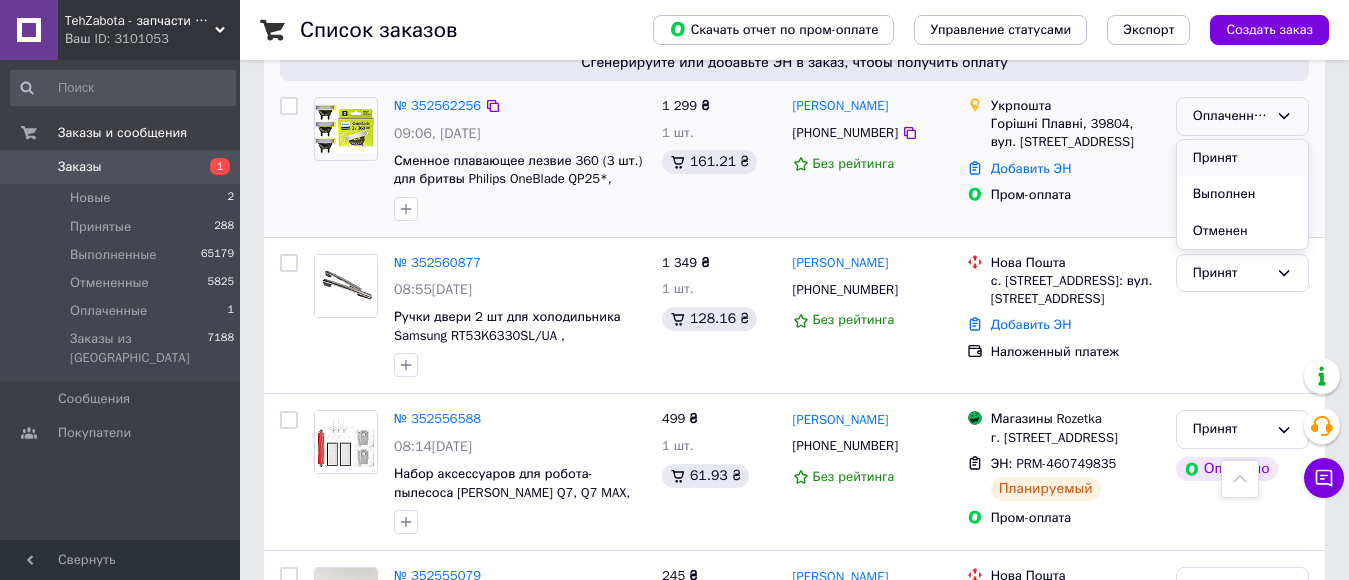 click on "Принят" at bounding box center [1242, 158] 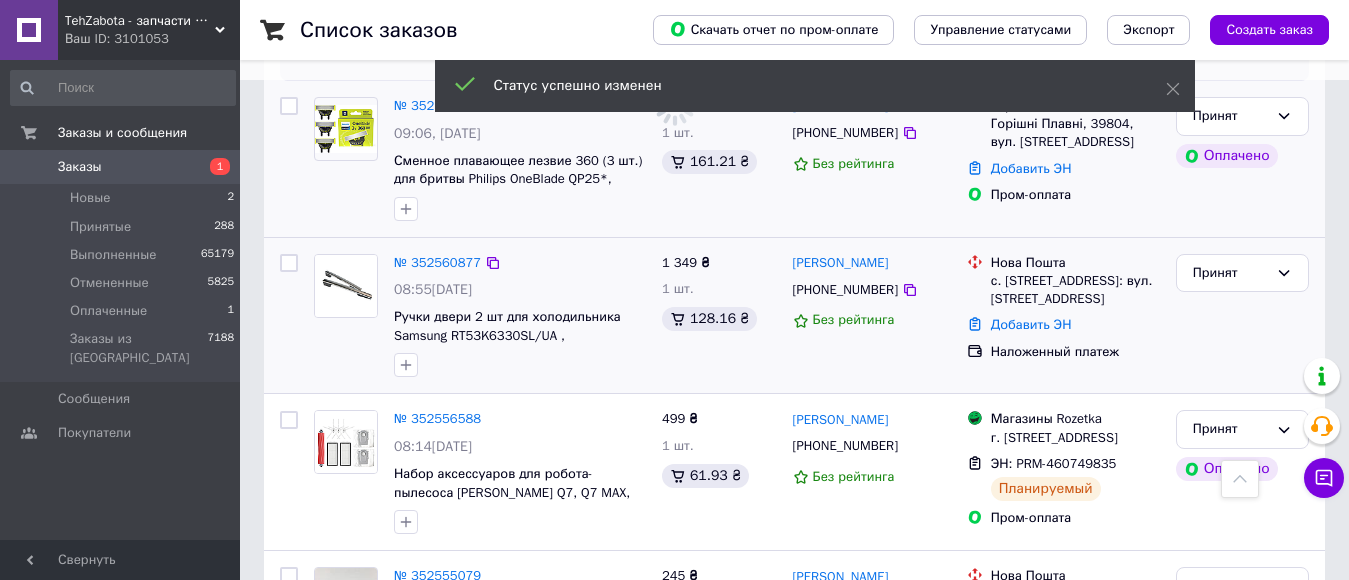 click 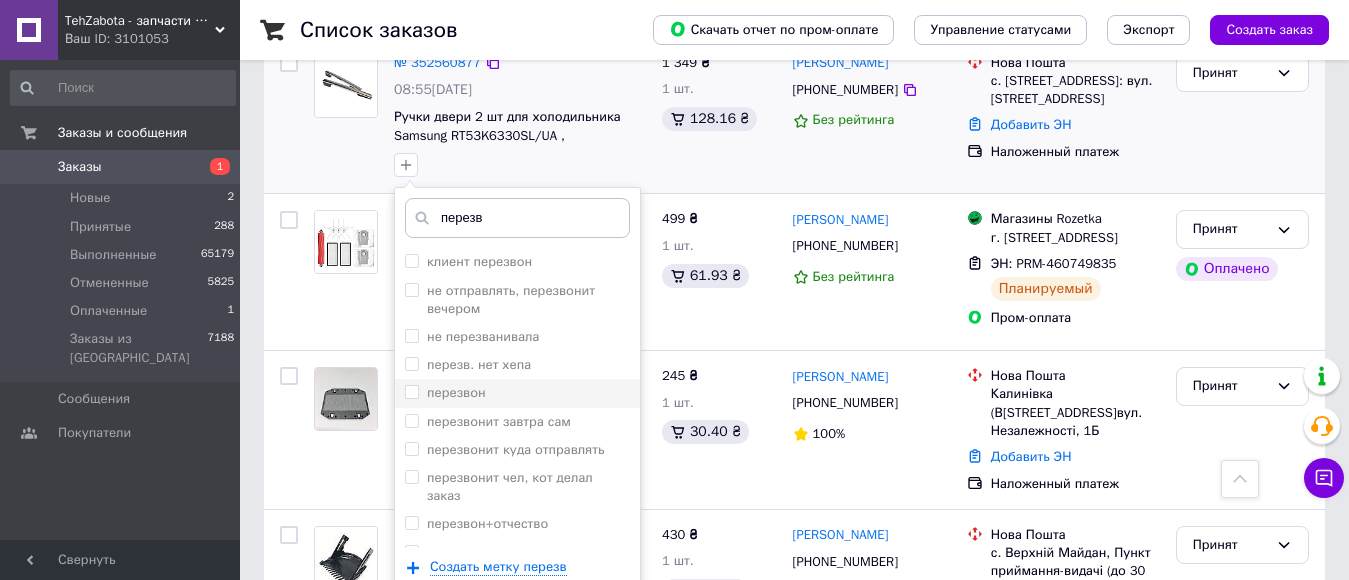 type on "перезв" 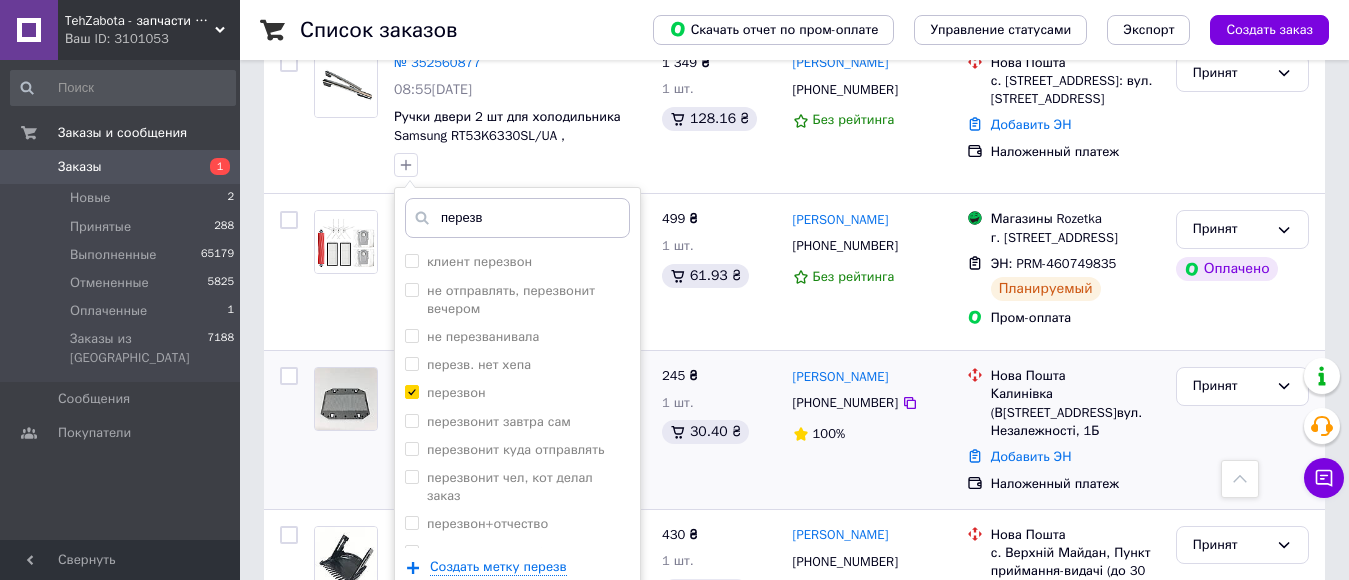 checkbox on "true" 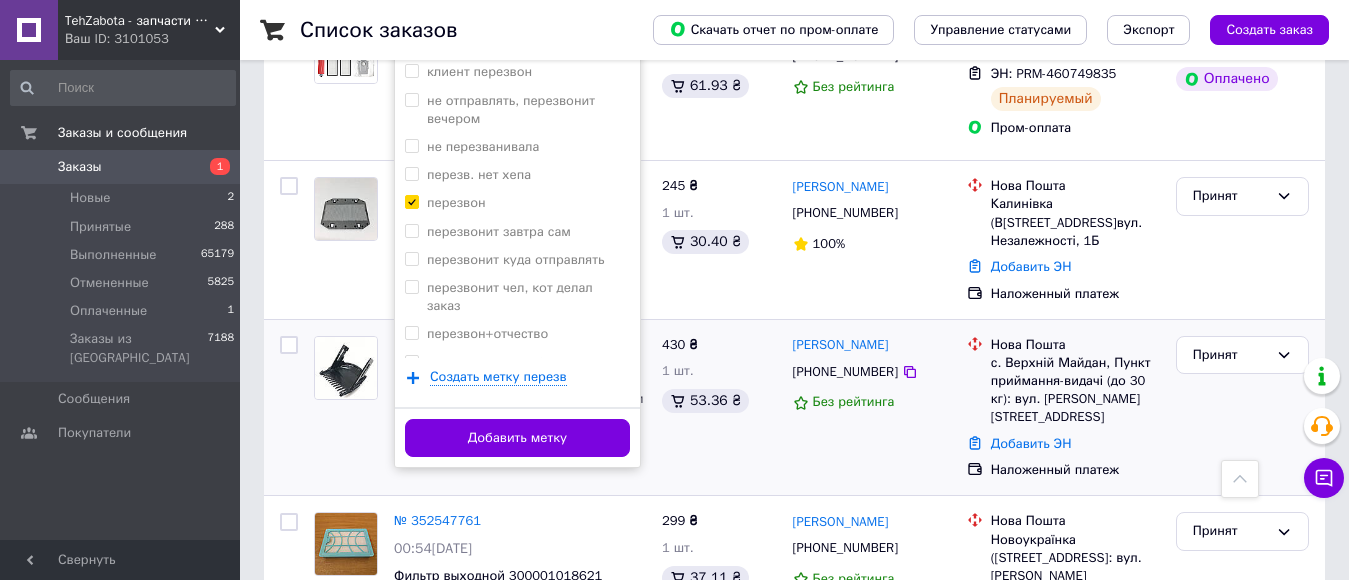 scroll, scrollTop: 900, scrollLeft: 0, axis: vertical 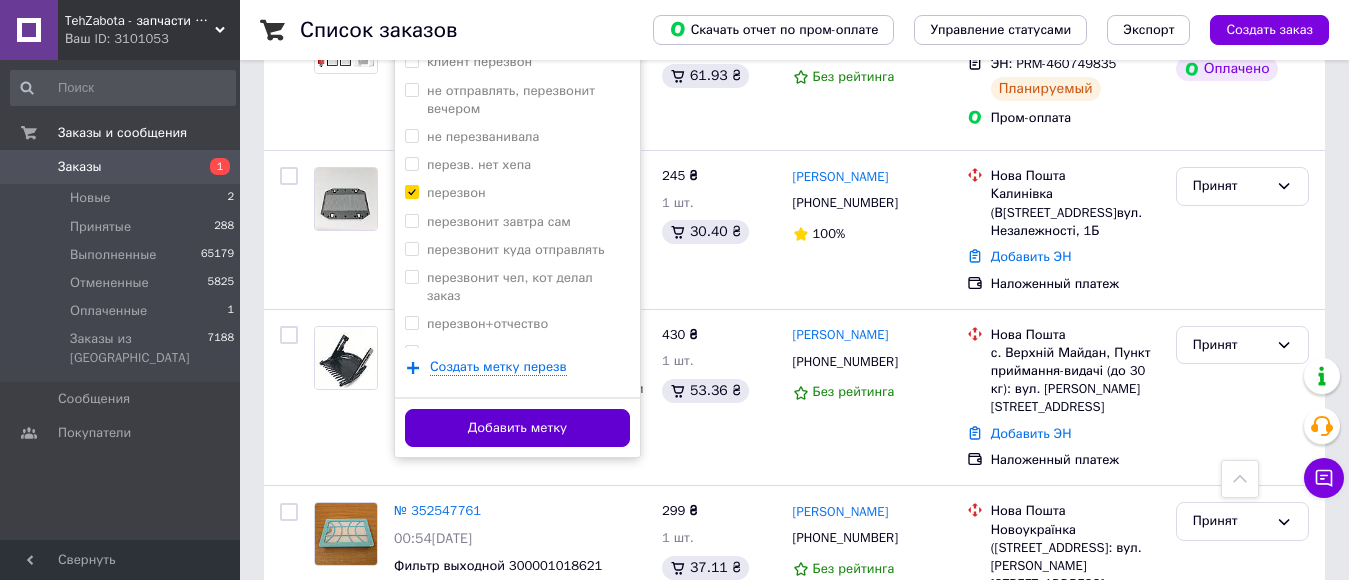 drag, startPoint x: 614, startPoint y: 418, endPoint x: 763, endPoint y: 423, distance: 149.08386 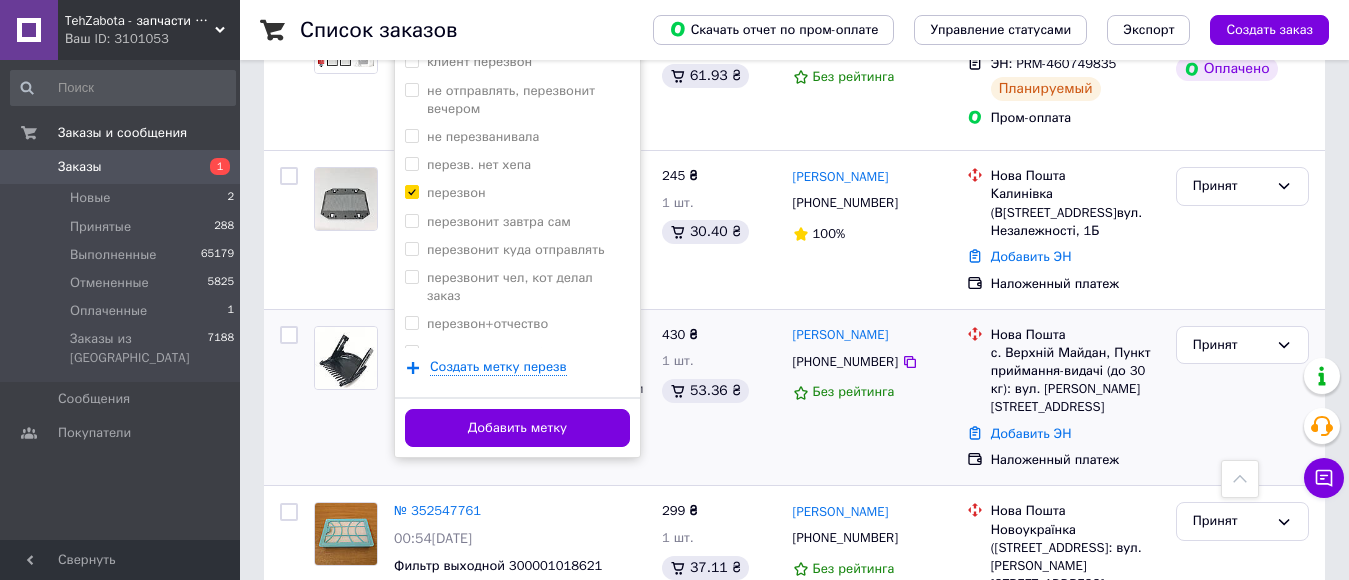 click on "Добавить метку" at bounding box center (517, 428) 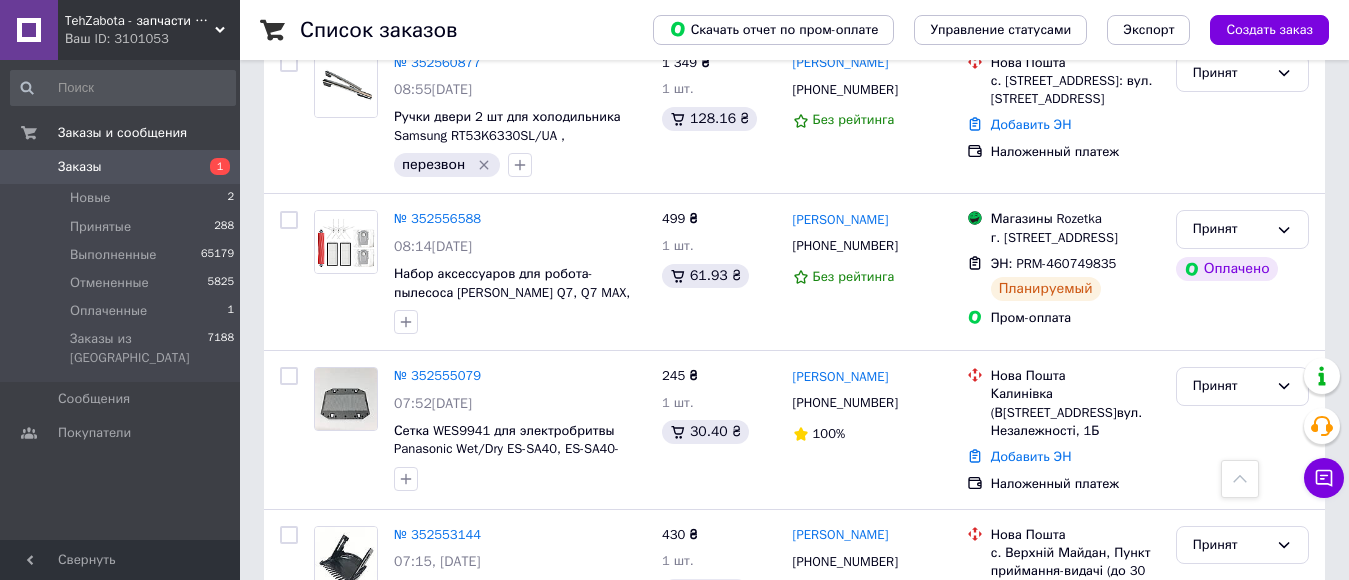 scroll, scrollTop: 800, scrollLeft: 0, axis: vertical 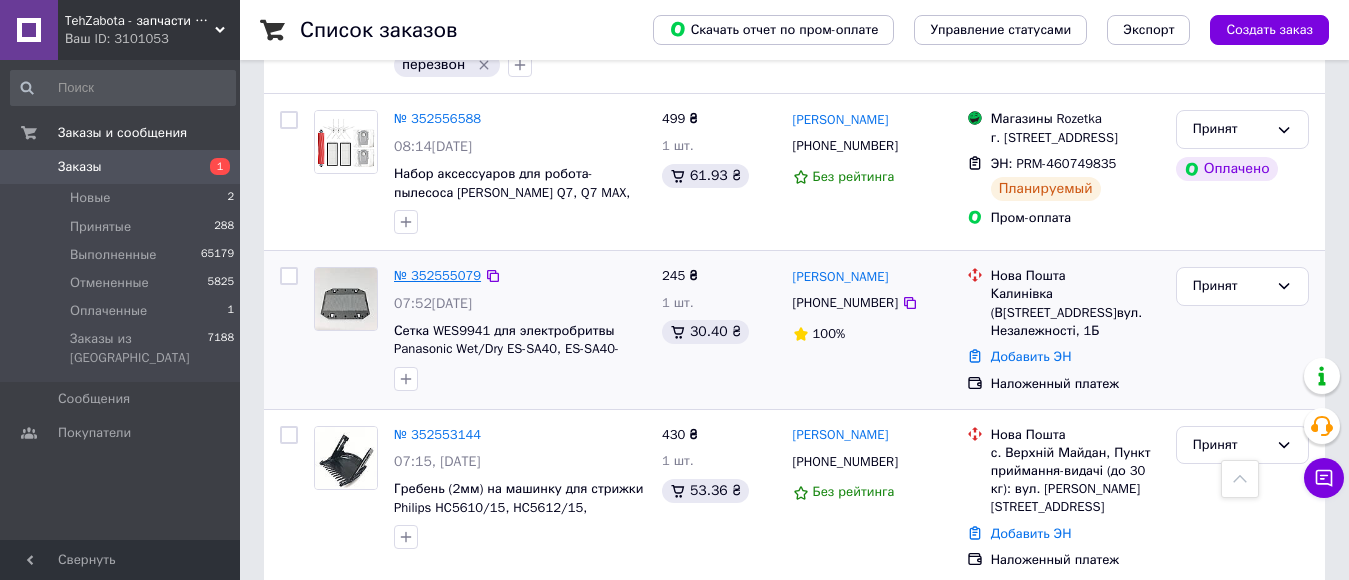click on "№ 352555079" at bounding box center [437, 275] 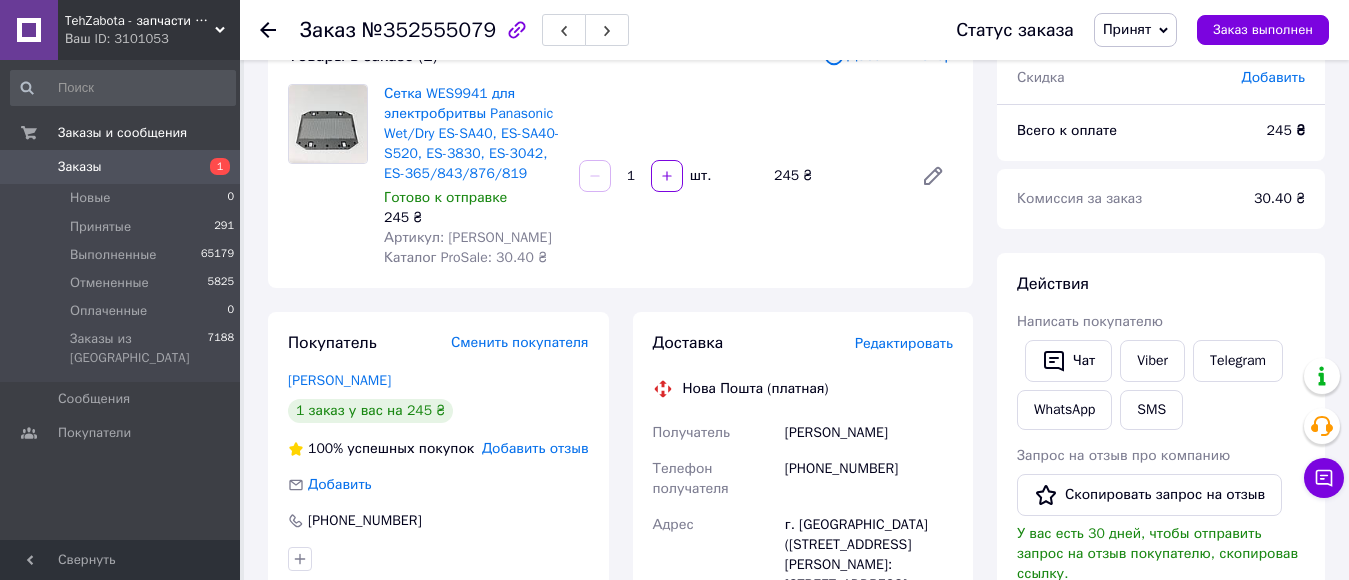scroll, scrollTop: 100, scrollLeft: 0, axis: vertical 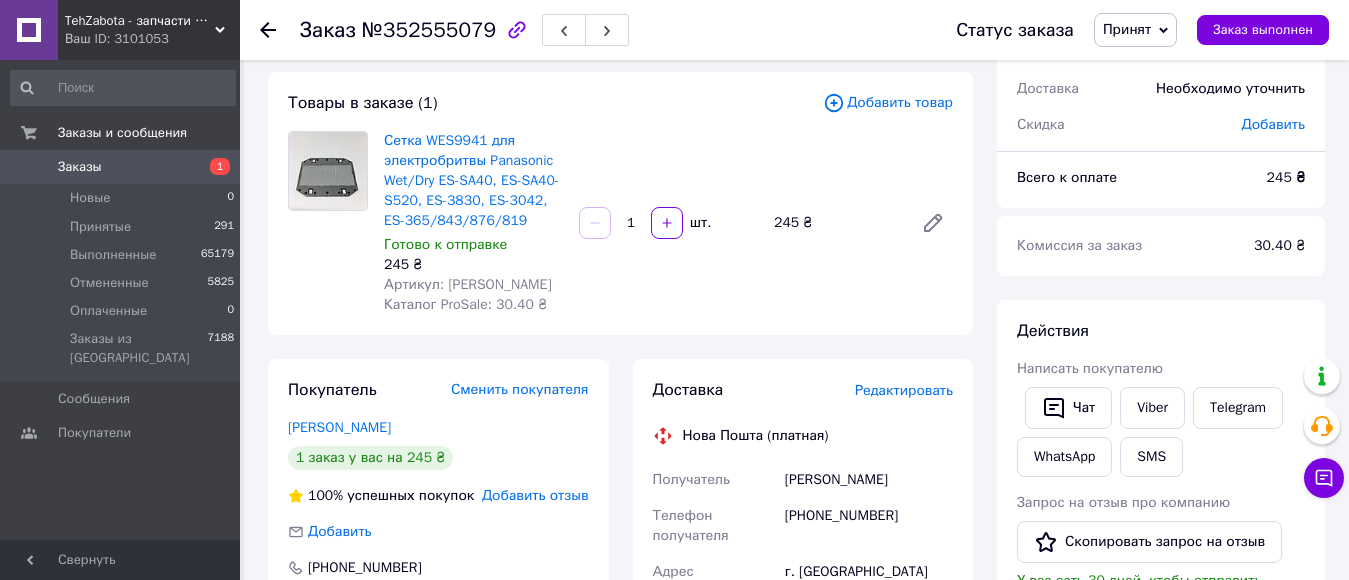 drag, startPoint x: 440, startPoint y: 282, endPoint x: 513, endPoint y: 288, distance: 73.24616 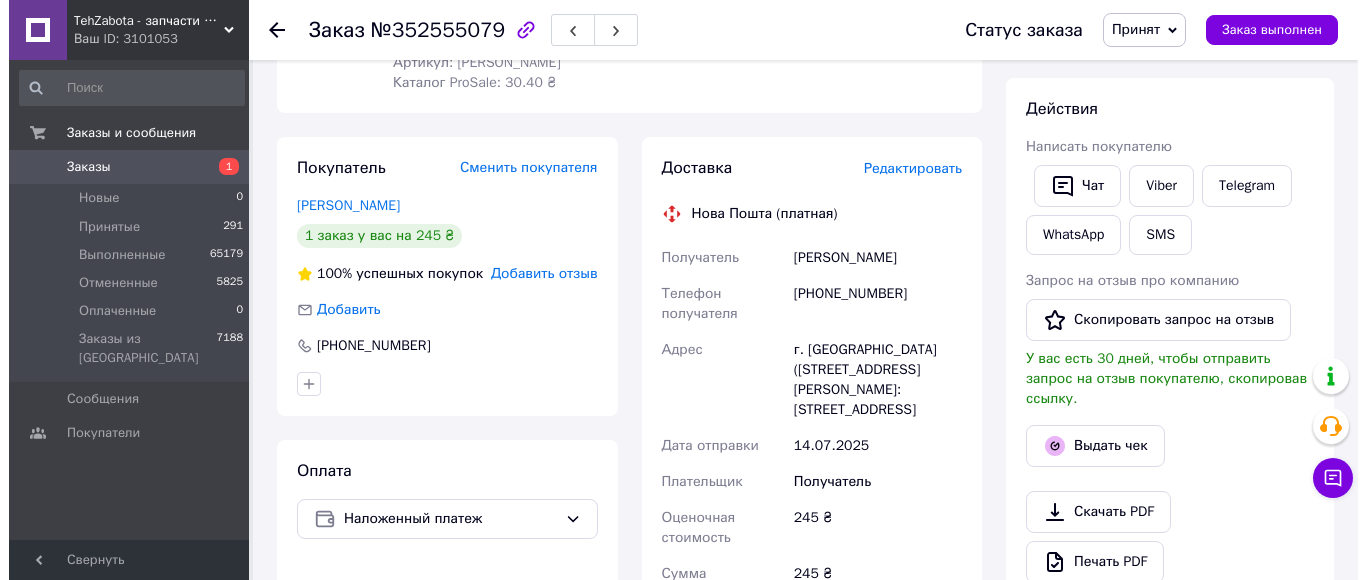 scroll, scrollTop: 200, scrollLeft: 0, axis: vertical 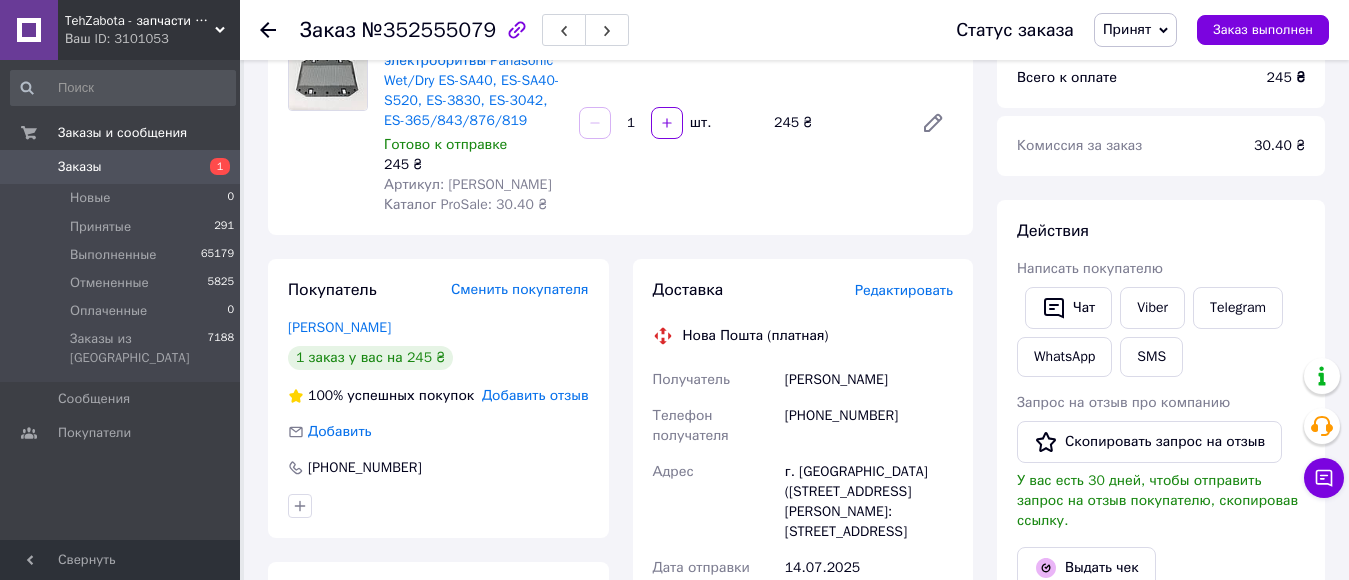 click on "Редактировать" at bounding box center [904, 290] 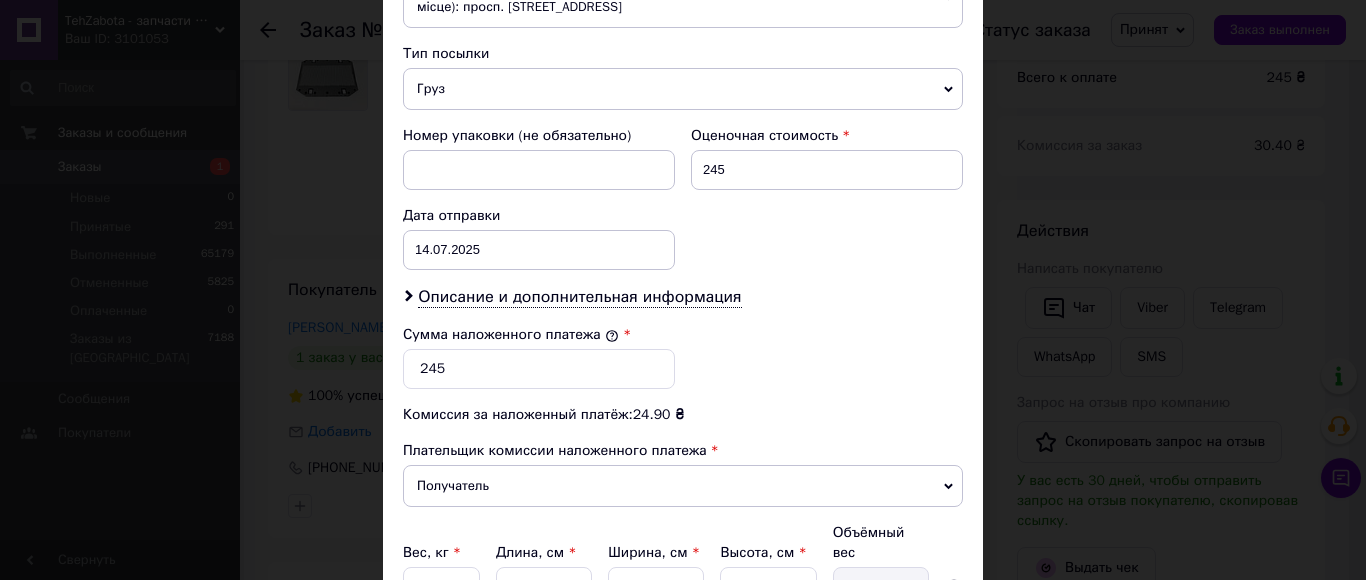 scroll, scrollTop: 800, scrollLeft: 0, axis: vertical 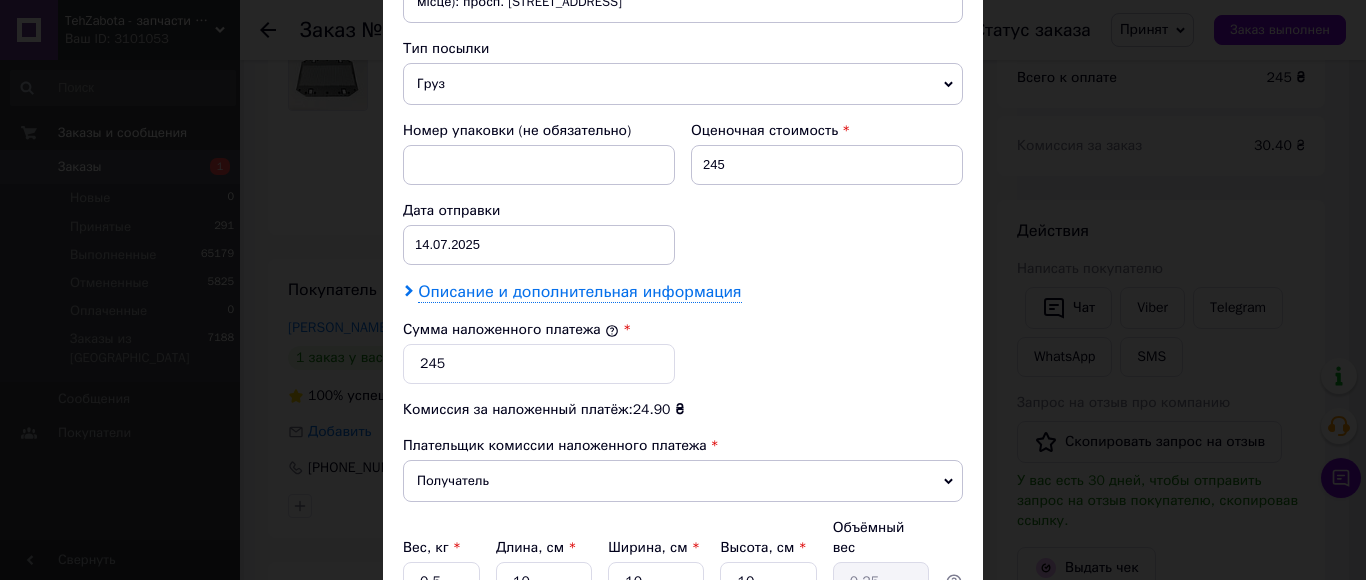 click on "Описание и дополнительная информация" at bounding box center (579, 292) 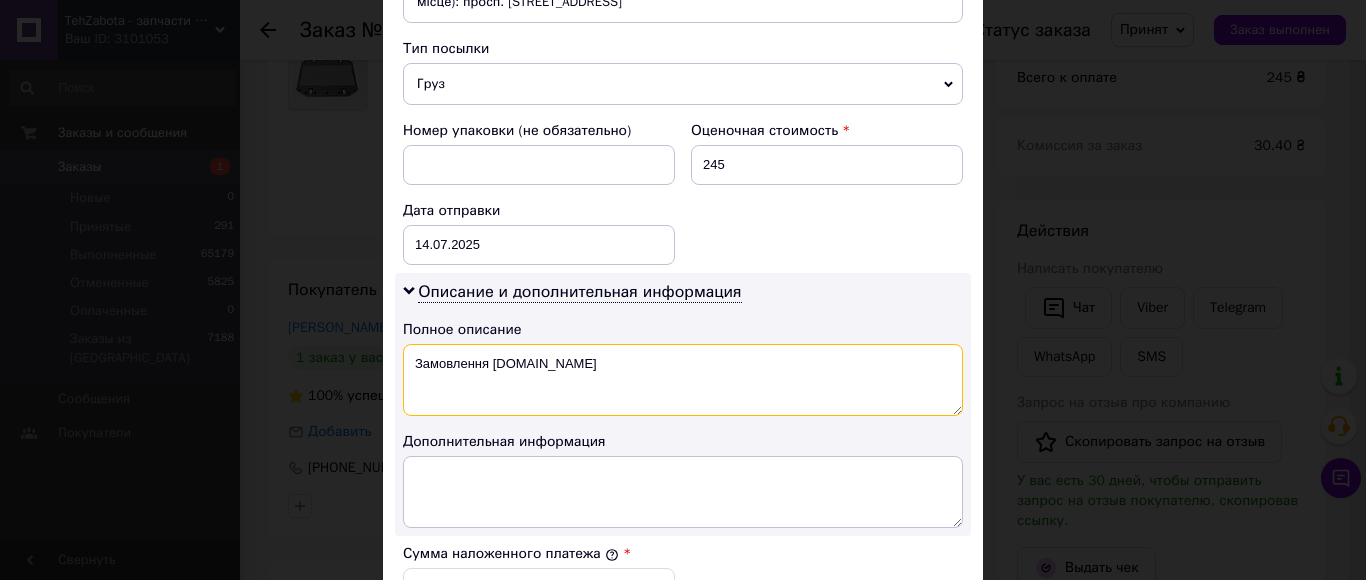 click on "Замовлення [DOMAIN_NAME]" at bounding box center (683, 380) 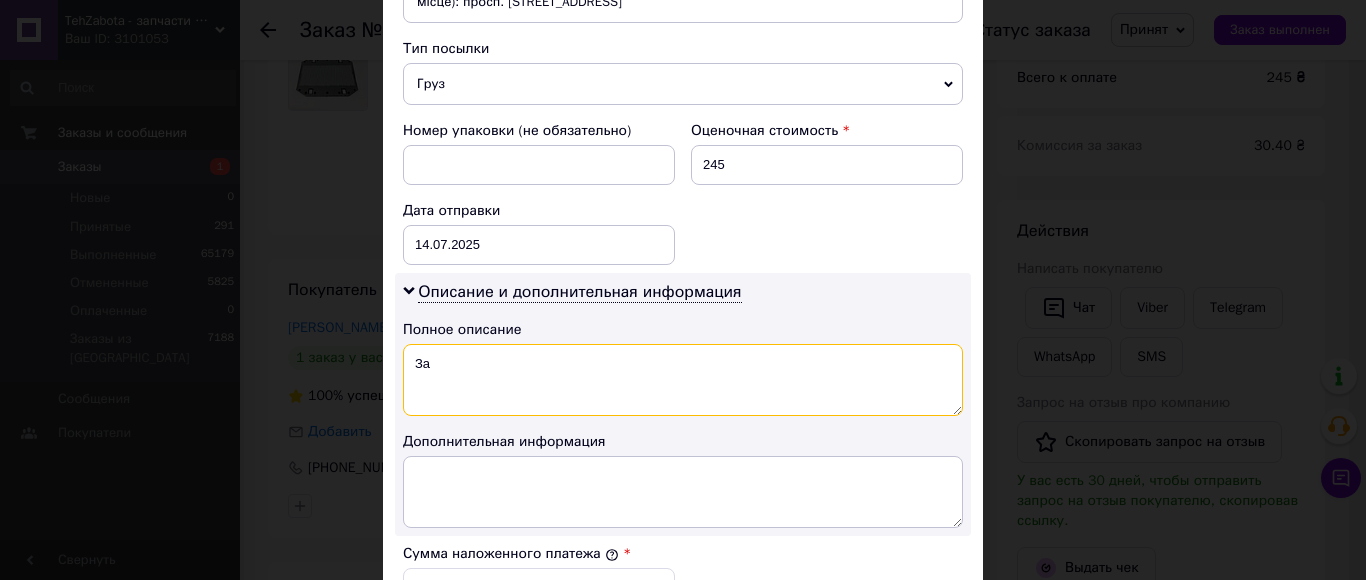 type on "З" 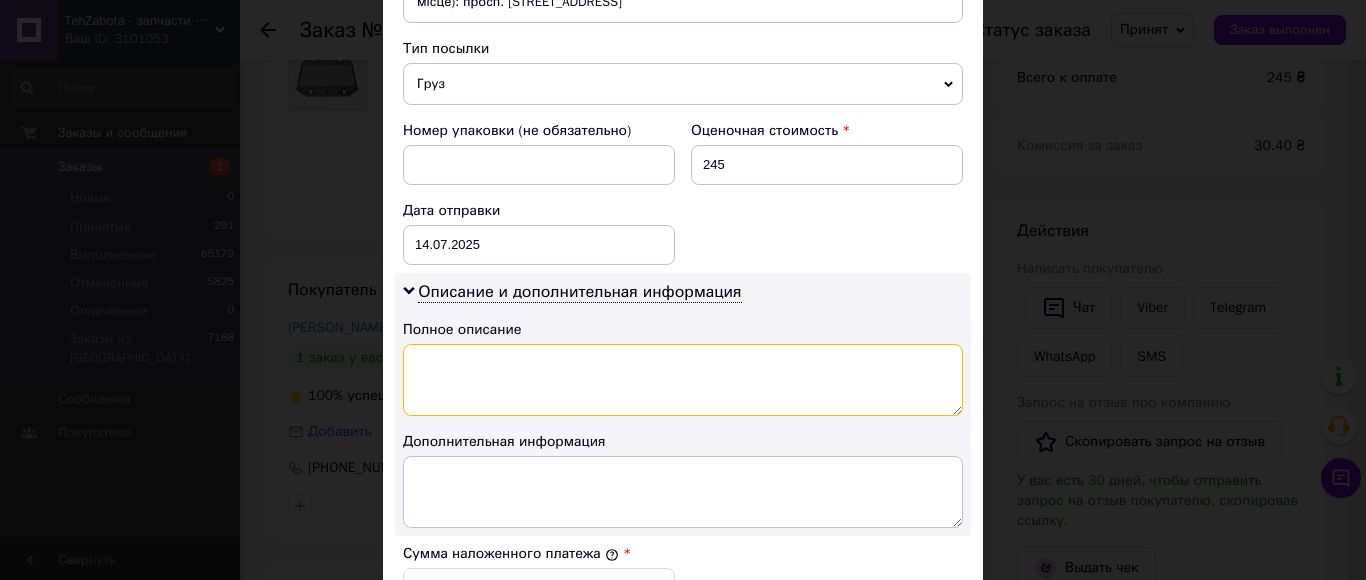 paste on "[PERSON_NAME]" 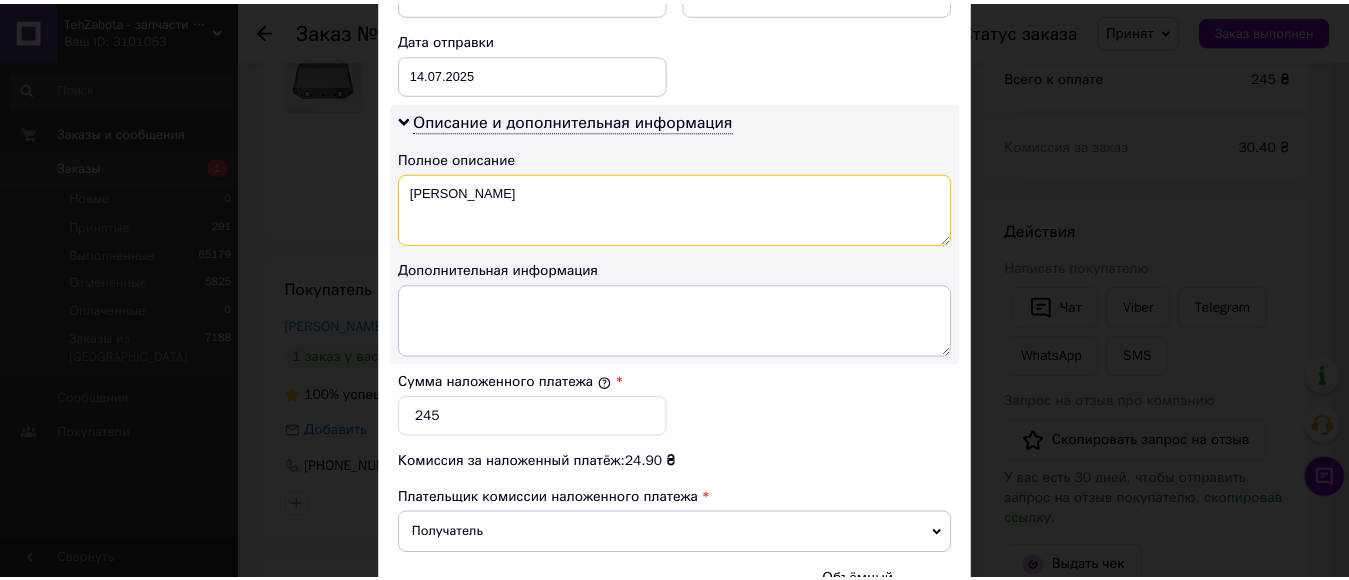 scroll, scrollTop: 1190, scrollLeft: 0, axis: vertical 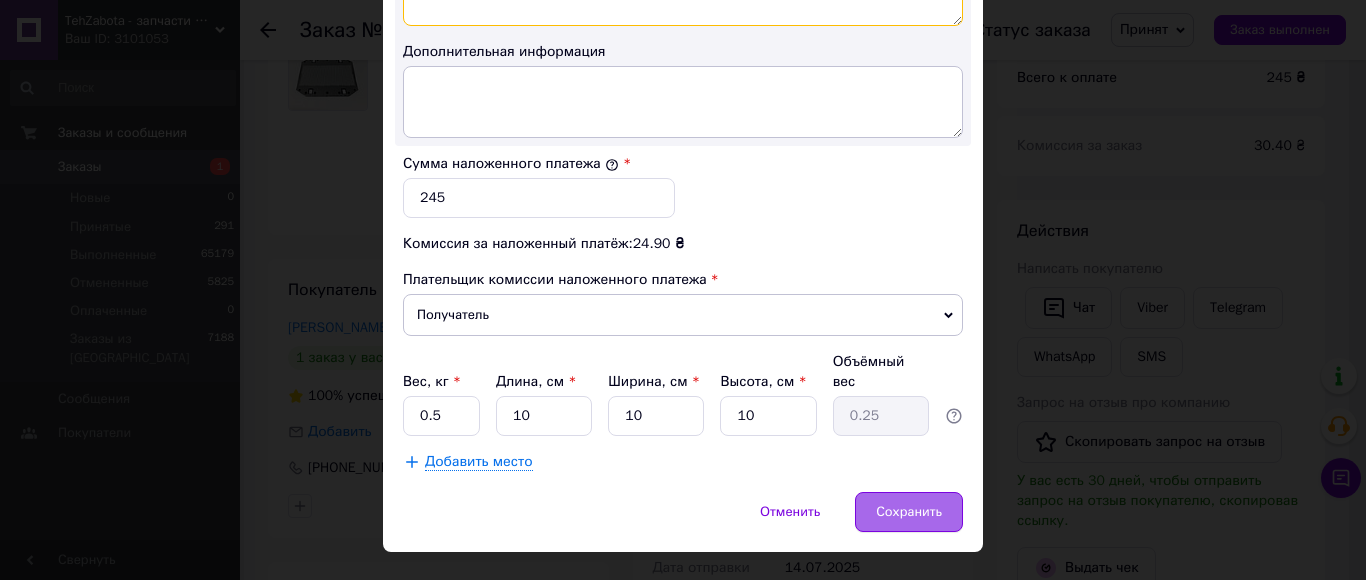 type on "[PERSON_NAME]" 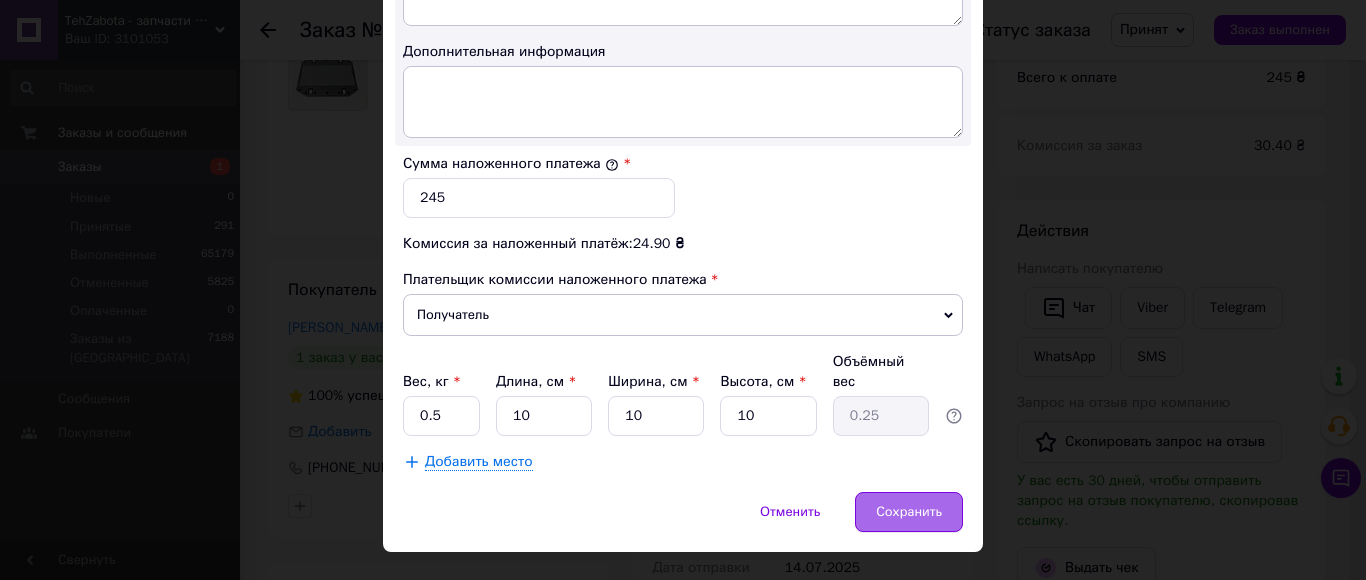 click on "Сохранить" at bounding box center [909, 512] 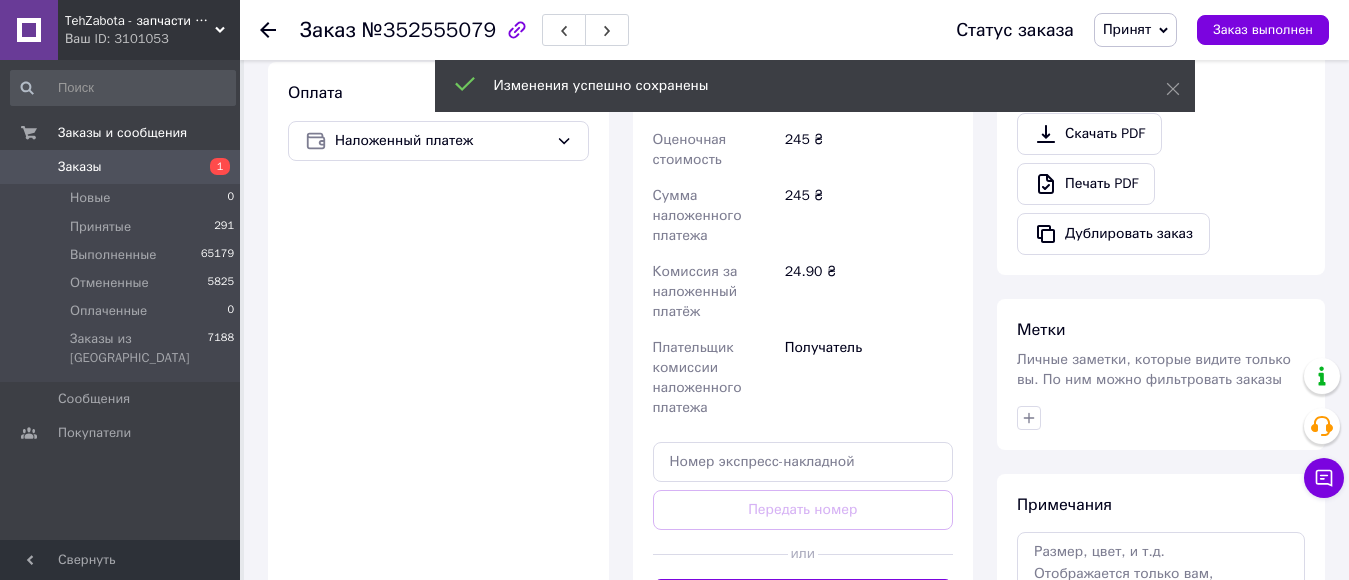 scroll, scrollTop: 800, scrollLeft: 0, axis: vertical 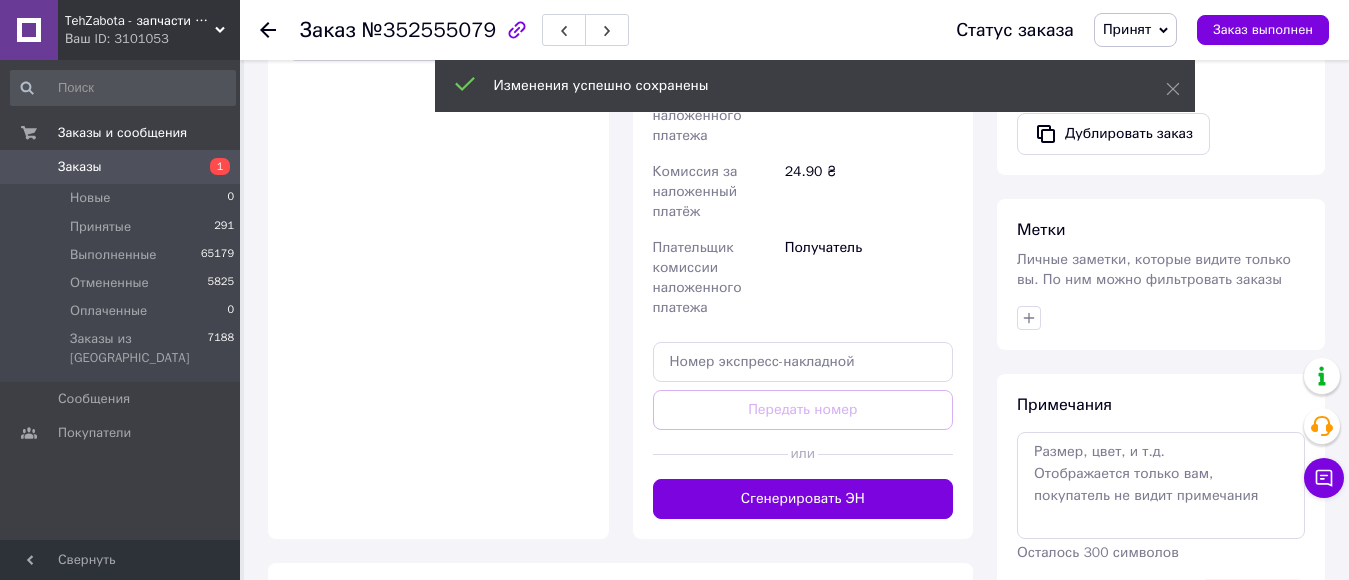 click on "Сгенерировать ЭН" at bounding box center [803, 499] 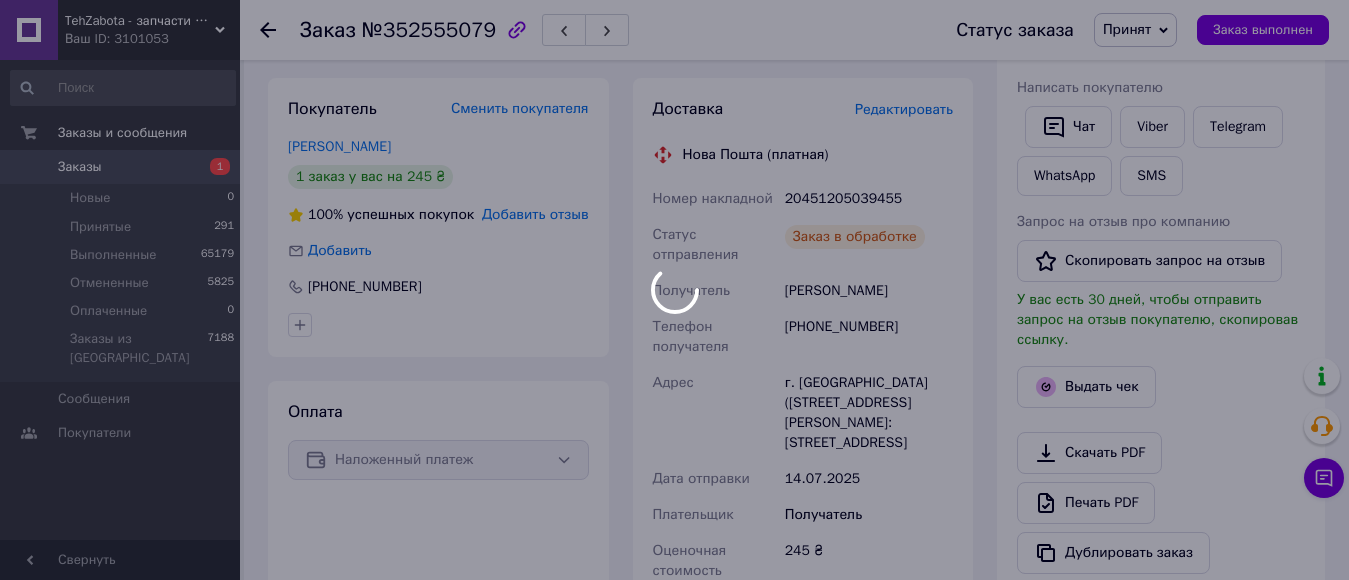 scroll, scrollTop: 200, scrollLeft: 0, axis: vertical 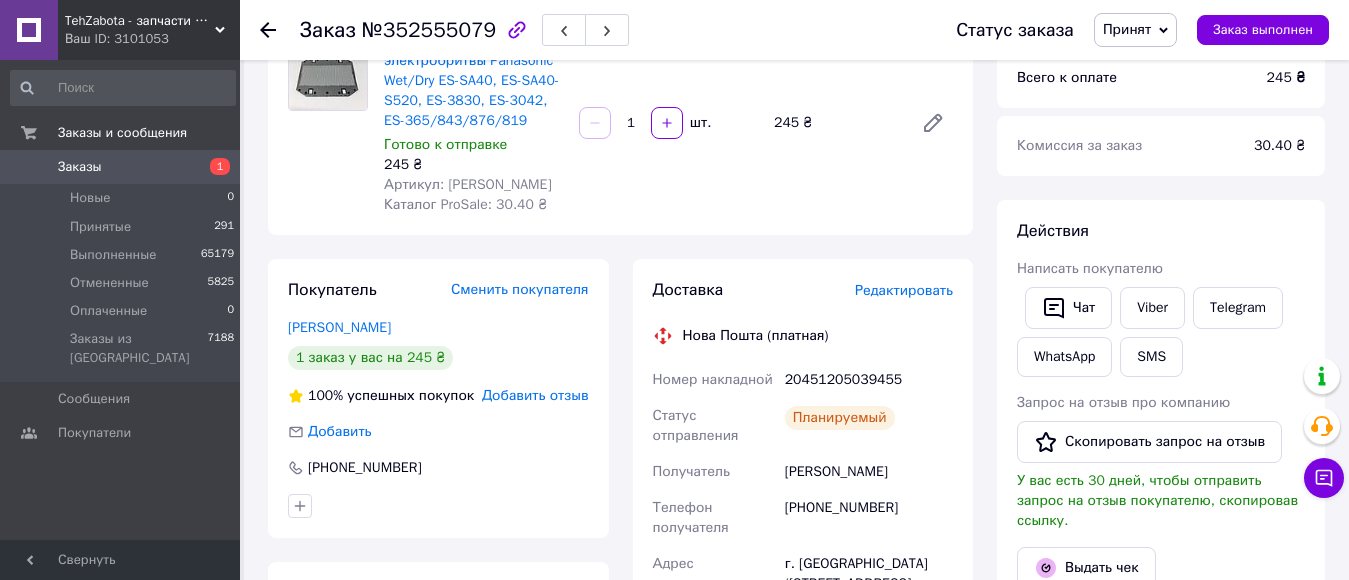 click 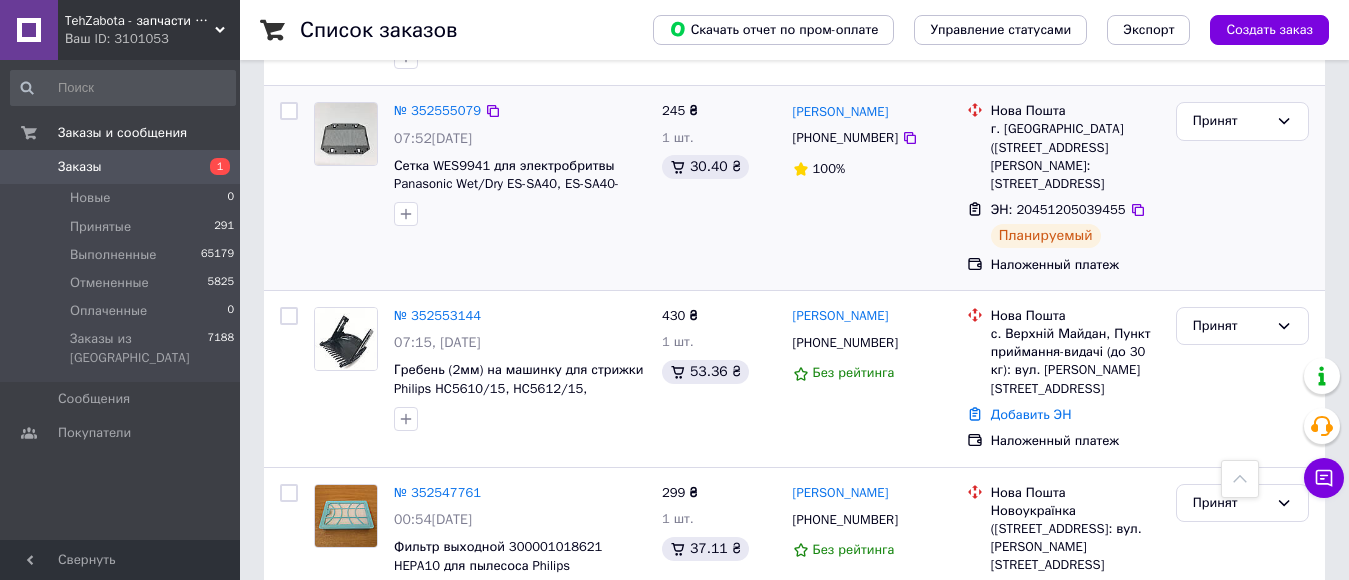 scroll, scrollTop: 1000, scrollLeft: 0, axis: vertical 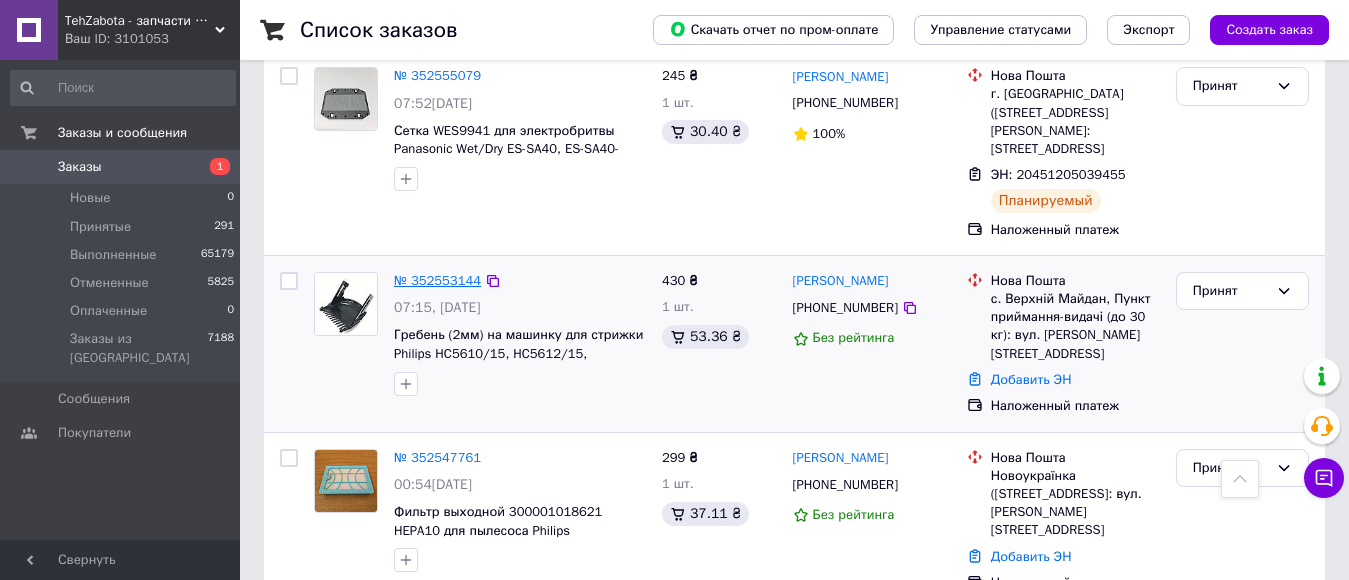 click on "№ 352553144" at bounding box center [437, 280] 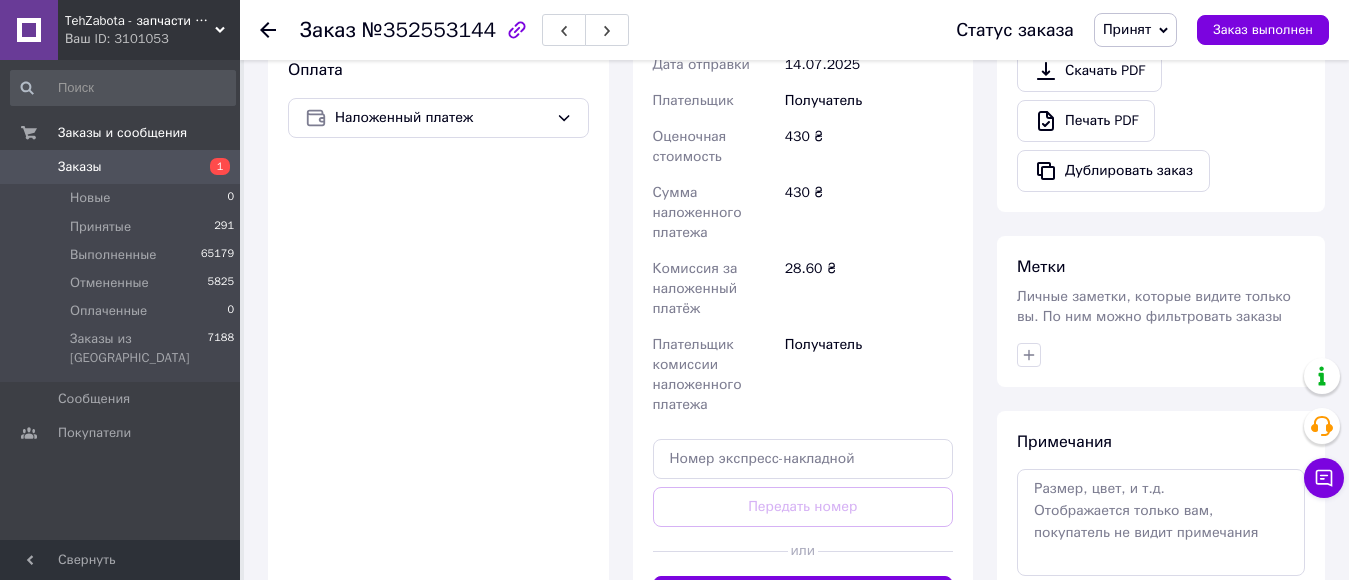scroll, scrollTop: 874, scrollLeft: 0, axis: vertical 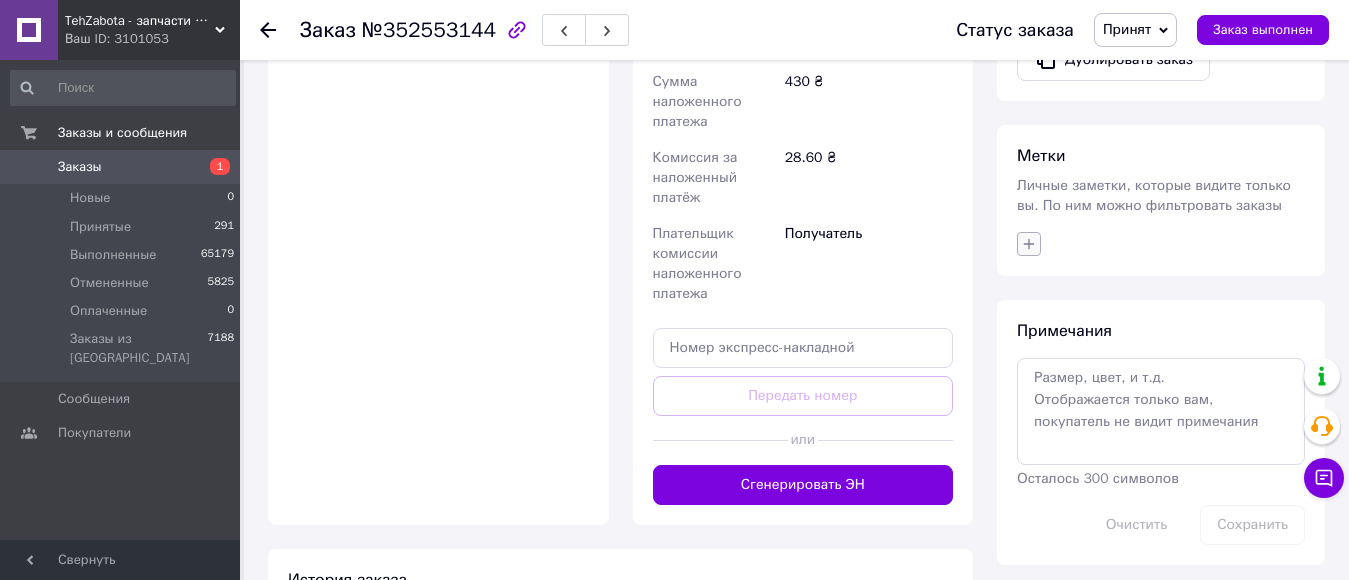 click 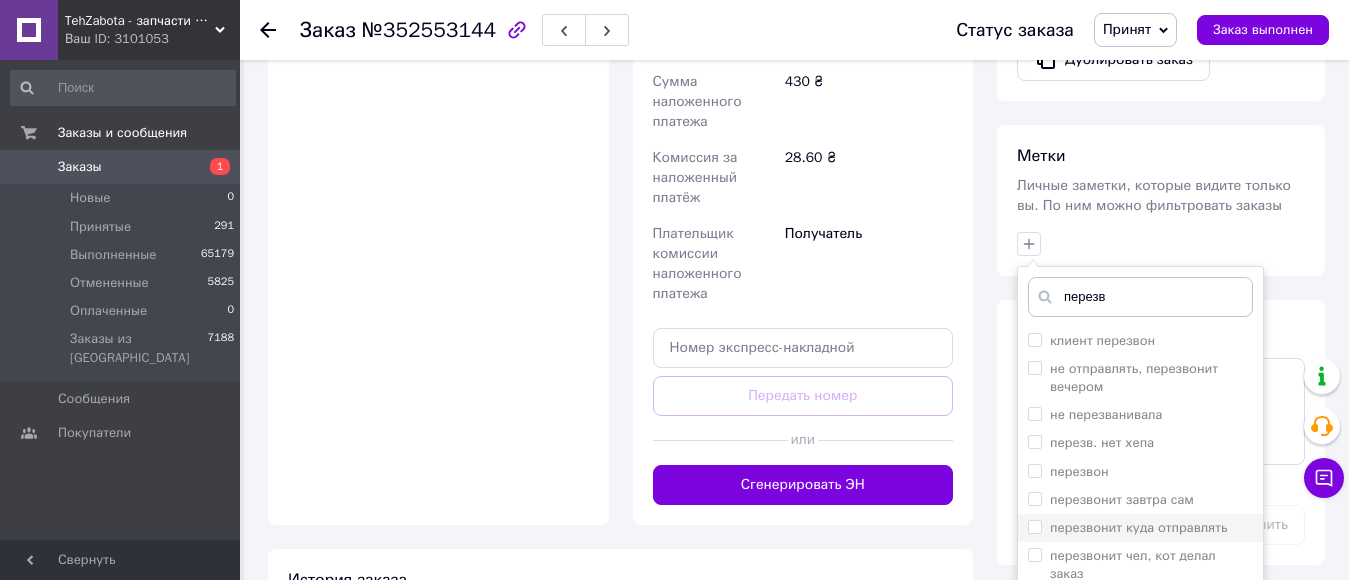 scroll, scrollTop: 974, scrollLeft: 0, axis: vertical 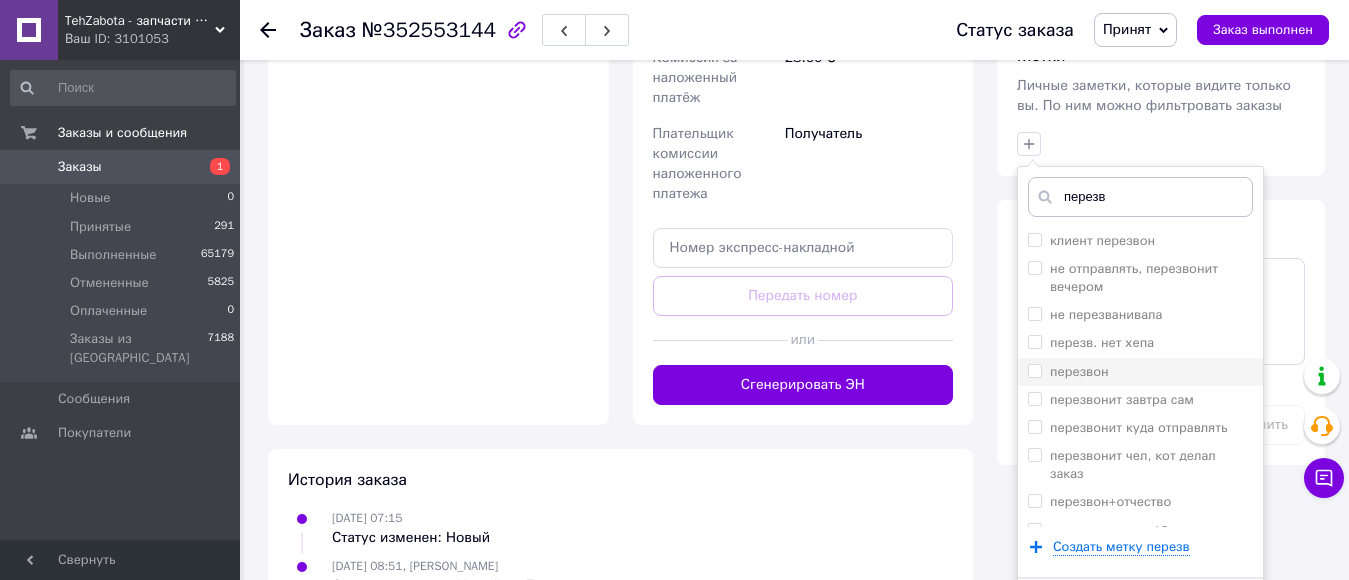 type on "перезв" 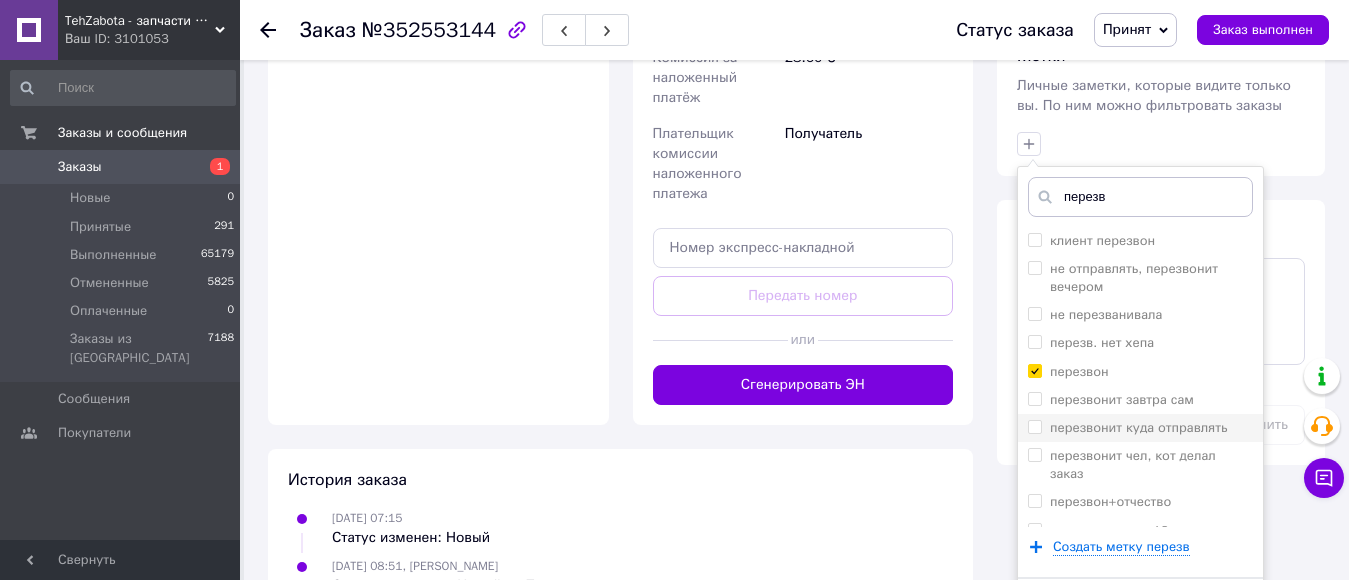 checkbox on "true" 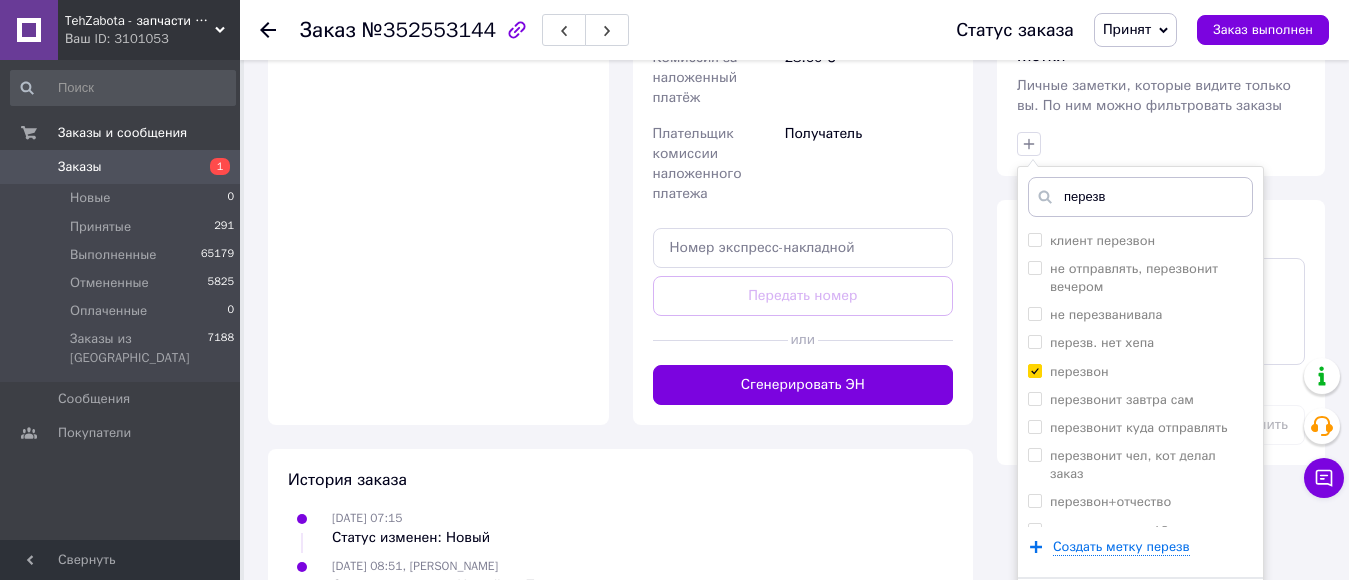 scroll, scrollTop: 1012, scrollLeft: 0, axis: vertical 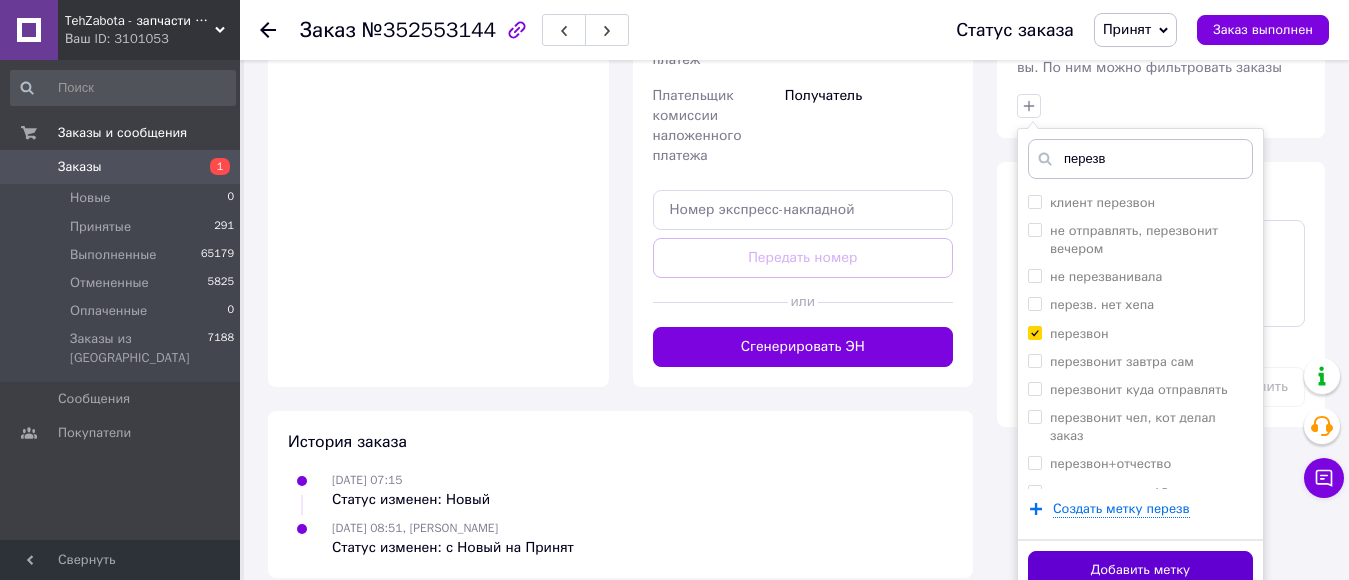 click on "Добавить метку" at bounding box center [1140, 570] 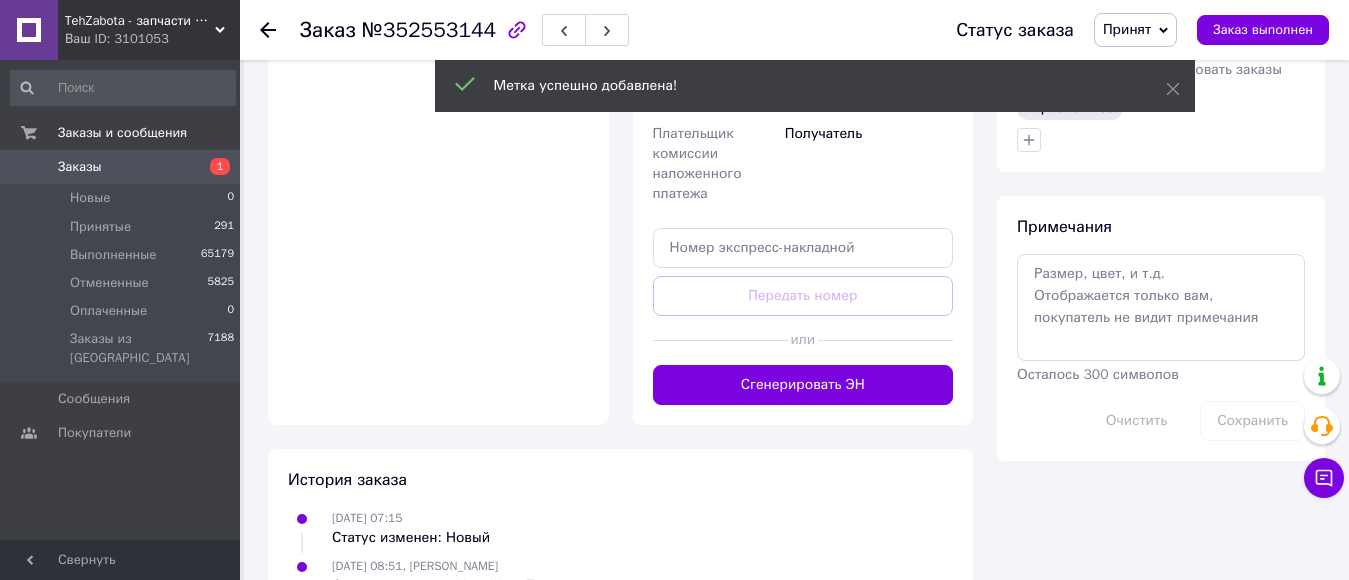 scroll, scrollTop: 1012, scrollLeft: 0, axis: vertical 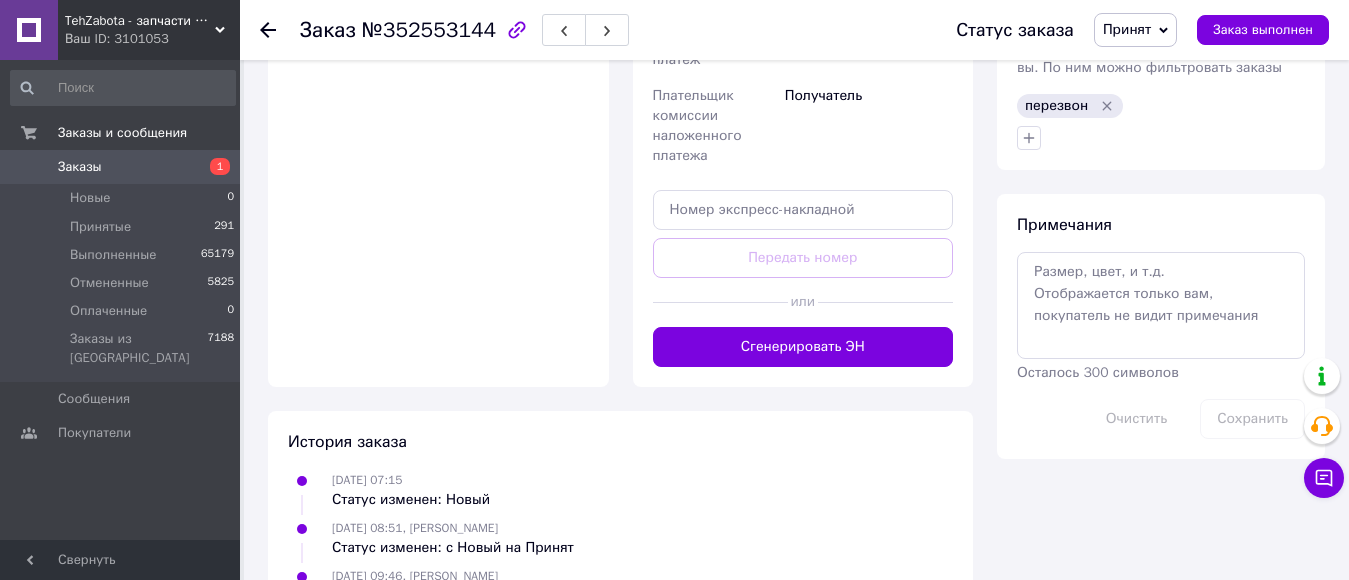 click 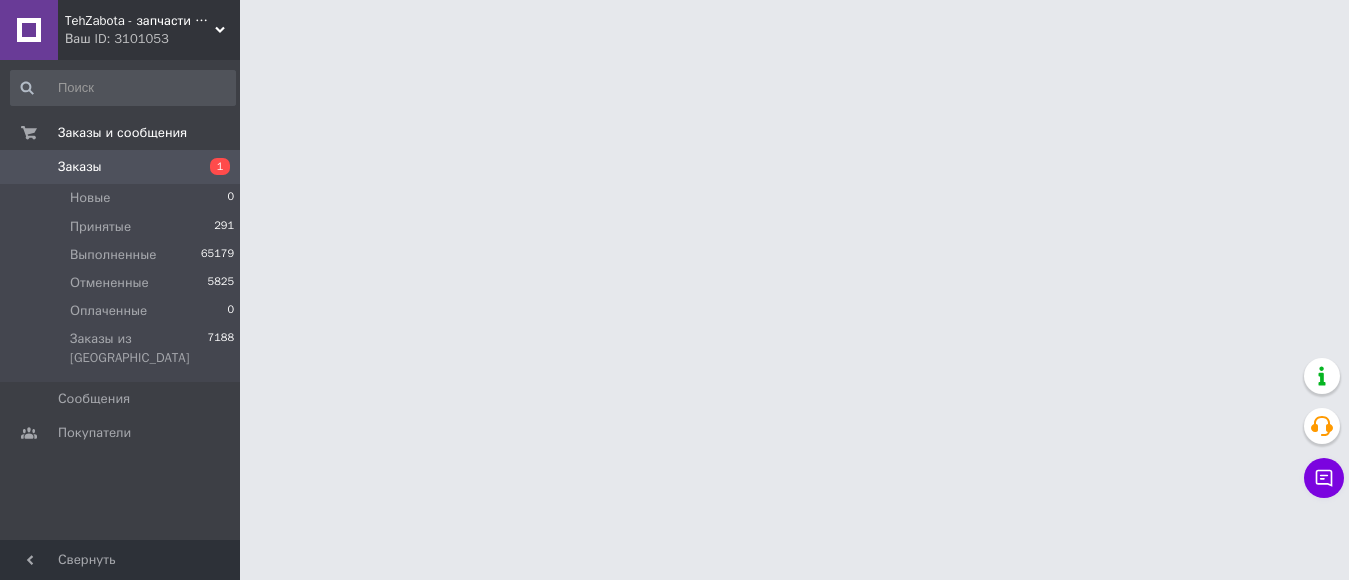 scroll, scrollTop: 0, scrollLeft: 0, axis: both 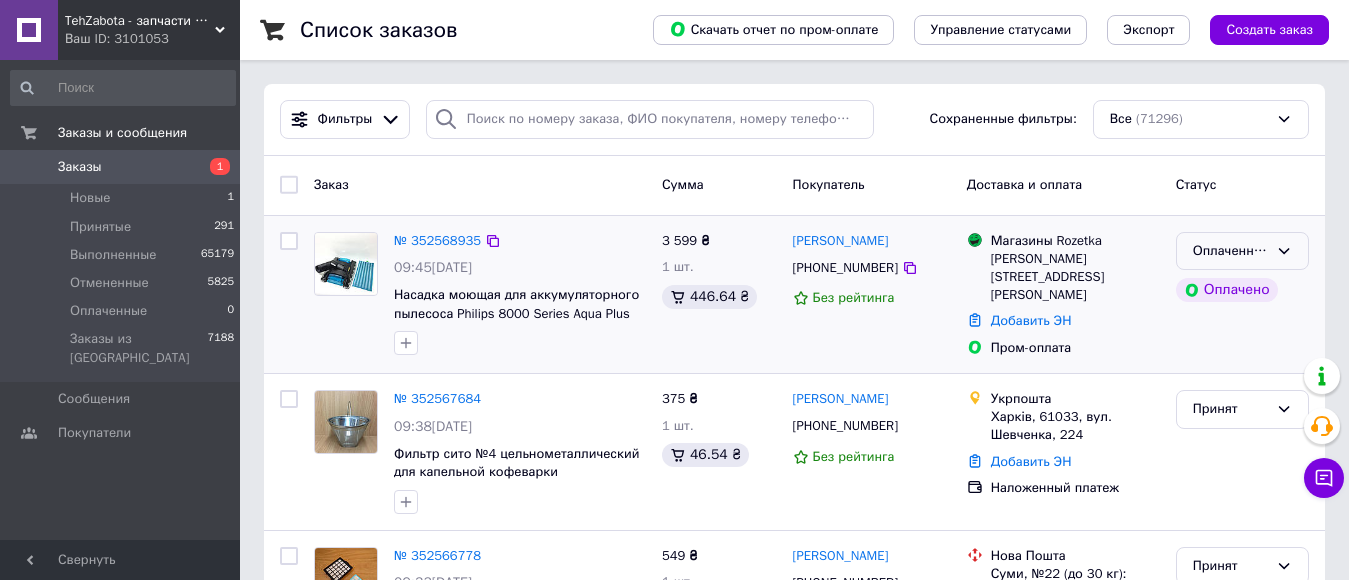 click 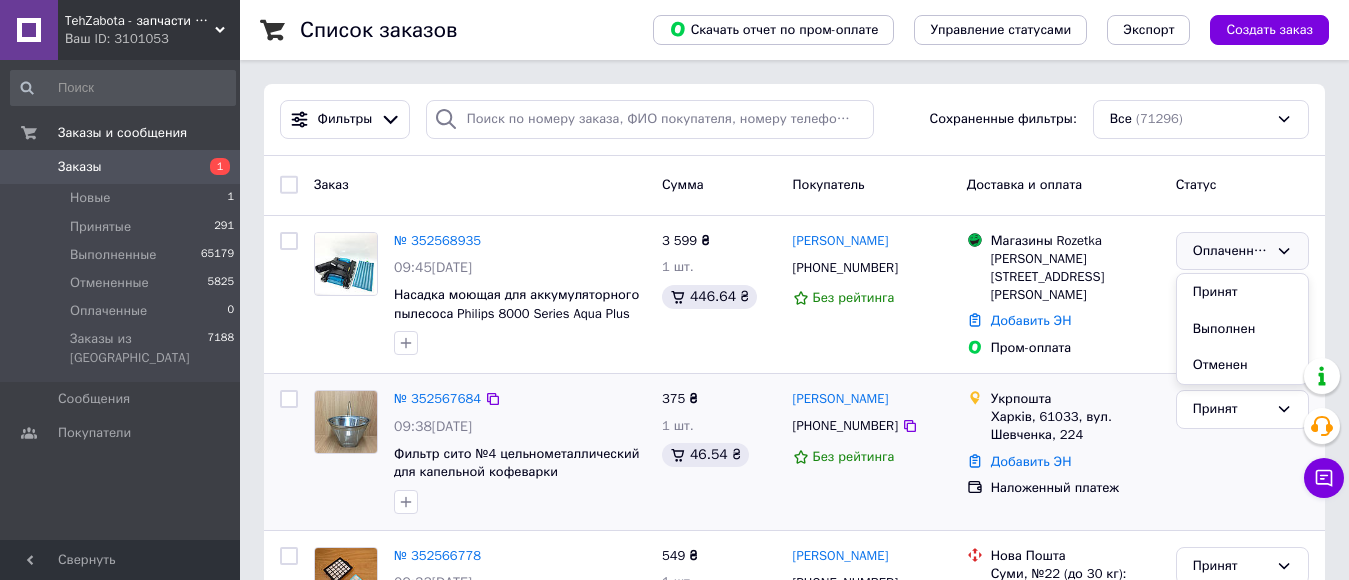click on "Принят" at bounding box center (1242, 292) 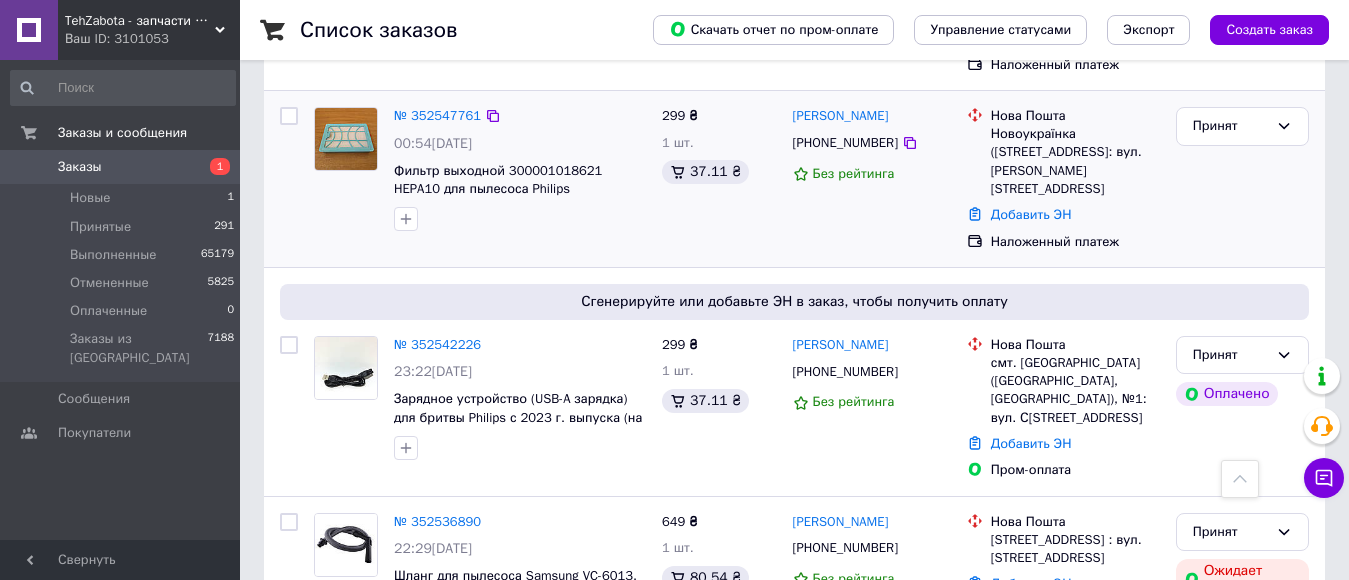 scroll, scrollTop: 1400, scrollLeft: 0, axis: vertical 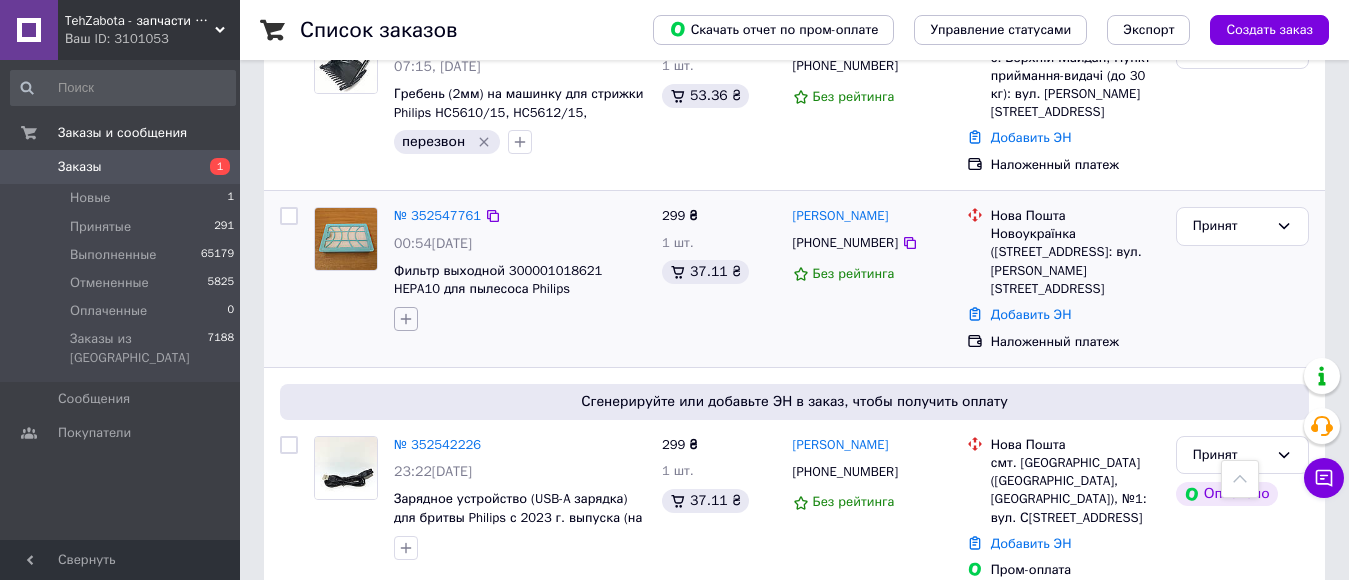 click 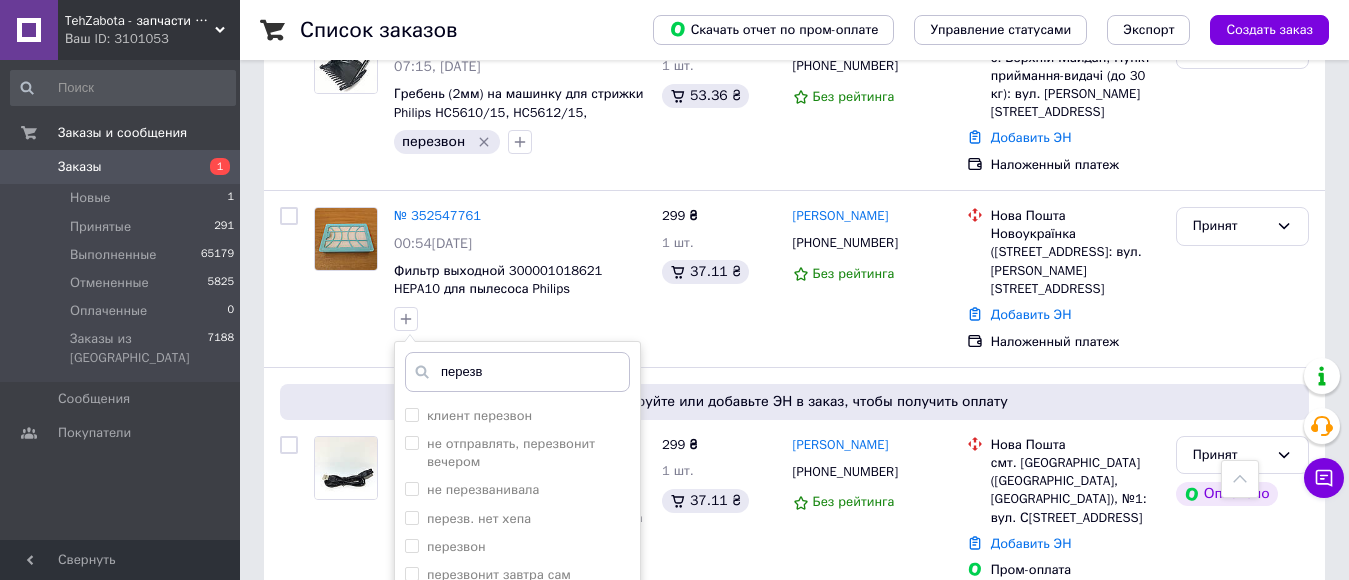 scroll, scrollTop: 1700, scrollLeft: 0, axis: vertical 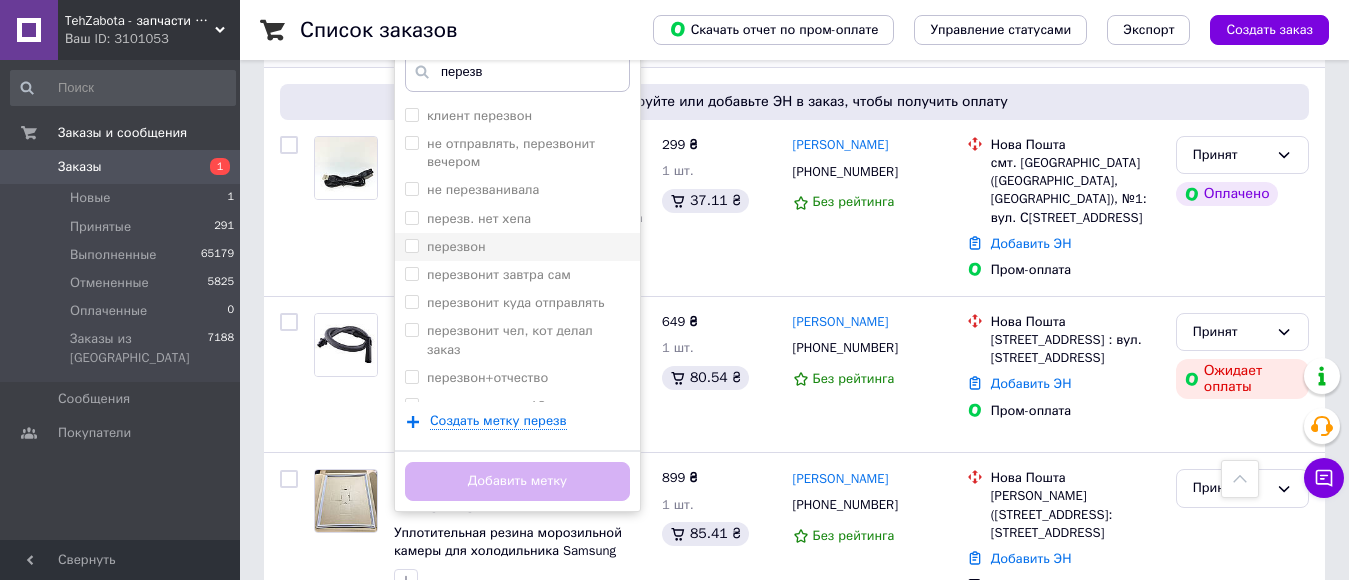 type on "перезв" 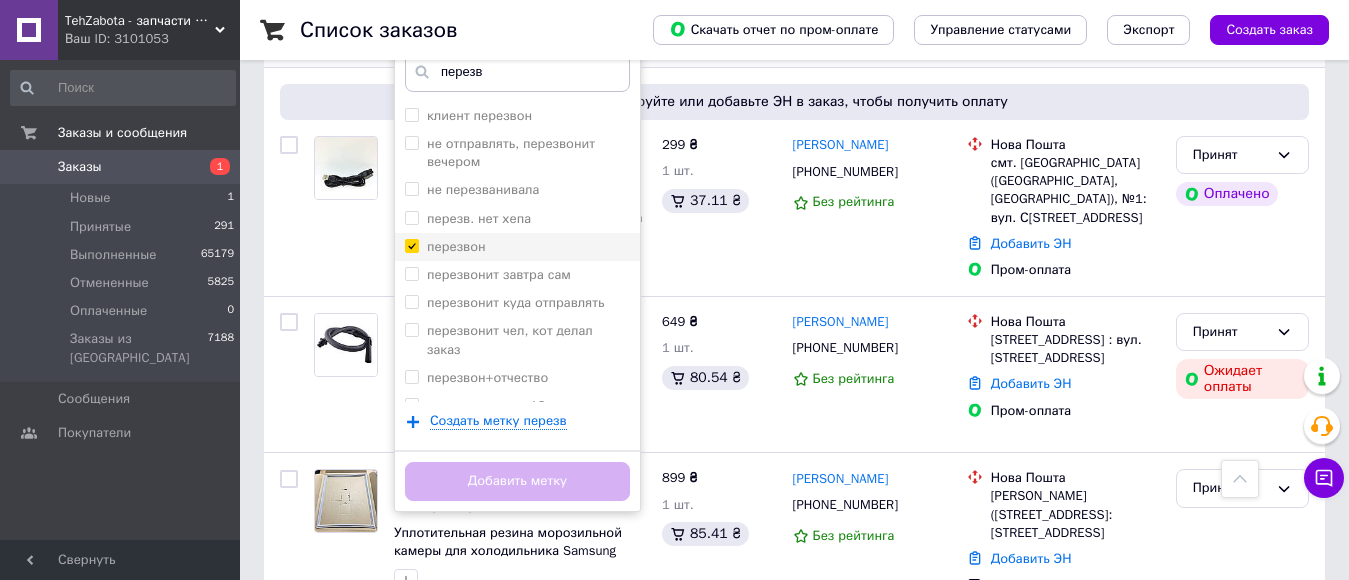 checkbox on "true" 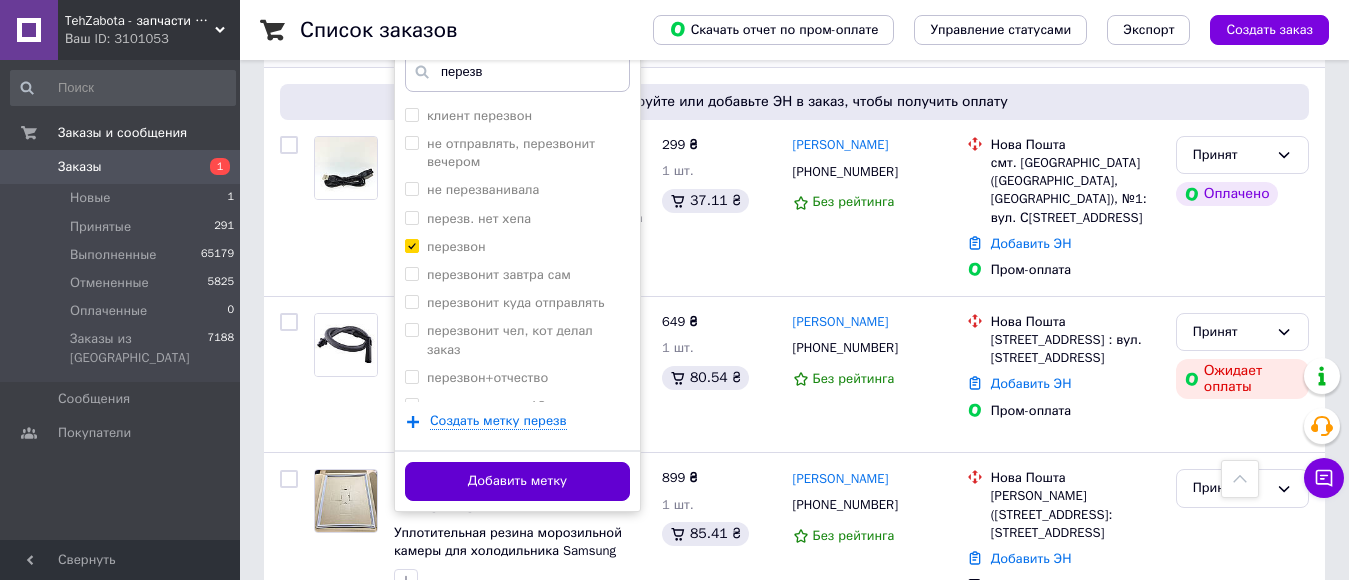 click on "Добавить метку" at bounding box center (517, 481) 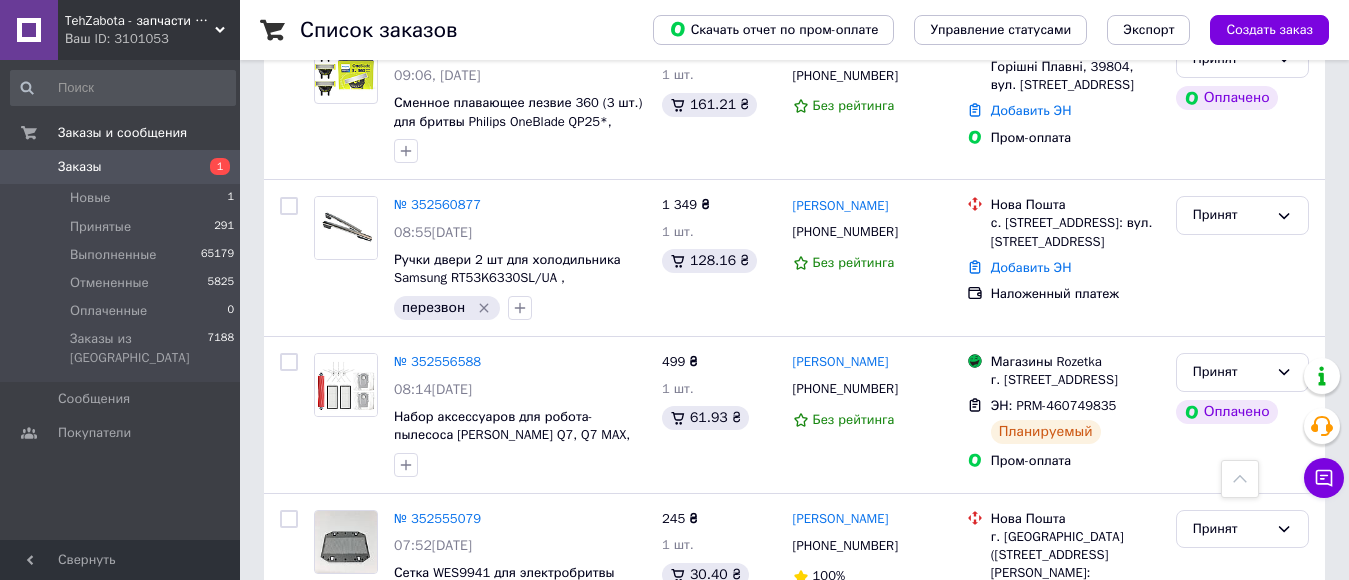 scroll, scrollTop: 700, scrollLeft: 0, axis: vertical 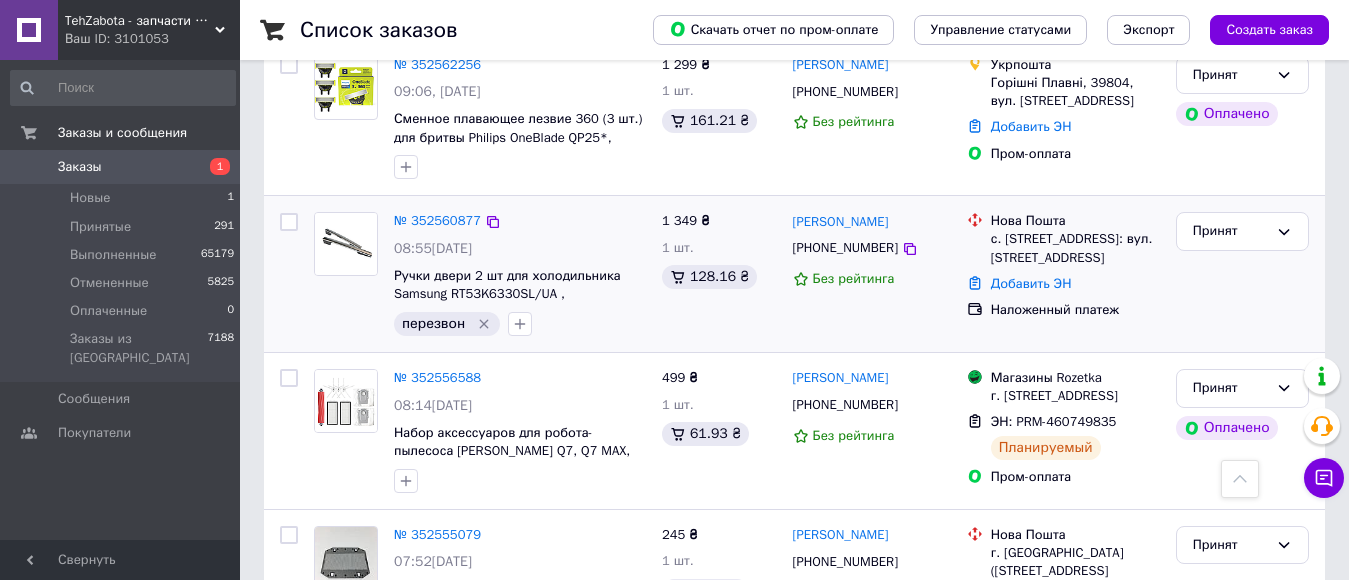 click 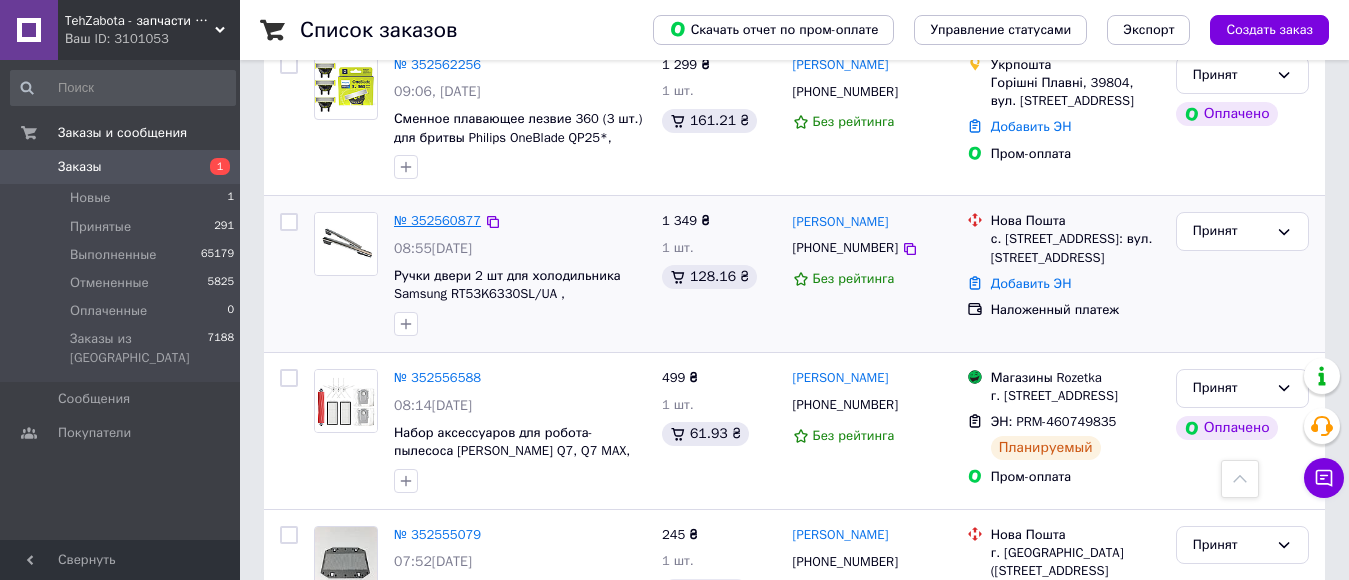 click on "№ 352560877" at bounding box center [437, 220] 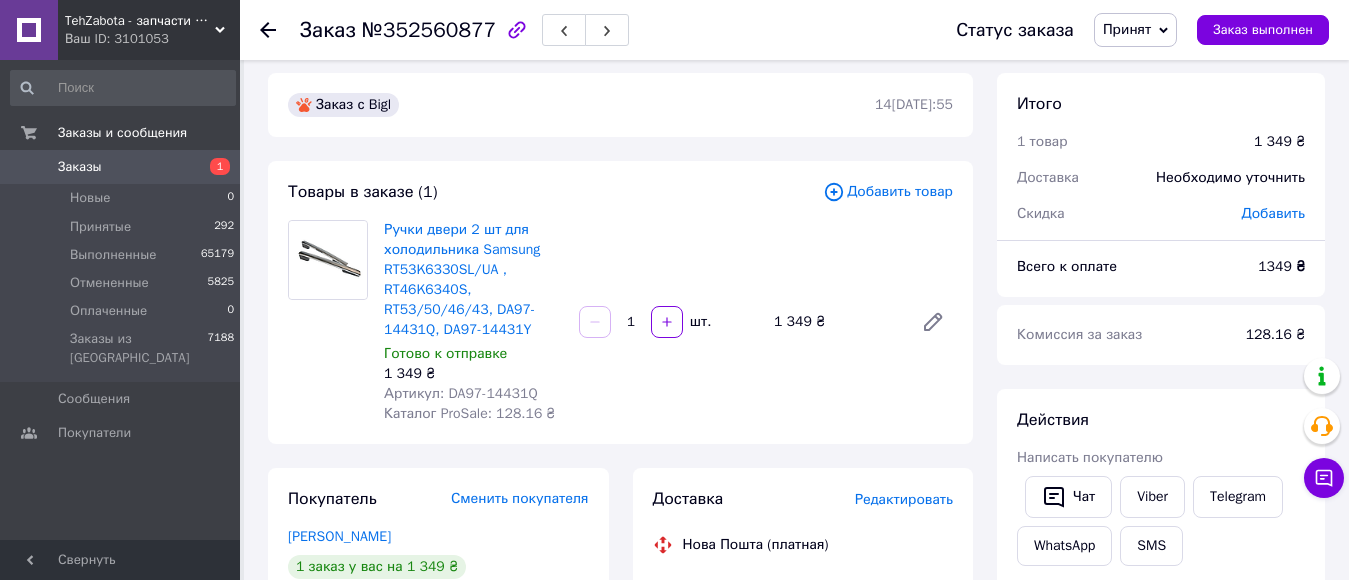 scroll, scrollTop: 0, scrollLeft: 0, axis: both 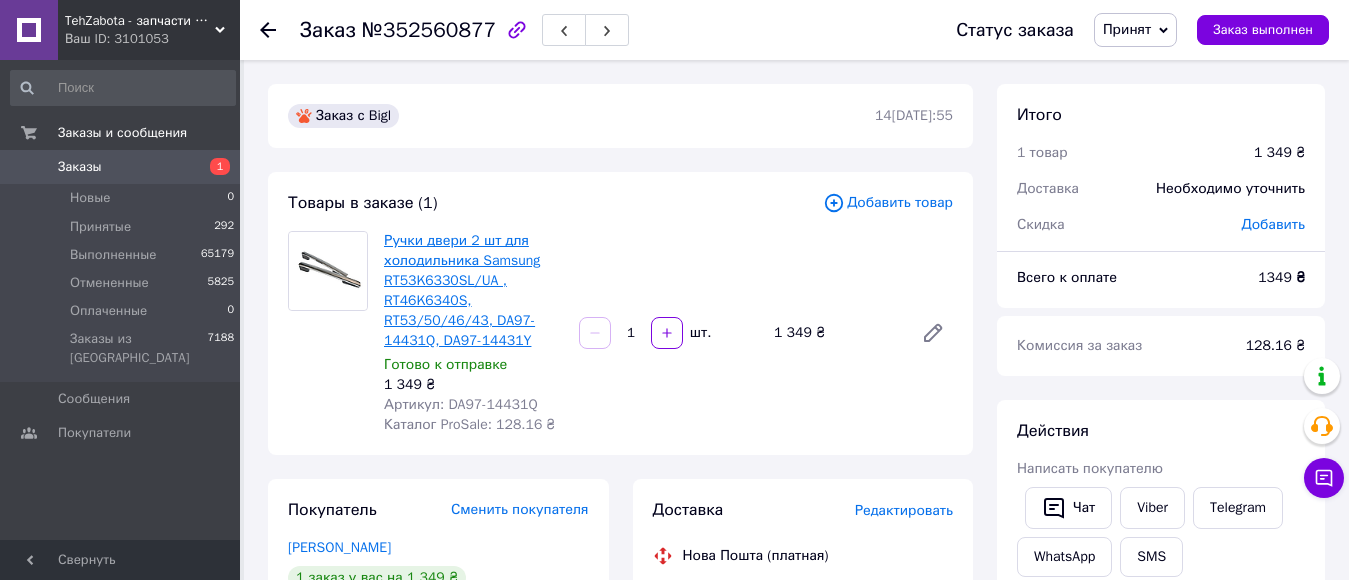 click on "Ручки двери 2 шт для холодильника Samsung RT53K6330SL/UA , RT46K6340S, RT53/50/46/43, DA97-14431Q, DA97-14431Y" at bounding box center [462, 290] 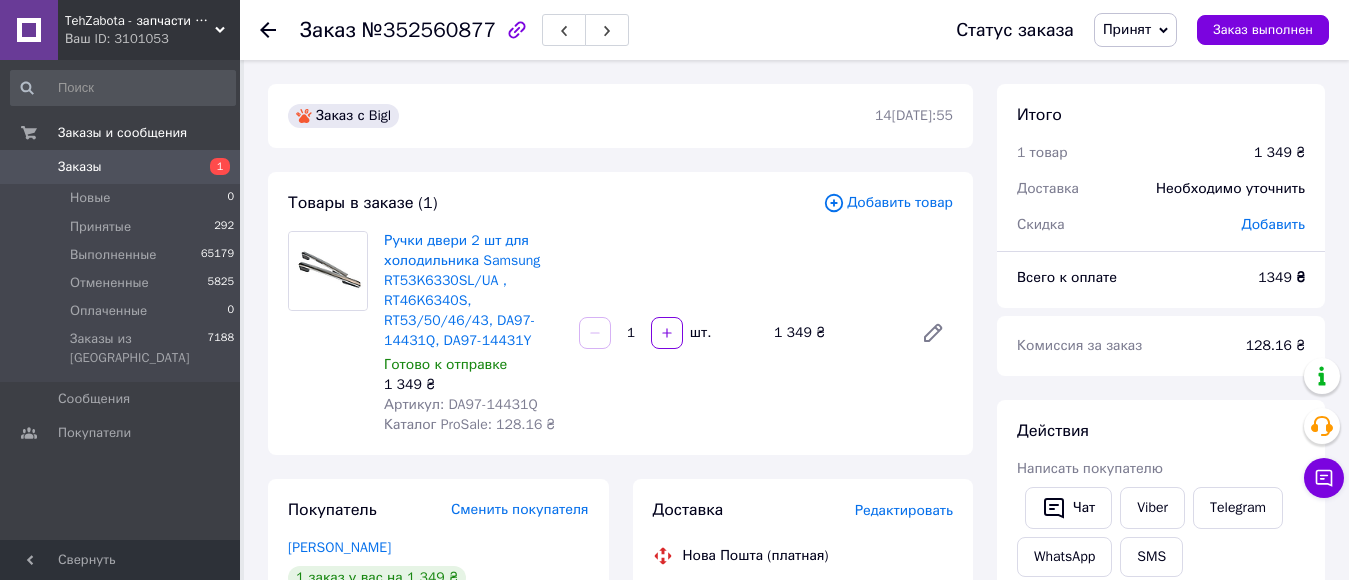 click 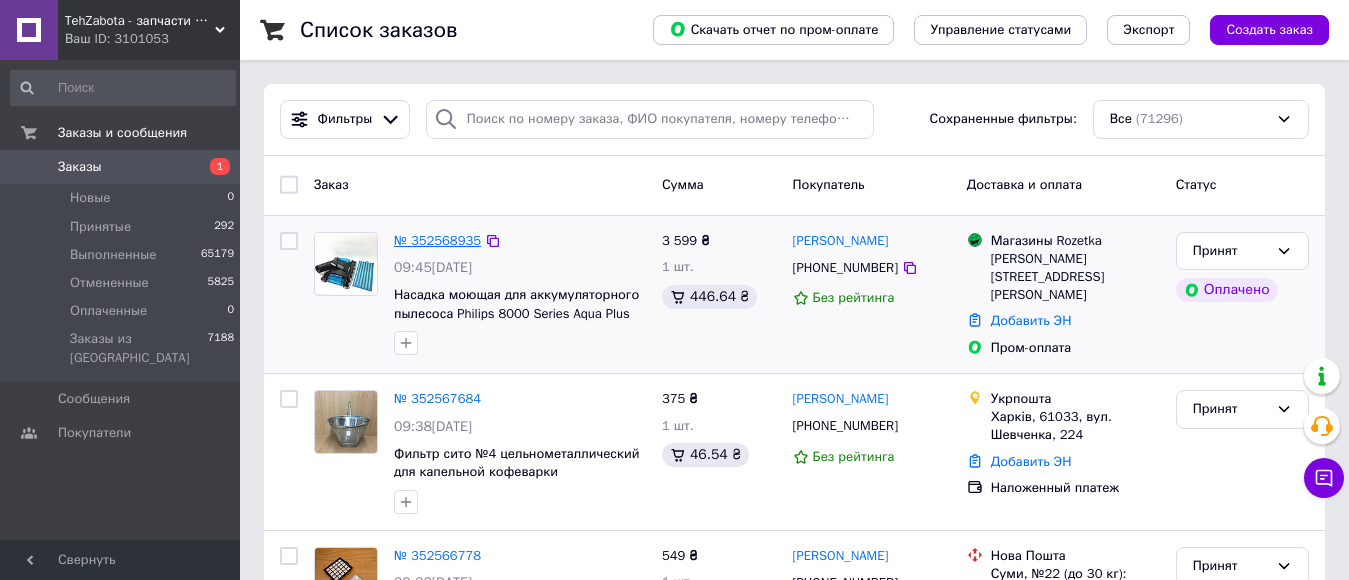 click on "№ 352568935" at bounding box center [437, 240] 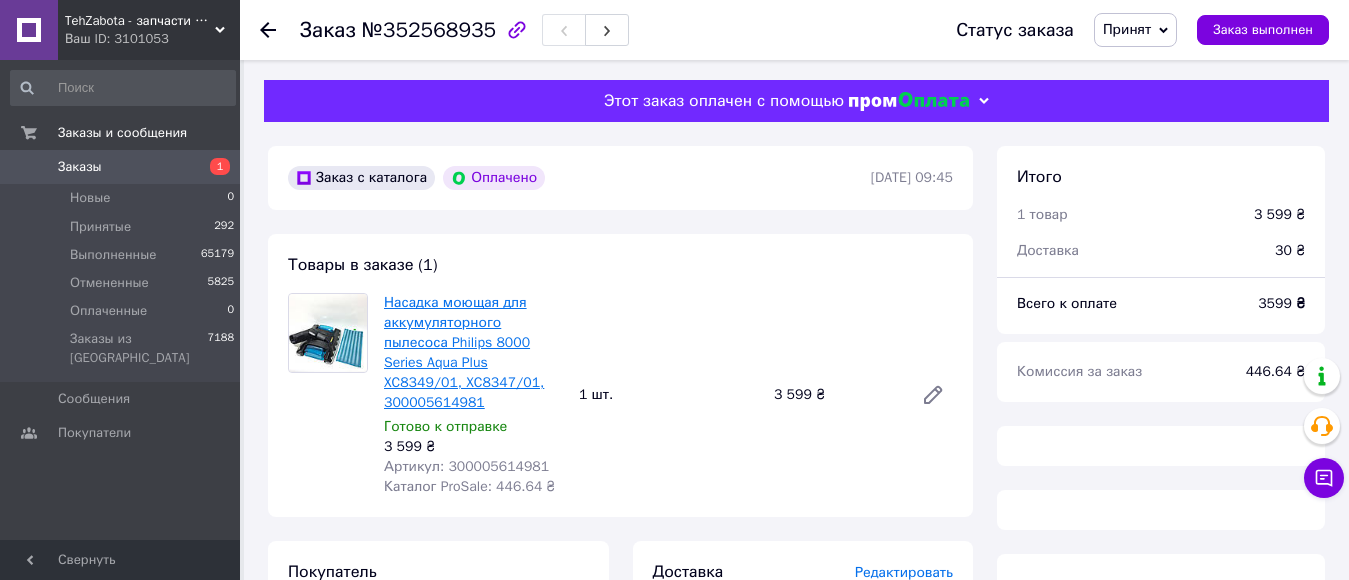 click on "Насадка моющая для аккумуляторного пылесоса Philips 8000 Series Aqua Plus XC8349/01, XC8347/01, 300005614981" at bounding box center (464, 352) 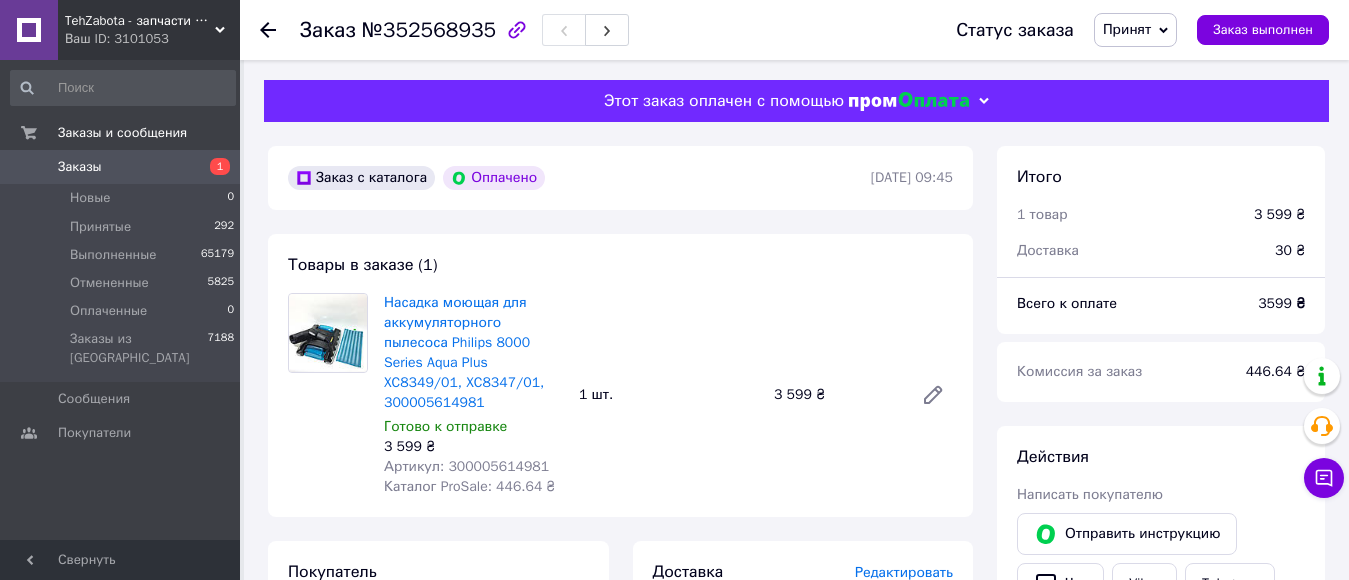 click on "Заказ №352568935 Статус заказа Принят Выполнен Отменен Оплаченный Заказ выполнен" at bounding box center [794, 30] 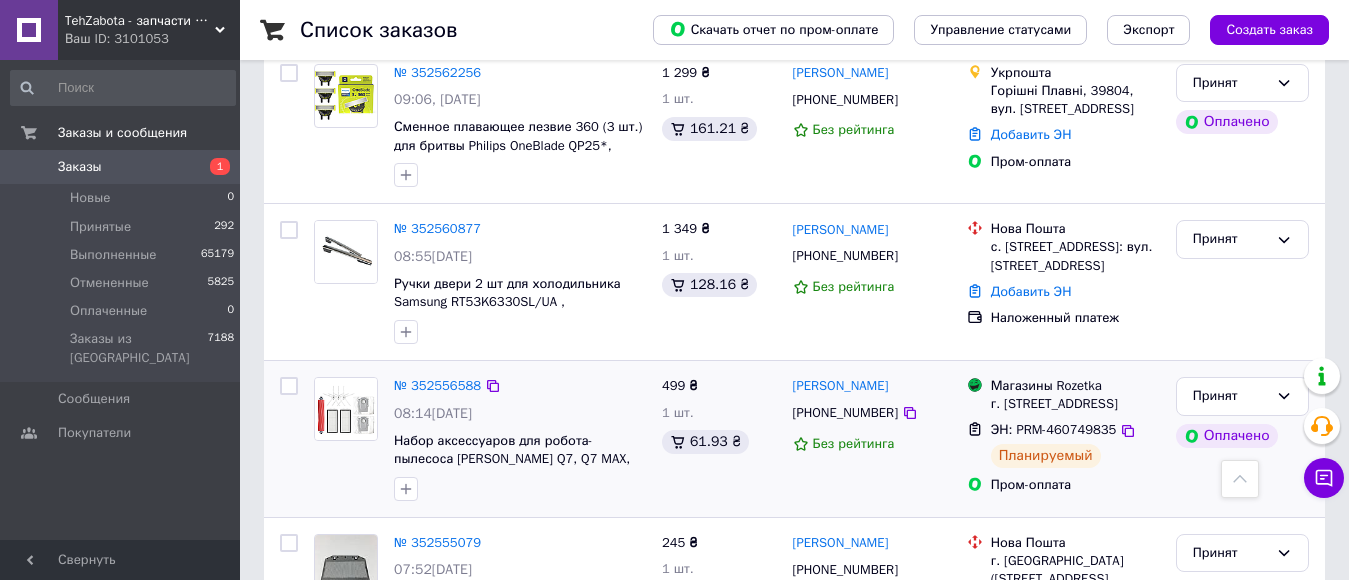 scroll, scrollTop: 700, scrollLeft: 0, axis: vertical 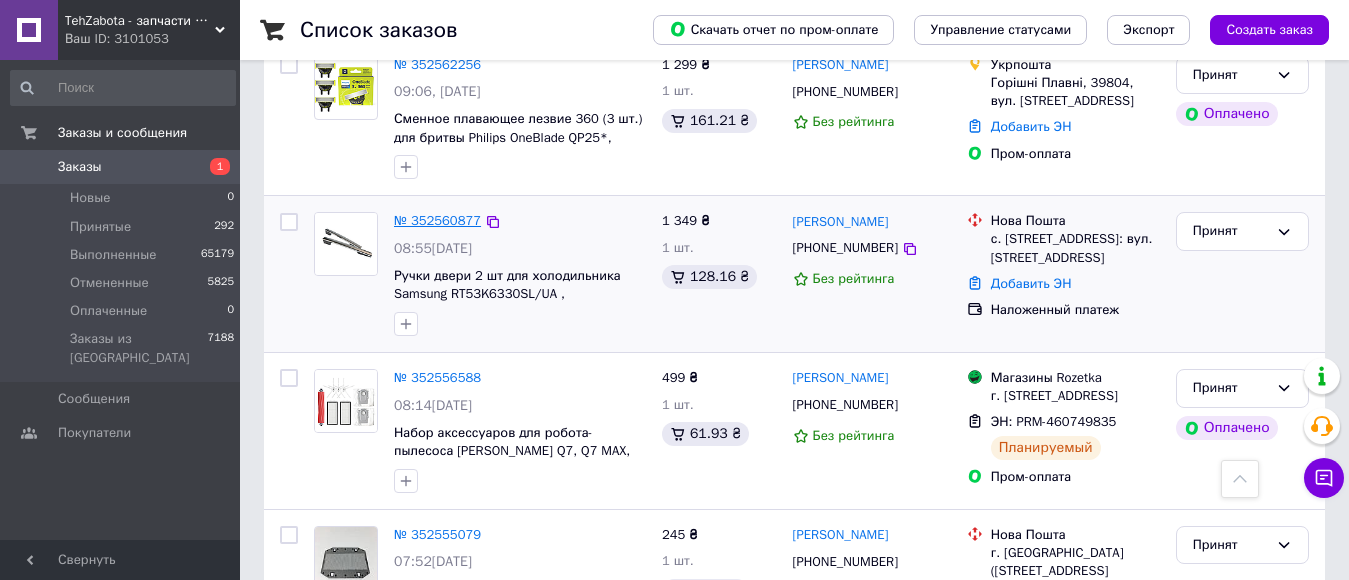 click on "№ 352560877" at bounding box center [437, 220] 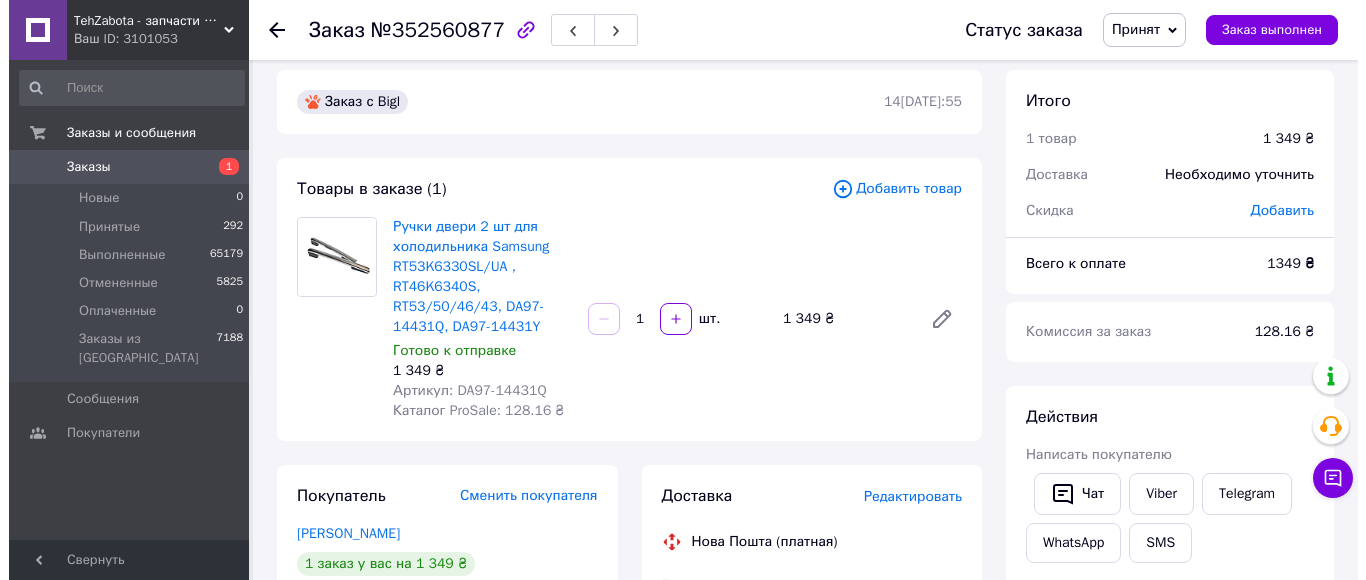 scroll, scrollTop: 0, scrollLeft: 0, axis: both 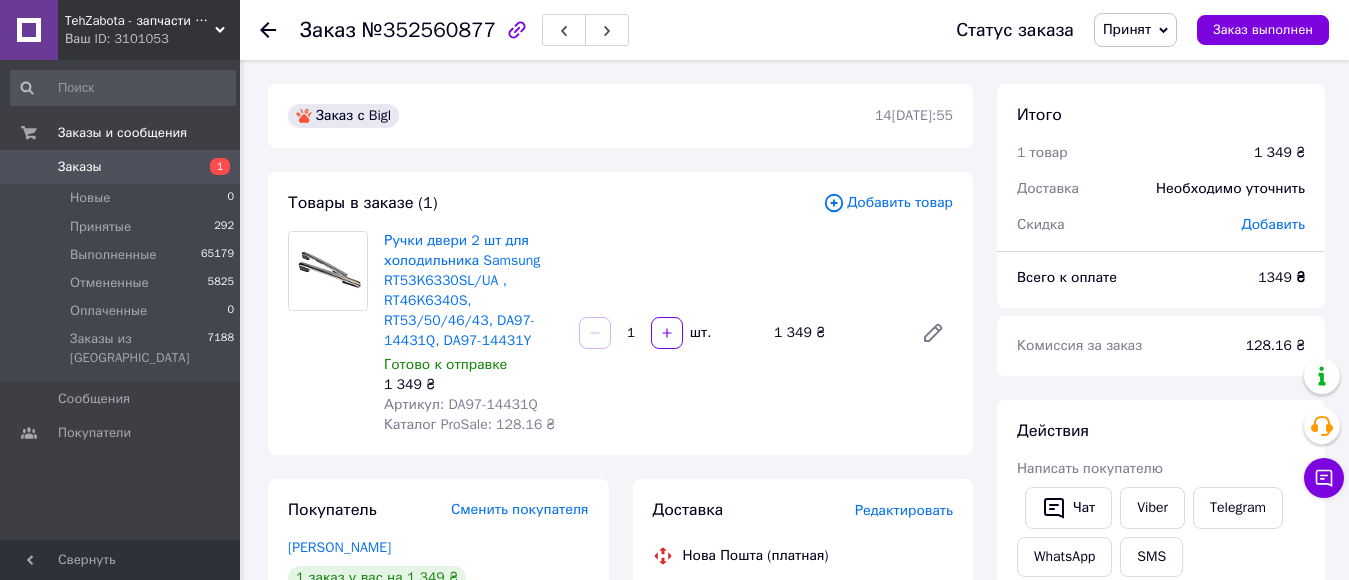 click on "Добавить товар" at bounding box center [888, 203] 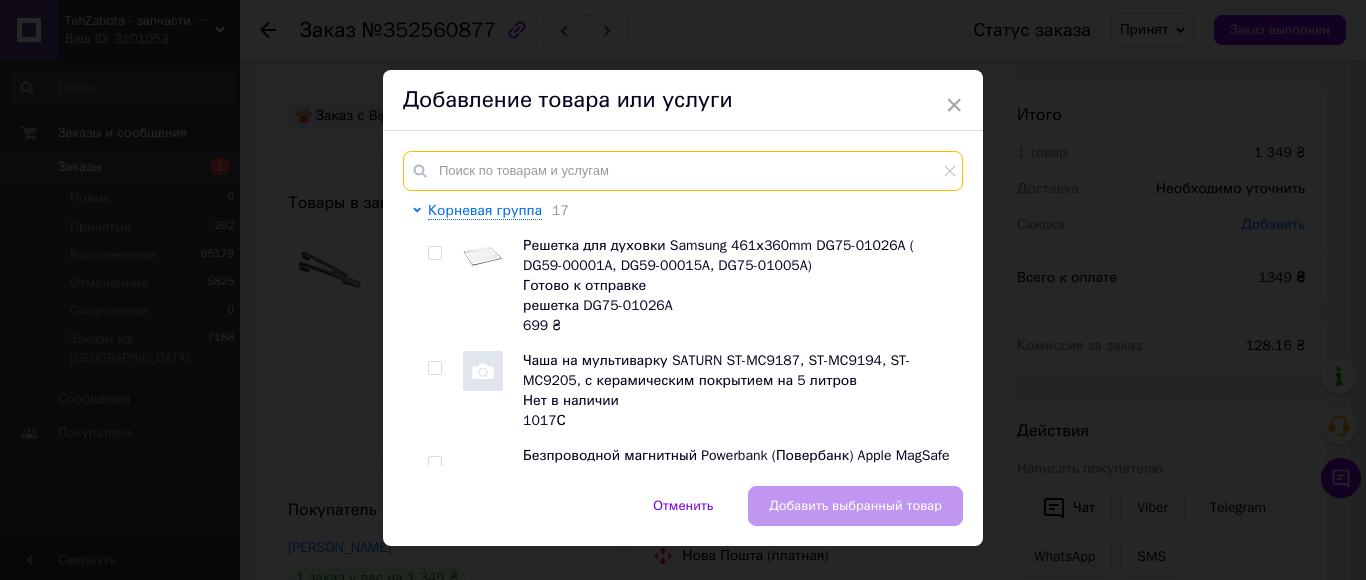 paste on "ручка хол DA97-14425H Детальніше: [URL][DOMAIN_NAME]" 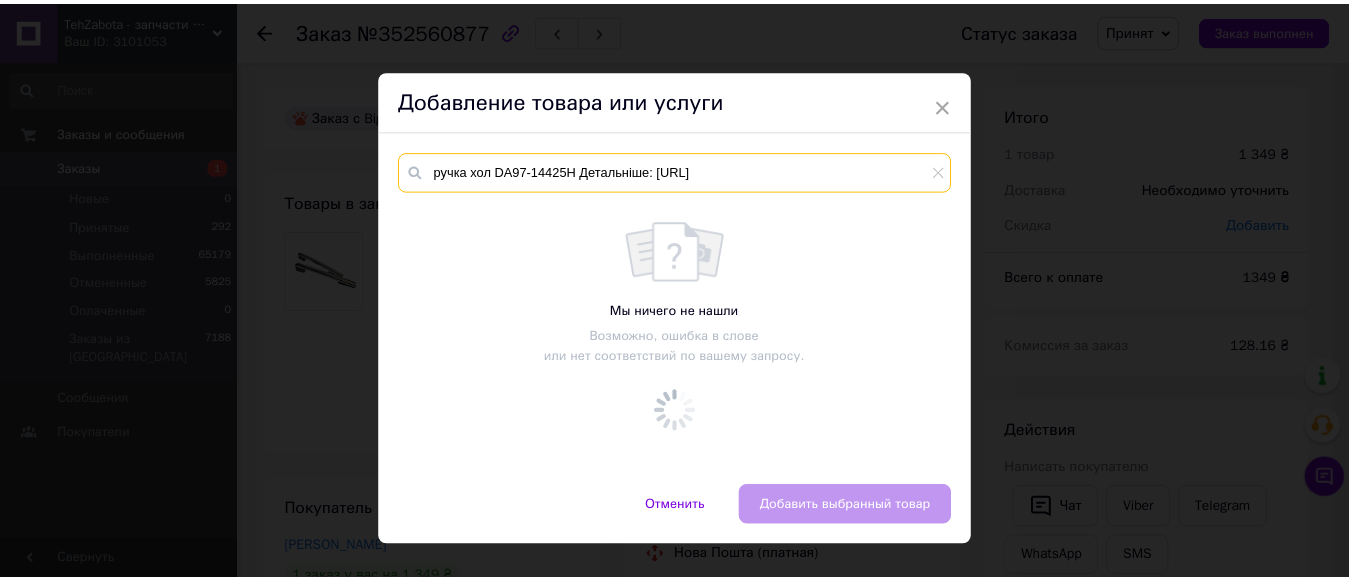 scroll, scrollTop: 0, scrollLeft: 0, axis: both 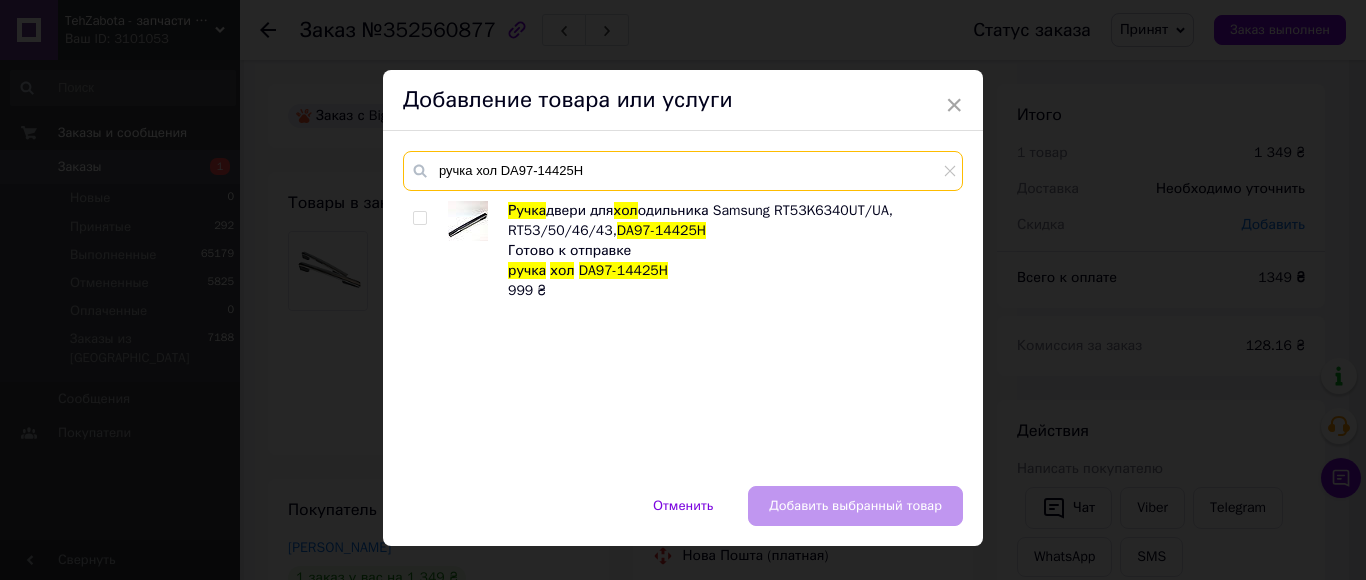 type on "ручка хол DA97-14425H" 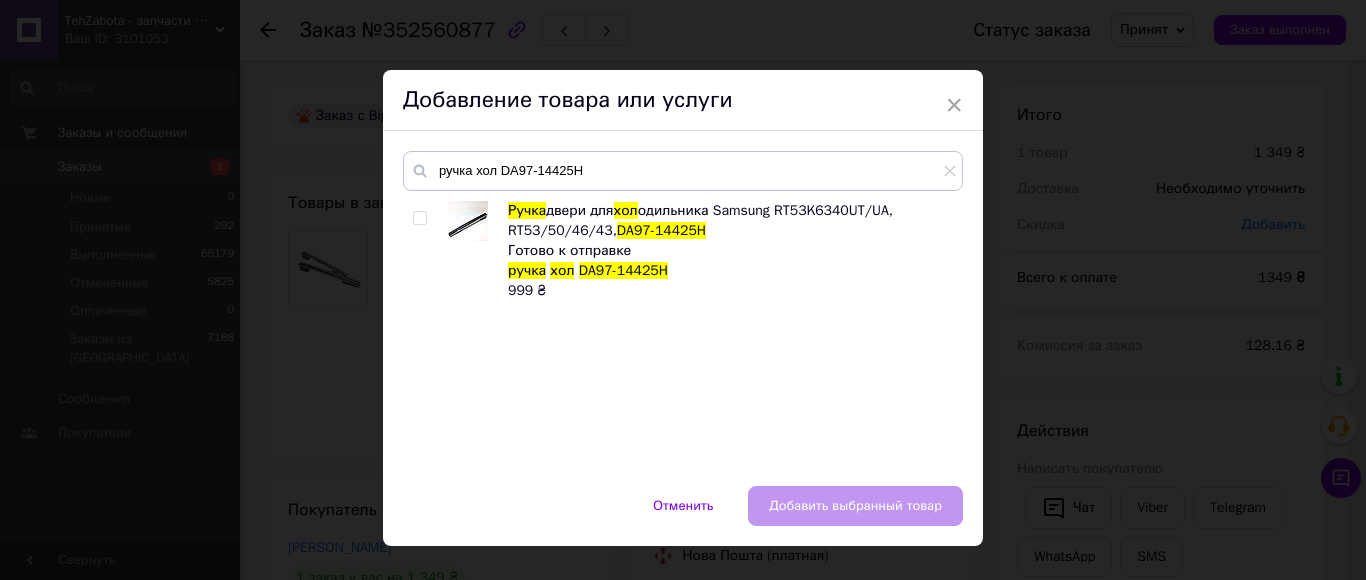 click on "Ручка  двери для  хол одильника Samsung RT53K6340UT/UA, RT53/50/46/43,  DA97-14425H Готово к отправке ручка   хол   DA97-14425H 999   ₴" at bounding box center [682, 333] 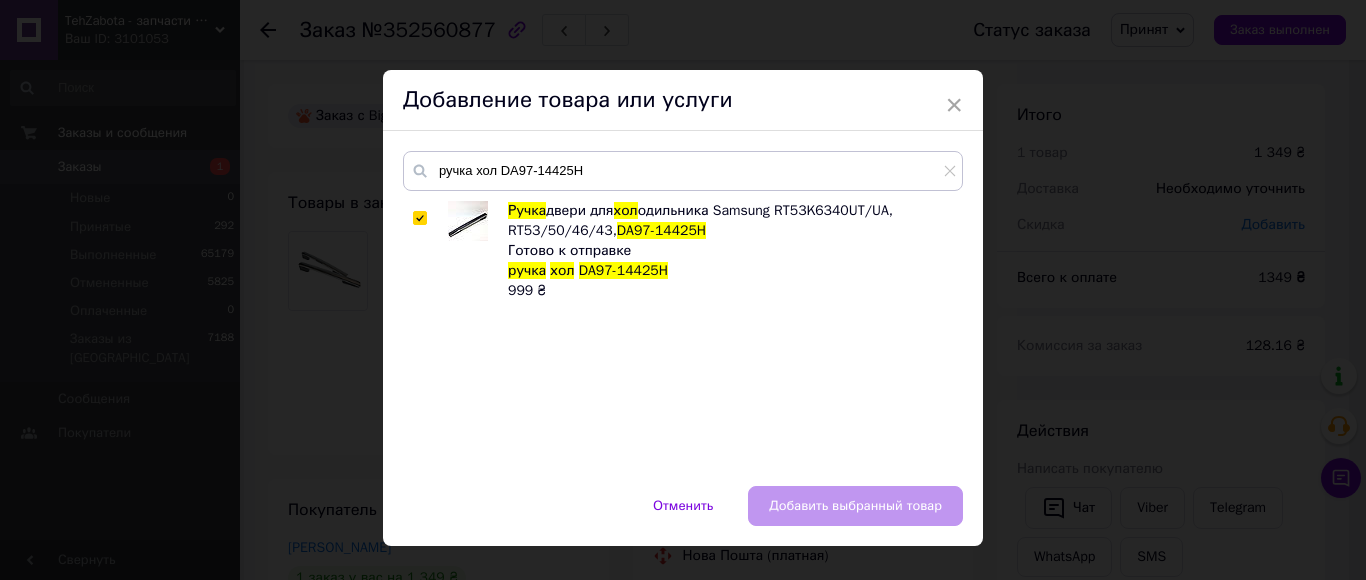 checkbox on "true" 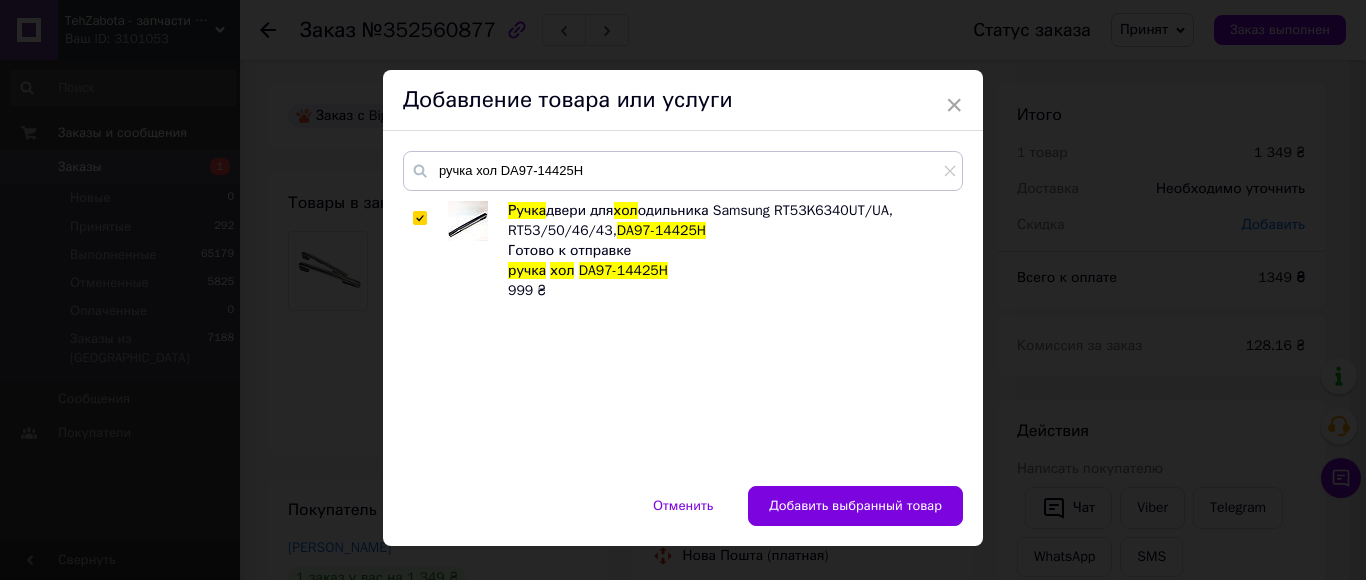 click on "Добавить выбранный товар" at bounding box center [855, 506] 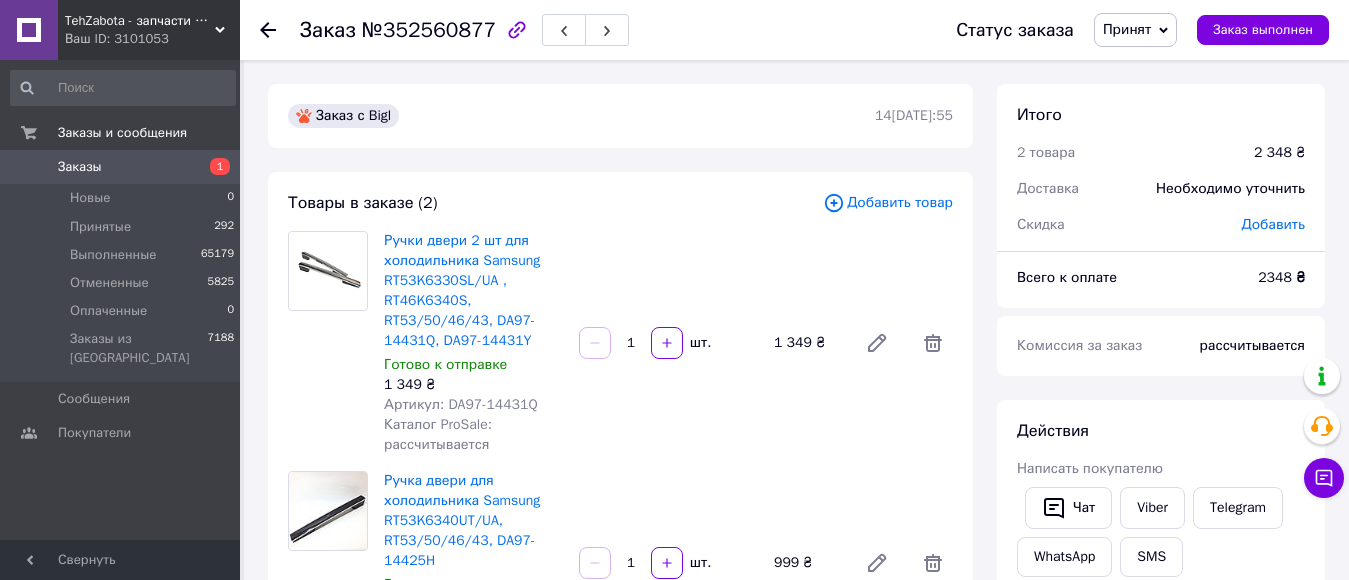 drag, startPoint x: 930, startPoint y: 329, endPoint x: 987, endPoint y: 370, distance: 70.21396 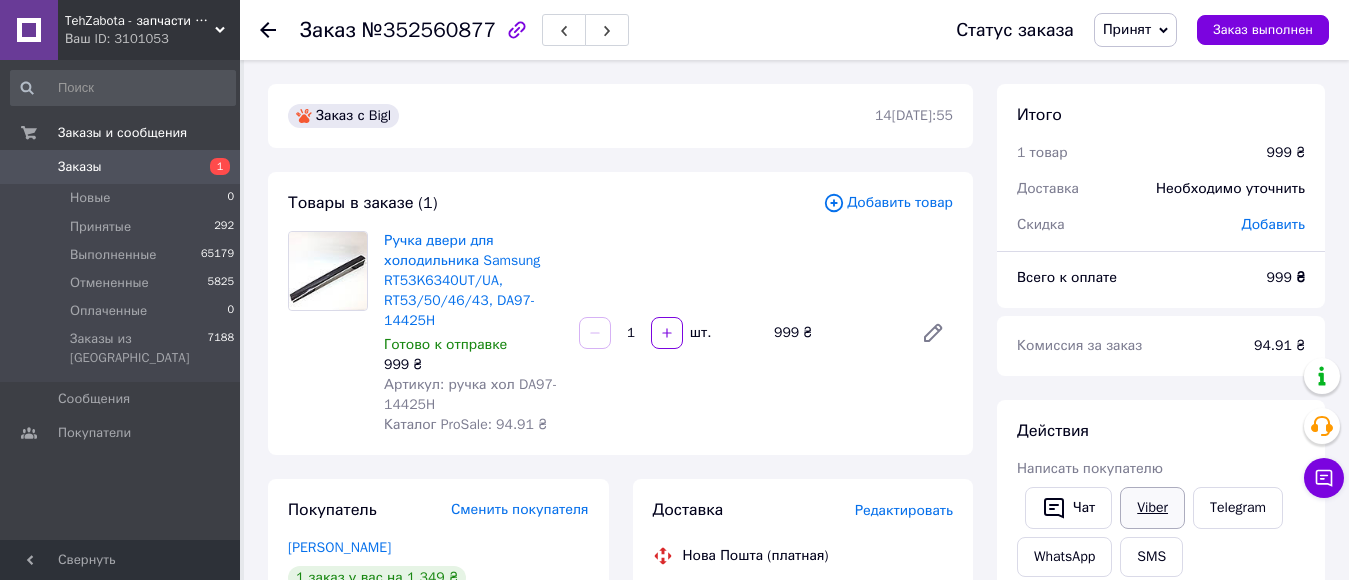 click on "Viber" at bounding box center [1152, 508] 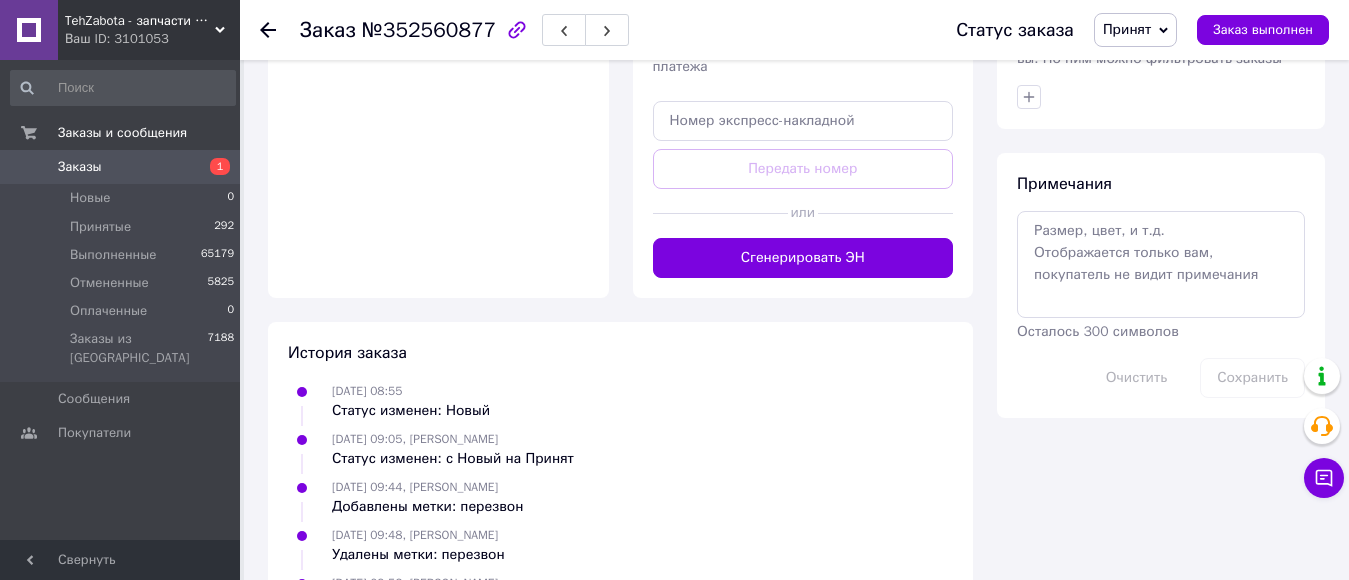 scroll, scrollTop: 900, scrollLeft: 0, axis: vertical 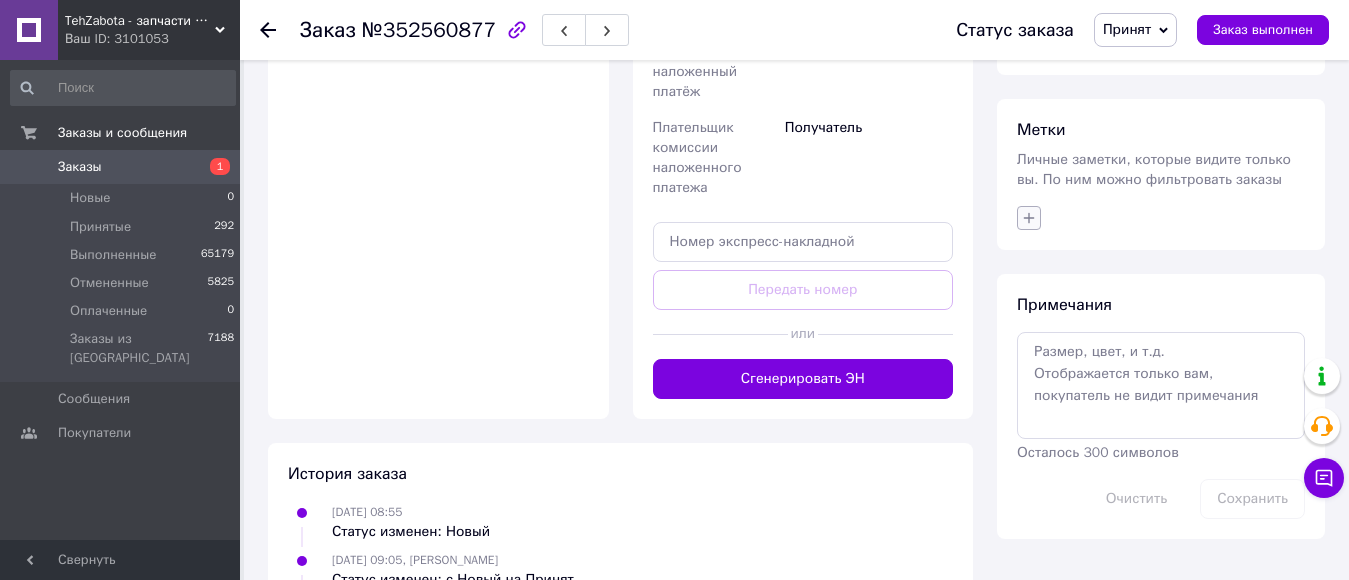 click 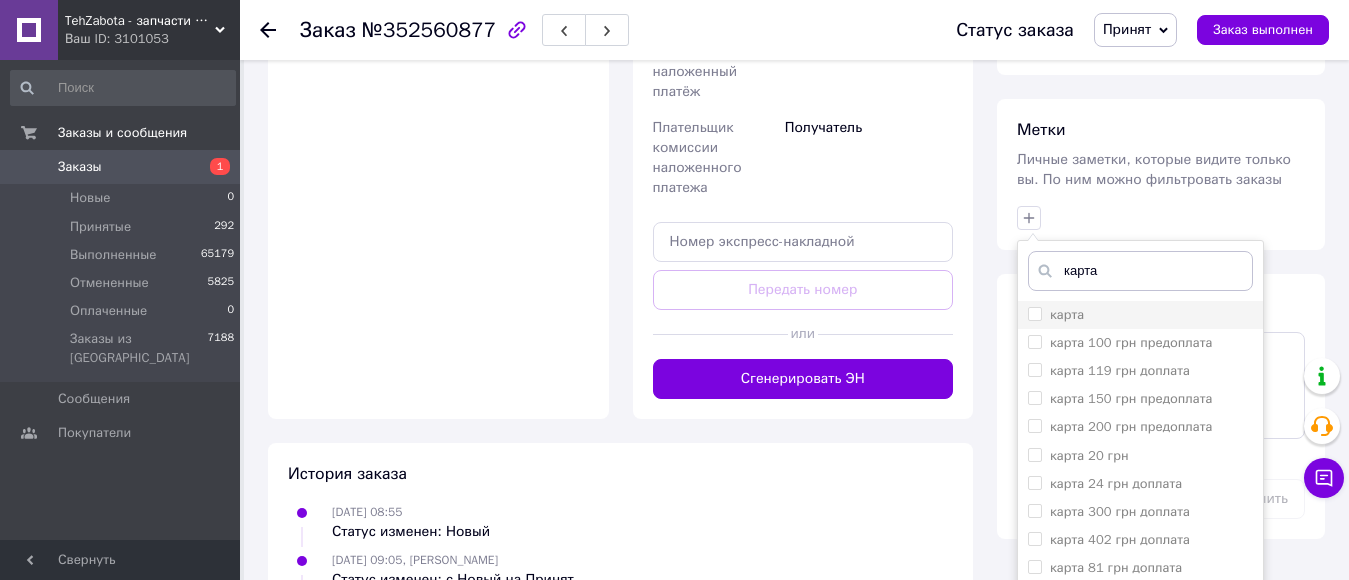 type on "карта" 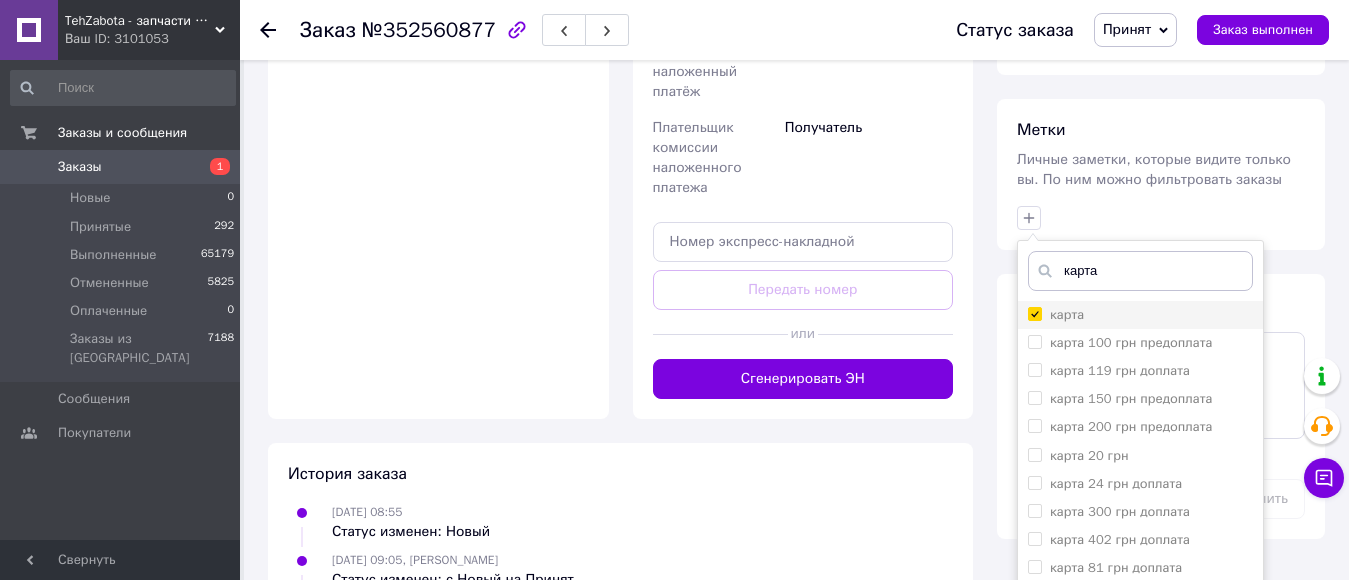 checkbox on "true" 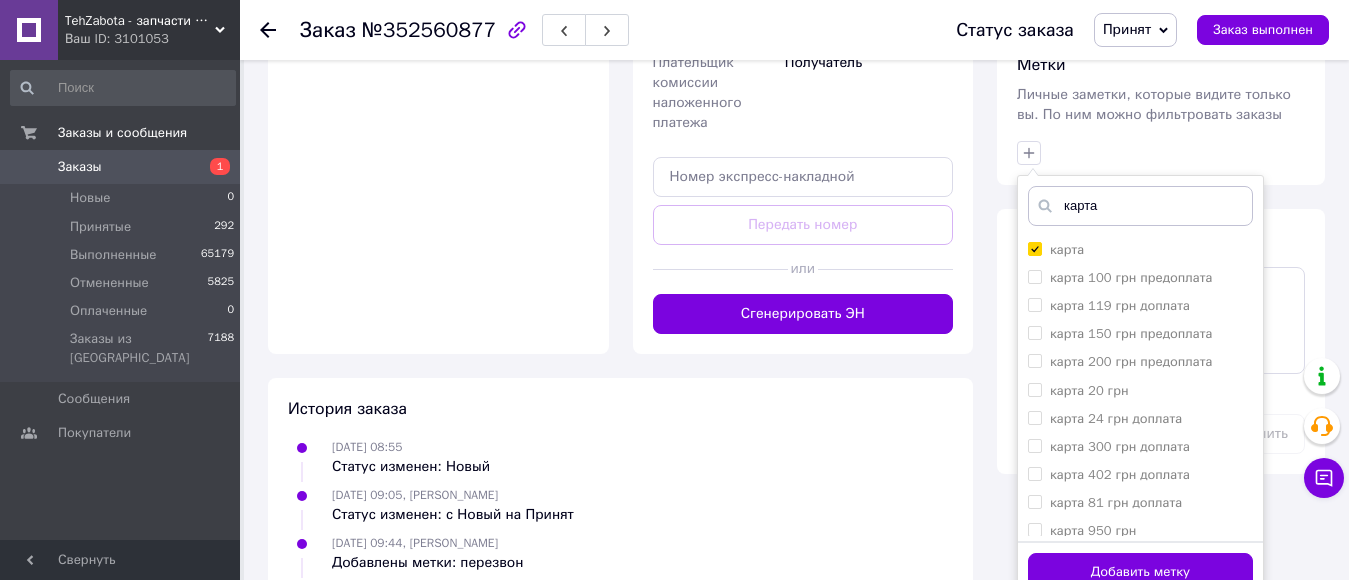 scroll, scrollTop: 1000, scrollLeft: 0, axis: vertical 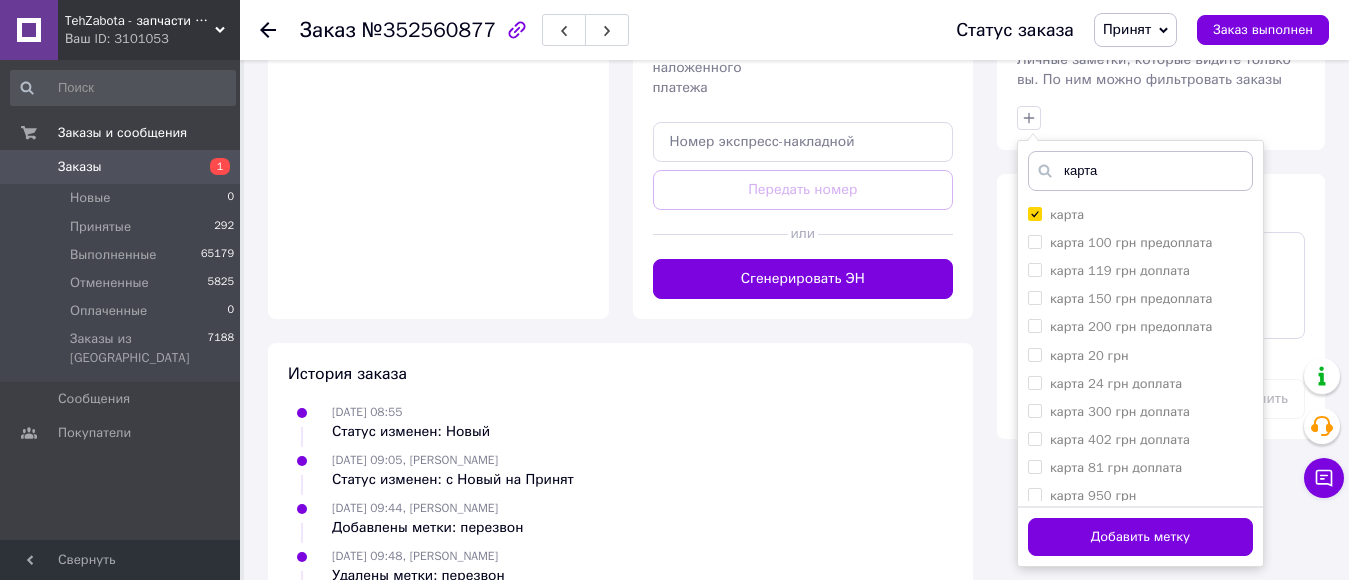 click on "Добавить метку" at bounding box center (1140, 537) 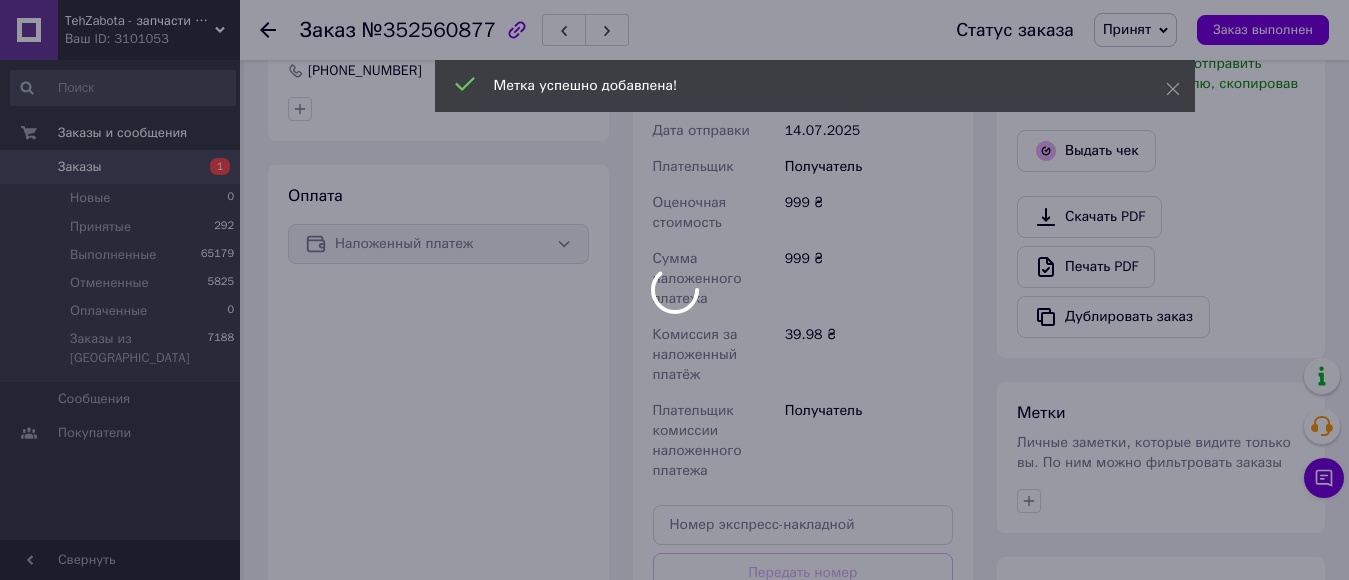 scroll, scrollTop: 600, scrollLeft: 0, axis: vertical 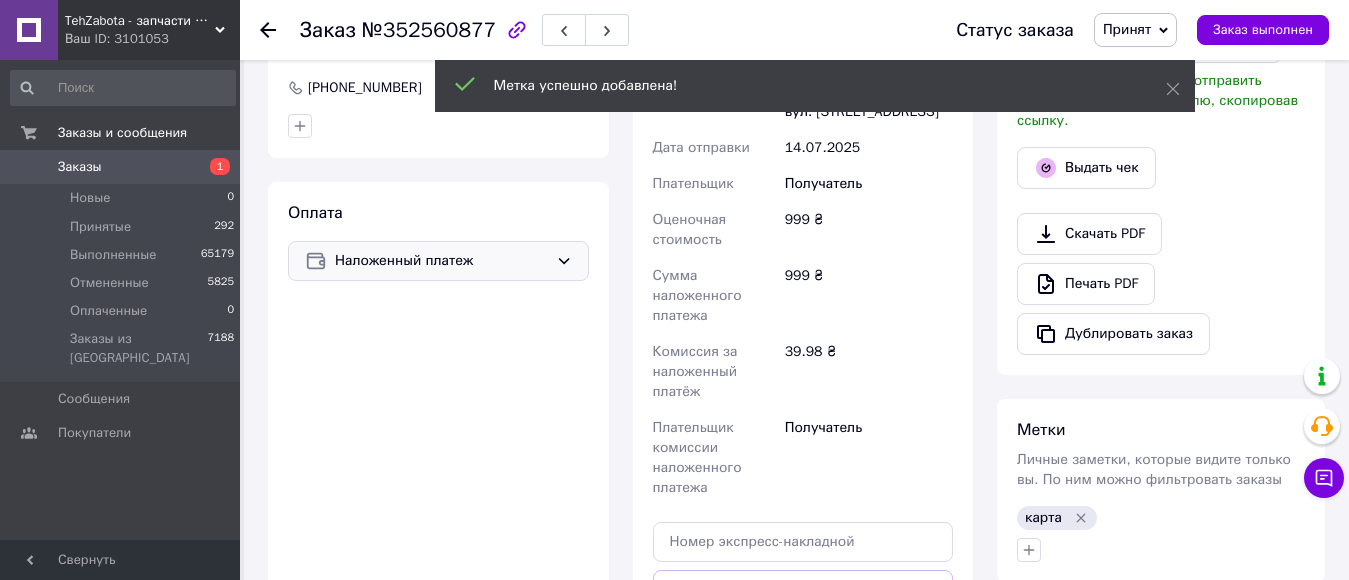 click 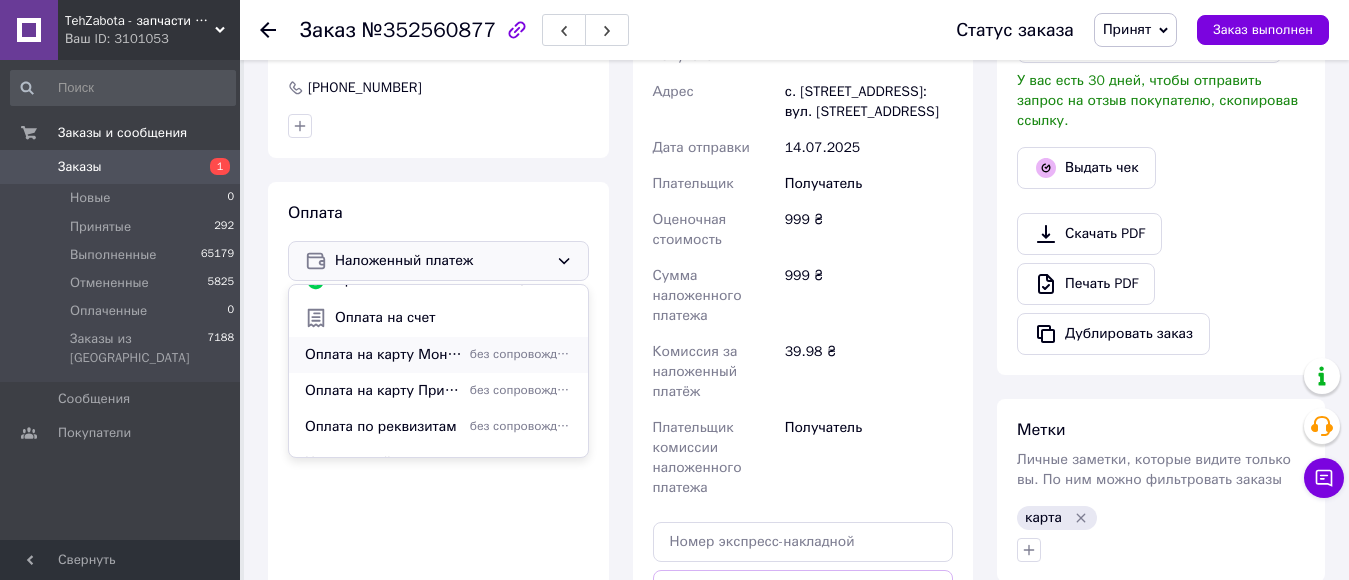 scroll, scrollTop: 86, scrollLeft: 0, axis: vertical 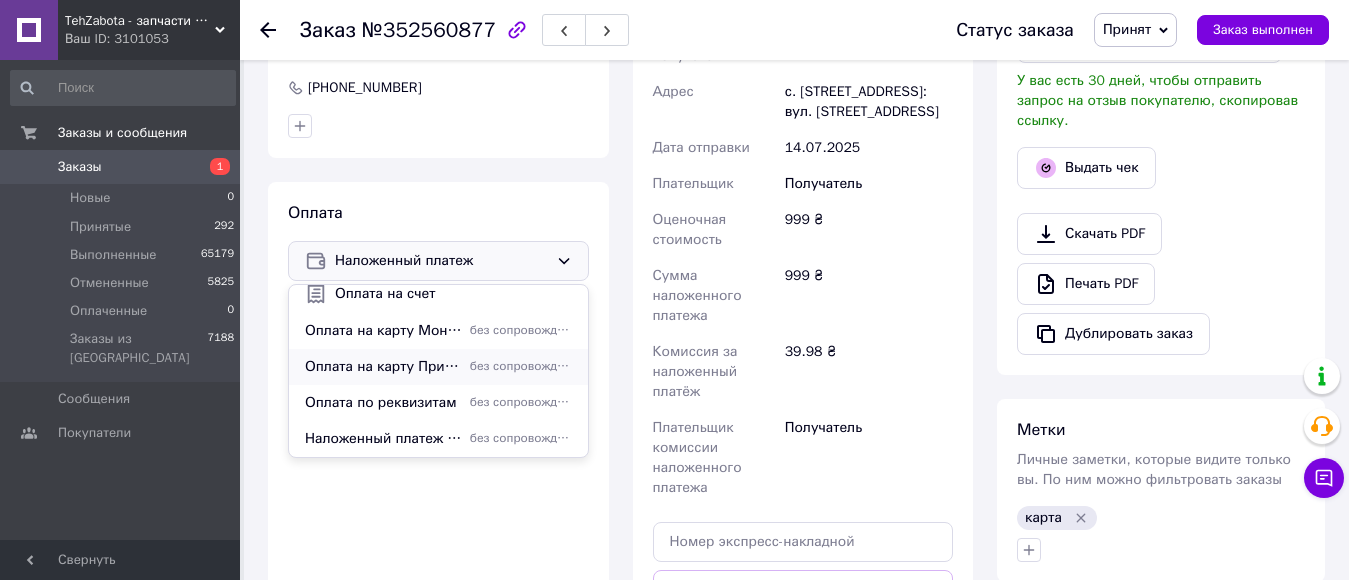 click on "Оплата на карту Приватбанка" at bounding box center [383, 367] 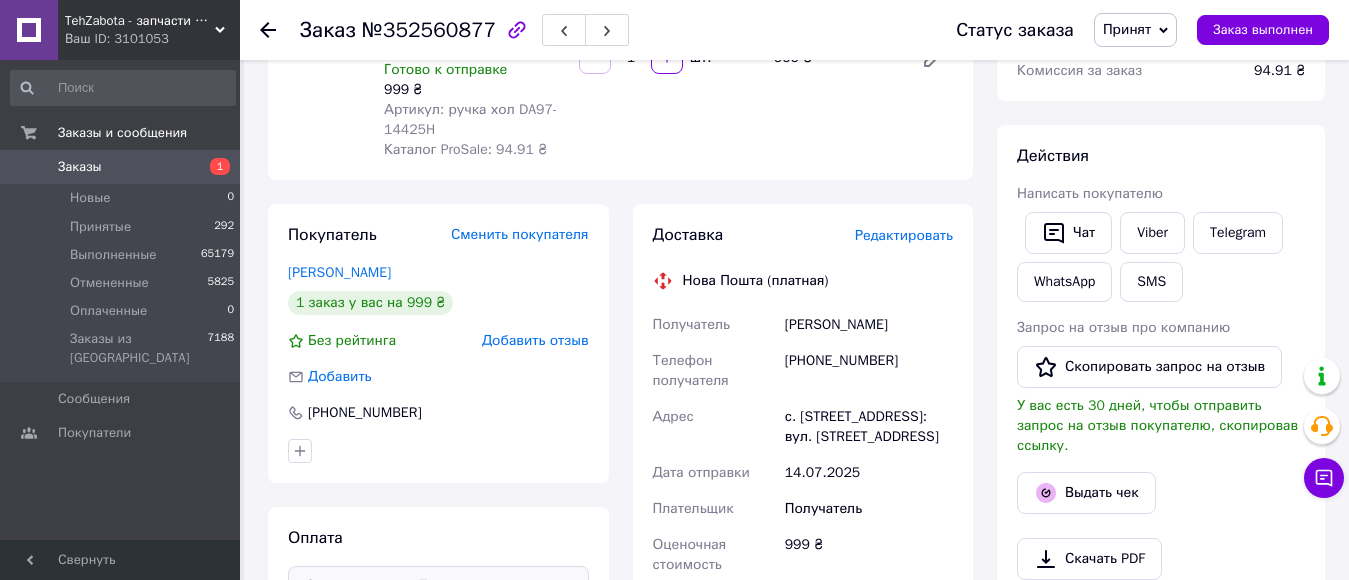 scroll, scrollTop: 200, scrollLeft: 0, axis: vertical 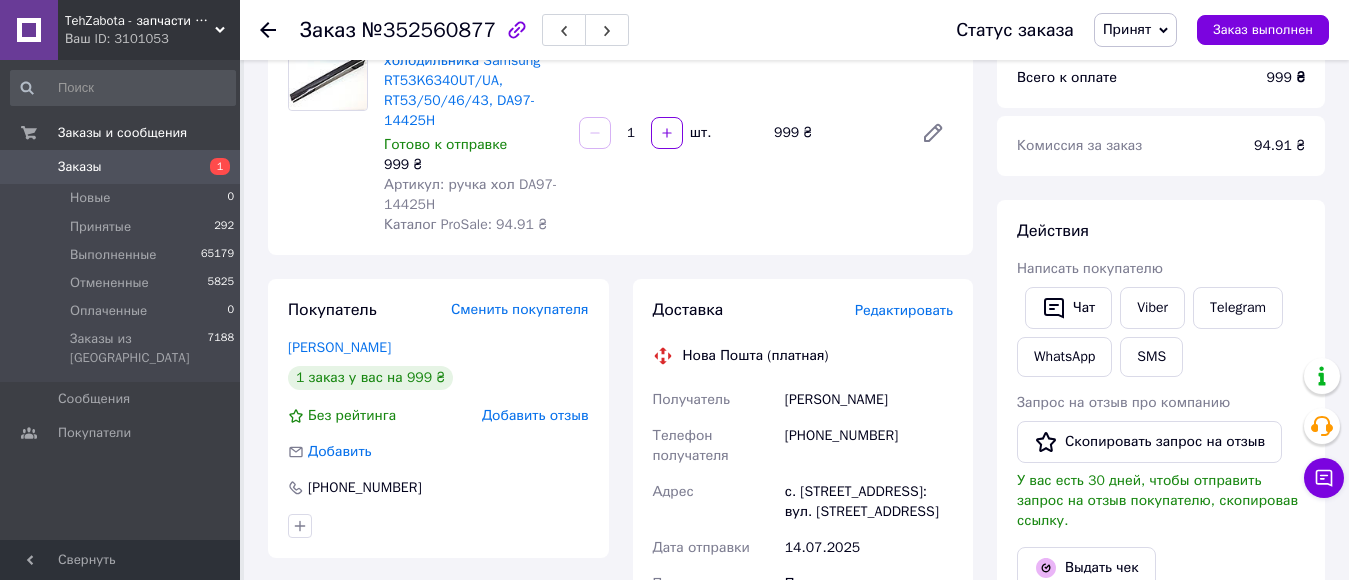 click on "Заказ №352560877 Статус заказа Принят Выполнен Отменен Оплаченный Заказ выполнен" at bounding box center [794, 30] 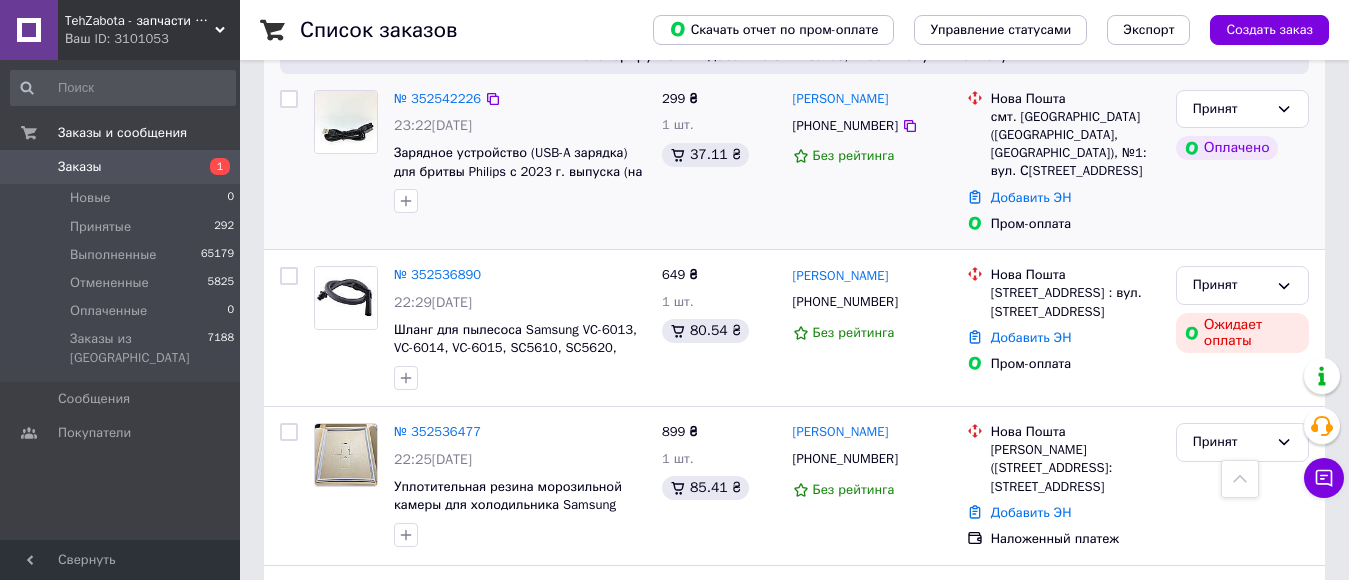 scroll, scrollTop: 1700, scrollLeft: 0, axis: vertical 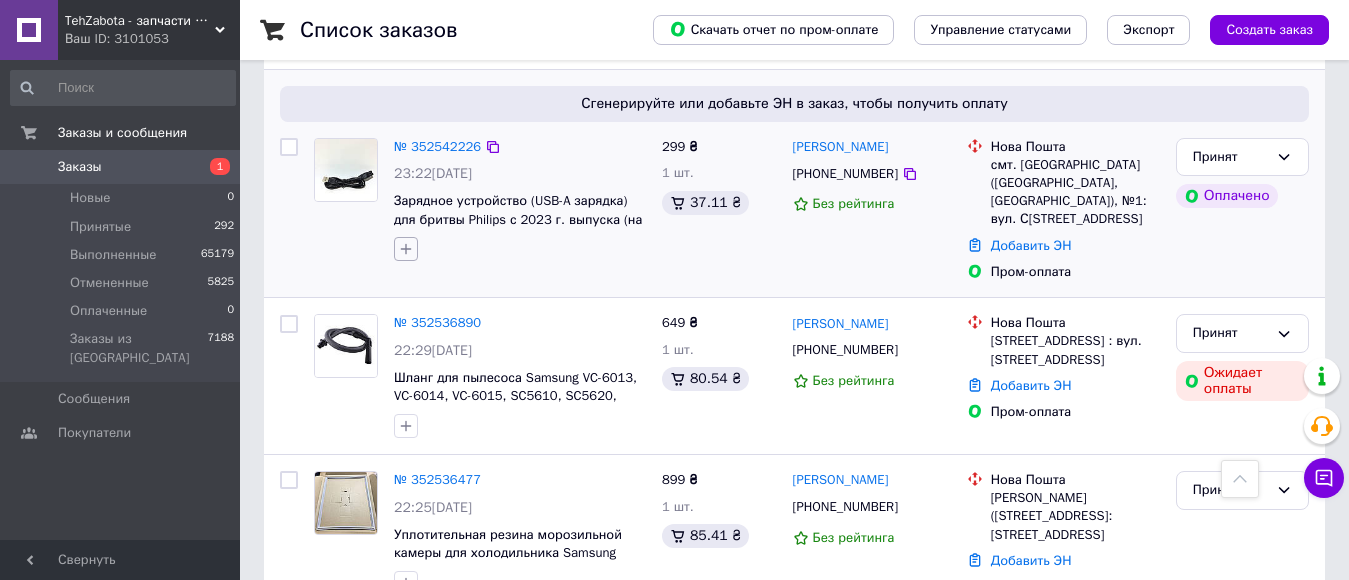 click 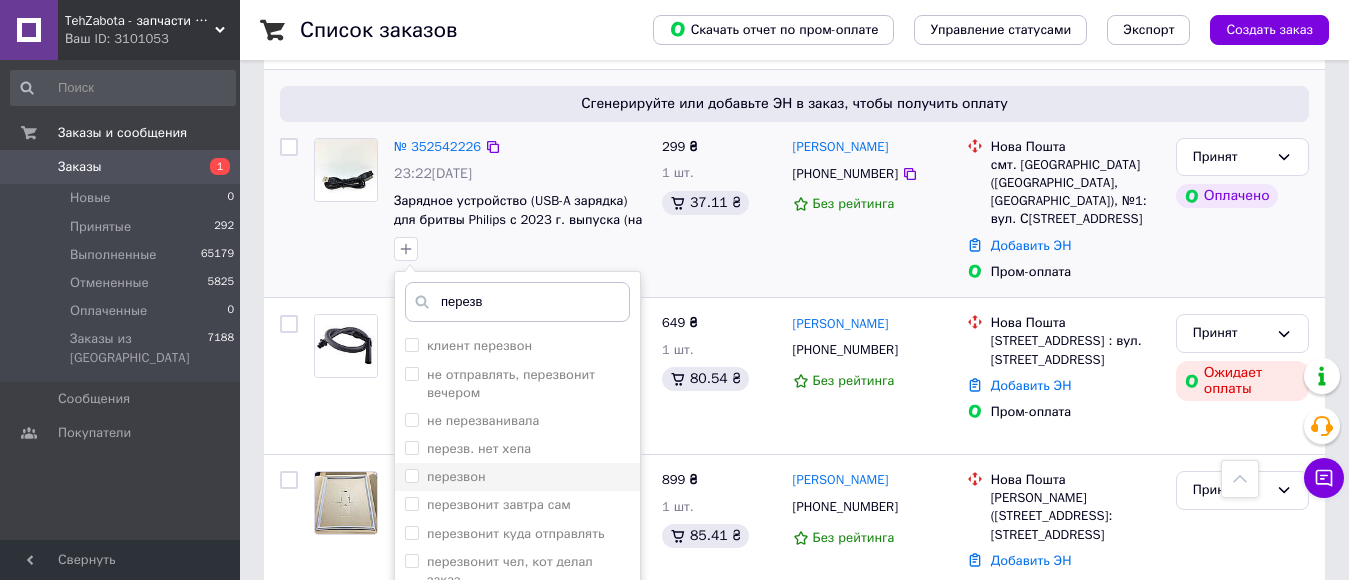 type on "перезв" 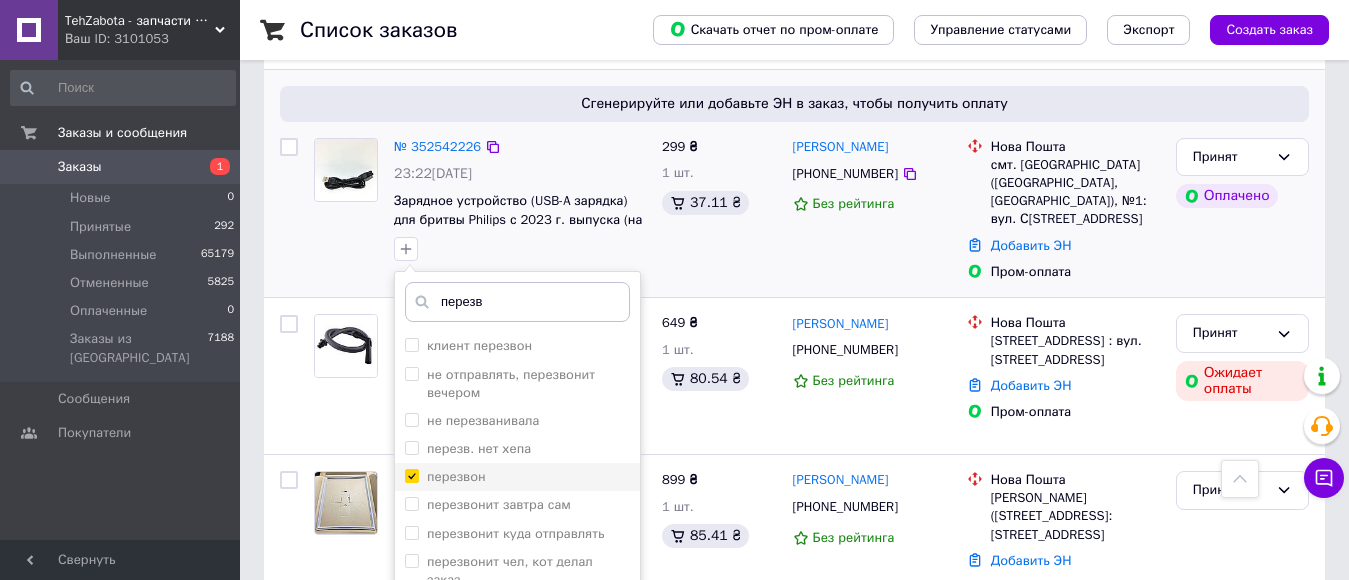 checkbox on "true" 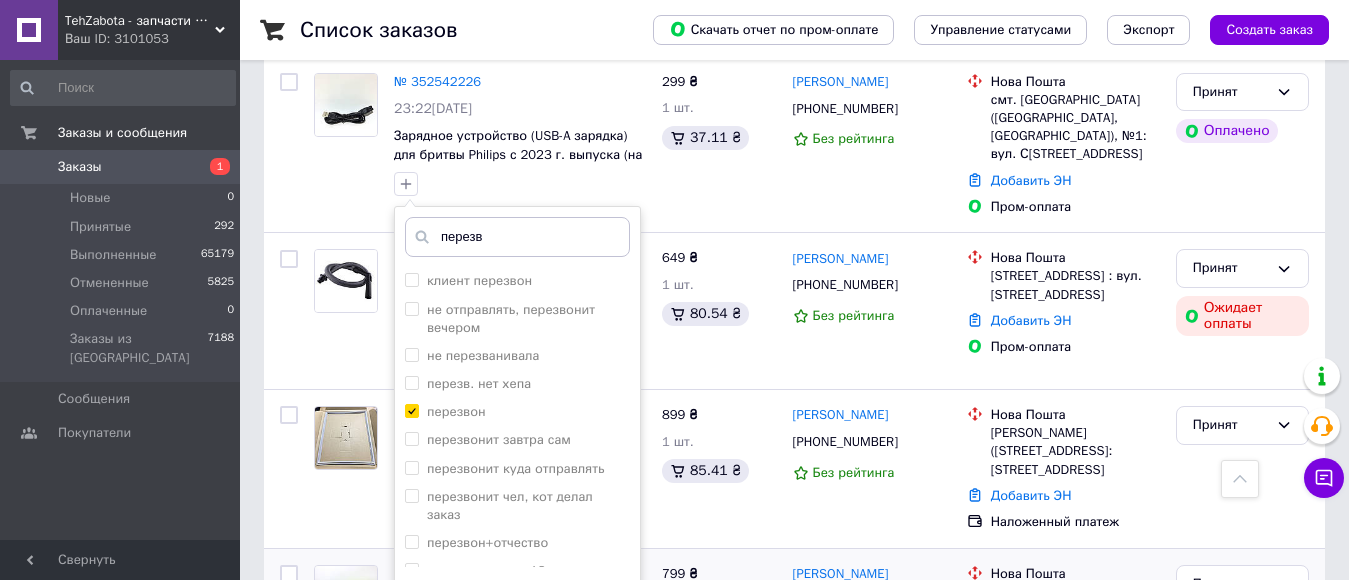 scroll, scrollTop: 1800, scrollLeft: 0, axis: vertical 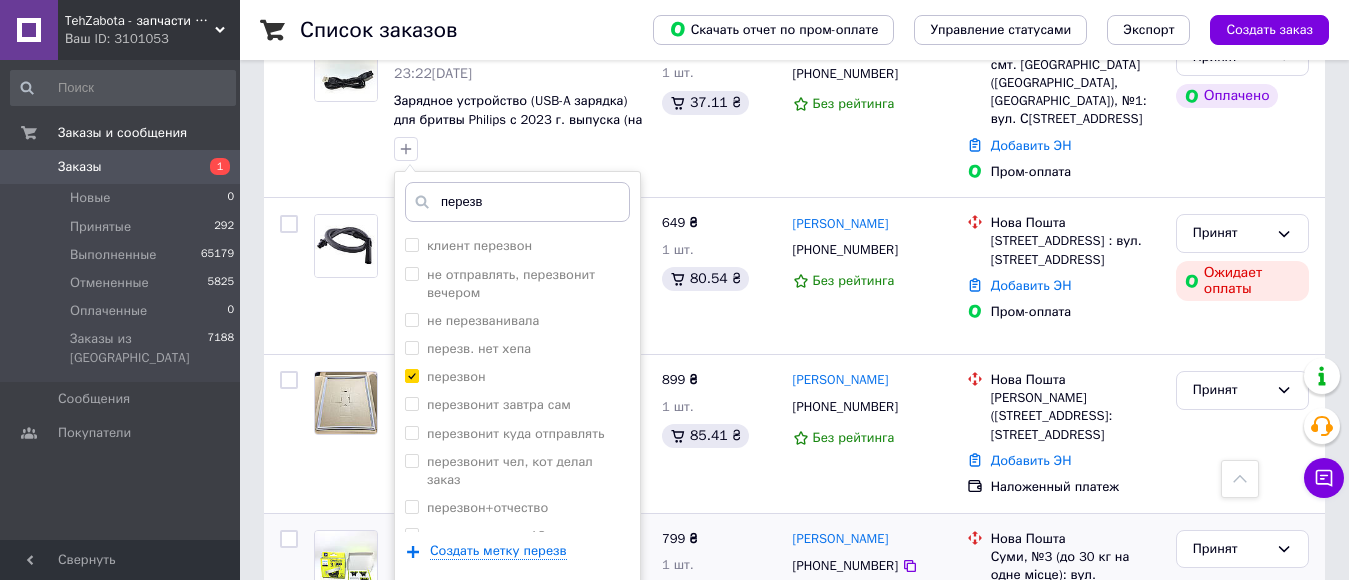 click on "Добавить метку" at bounding box center (517, 612) 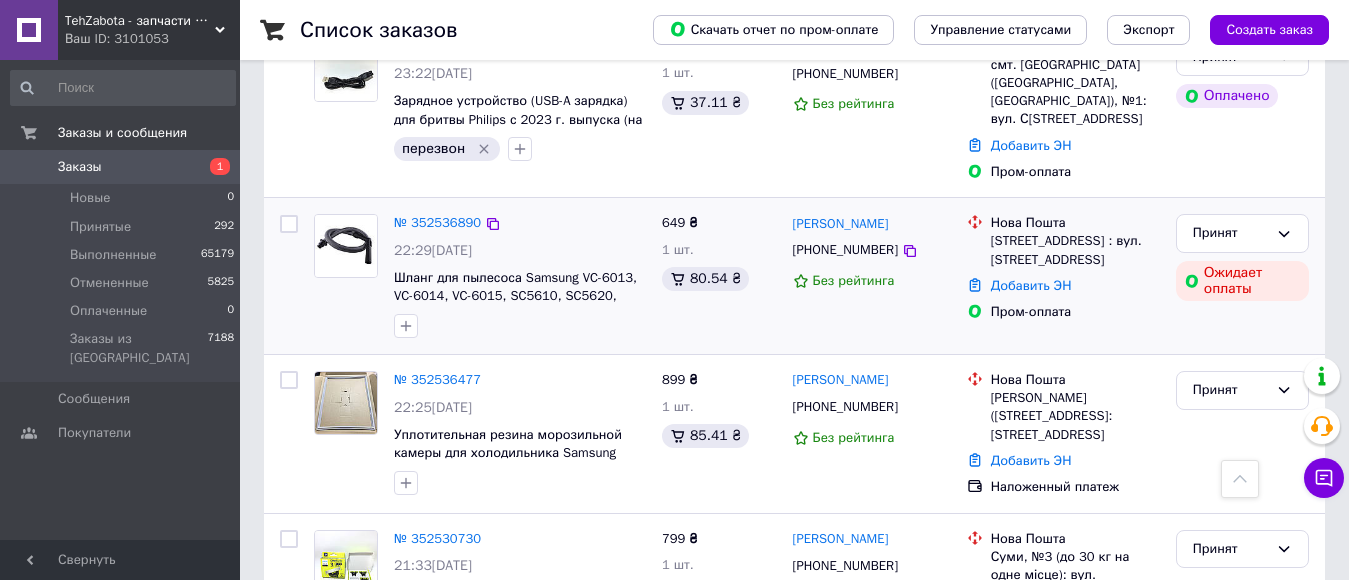 drag, startPoint x: 406, startPoint y: 293, endPoint x: 419, endPoint y: 288, distance: 13.928389 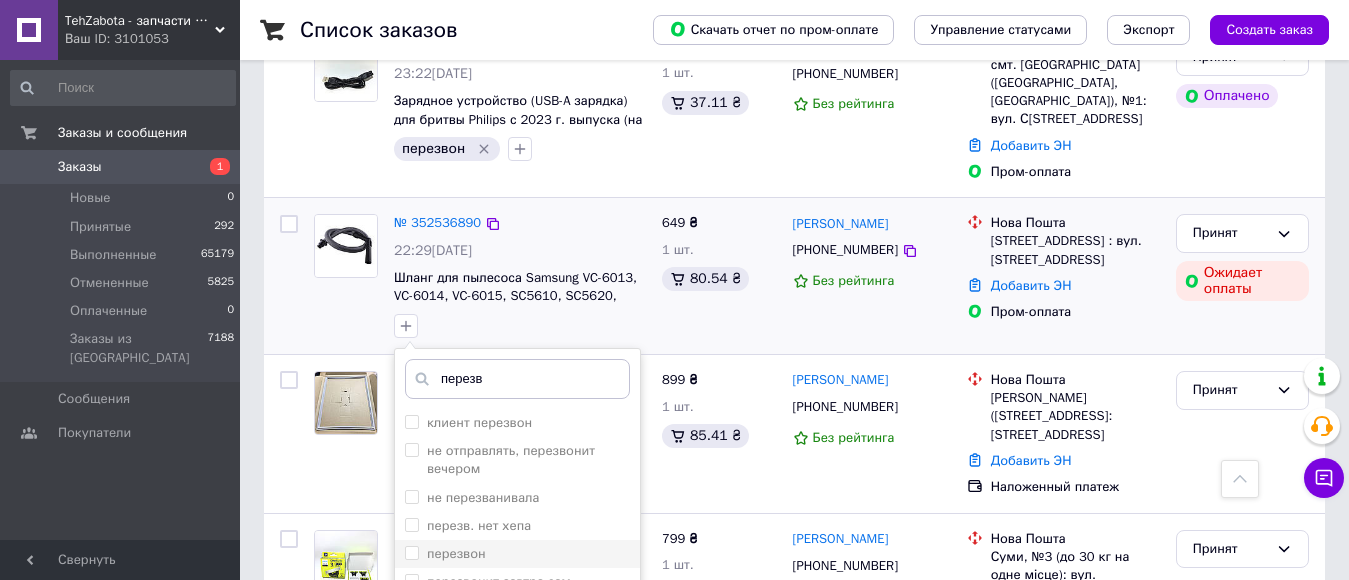 type on "перезв" 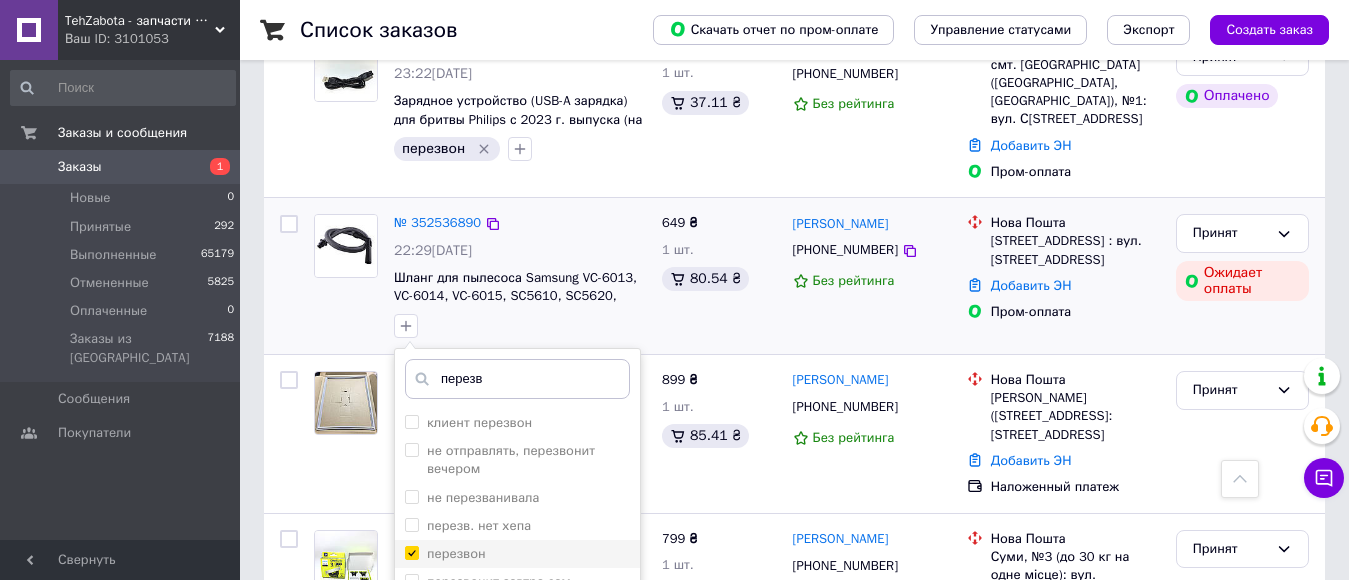 checkbox on "true" 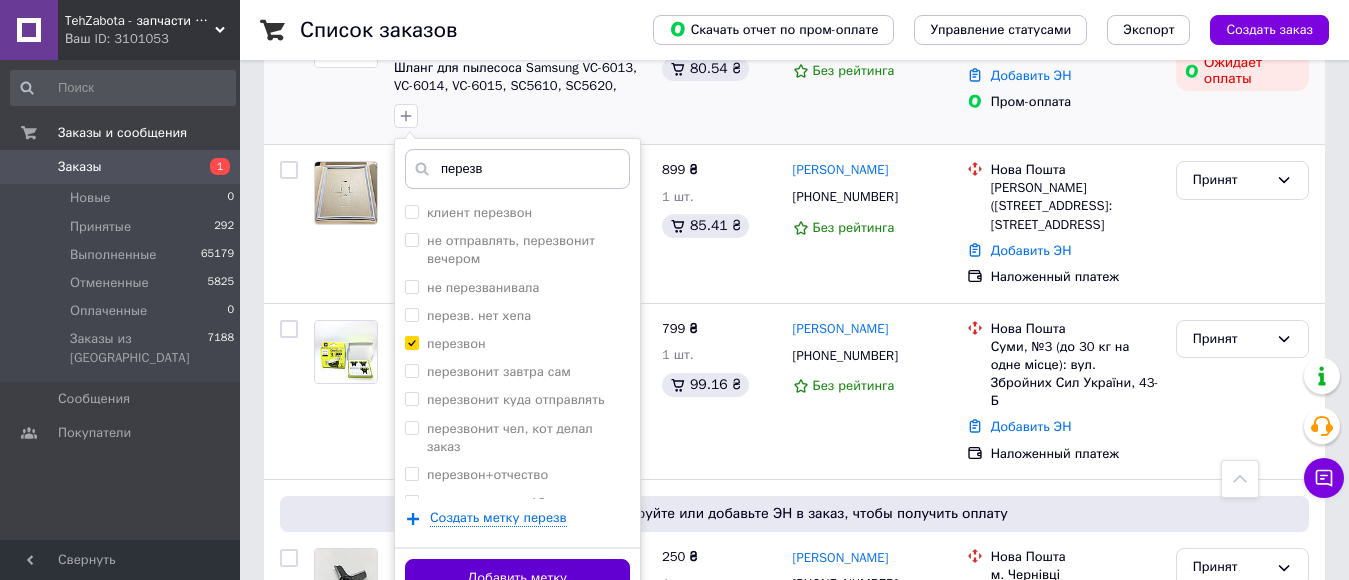 scroll, scrollTop: 2100, scrollLeft: 0, axis: vertical 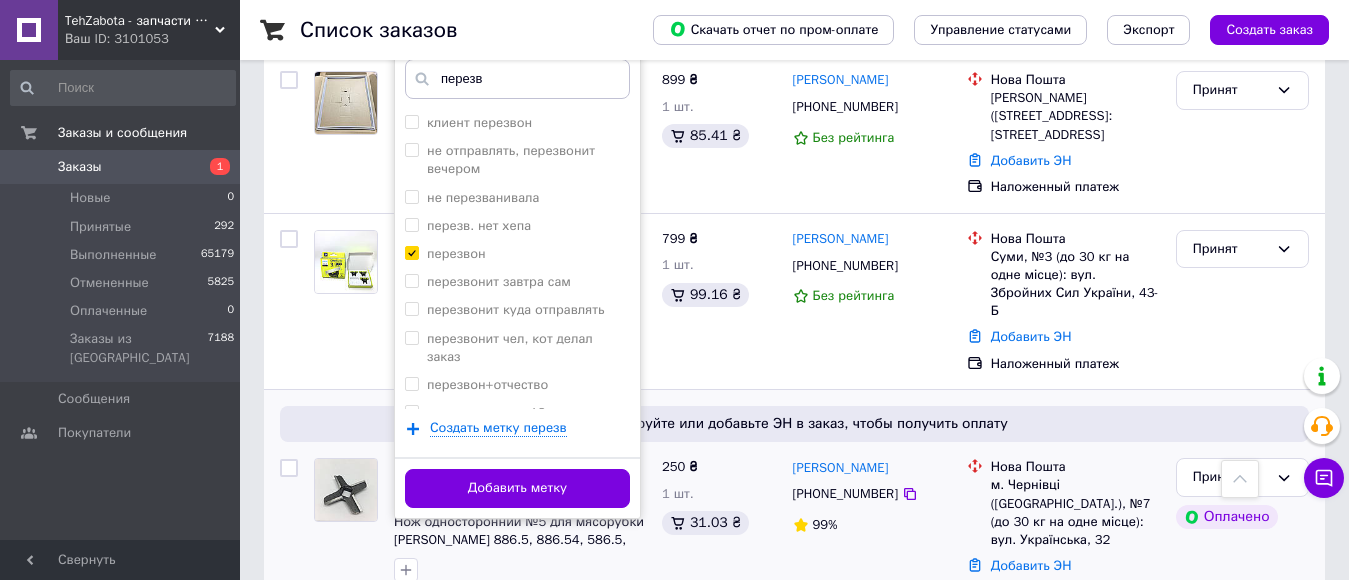 click on "Добавить метку" at bounding box center (517, 488) 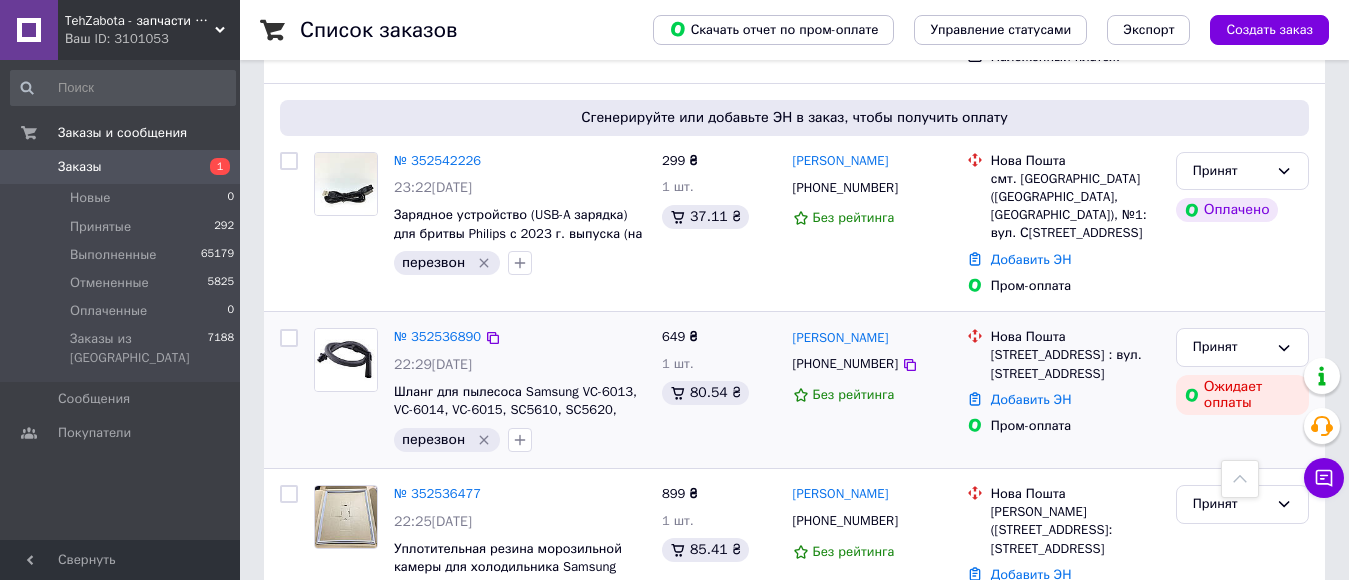 scroll, scrollTop: 1700, scrollLeft: 0, axis: vertical 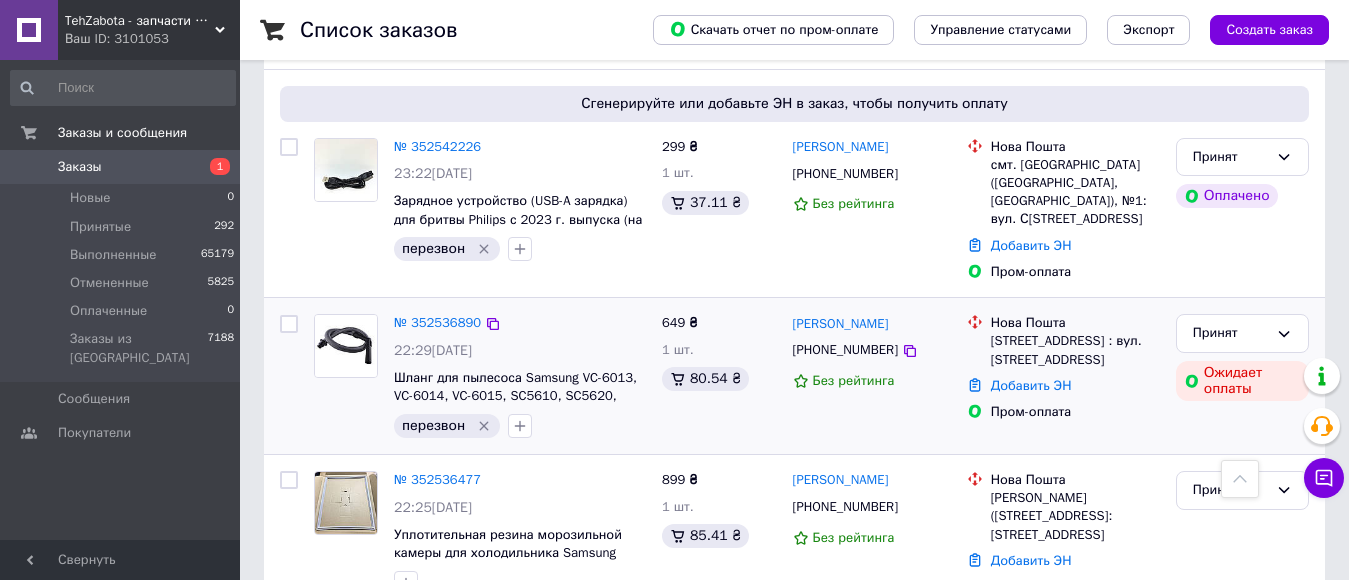 click 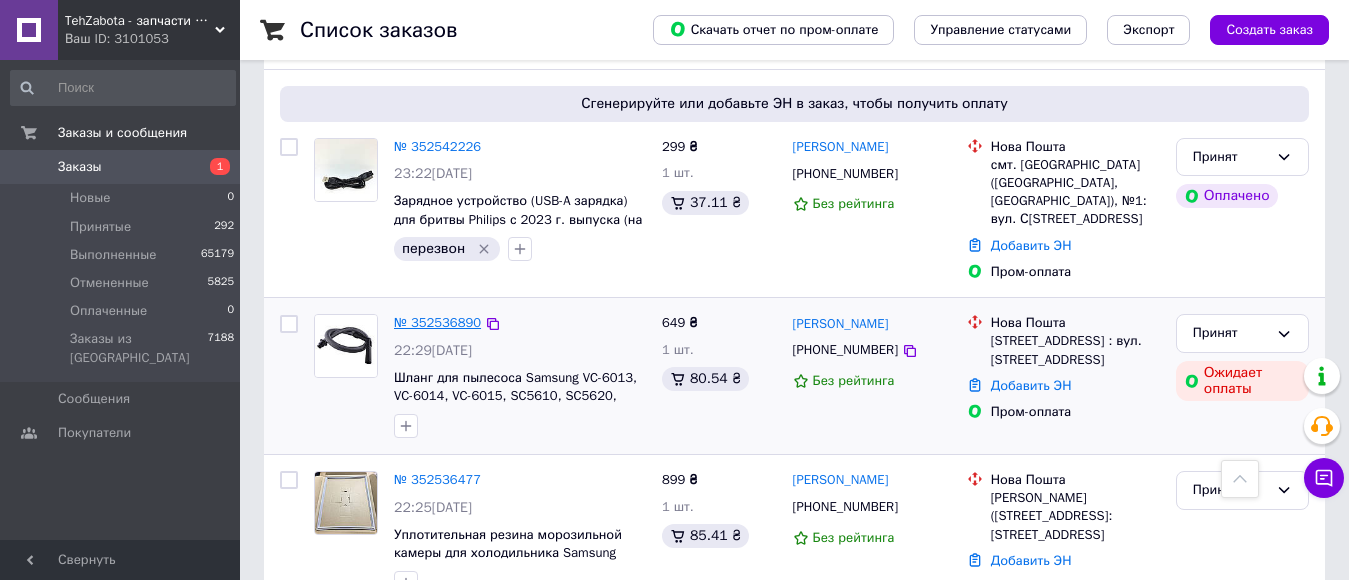 click on "№ 352536890" at bounding box center (437, 322) 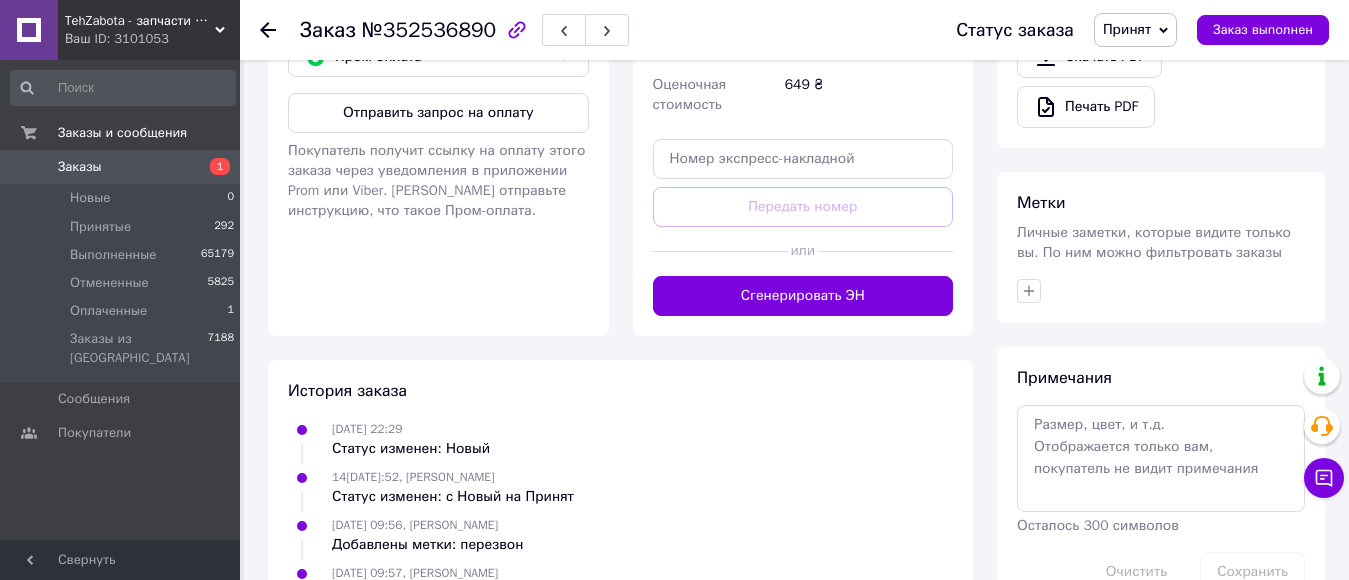 scroll, scrollTop: 525, scrollLeft: 0, axis: vertical 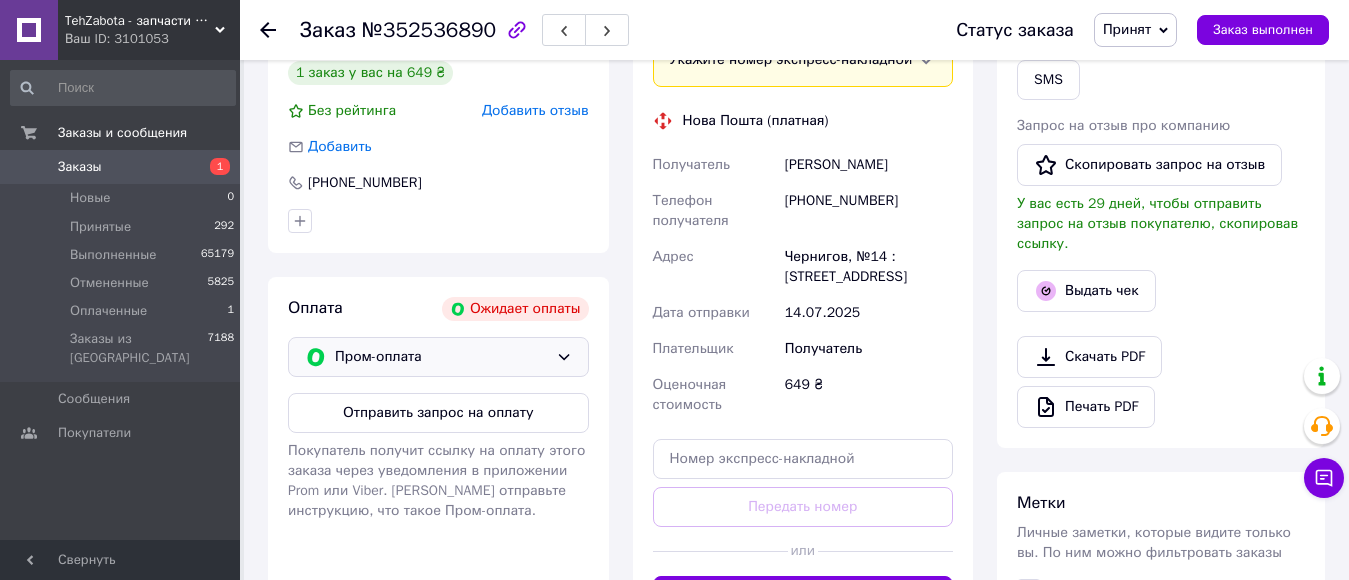 click 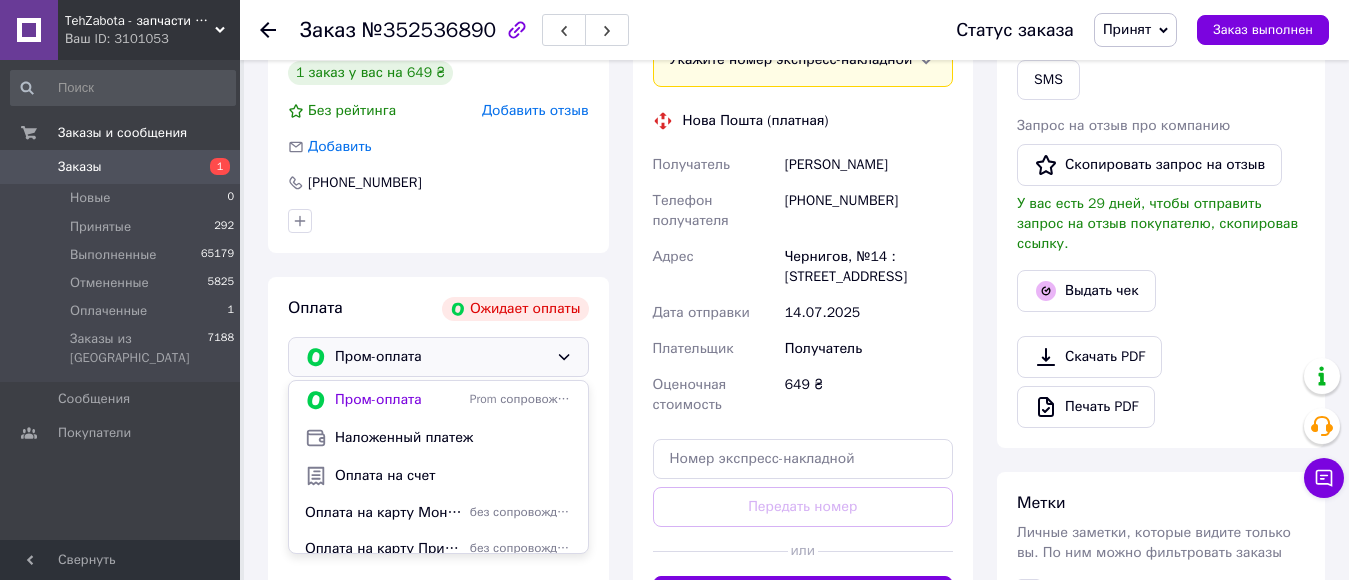 click on "Наложенный платеж" at bounding box center [453, 438] 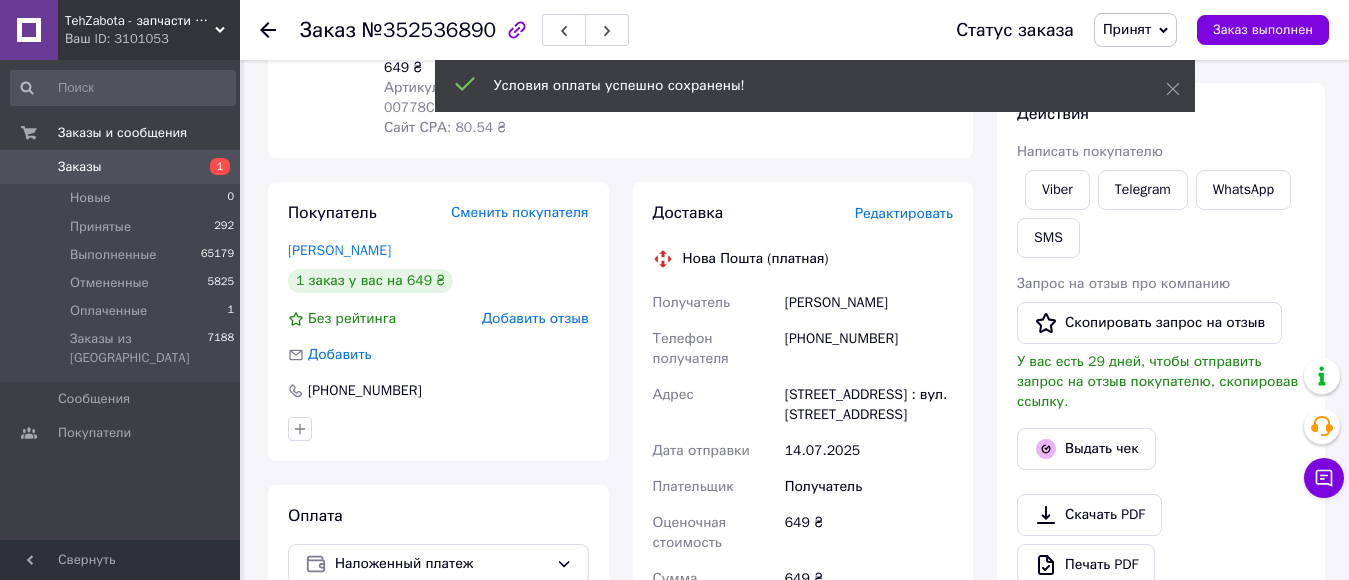 scroll, scrollTop: 225, scrollLeft: 0, axis: vertical 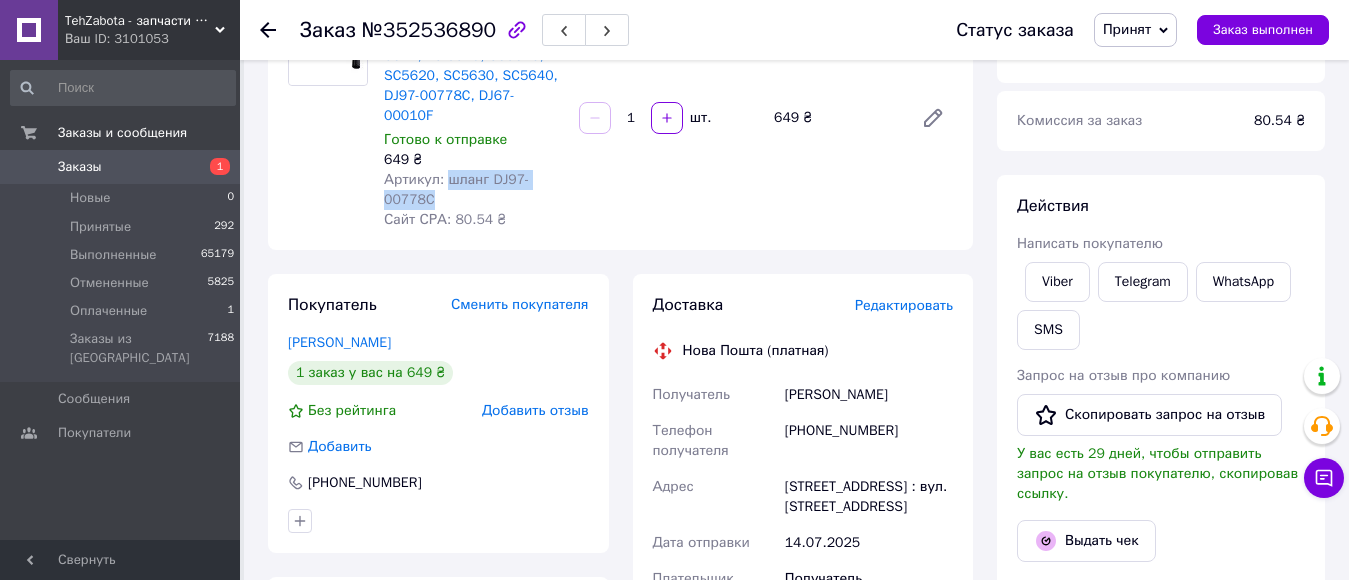 drag, startPoint x: 442, startPoint y: 155, endPoint x: 479, endPoint y: 172, distance: 40.718548 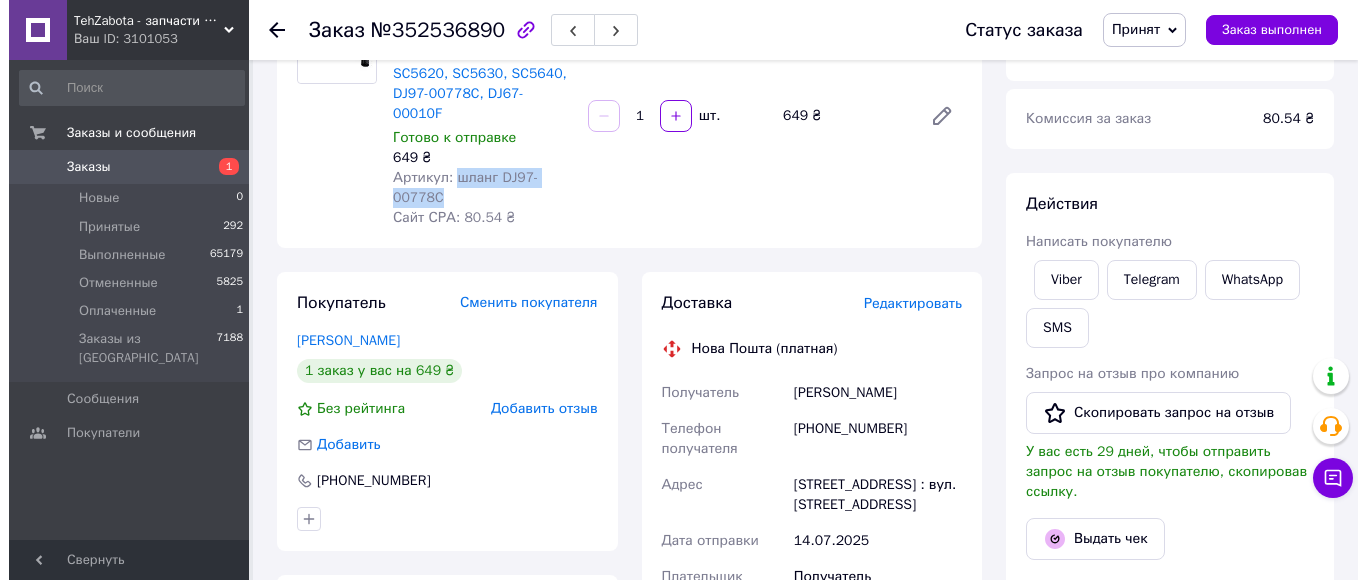 scroll, scrollTop: 225, scrollLeft: 0, axis: vertical 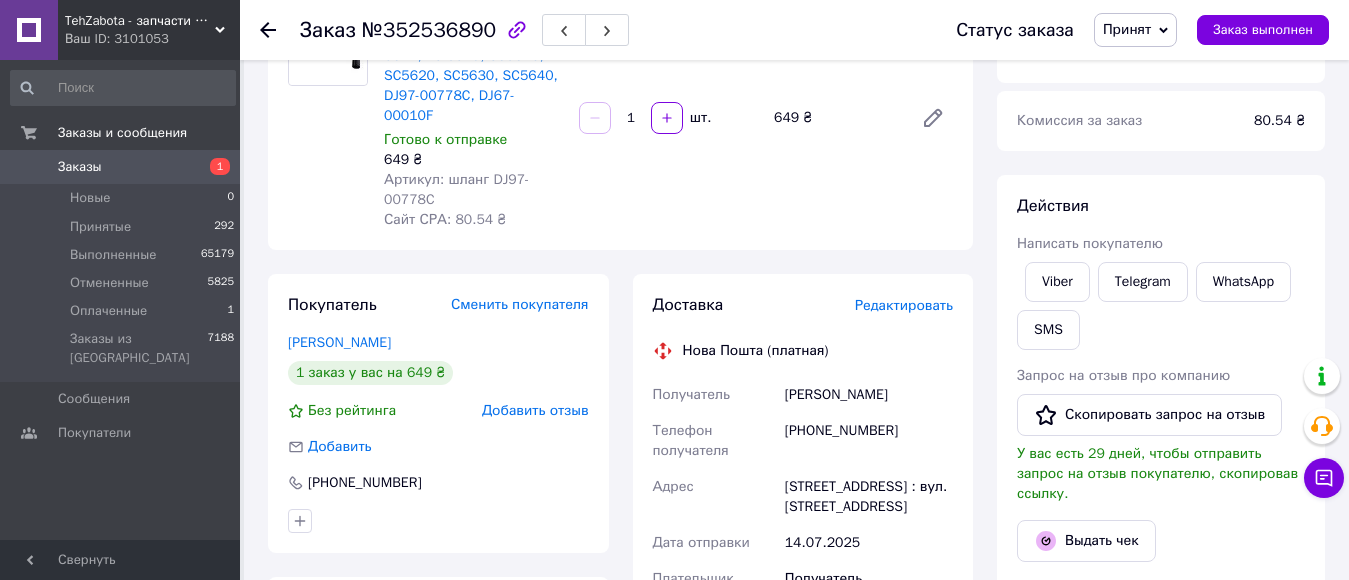 click on "Редактировать" at bounding box center [904, 305] 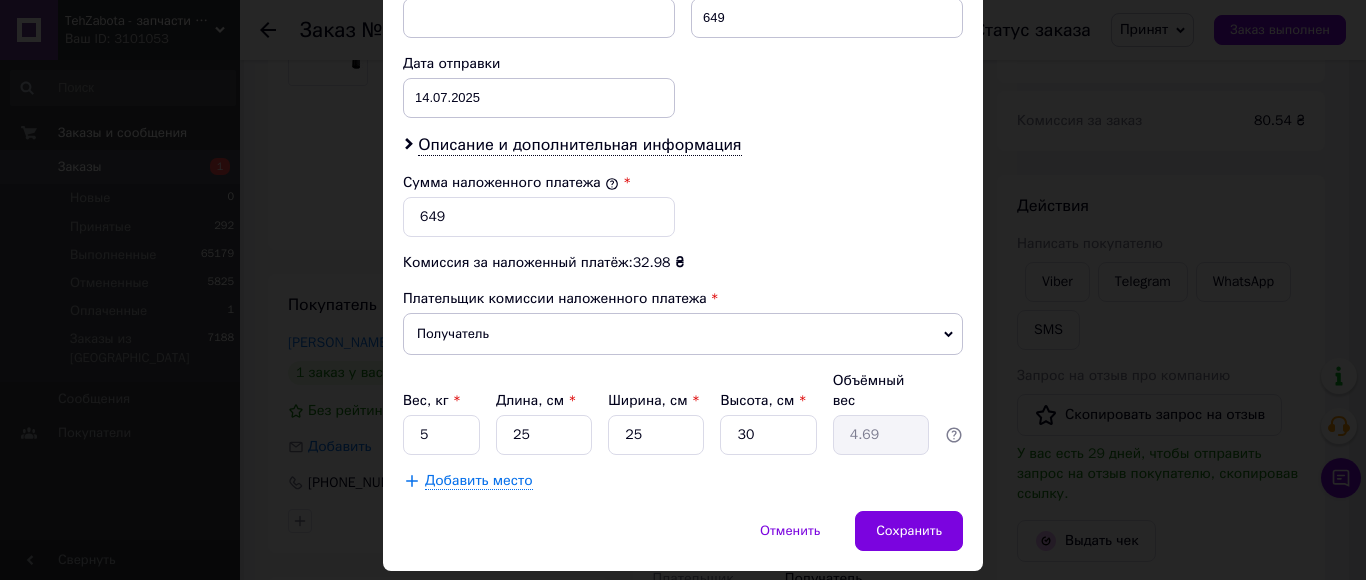 scroll, scrollTop: 966, scrollLeft: 0, axis: vertical 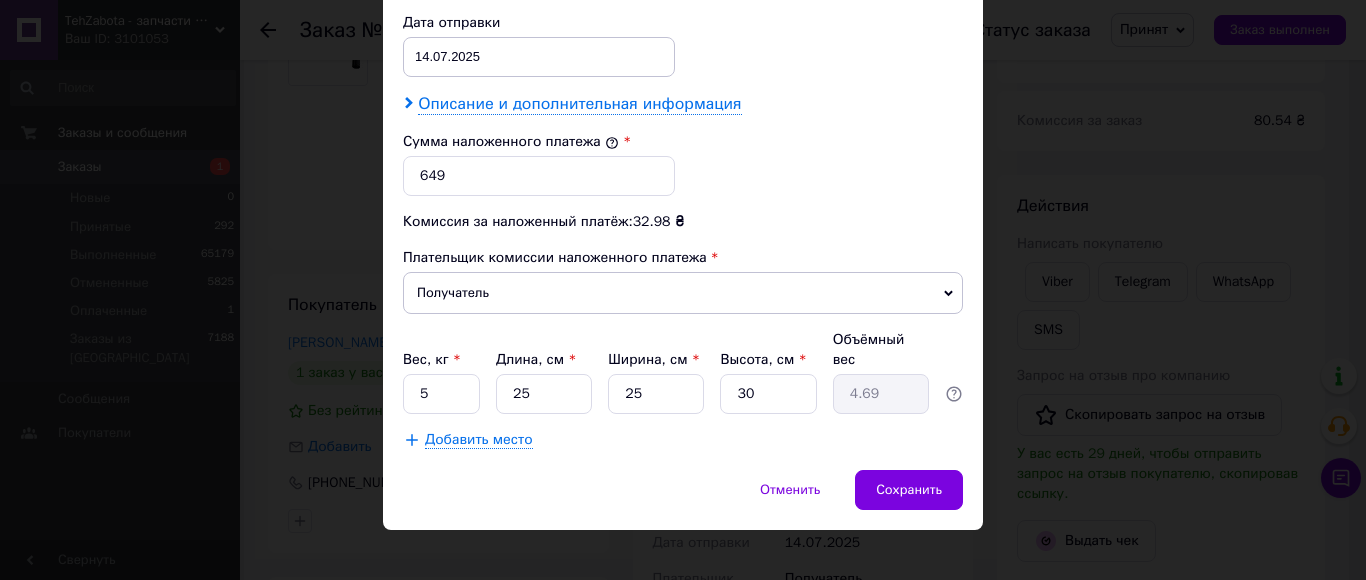 click on "Описание и дополнительная информация" at bounding box center (579, 104) 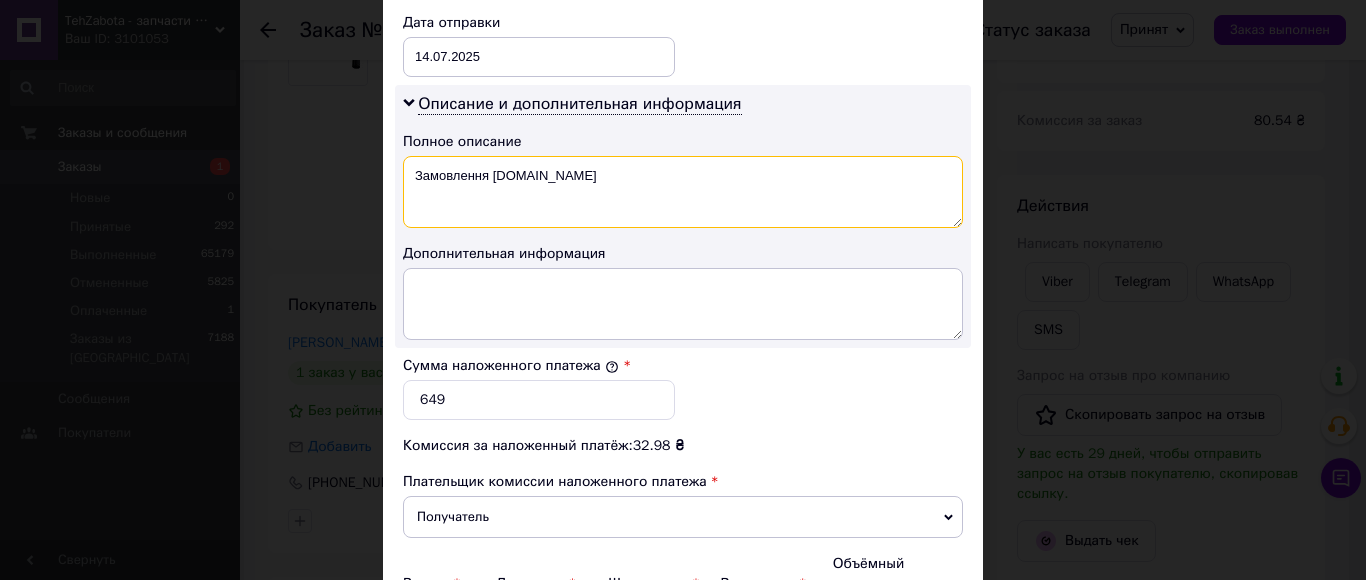 click on "Замовлення [DOMAIN_NAME]" at bounding box center (683, 192) 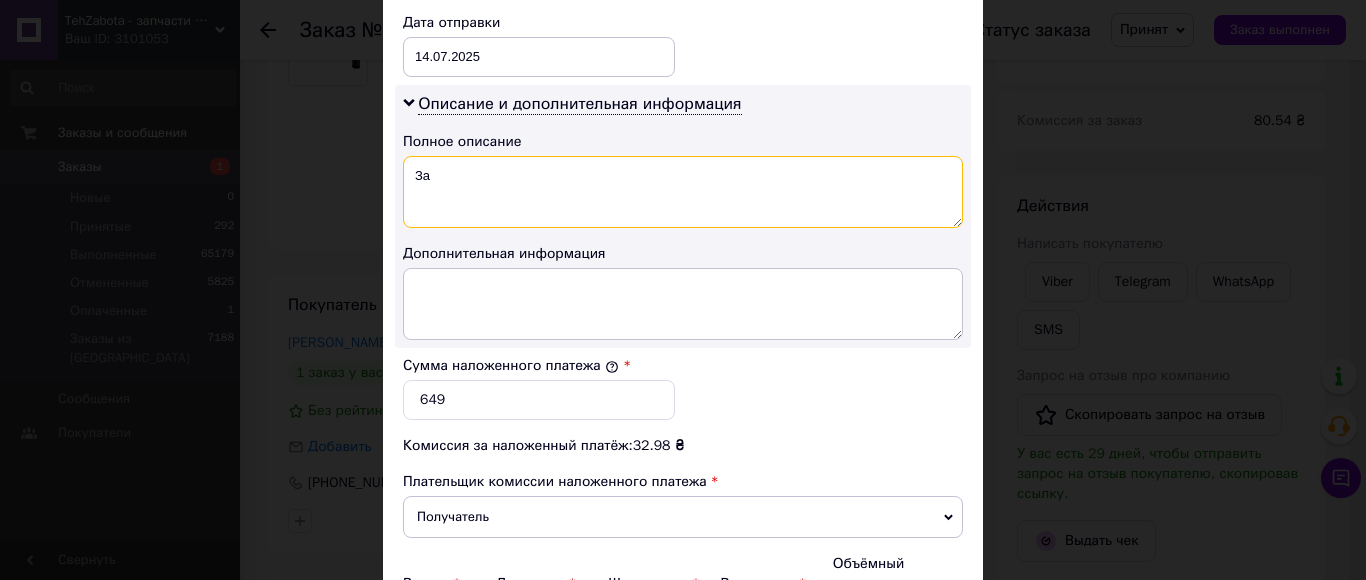 type on "З" 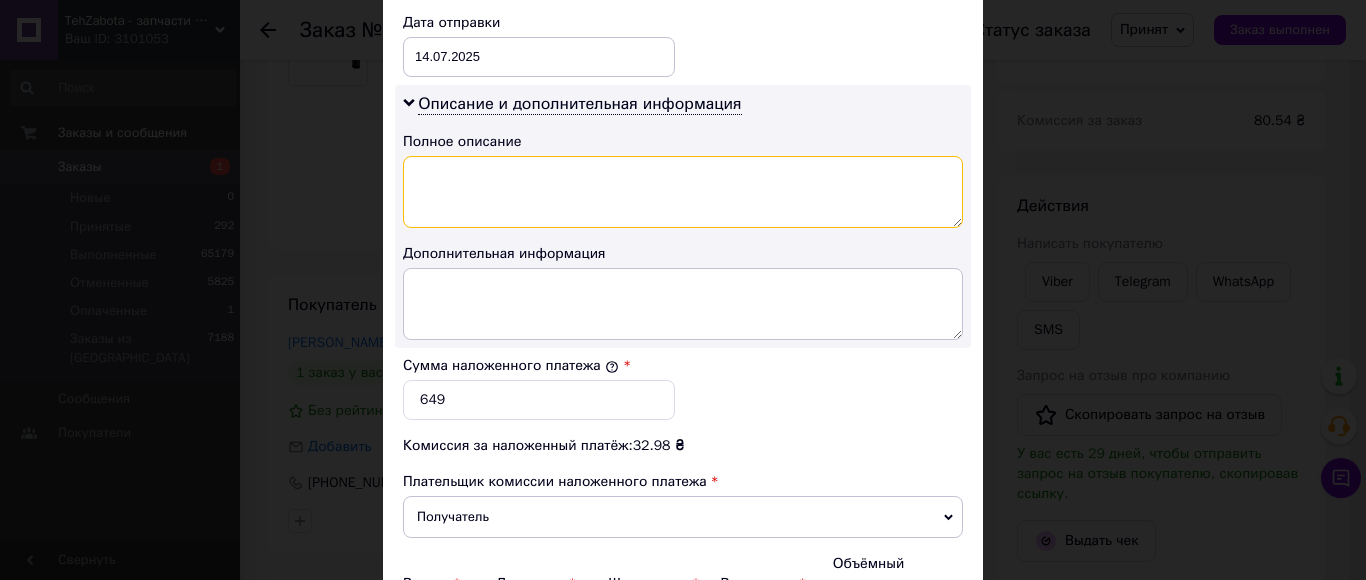 paste on "шланг DJ97-00778C" 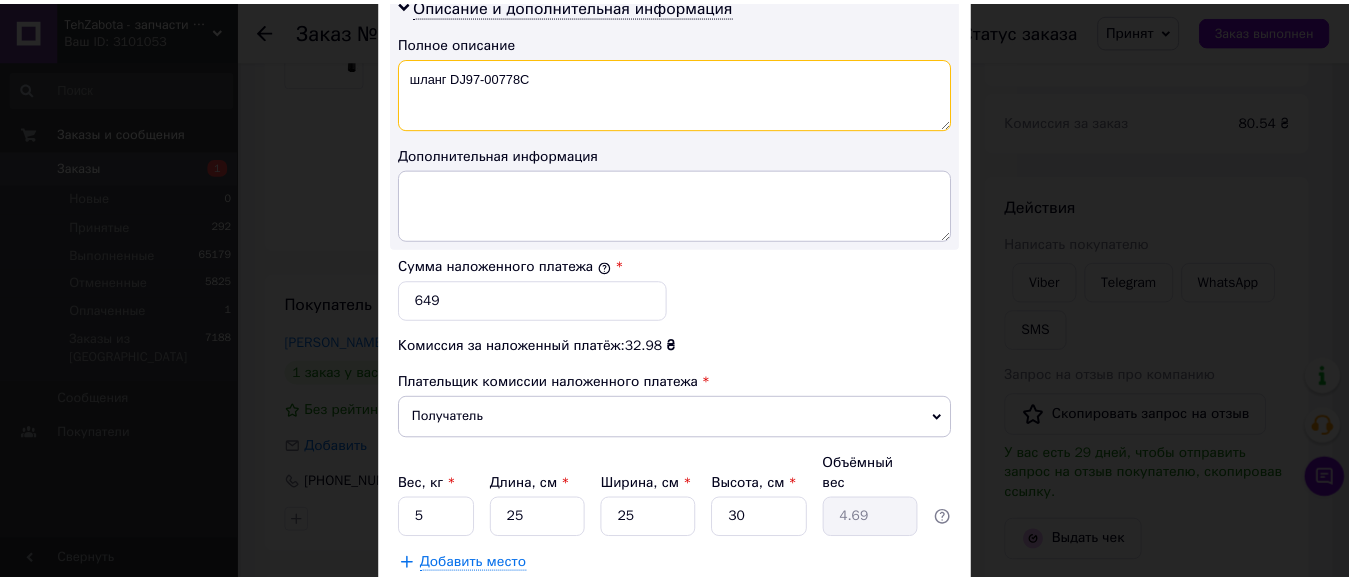 scroll, scrollTop: 1190, scrollLeft: 0, axis: vertical 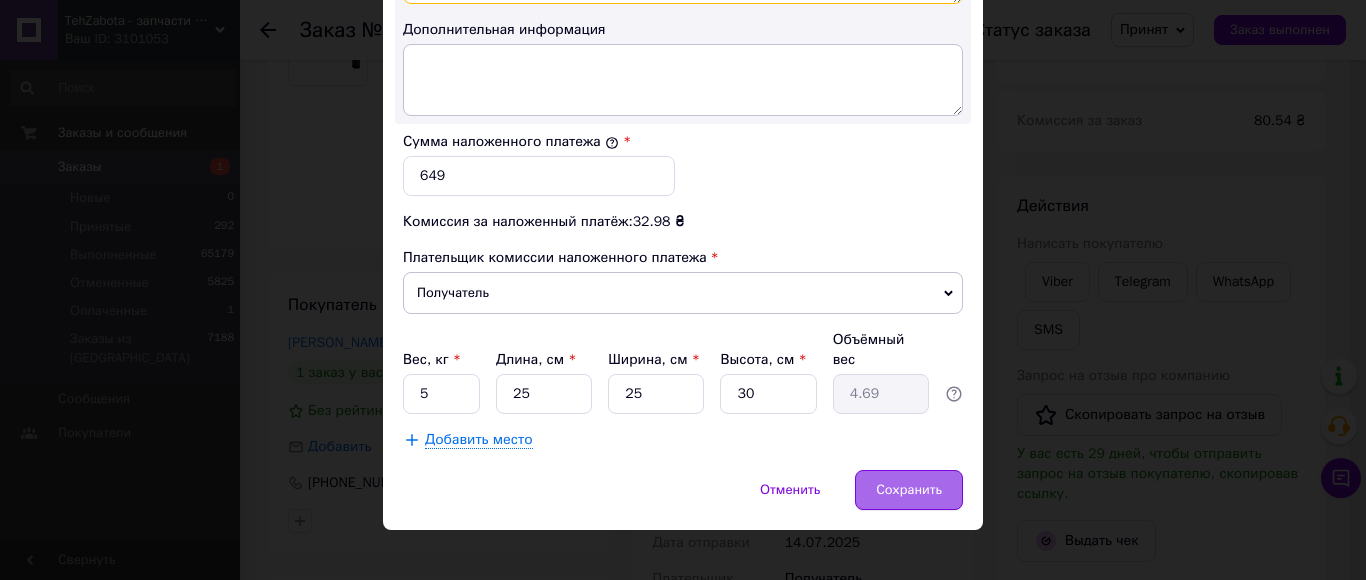 type on "шланг DJ97-00778C" 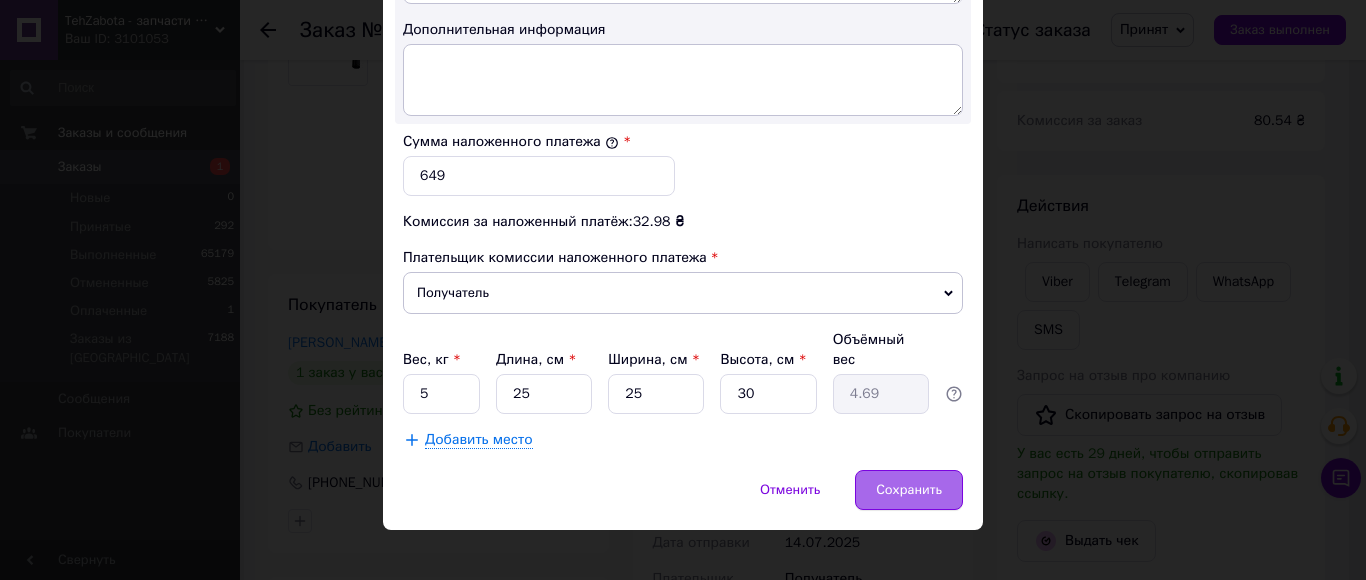 click on "Сохранить" at bounding box center (909, 490) 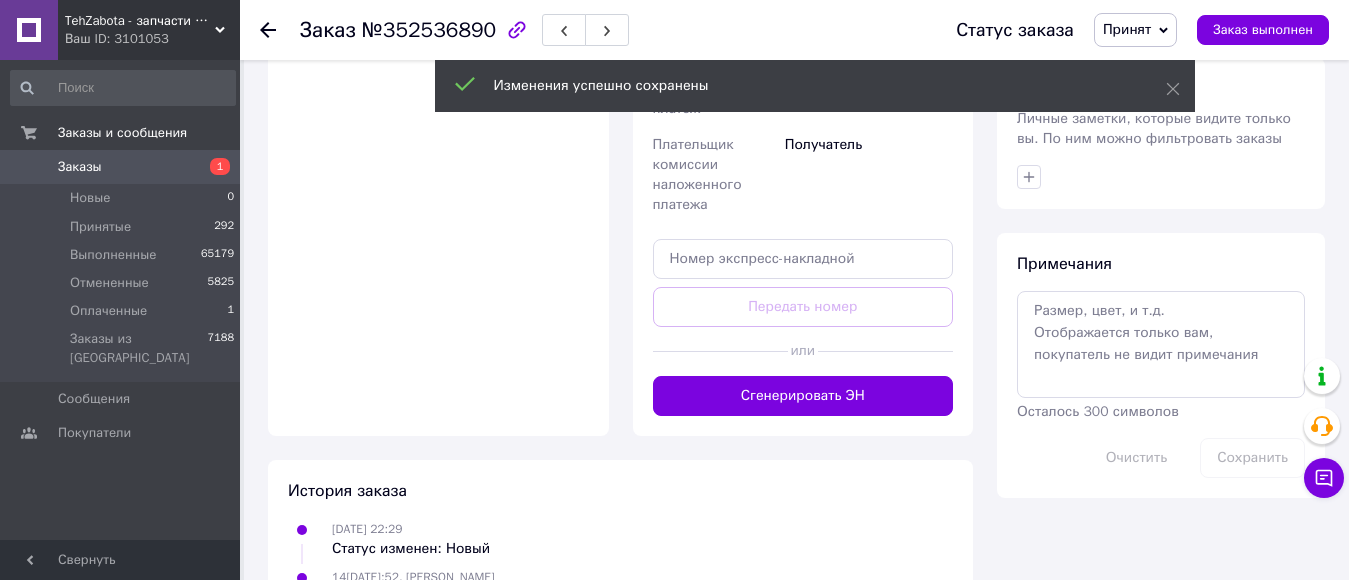 scroll, scrollTop: 898, scrollLeft: 0, axis: vertical 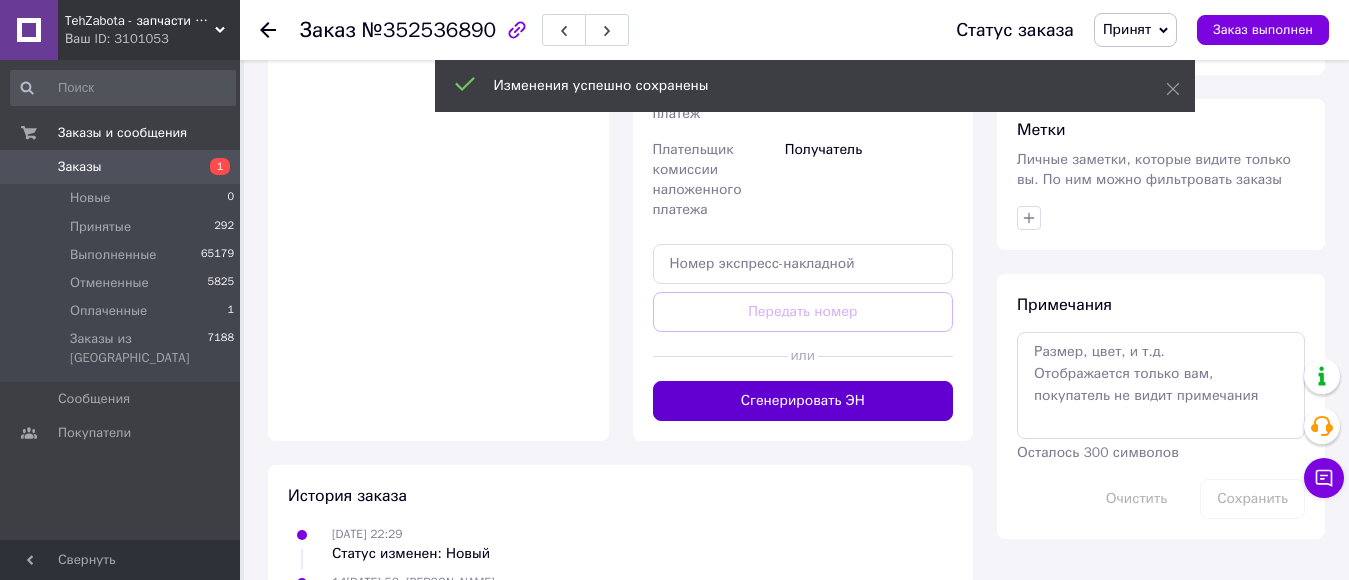 click on "Сгенерировать ЭН" at bounding box center (803, 401) 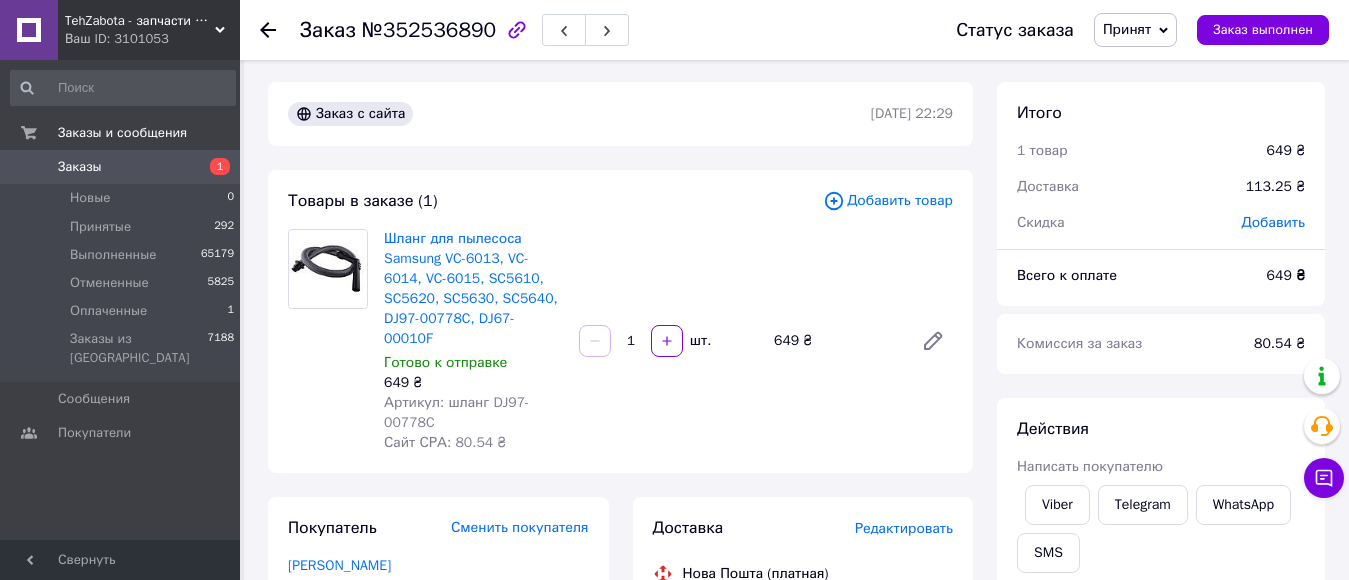scroll, scrollTop: 0, scrollLeft: 0, axis: both 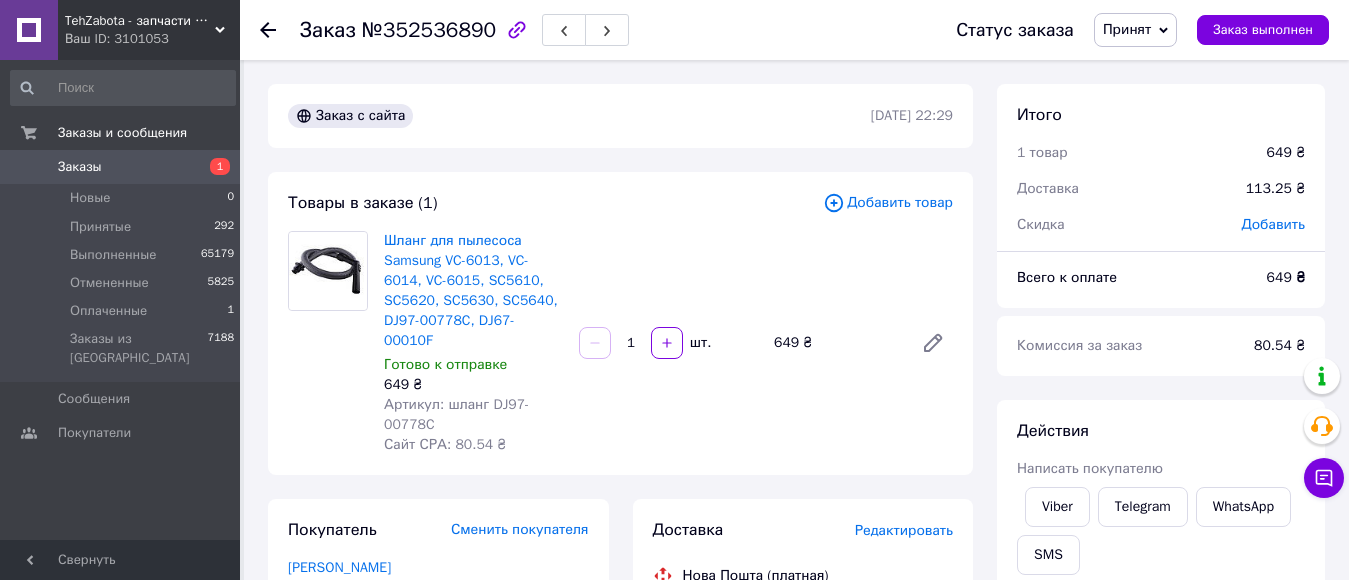 click 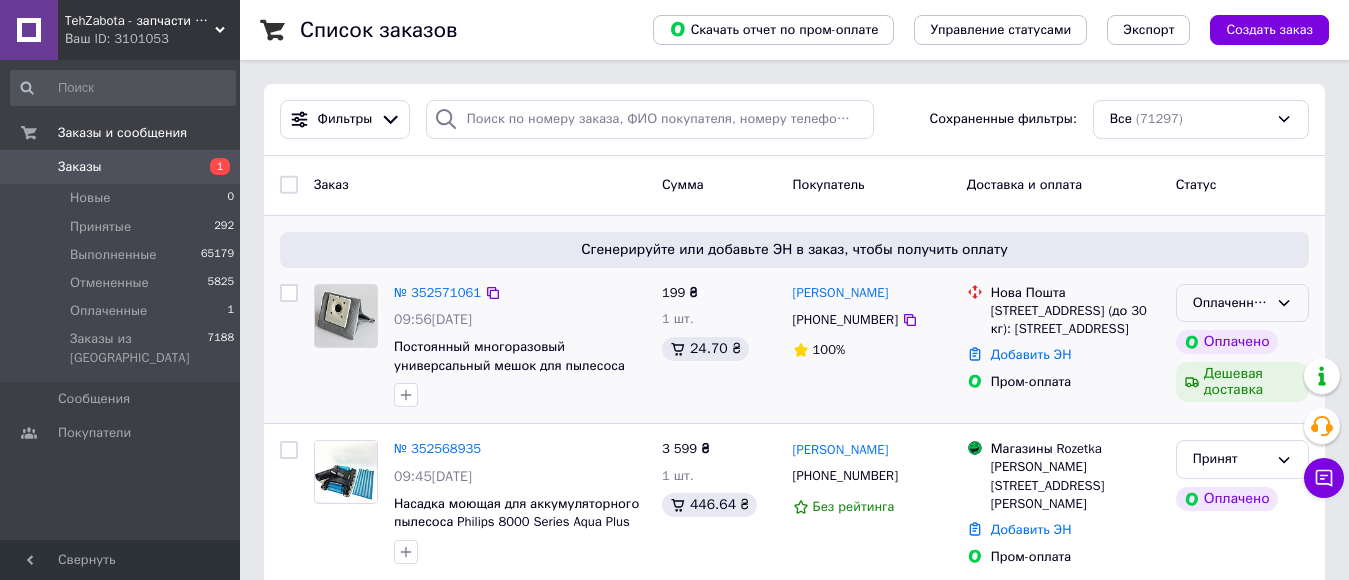 click on "Оплаченный" at bounding box center (1242, 303) 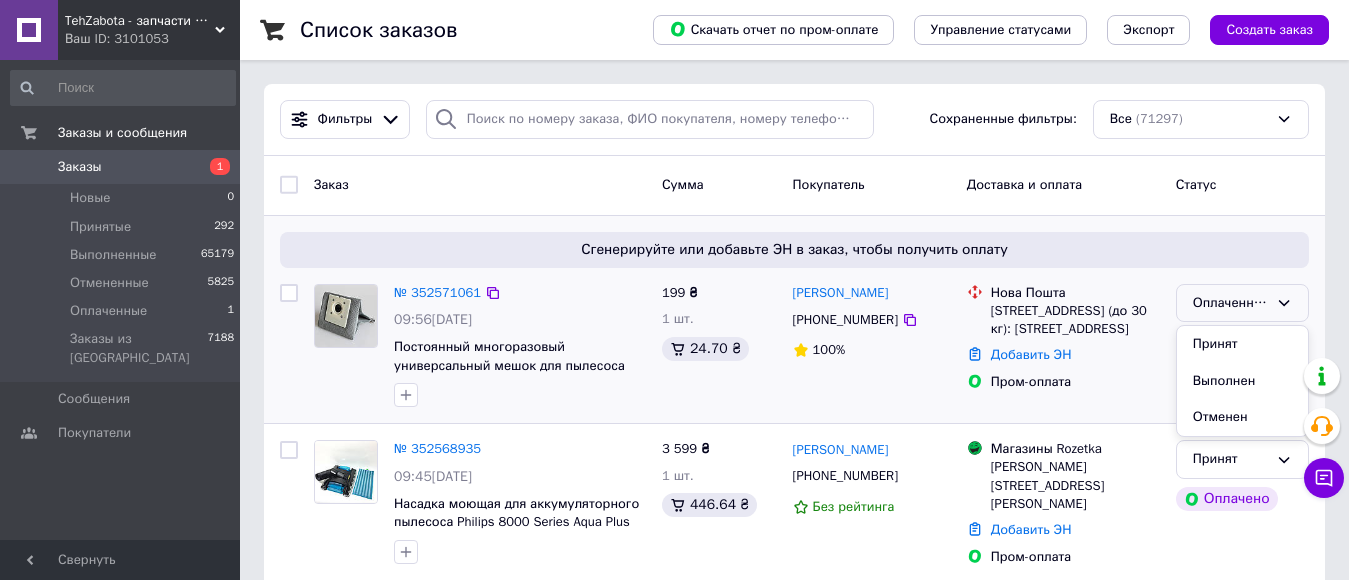 click on "Принят Выполнен [PERSON_NAME]" at bounding box center (1242, 381) 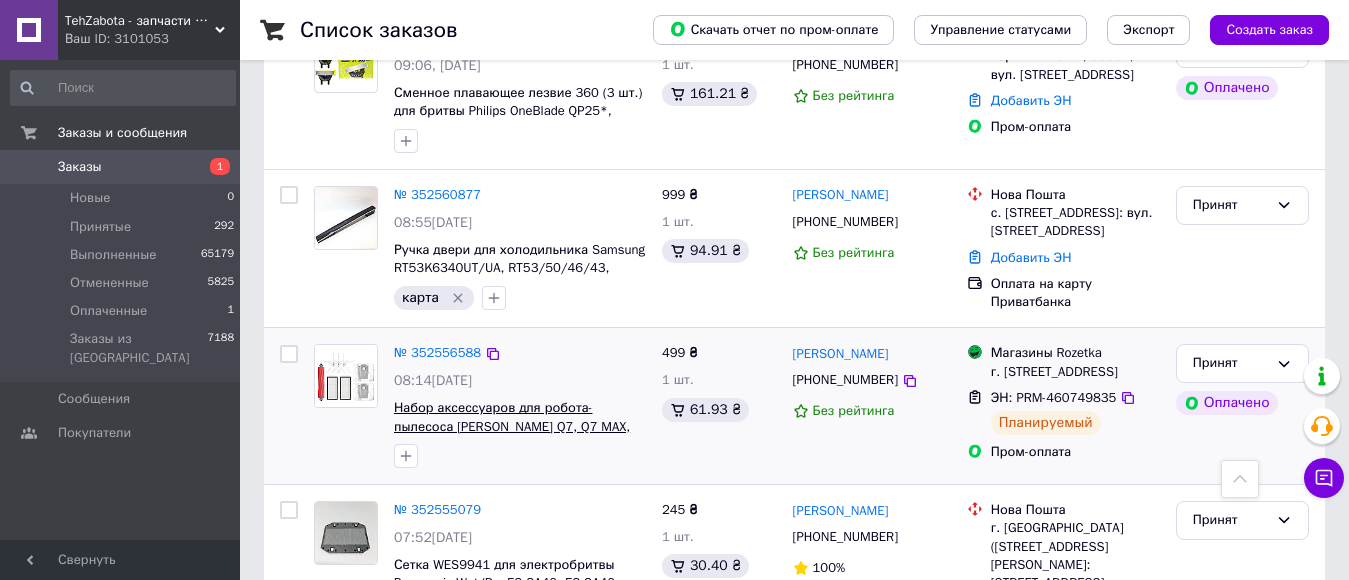 scroll, scrollTop: 900, scrollLeft: 0, axis: vertical 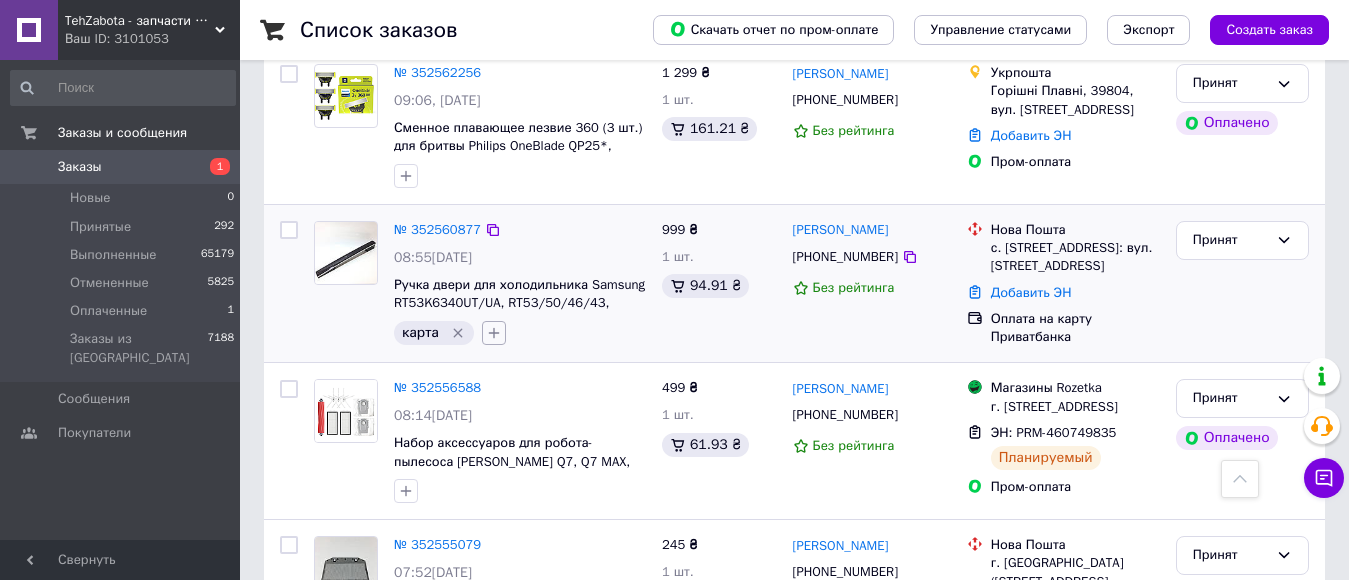 click 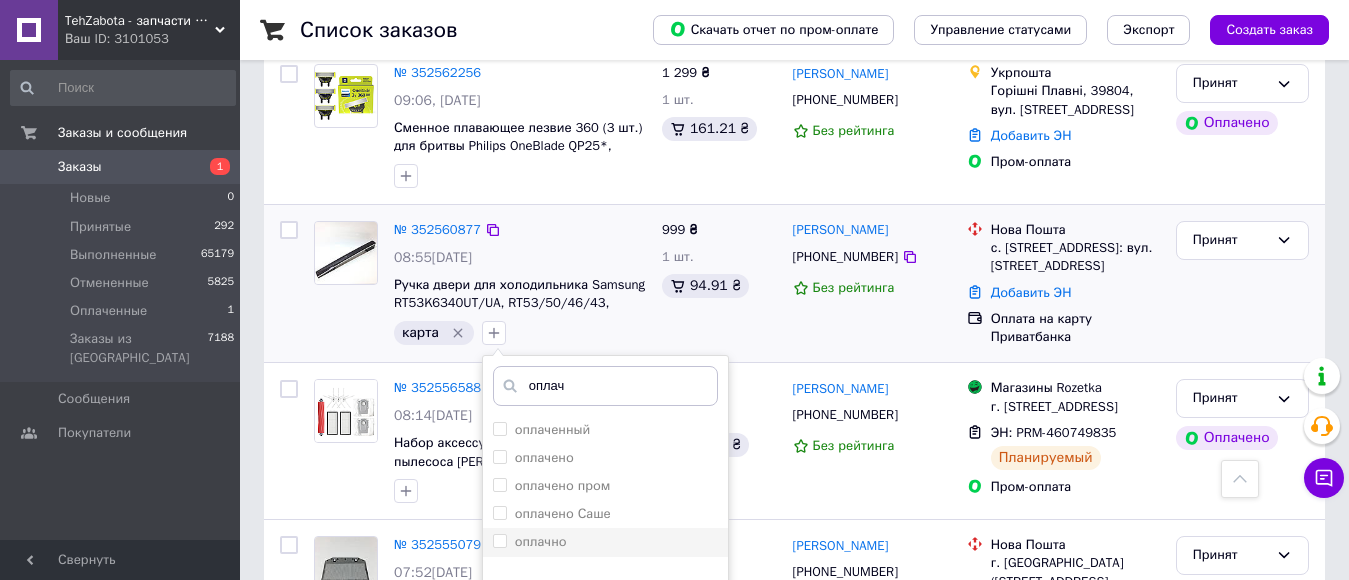 scroll, scrollTop: 1000, scrollLeft: 0, axis: vertical 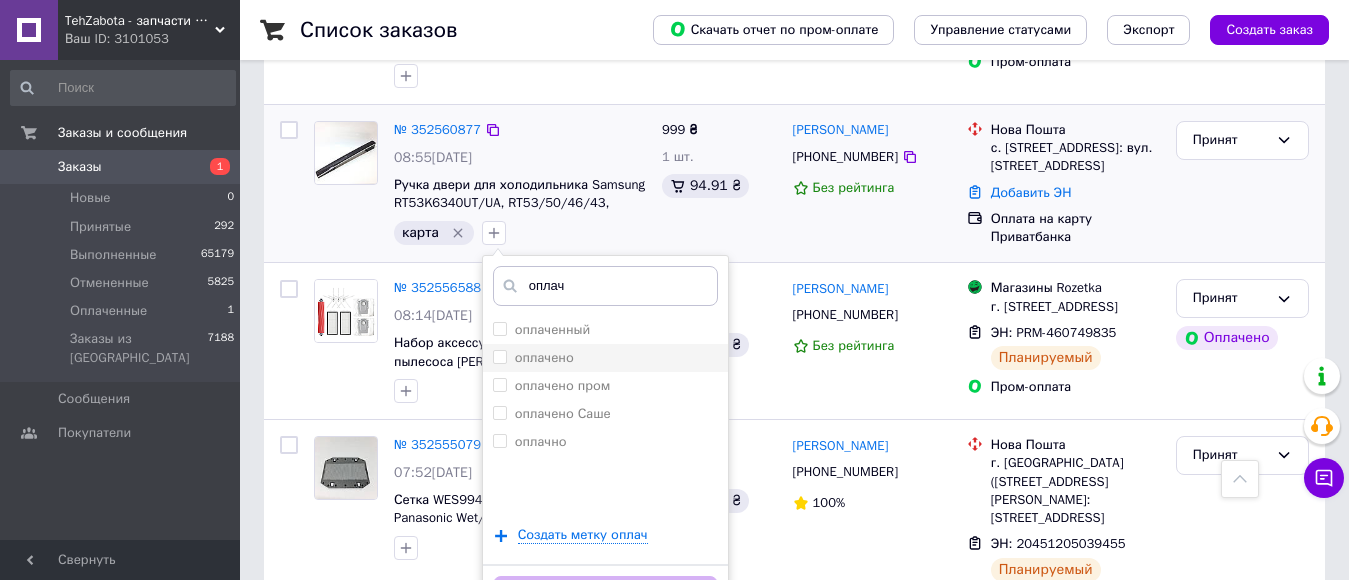 type on "оплач" 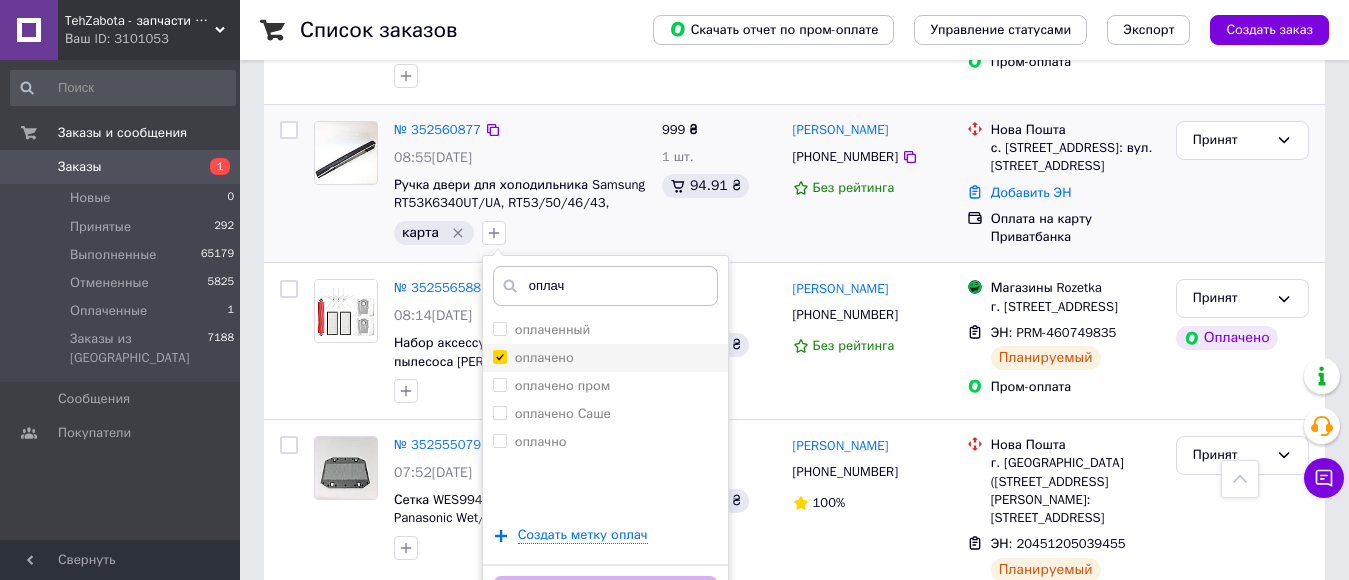 checkbox on "true" 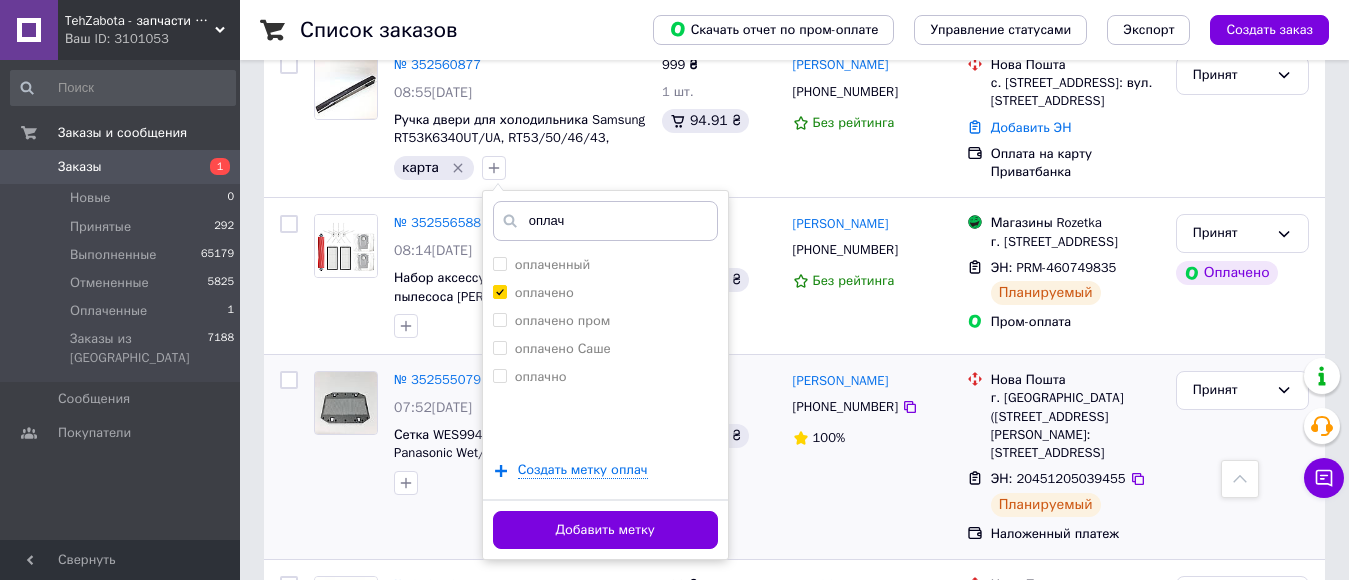 scroll, scrollTop: 1100, scrollLeft: 0, axis: vertical 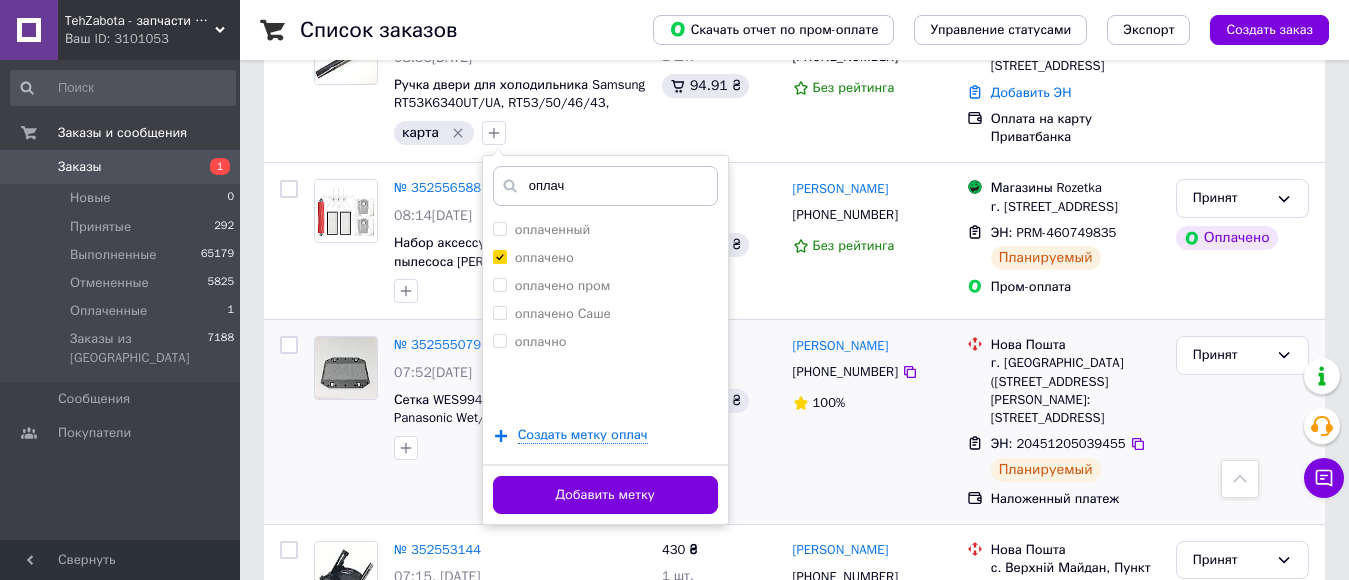 click on "Добавить метку" at bounding box center (605, 495) 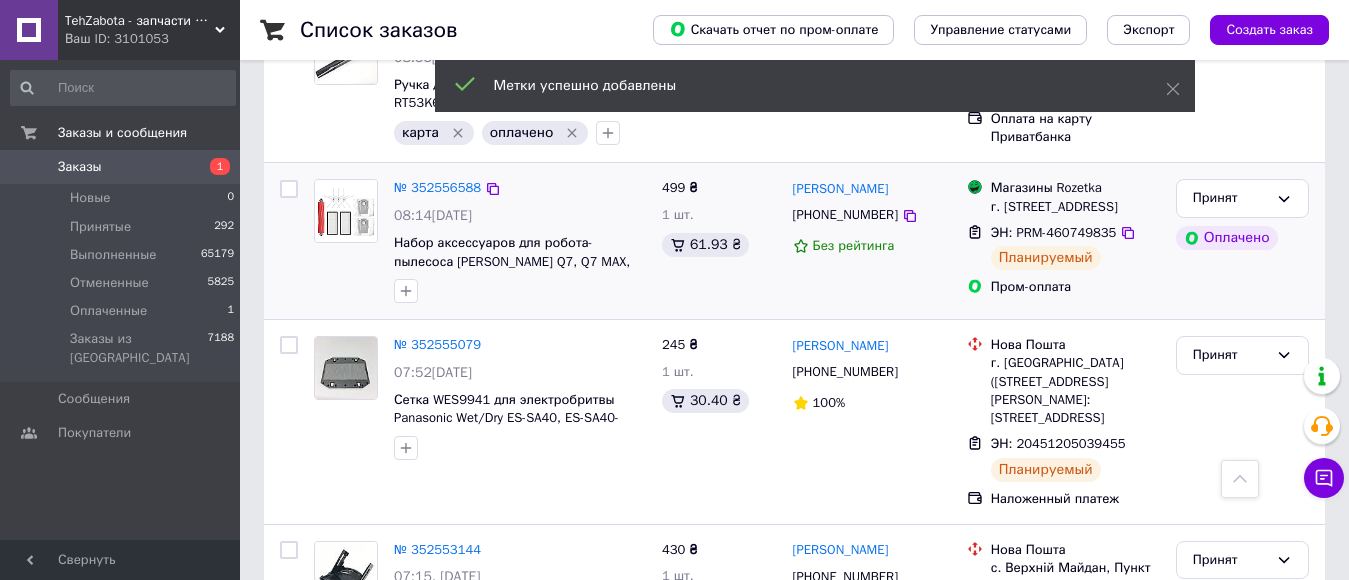 scroll, scrollTop: 900, scrollLeft: 0, axis: vertical 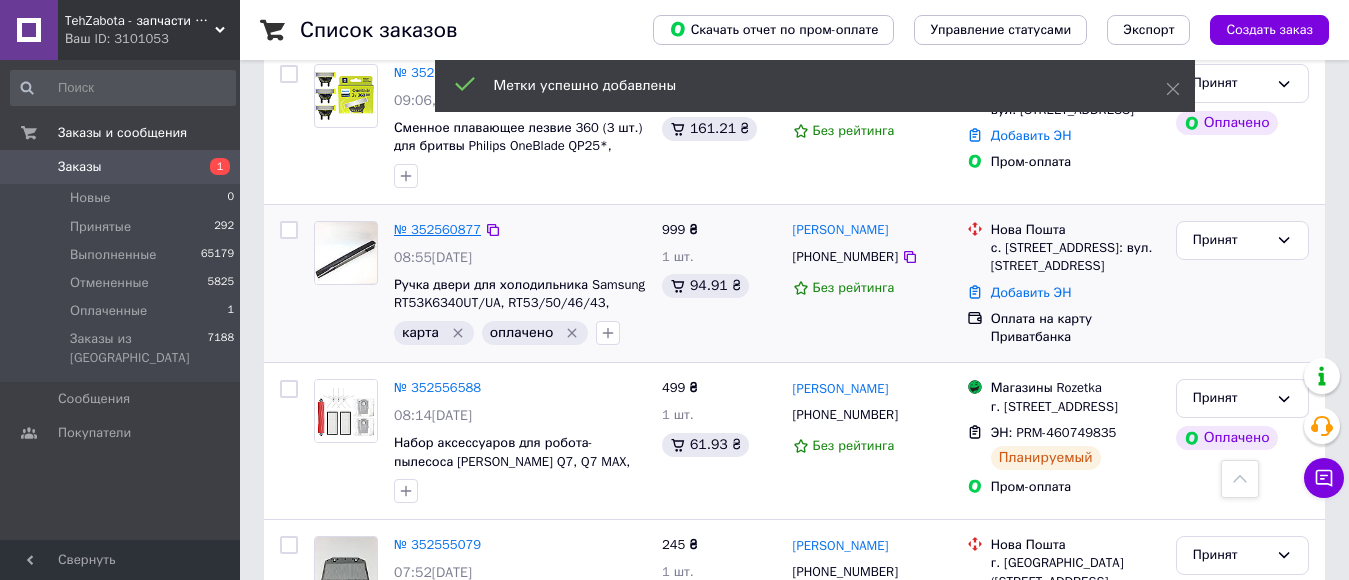 click on "№ 352560877" at bounding box center (437, 229) 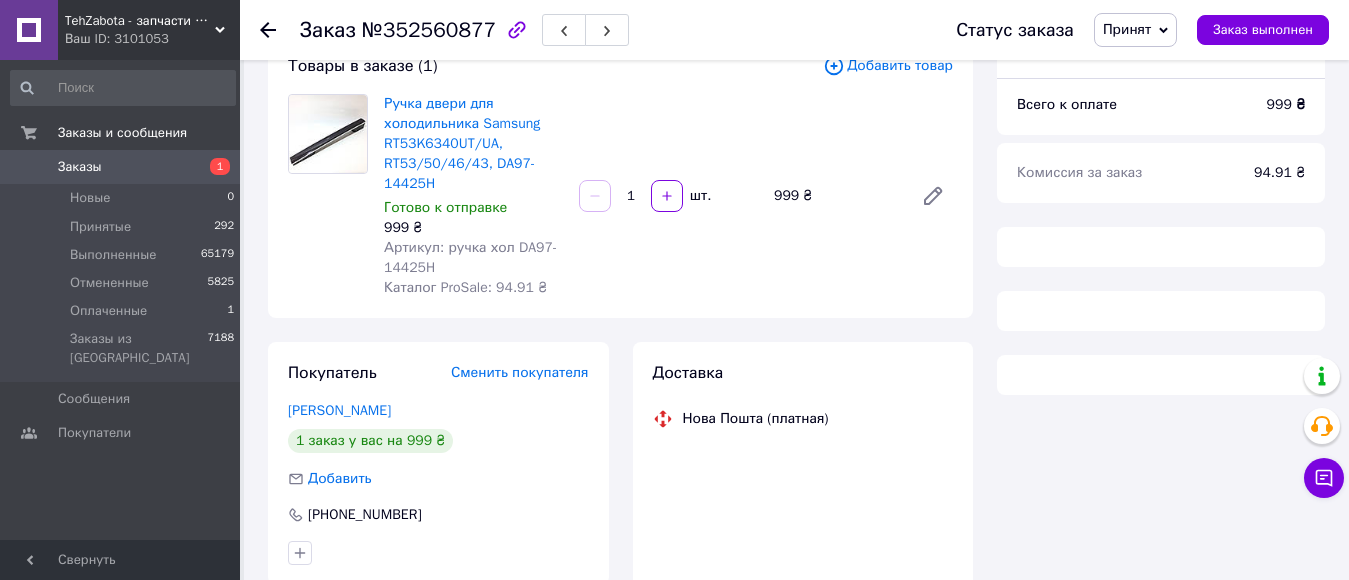 scroll, scrollTop: 73, scrollLeft: 0, axis: vertical 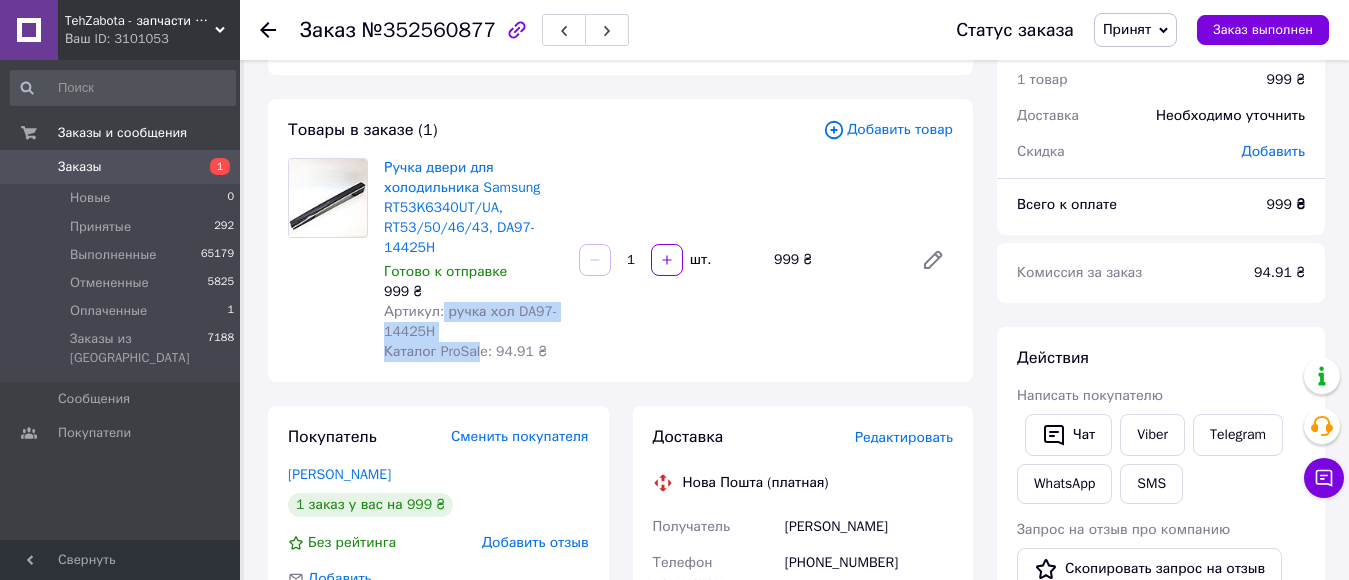 drag, startPoint x: 437, startPoint y: 309, endPoint x: 475, endPoint y: 346, distance: 53.037724 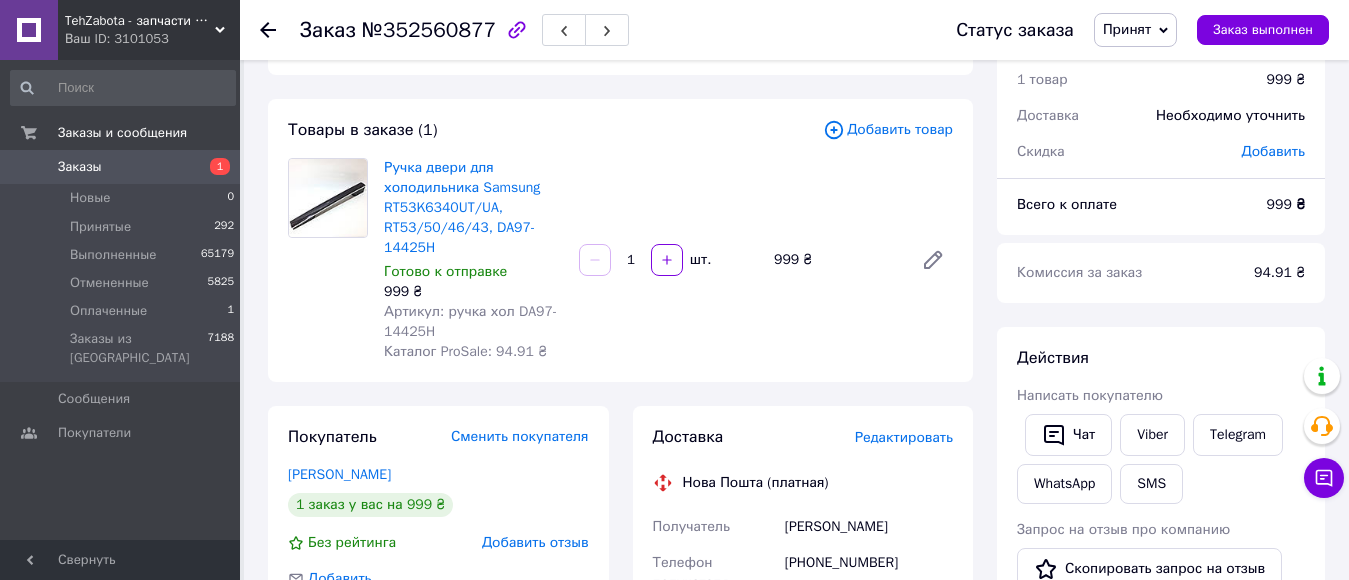 click on "Ручка двери для холодильника Samsung RT53K6340UT/UA, RT53/50/46/43, DA97-14425H Готово к отправке 999 ₴ Артикул: ручка хол DA97-14425H Каталог ProSale: 94.91 ₴  1   шт. 999 ₴" at bounding box center [668, 260] 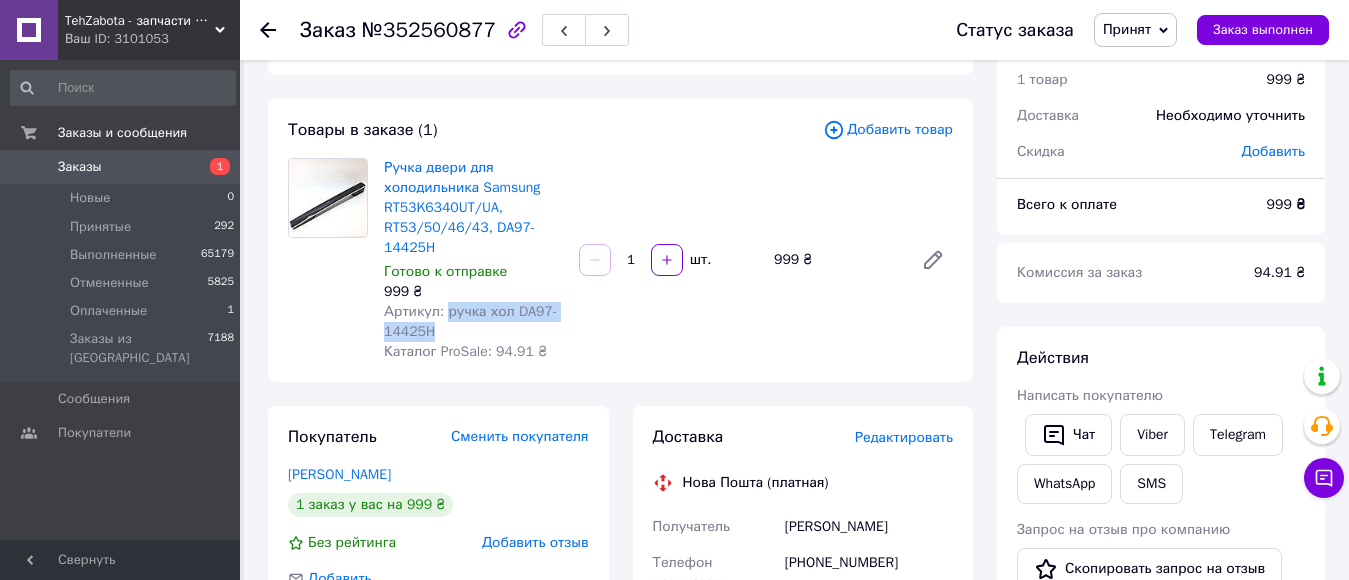 drag, startPoint x: 442, startPoint y: 311, endPoint x: 479, endPoint y: 326, distance: 39.92493 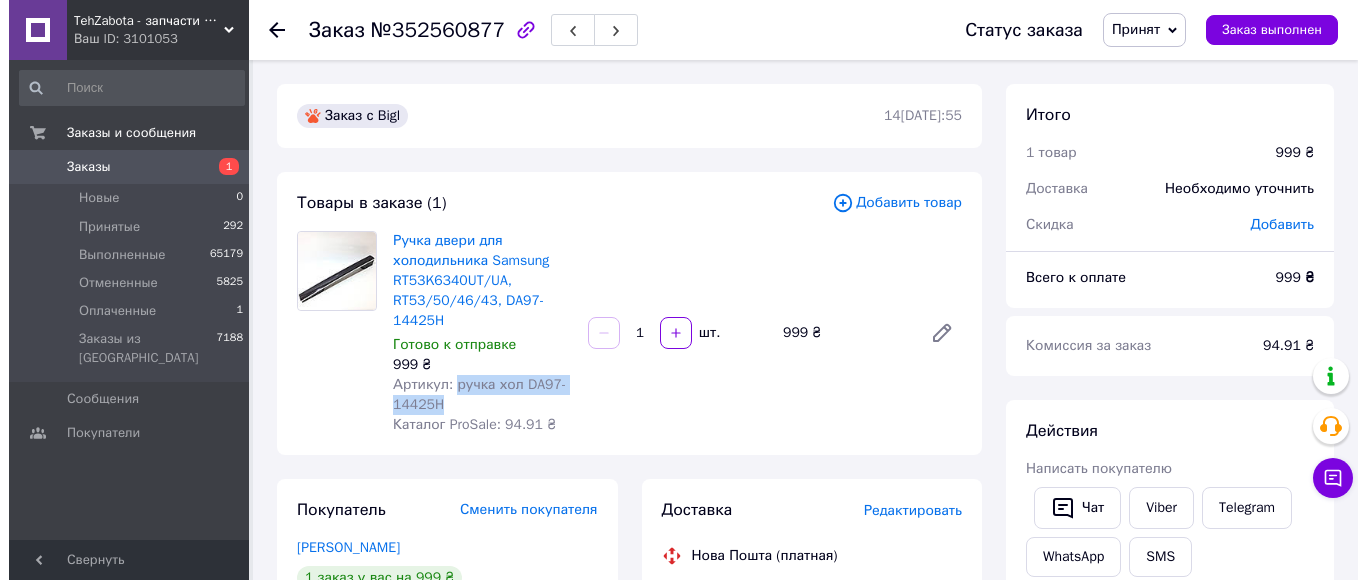 scroll, scrollTop: 300, scrollLeft: 0, axis: vertical 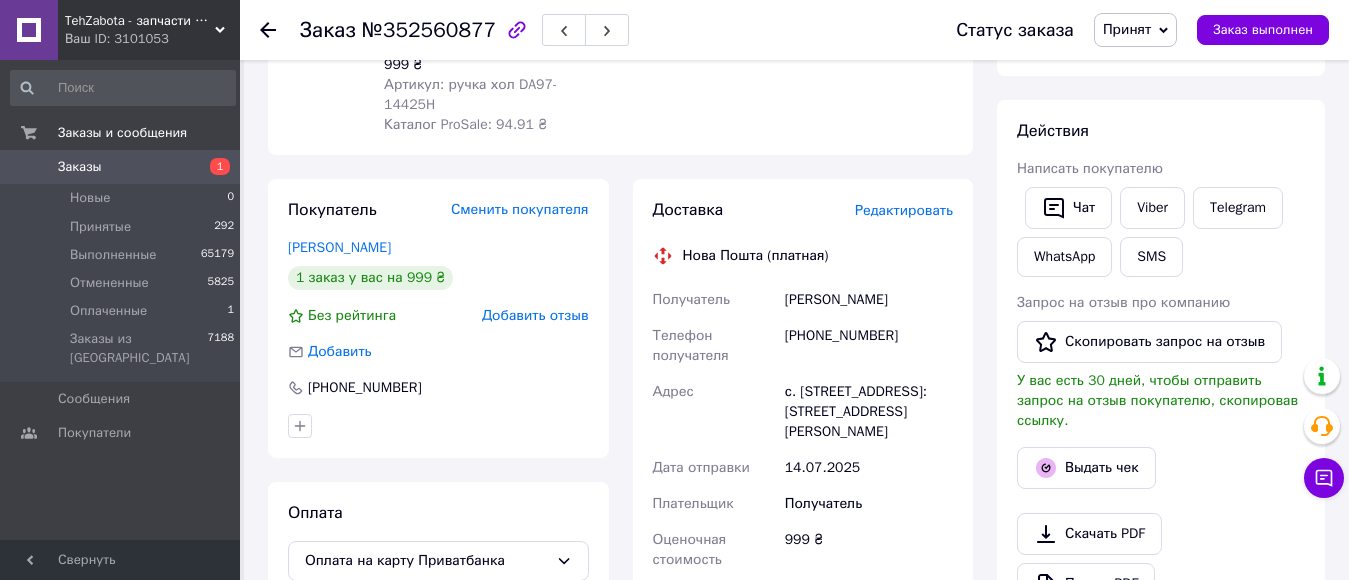 click on "Редактировать" at bounding box center [904, 210] 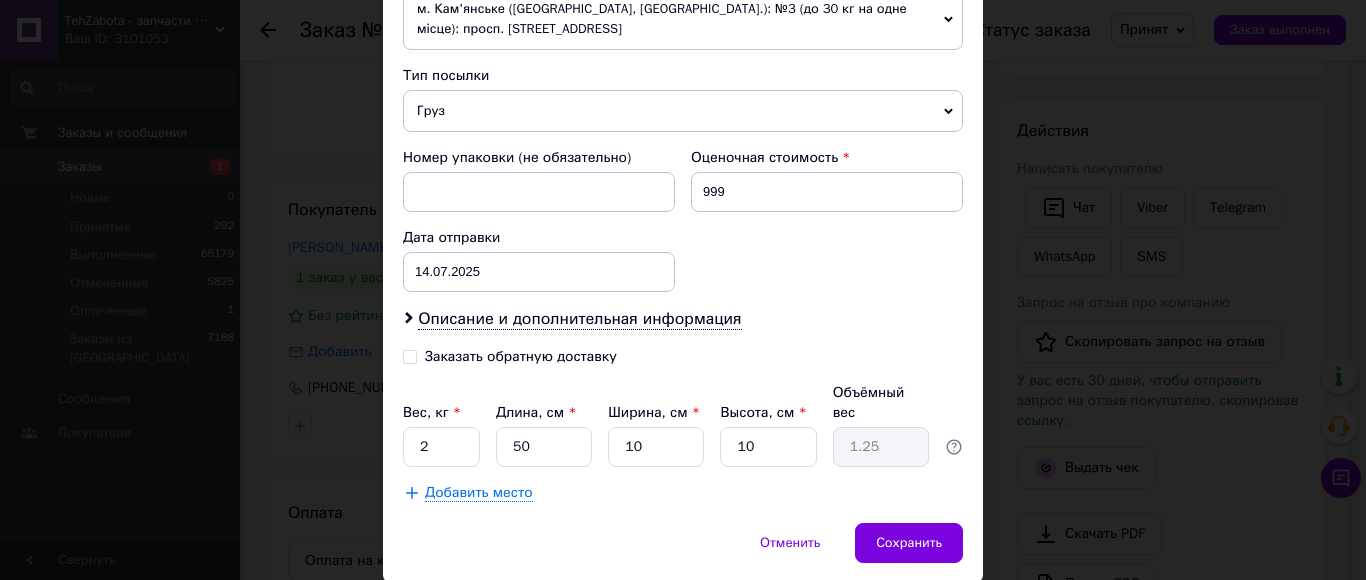 scroll, scrollTop: 804, scrollLeft: 0, axis: vertical 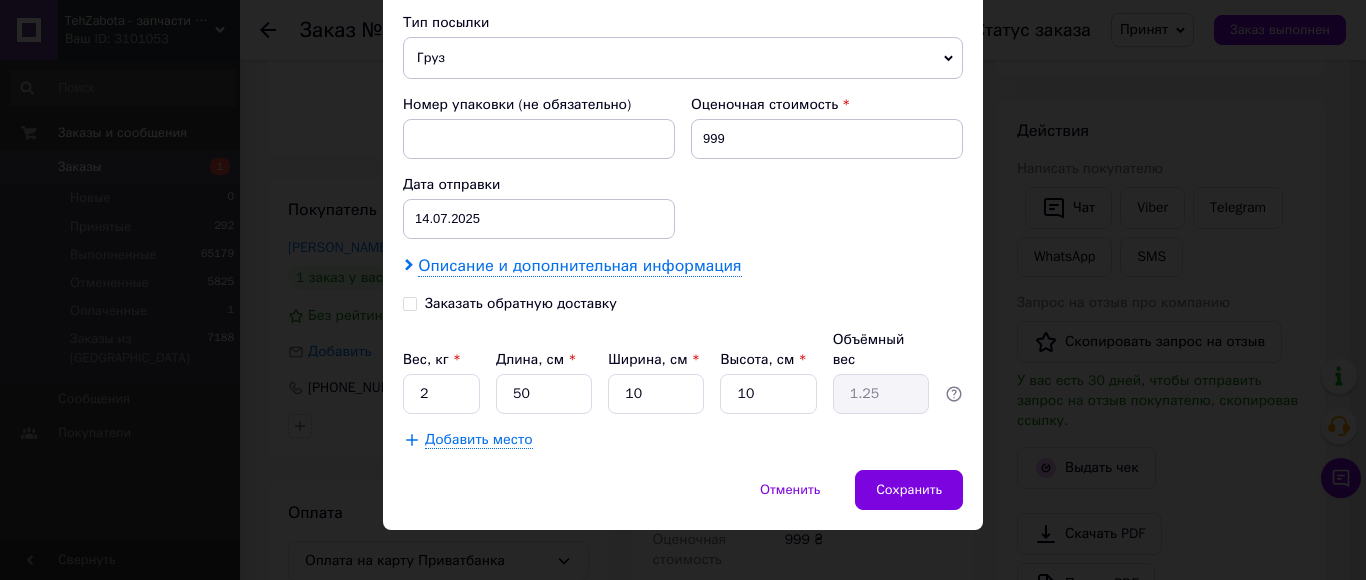 click on "Описание и дополнительная информация" at bounding box center (579, 266) 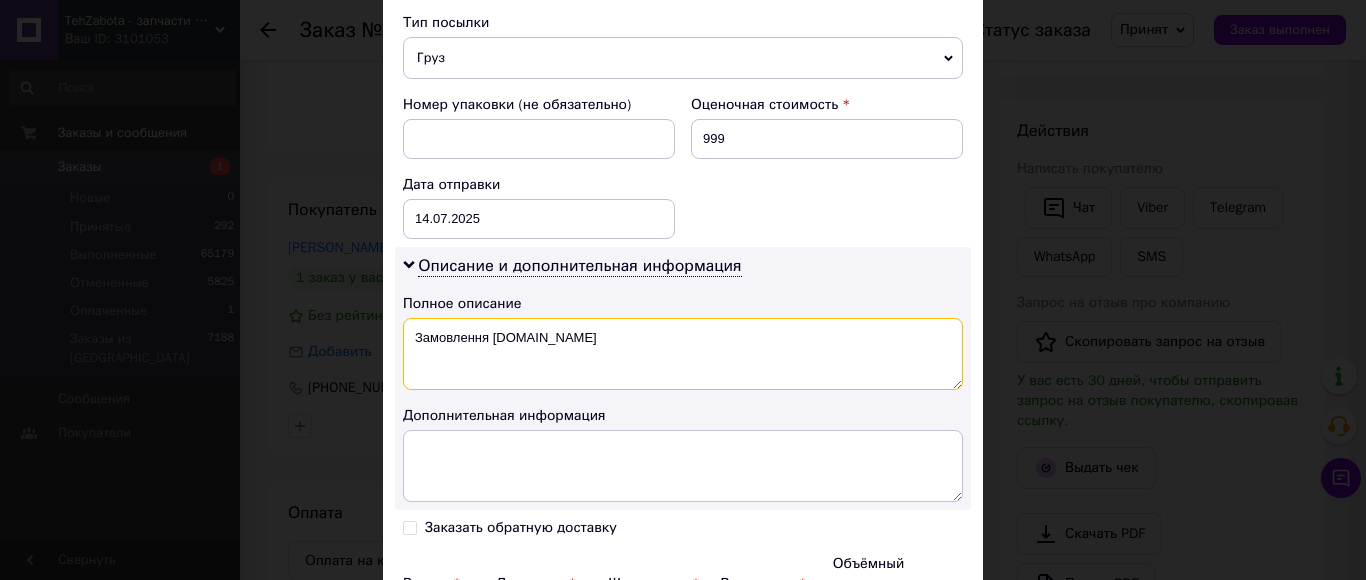 click on "Замовлення [DOMAIN_NAME]" at bounding box center (683, 354) 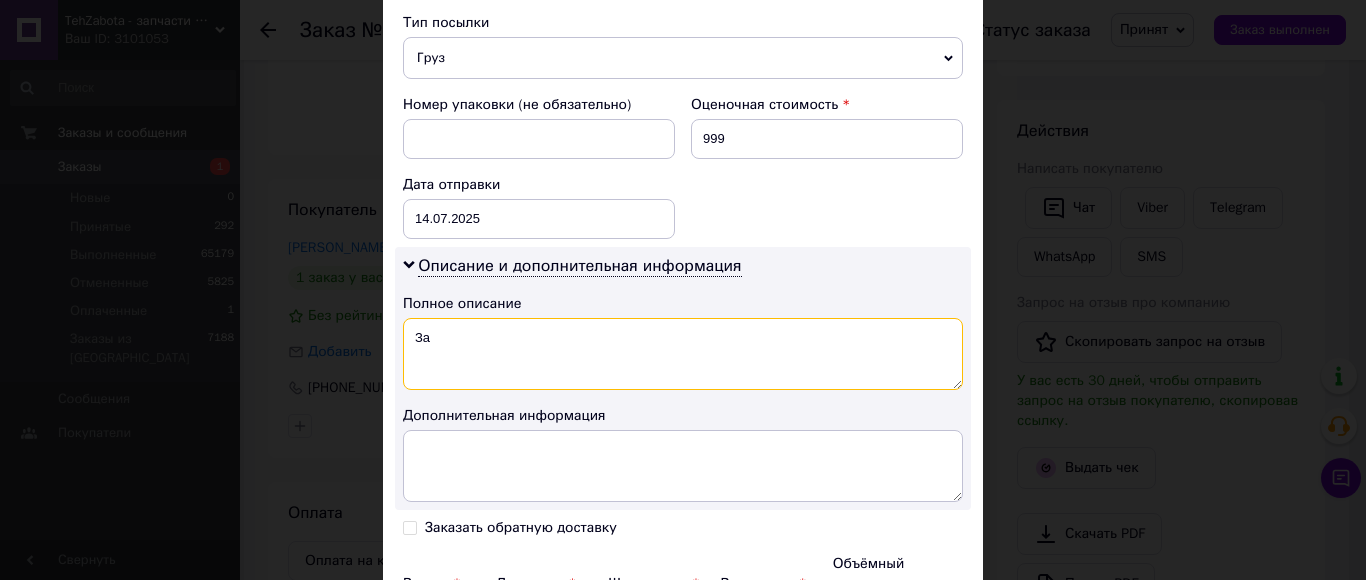 type on "З" 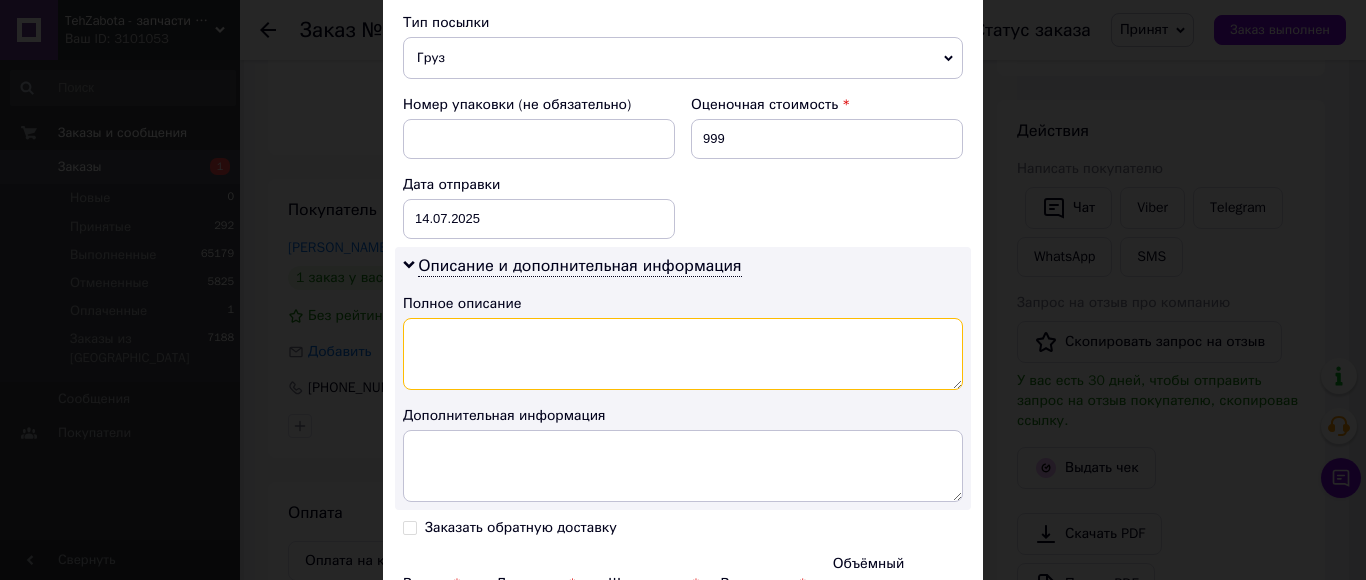 paste on "ручка хол DA97-14425H" 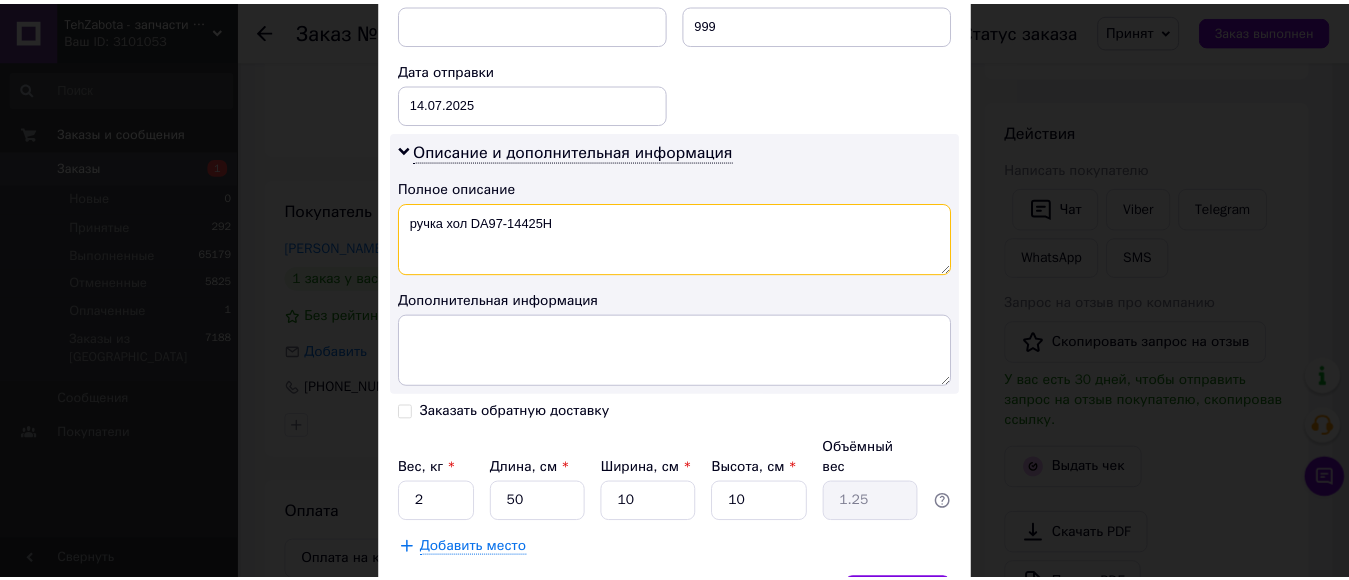 scroll, scrollTop: 1004, scrollLeft: 0, axis: vertical 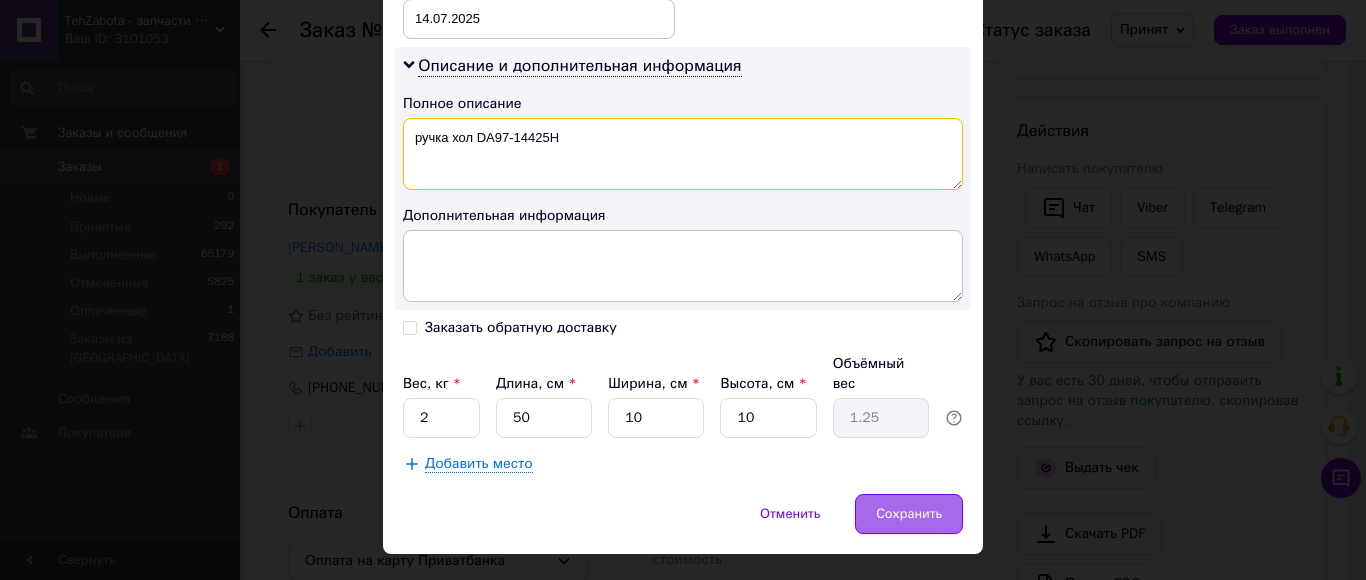 type on "ручка хол DA97-14425H" 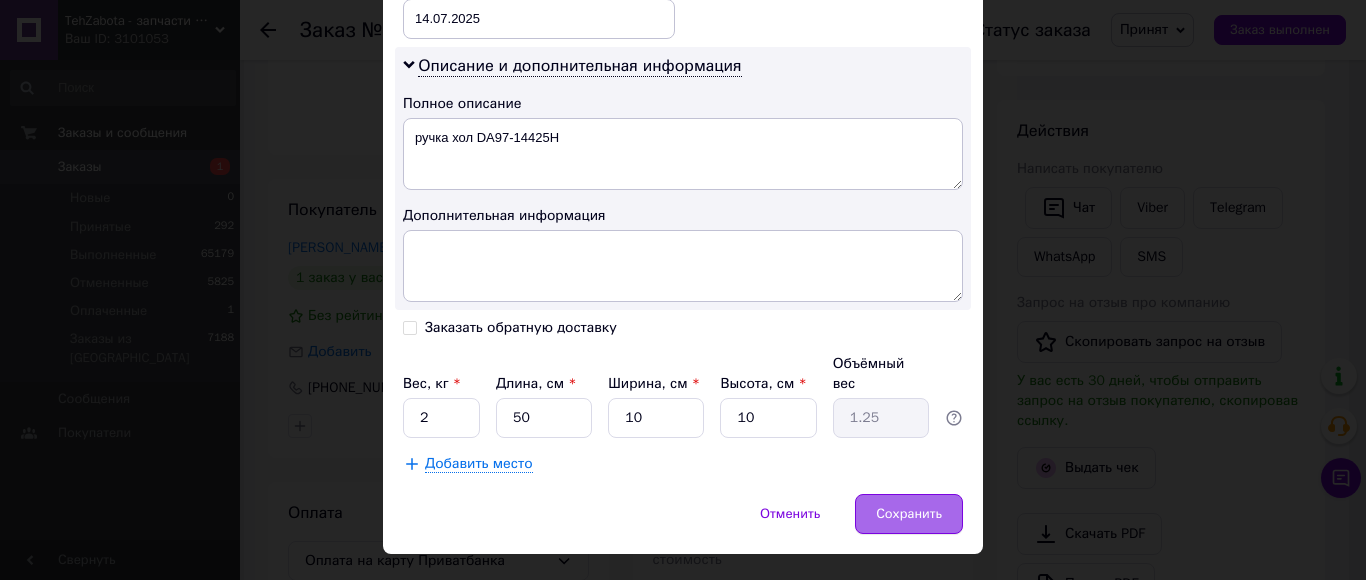 click on "Сохранить" at bounding box center [909, 514] 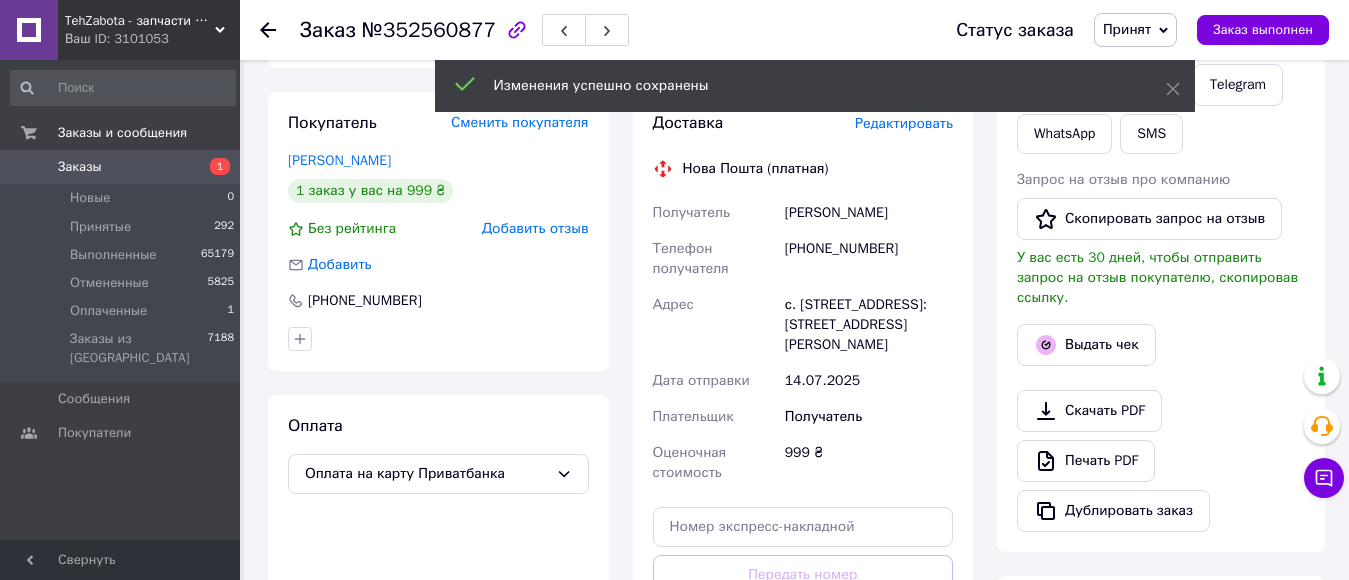 scroll, scrollTop: 500, scrollLeft: 0, axis: vertical 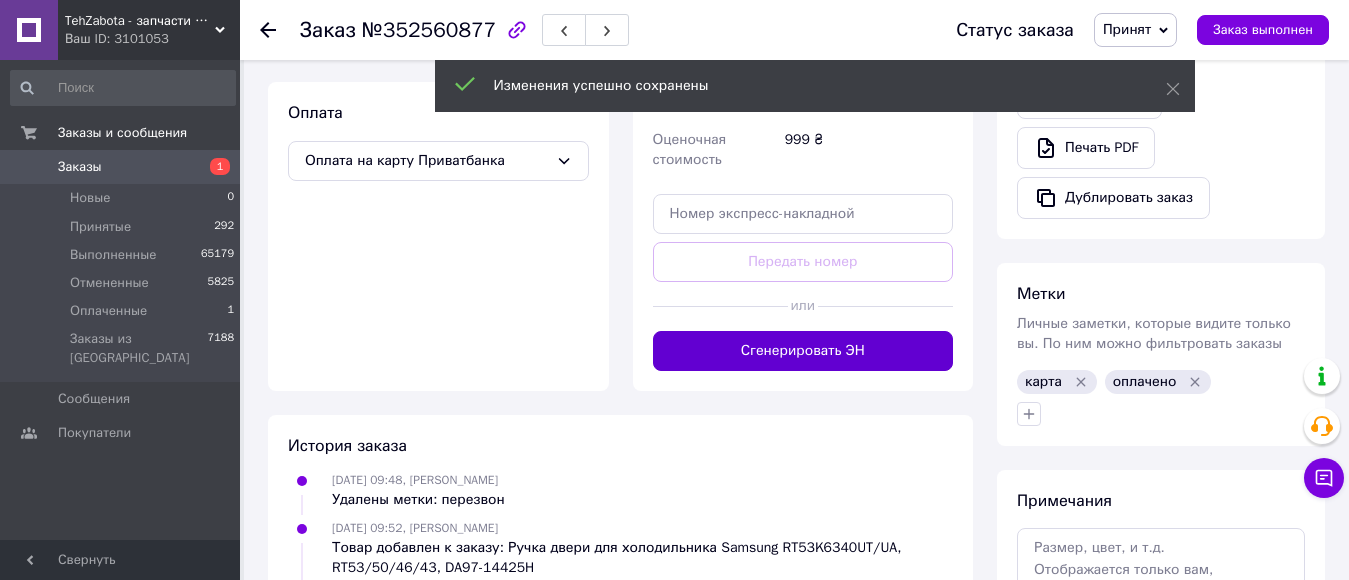 click on "Сгенерировать ЭН" at bounding box center [803, 351] 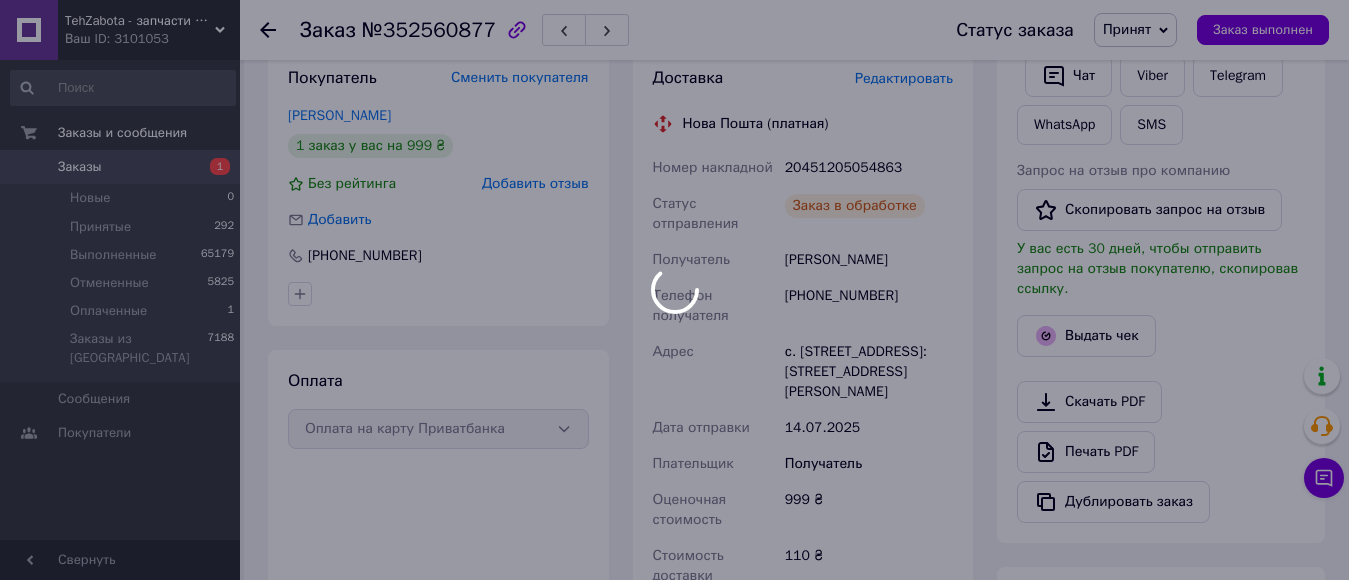 scroll, scrollTop: 400, scrollLeft: 0, axis: vertical 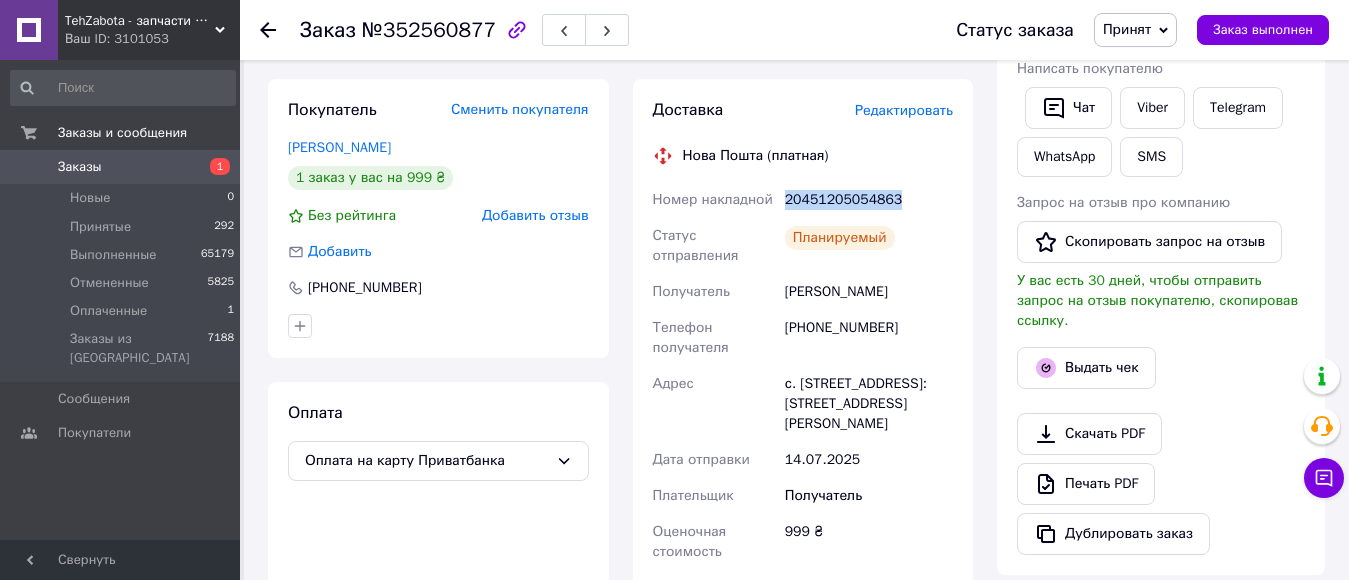 drag, startPoint x: 783, startPoint y: 195, endPoint x: 938, endPoint y: 196, distance: 155.00322 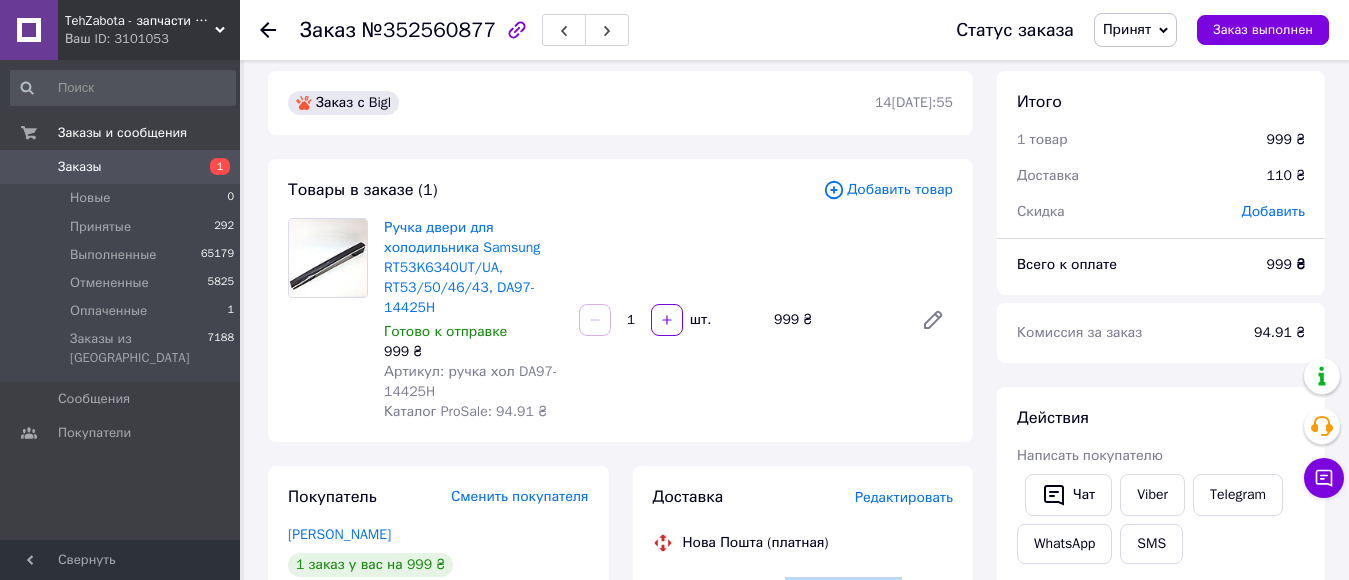 scroll, scrollTop: 0, scrollLeft: 0, axis: both 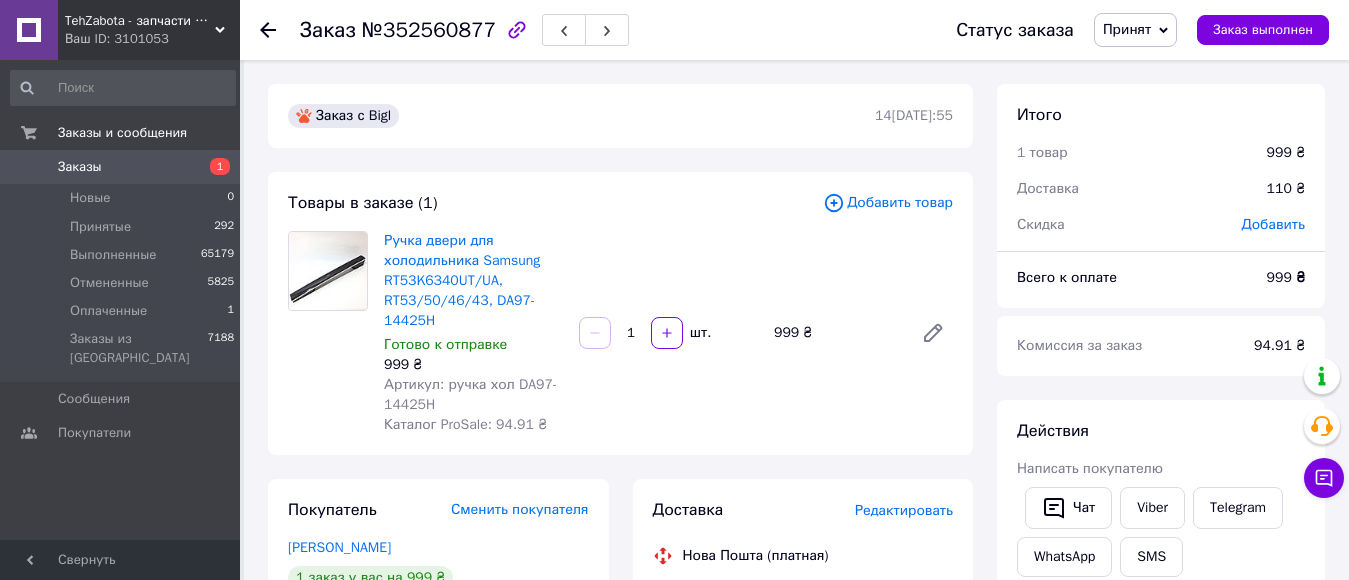 click 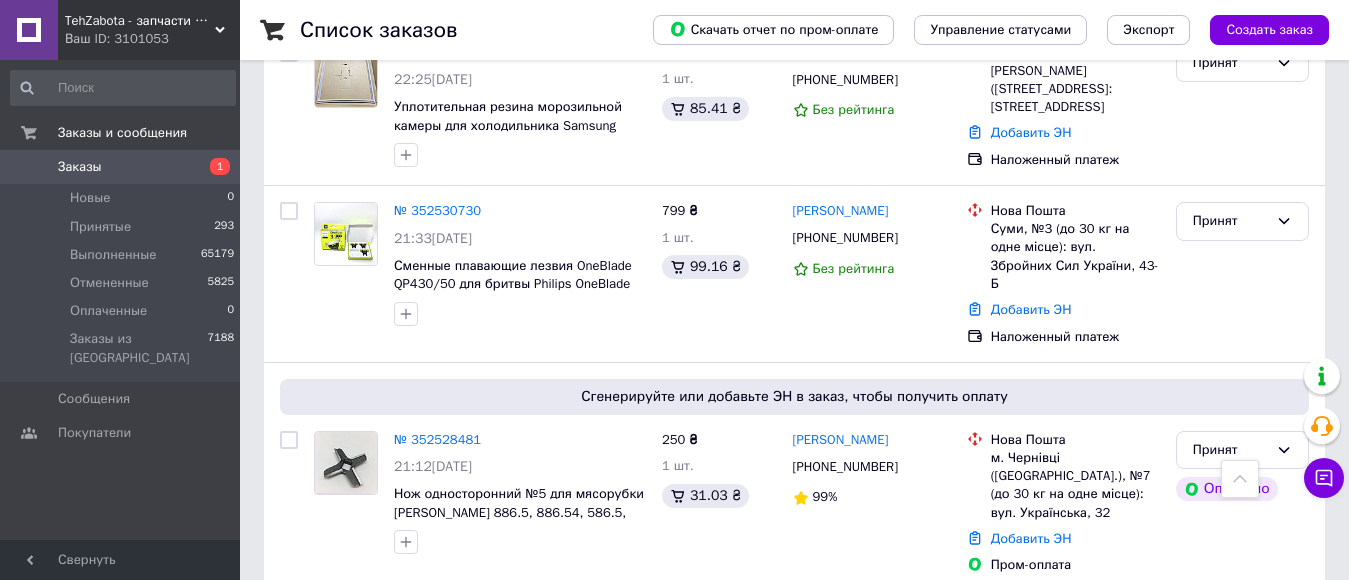 scroll, scrollTop: 2200, scrollLeft: 0, axis: vertical 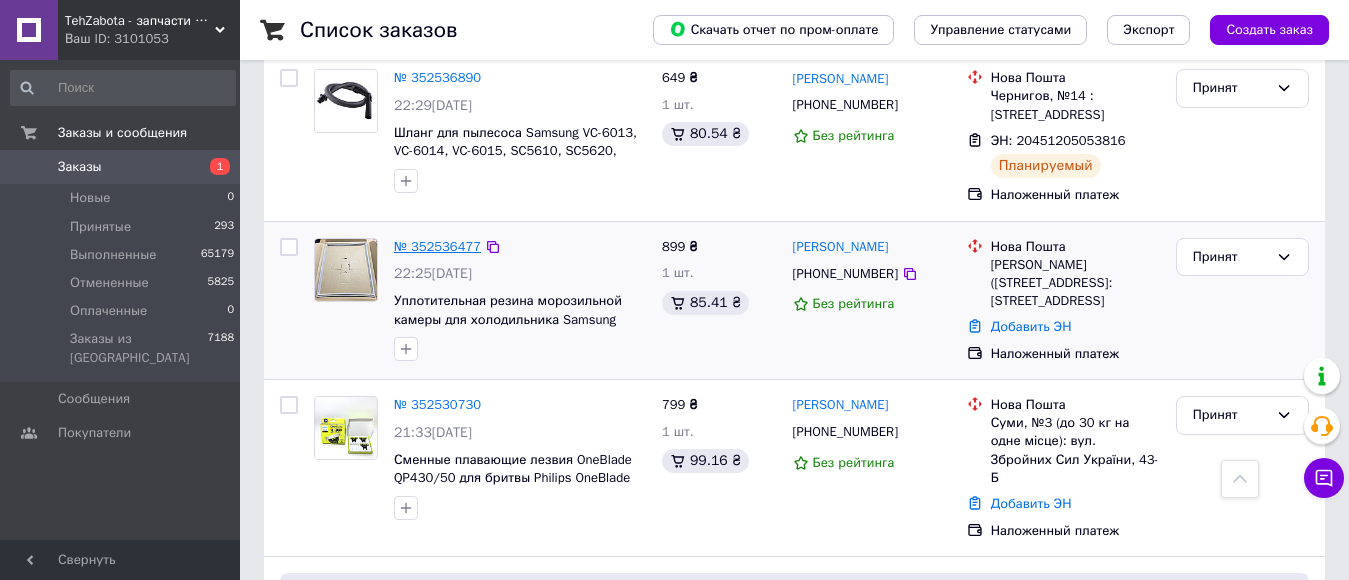 click on "№ 352536477" at bounding box center [437, 246] 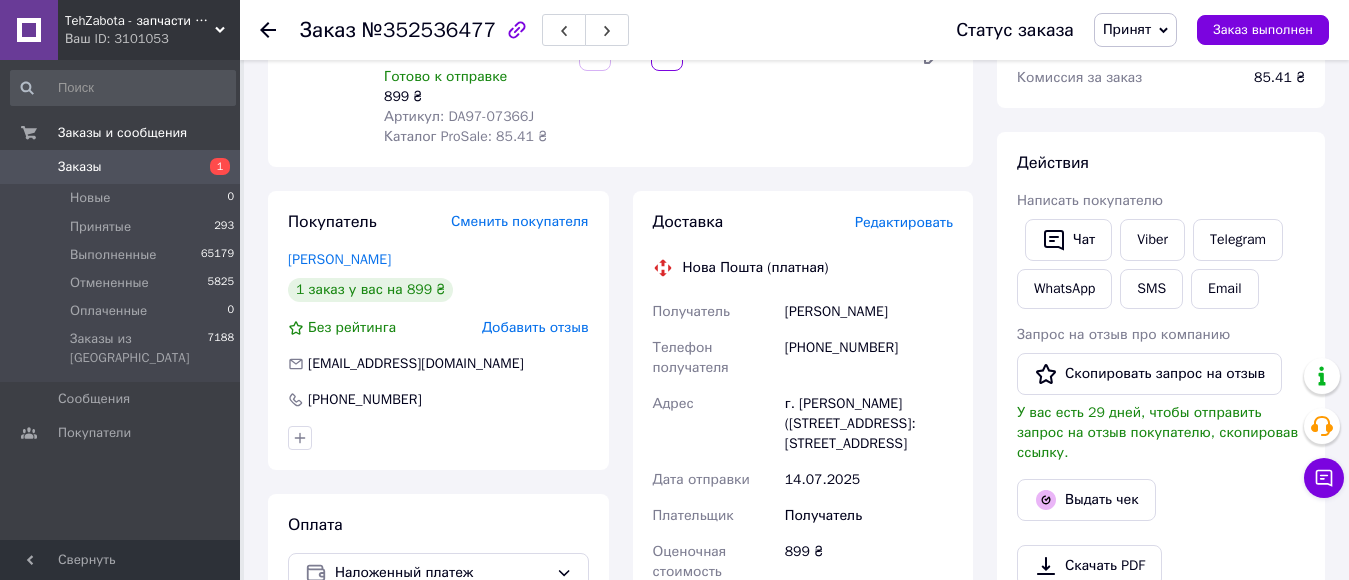 scroll, scrollTop: 54, scrollLeft: 0, axis: vertical 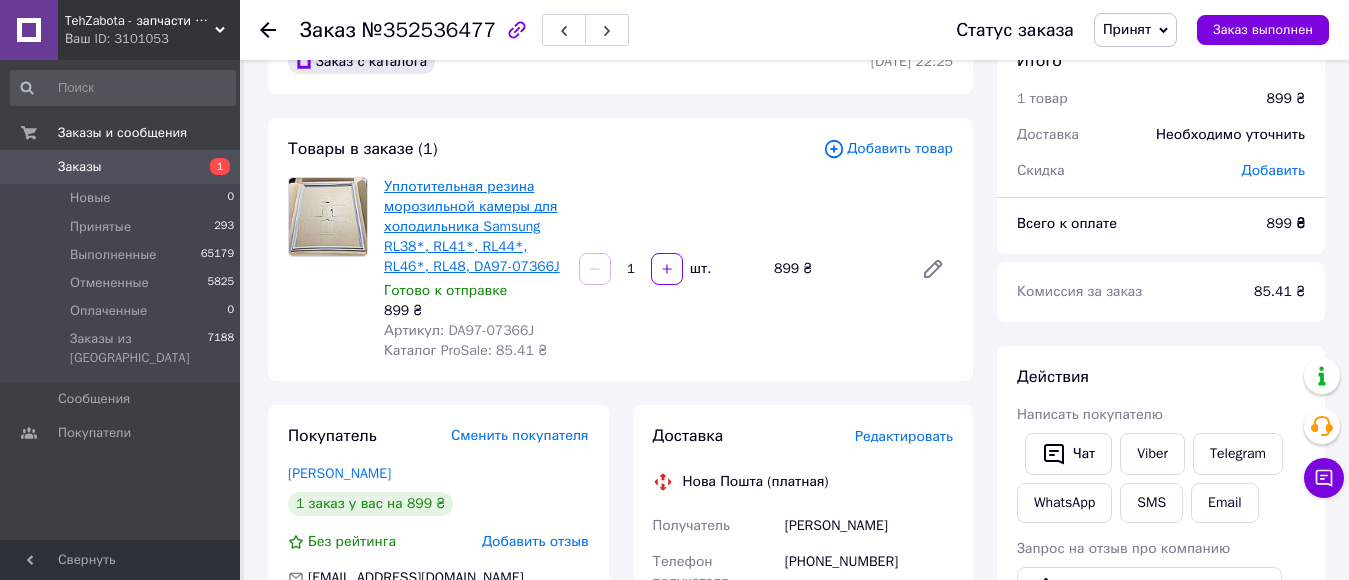 click on "Уплотительная резина морозильной камеры для холодильника Samsung RL38*, RL41*, RL44*, RL46*, RL48, DA97-07366J" at bounding box center (472, 226) 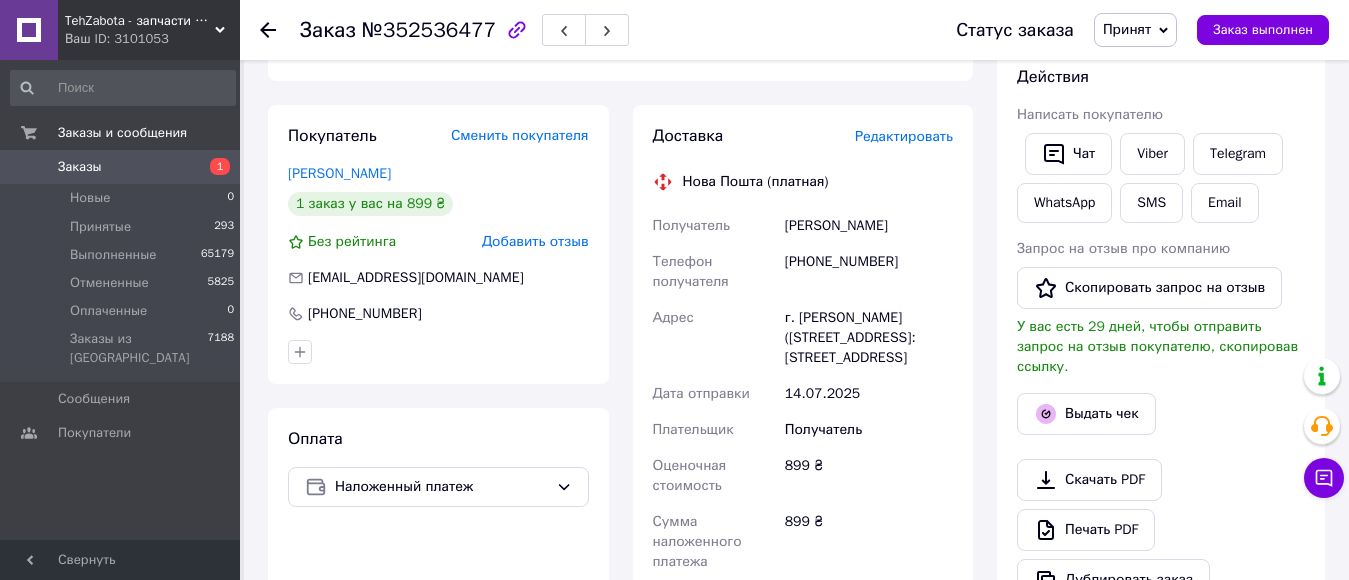 scroll, scrollTop: 0, scrollLeft: 0, axis: both 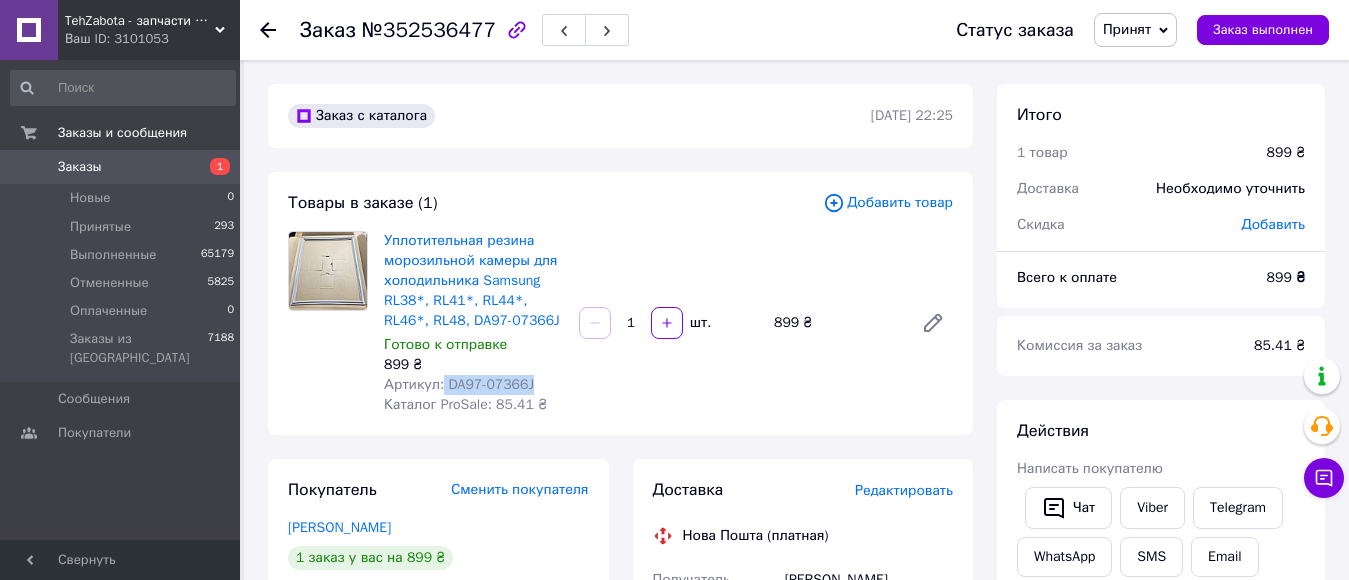 drag, startPoint x: 439, startPoint y: 387, endPoint x: 555, endPoint y: 384, distance: 116.03879 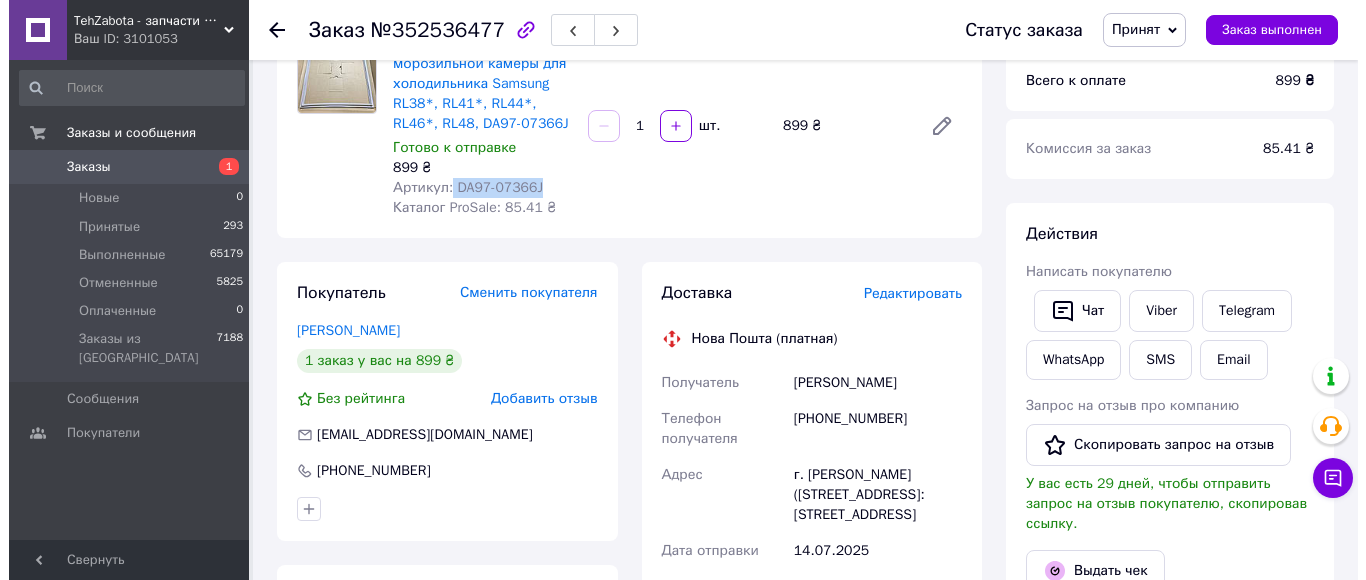 scroll, scrollTop: 200, scrollLeft: 0, axis: vertical 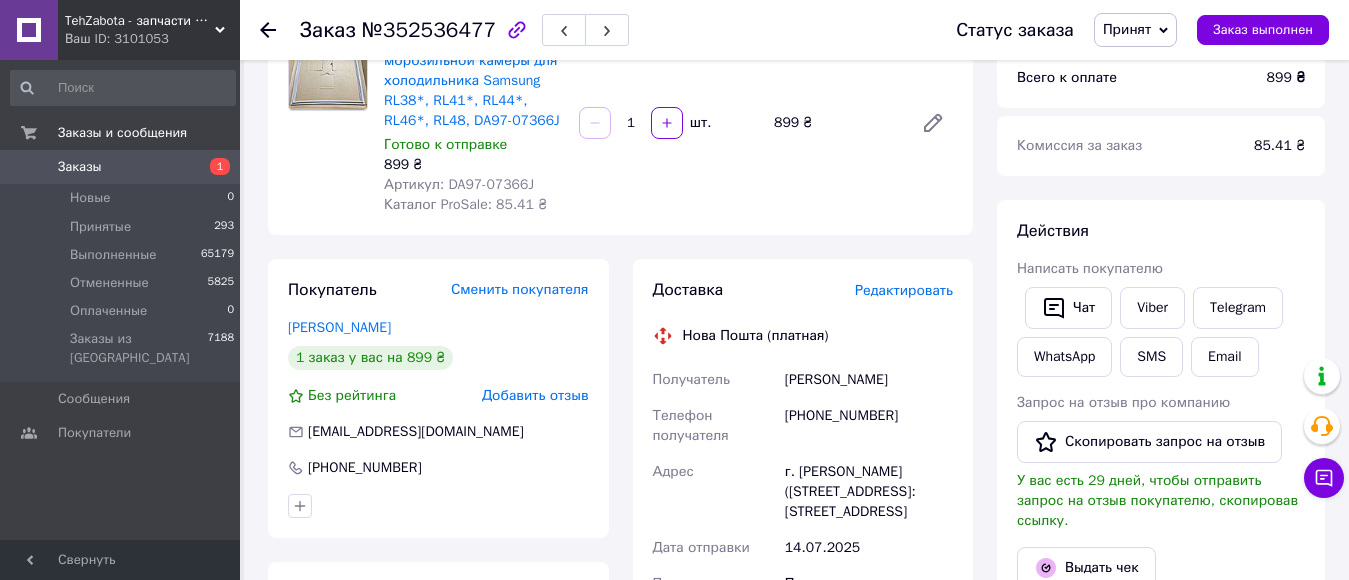 click on "Редактировать" at bounding box center [904, 290] 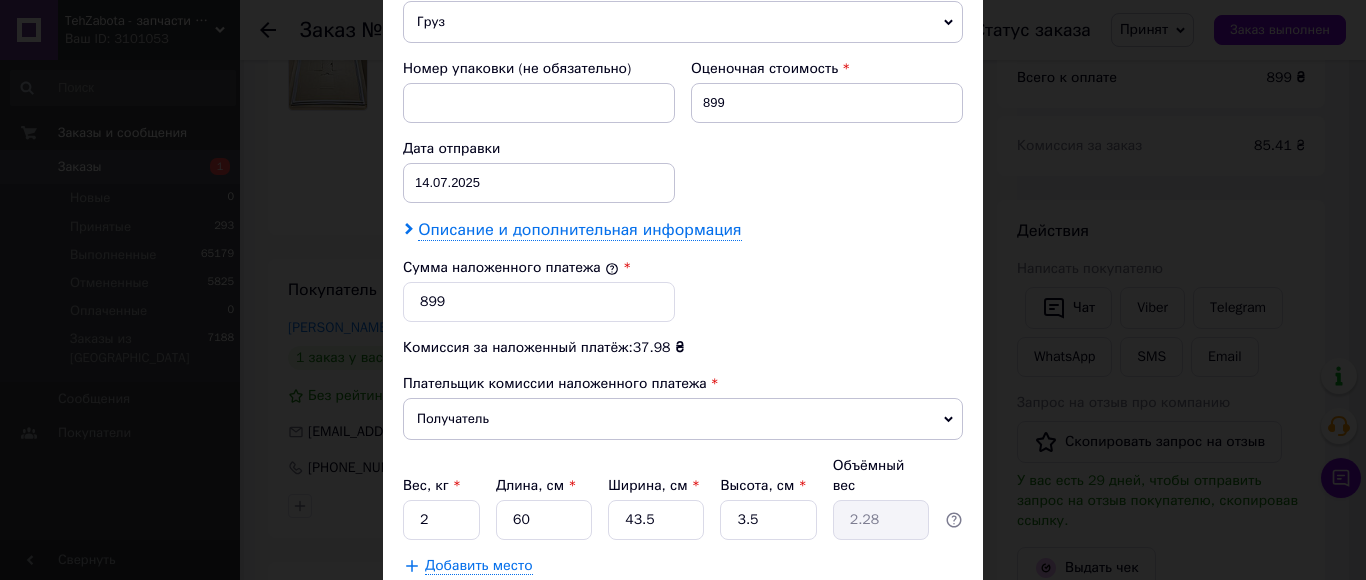 scroll, scrollTop: 900, scrollLeft: 0, axis: vertical 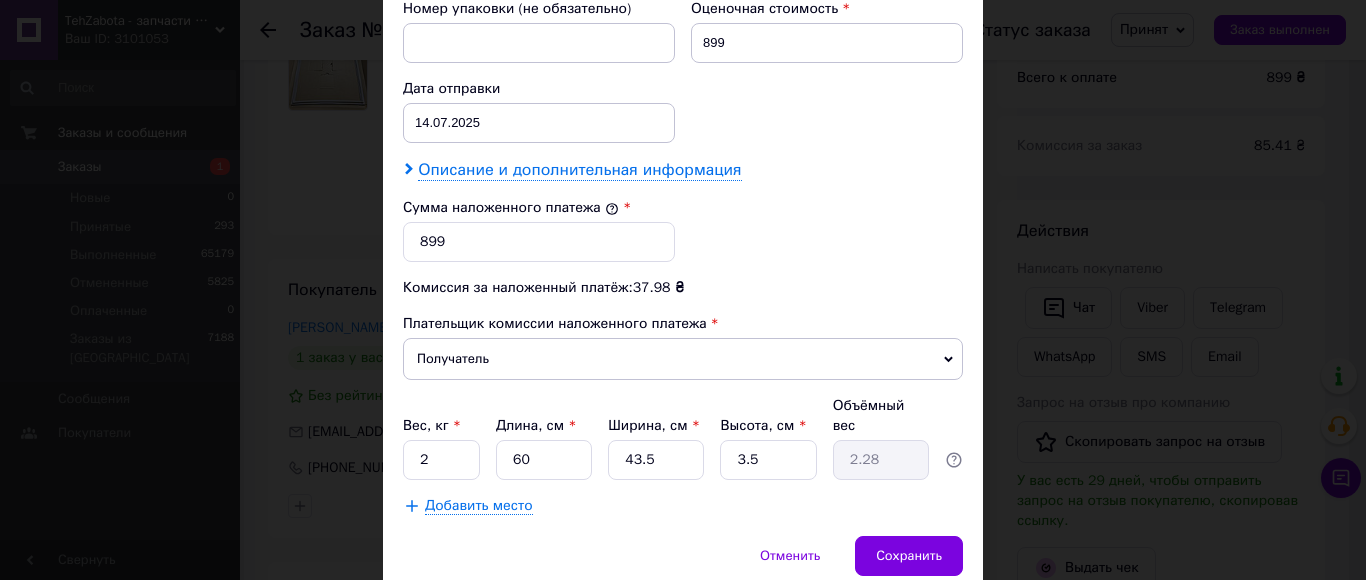 click on "Описание и дополнительная информация" at bounding box center [579, 170] 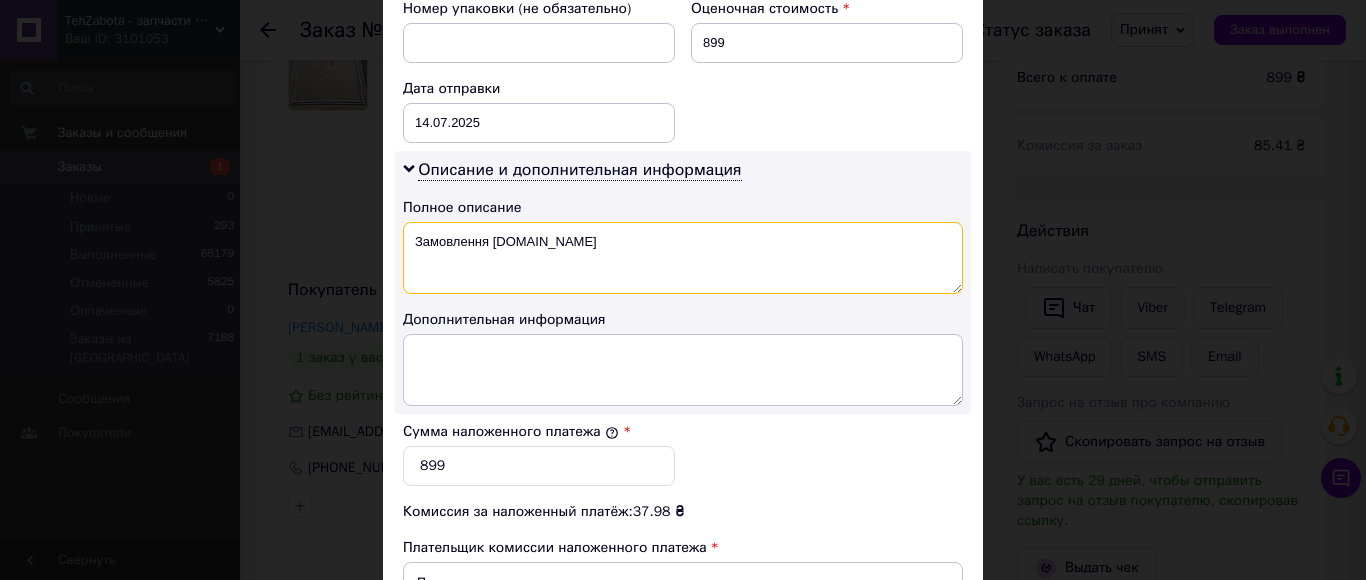 click on "Замовлення [DOMAIN_NAME]" at bounding box center (683, 258) 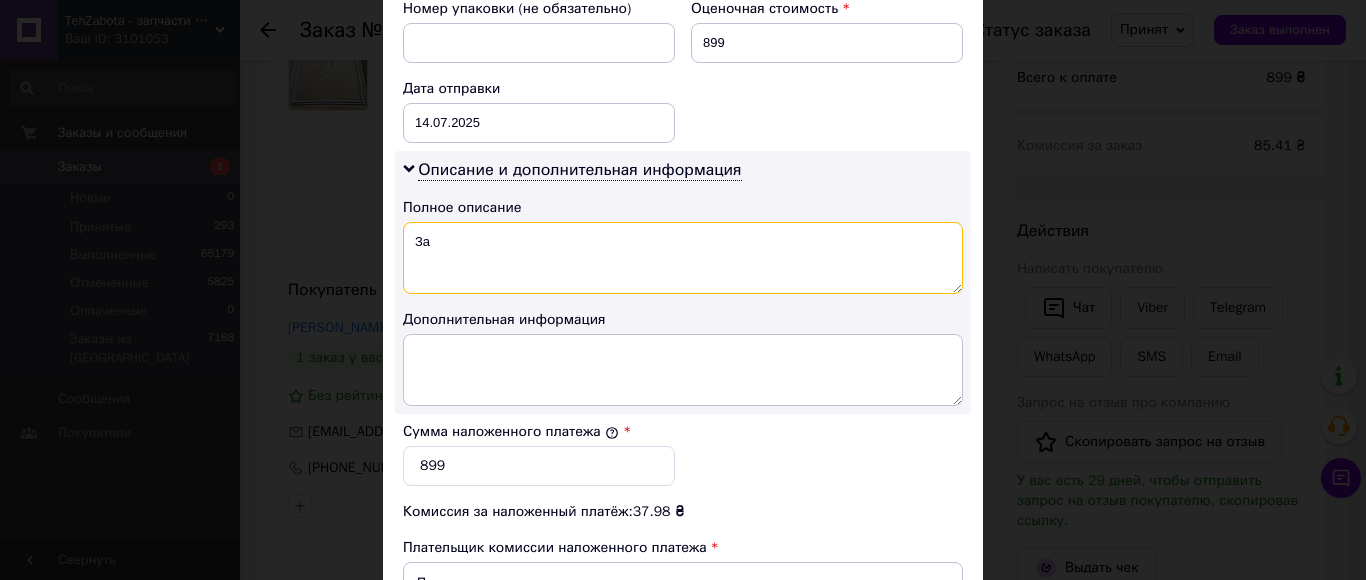 type on "З" 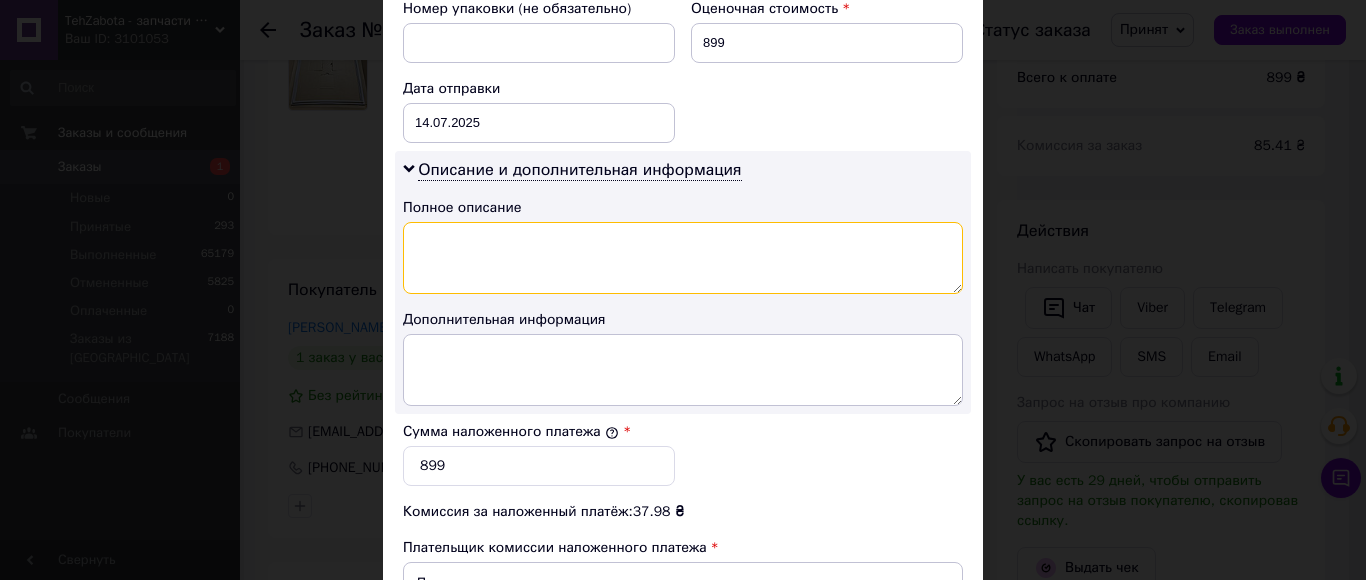 paste on "DA97-07366J" 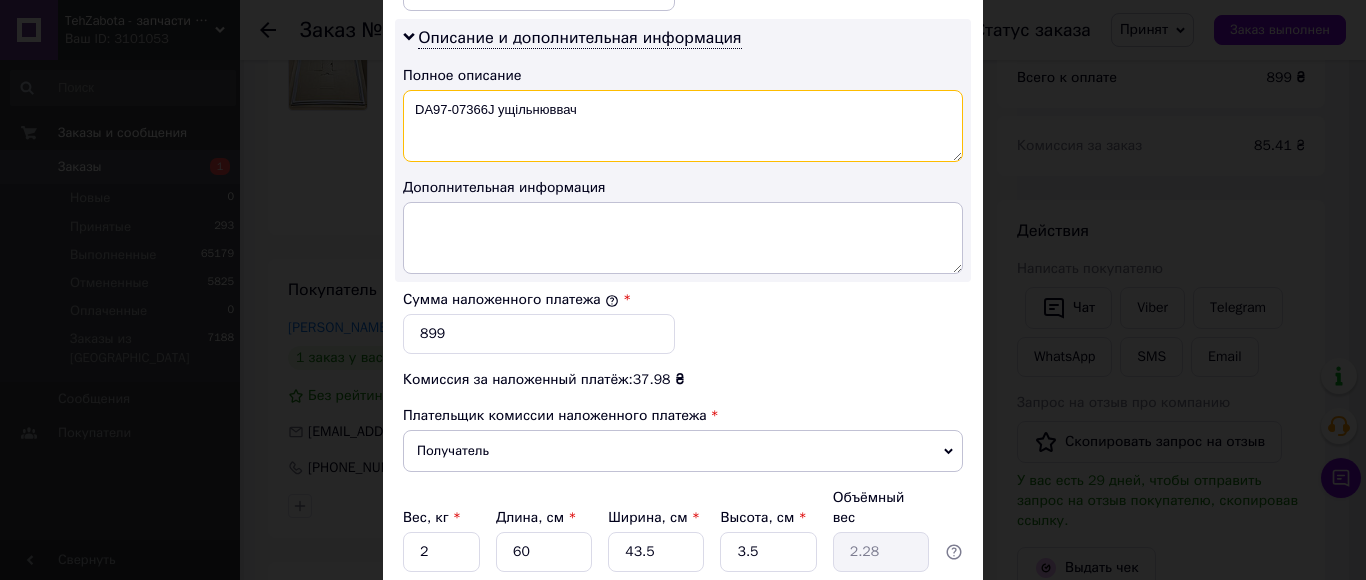 scroll, scrollTop: 1190, scrollLeft: 0, axis: vertical 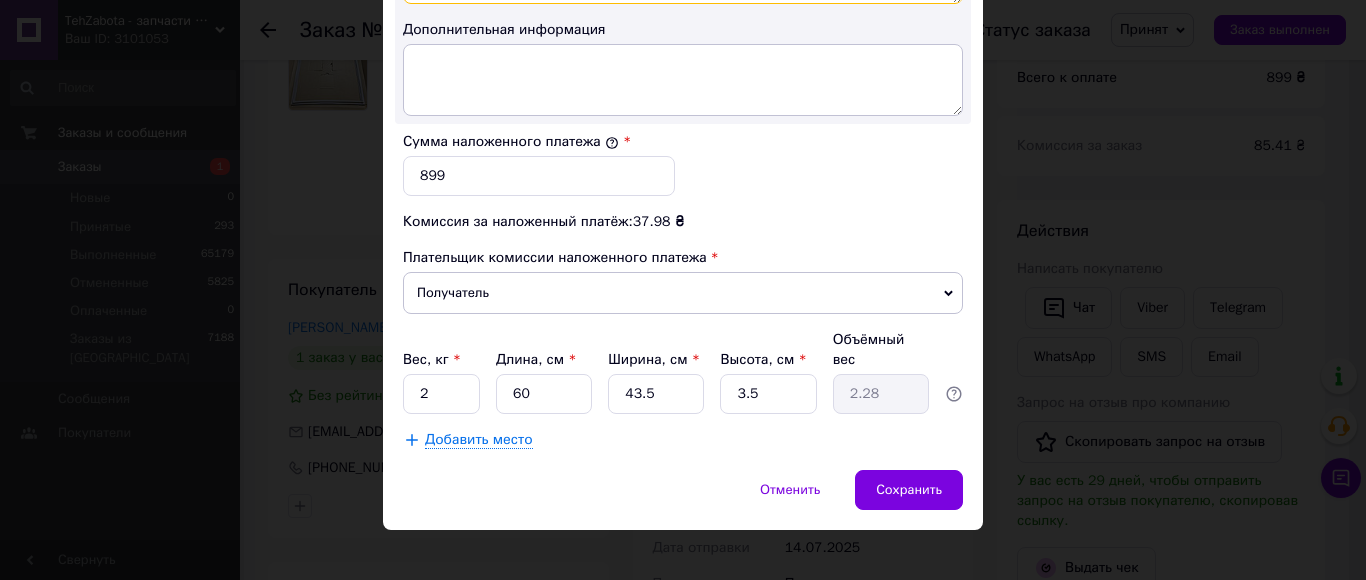 type on "DA97-07366J ущільнюввач" 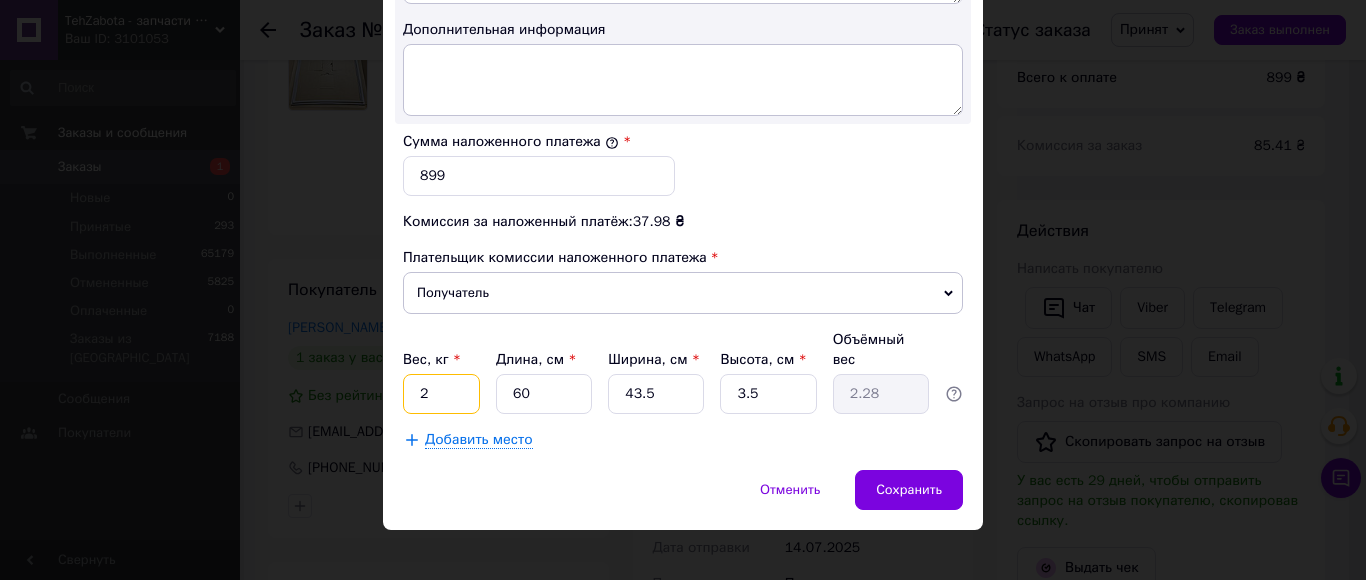 click on "2" at bounding box center [441, 394] 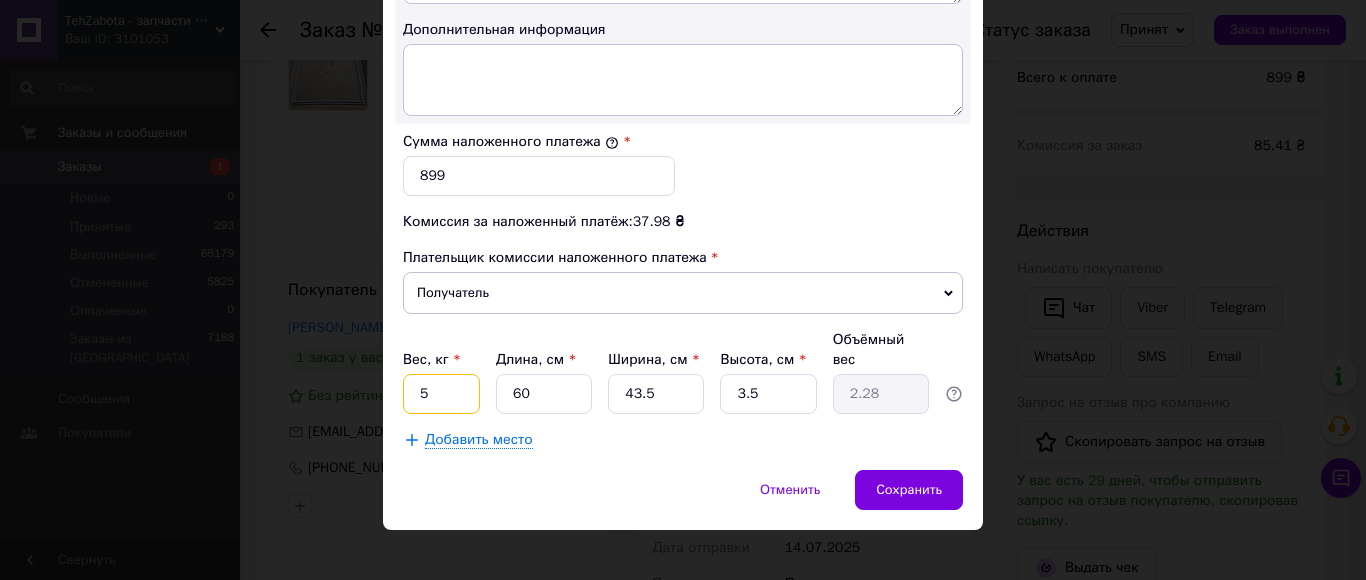 type on "5" 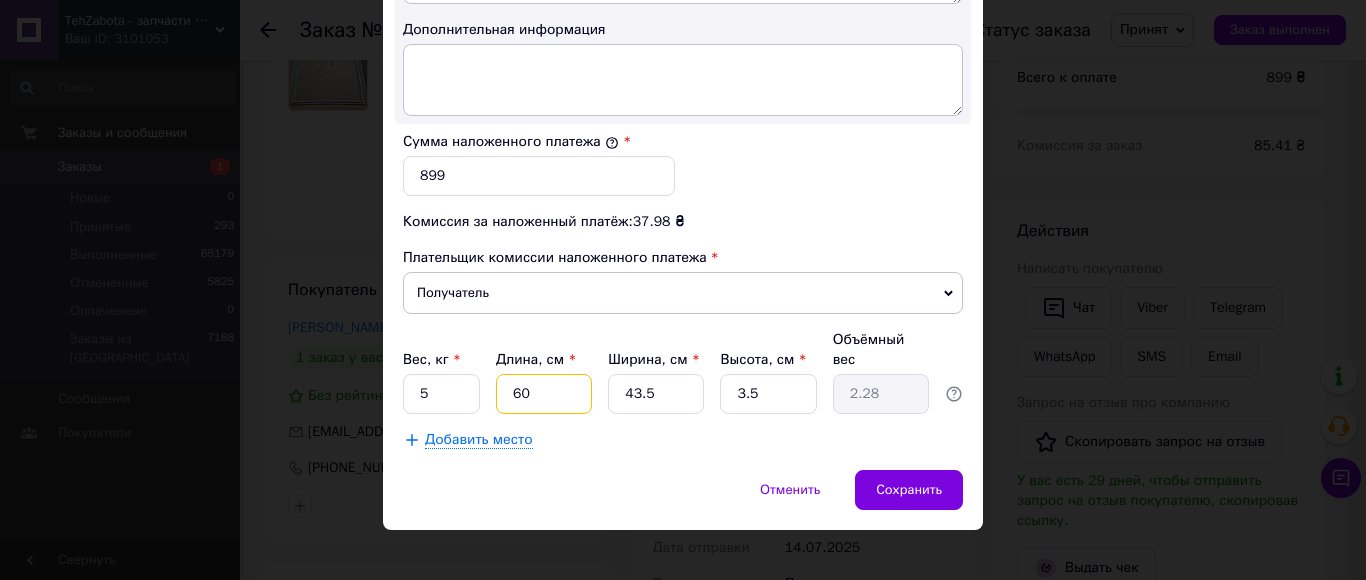 click on "60" at bounding box center [544, 394] 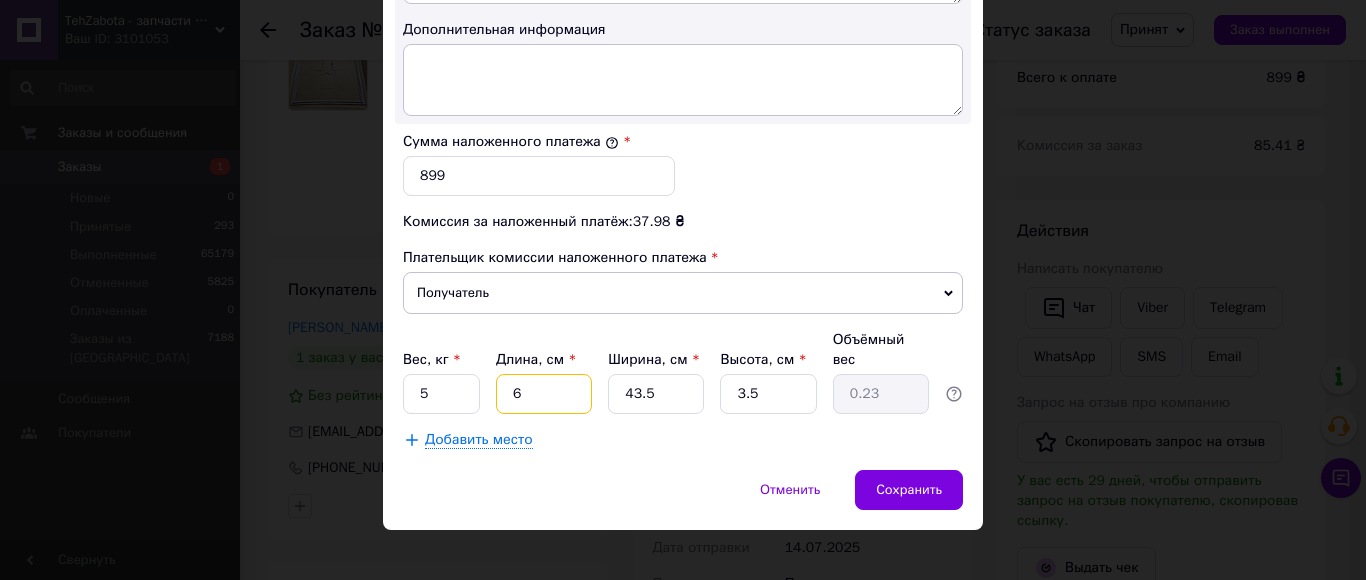 type 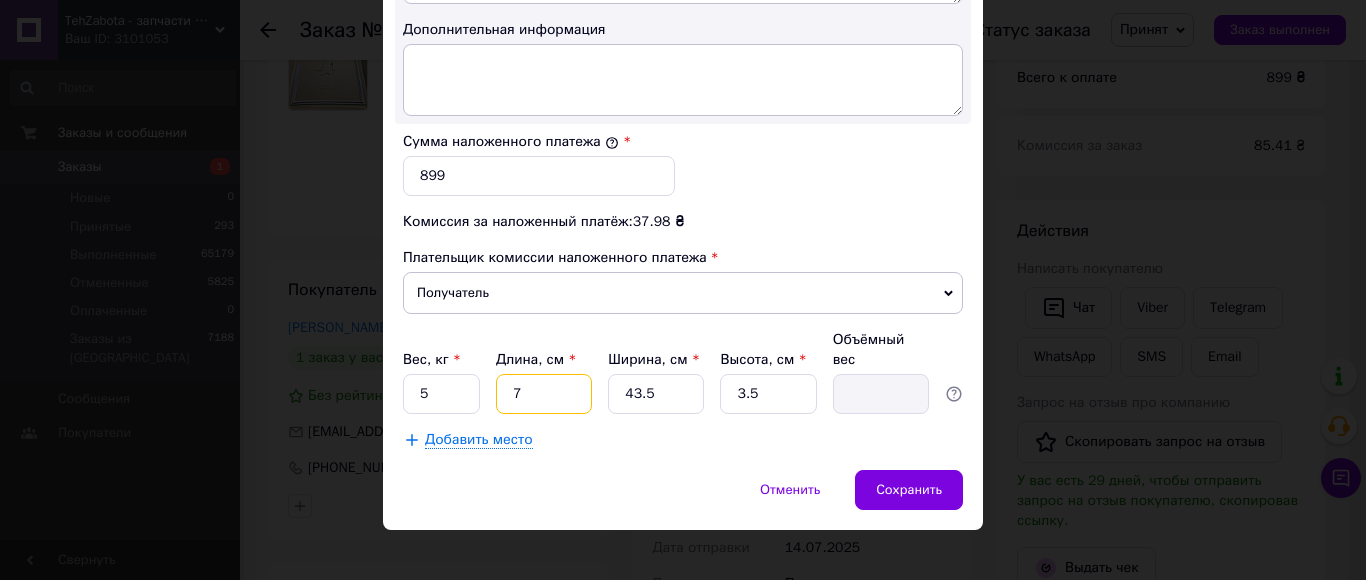 type on "74" 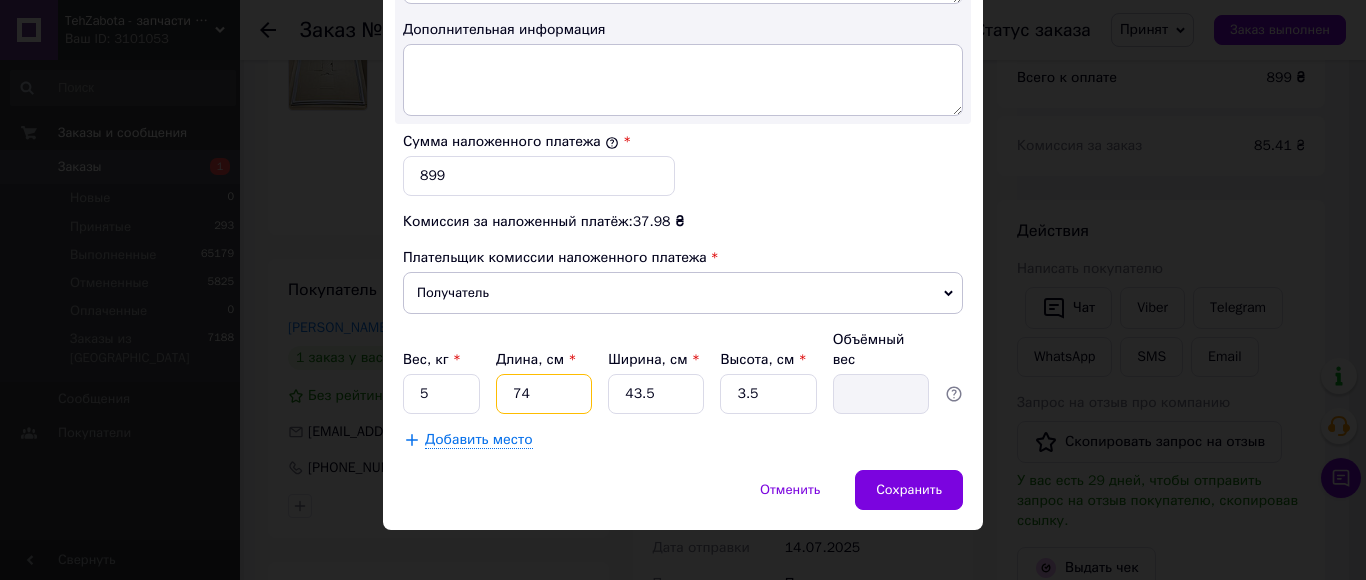 type on "2.82" 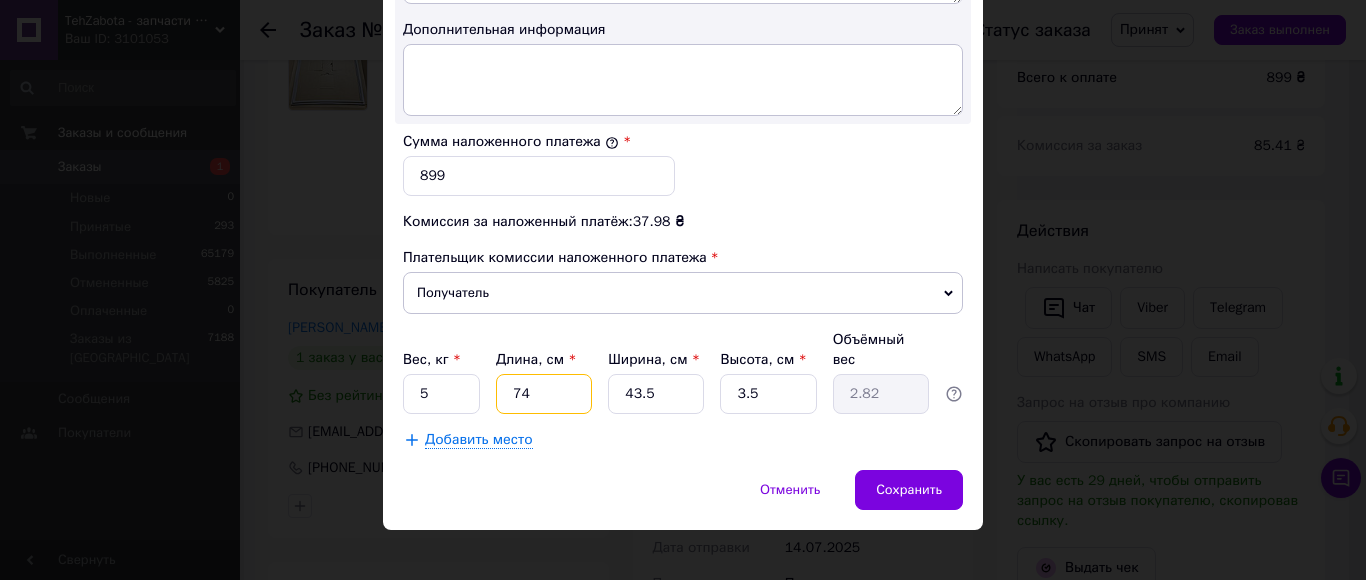 type on "740" 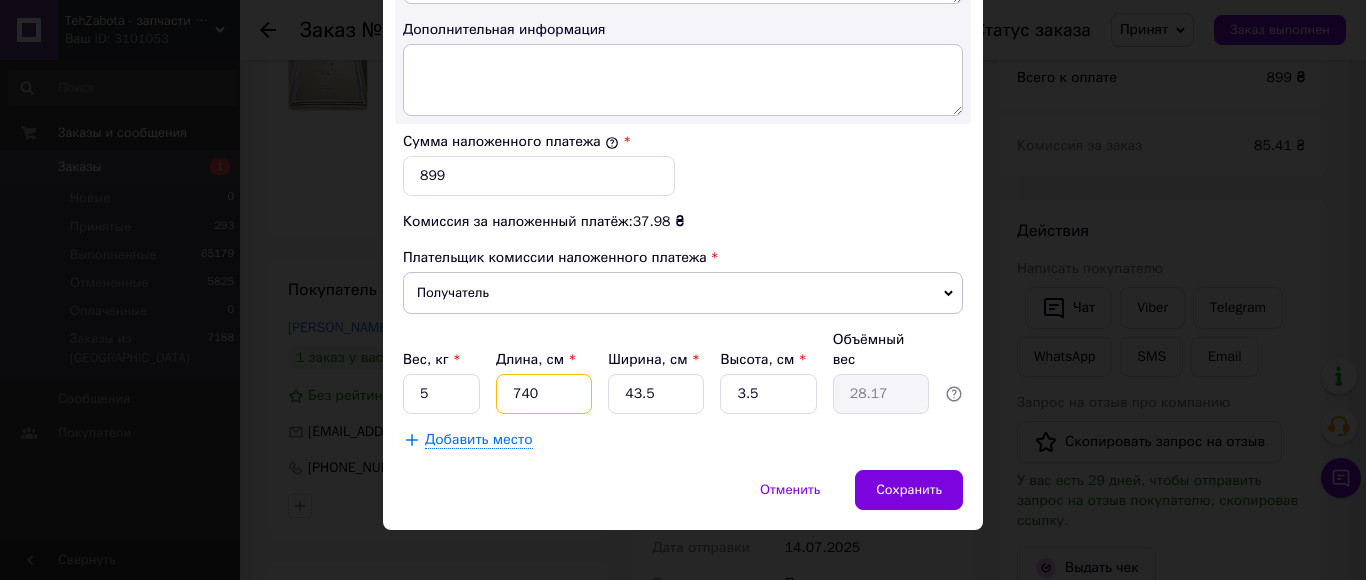 type on "74" 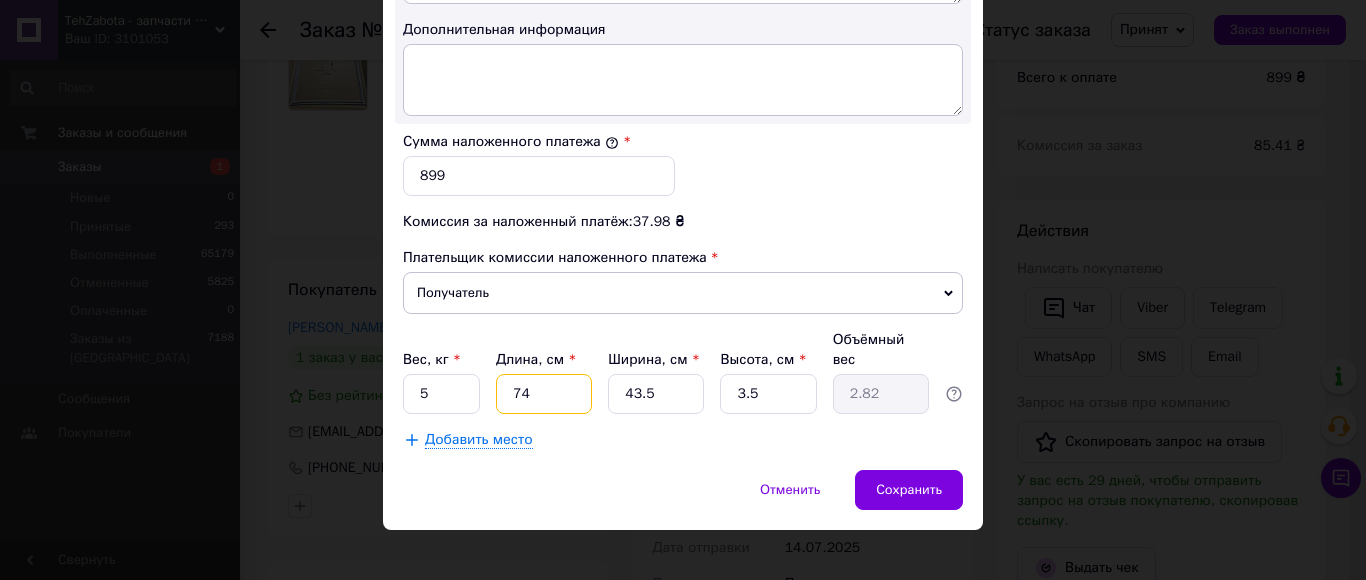 type on "7" 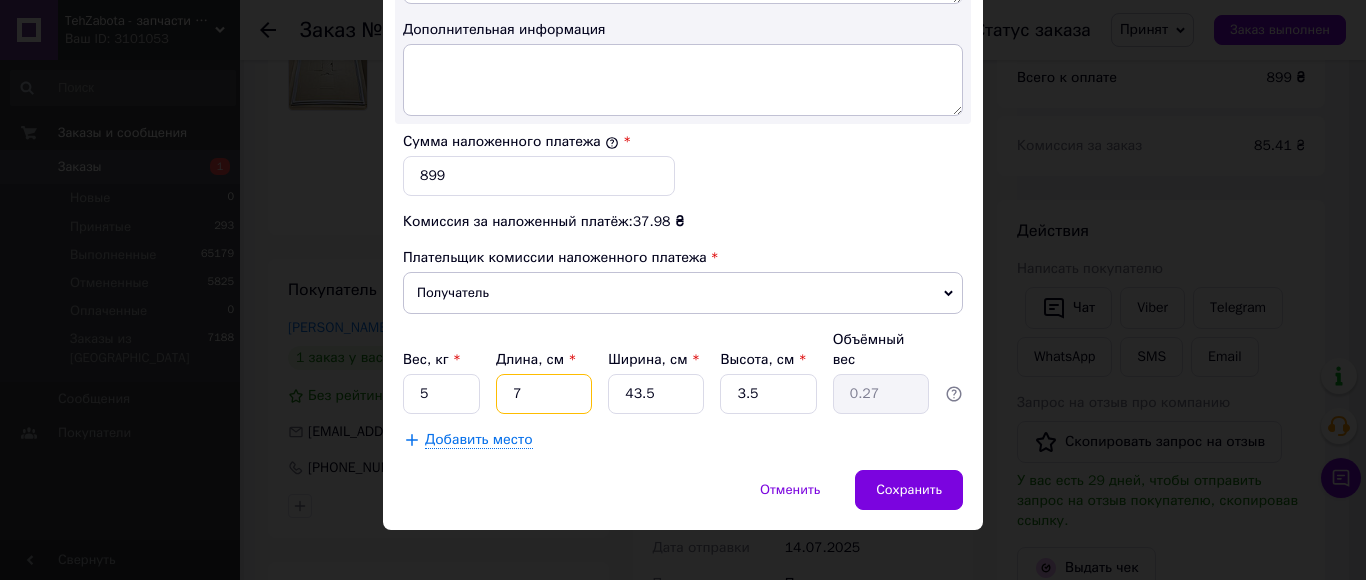 type on "70" 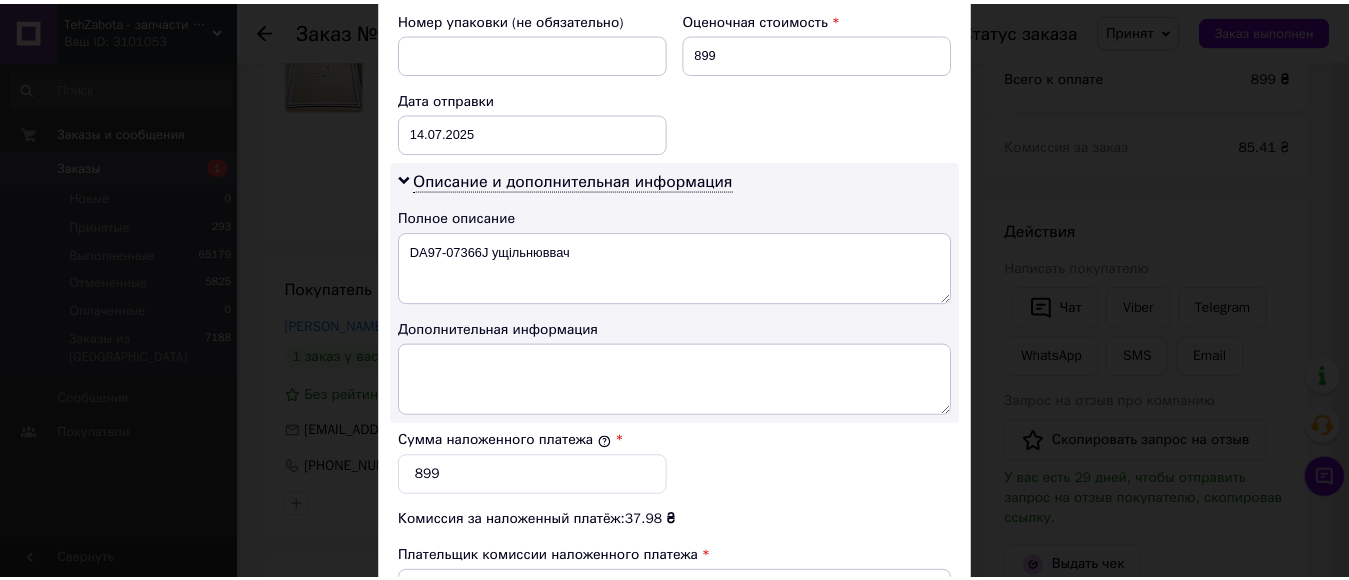 scroll, scrollTop: 1190, scrollLeft: 0, axis: vertical 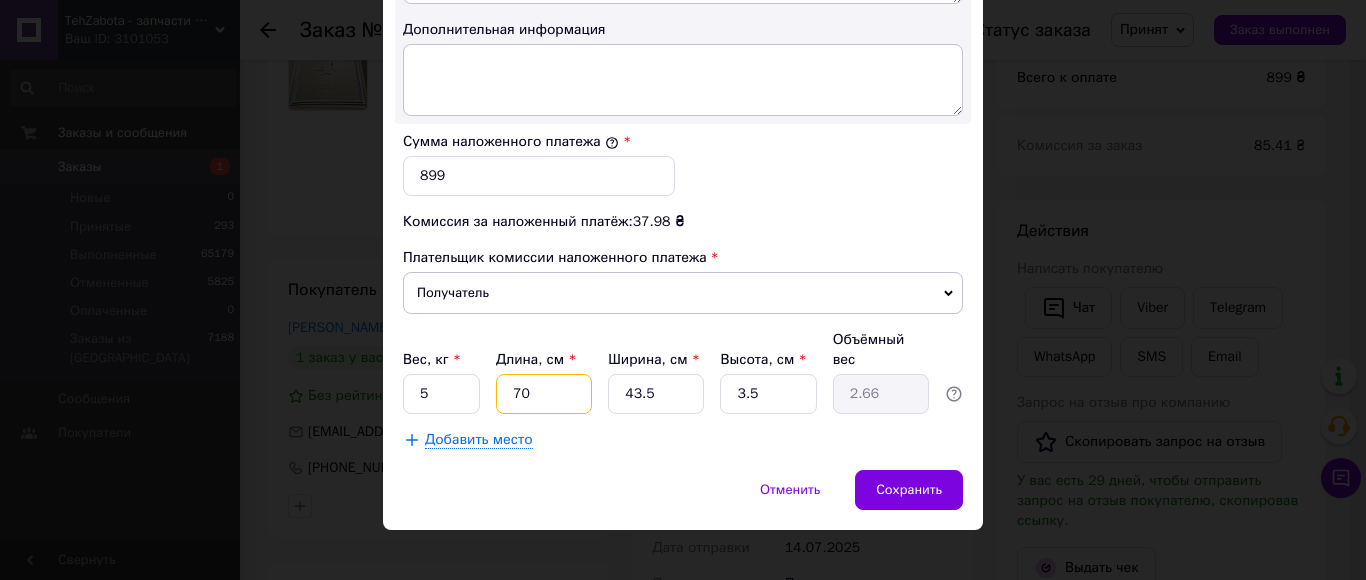 type on "70" 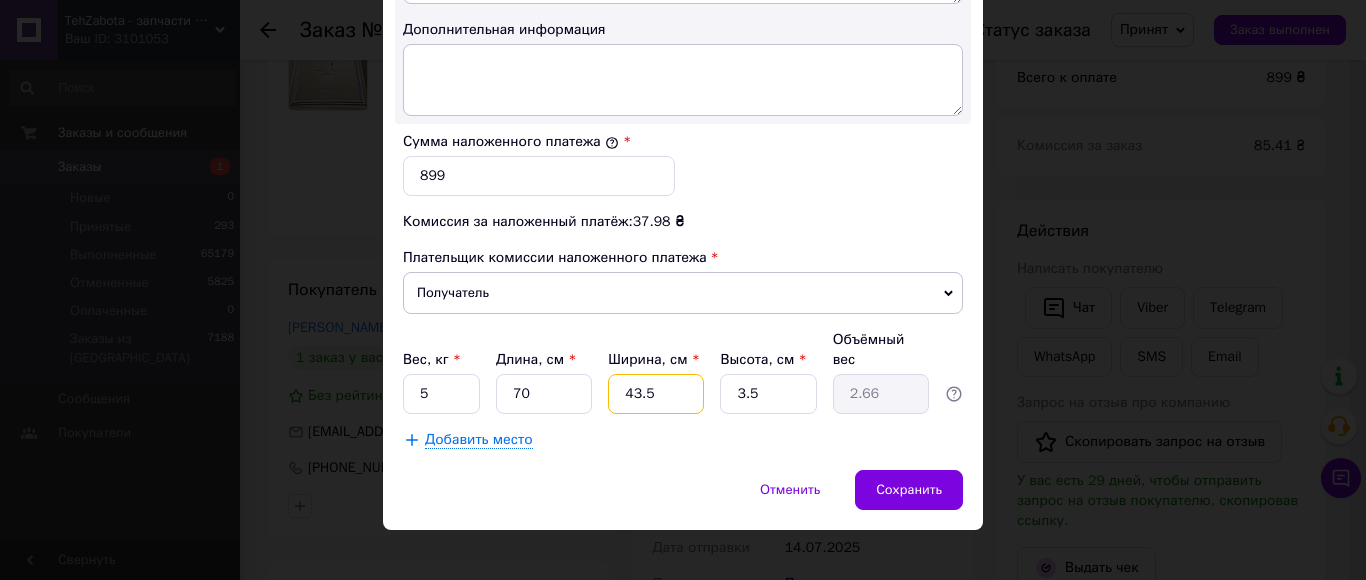 click on "43.5" at bounding box center (656, 394) 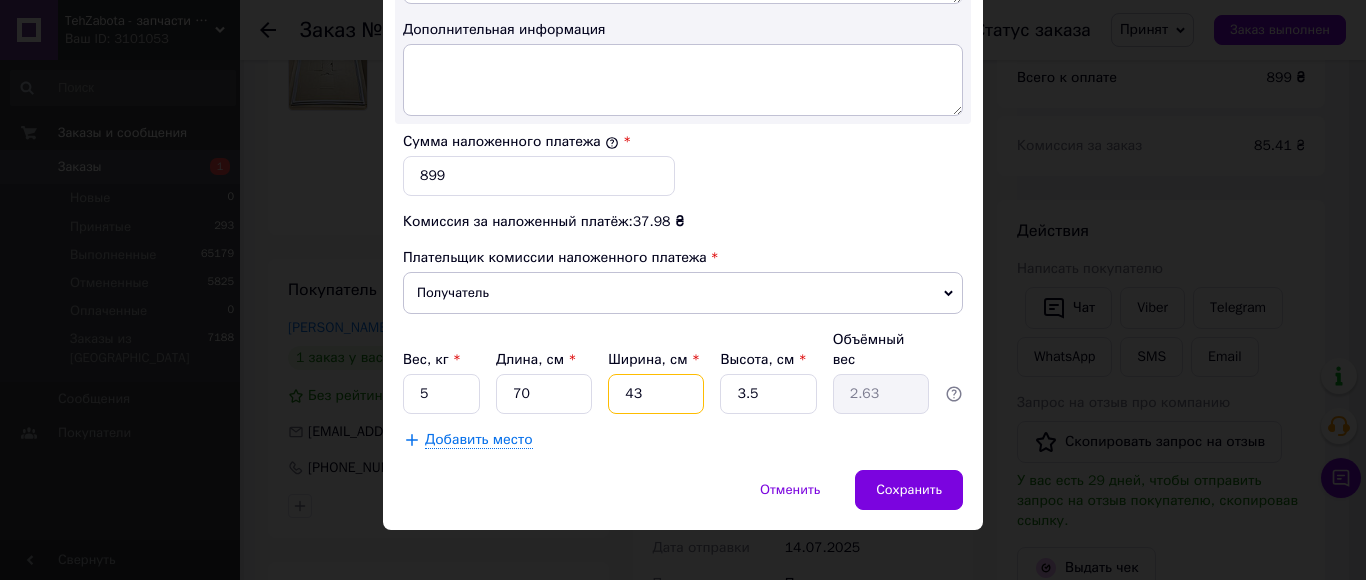 type on "4" 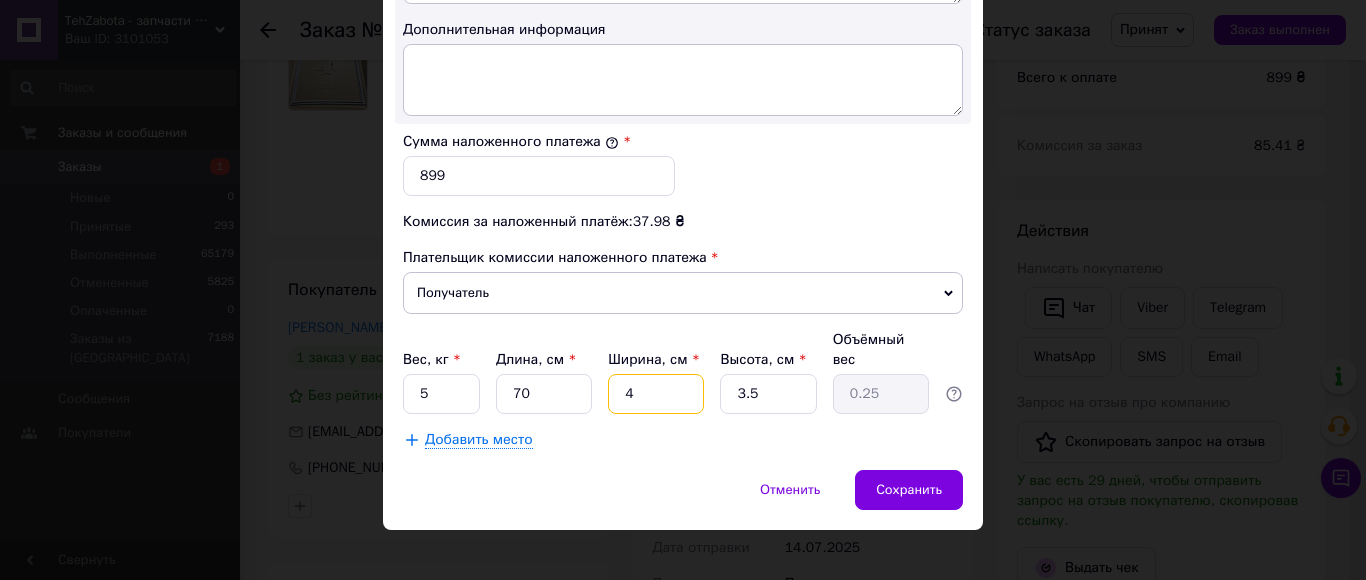 type 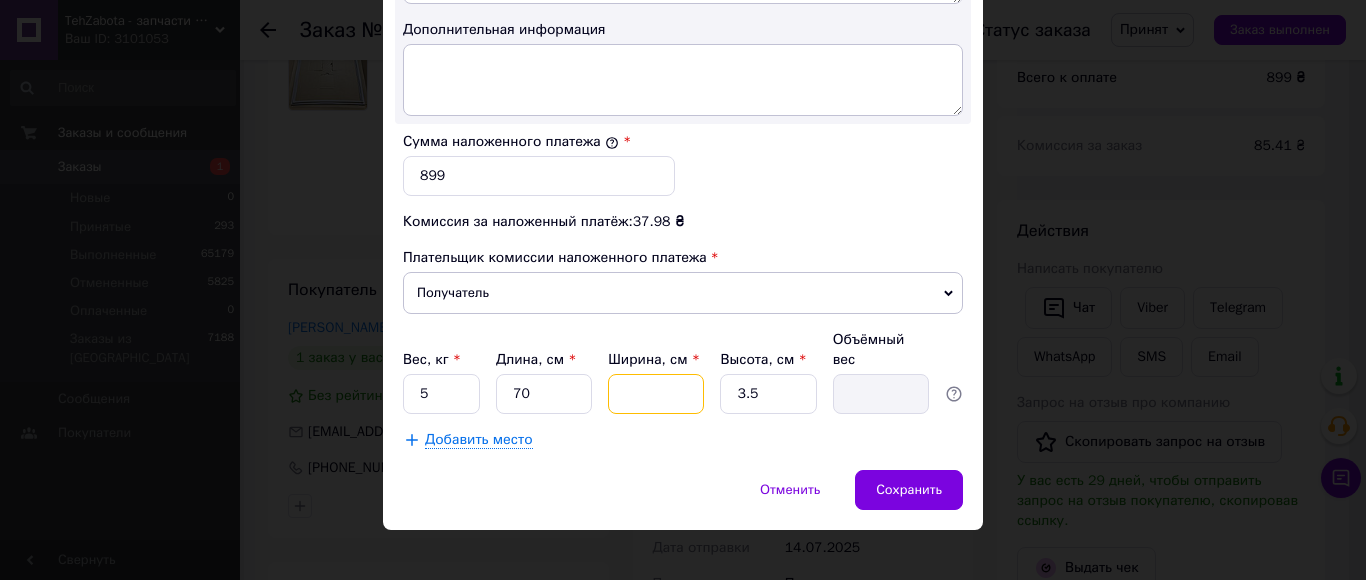 type on "5" 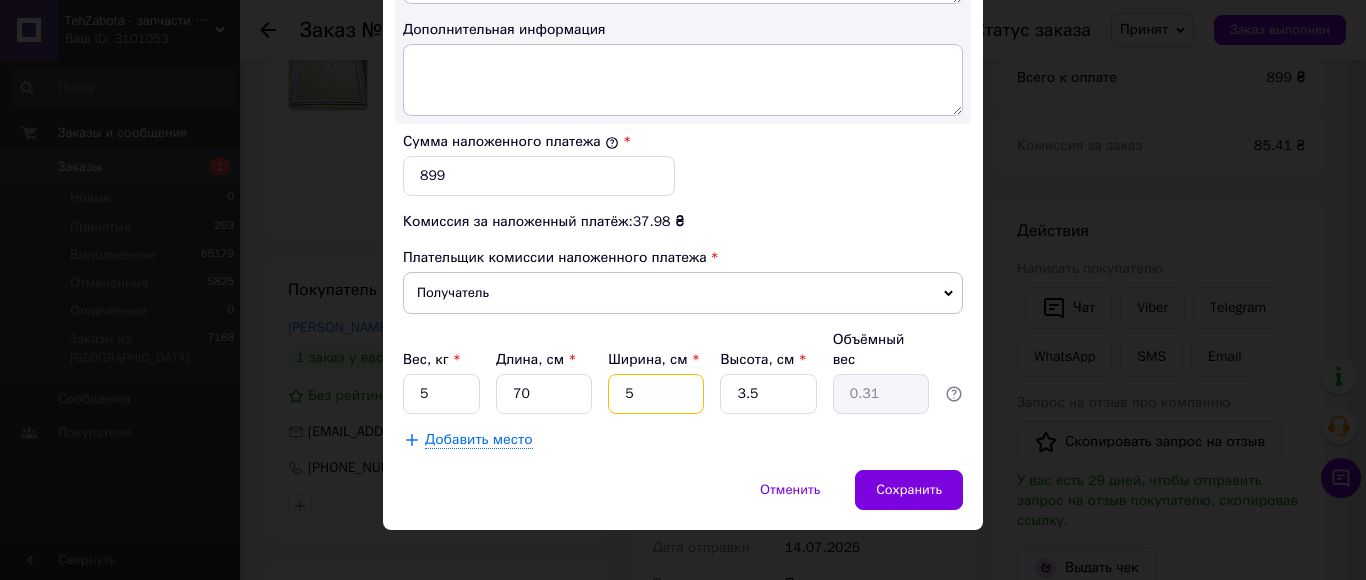 type on "57" 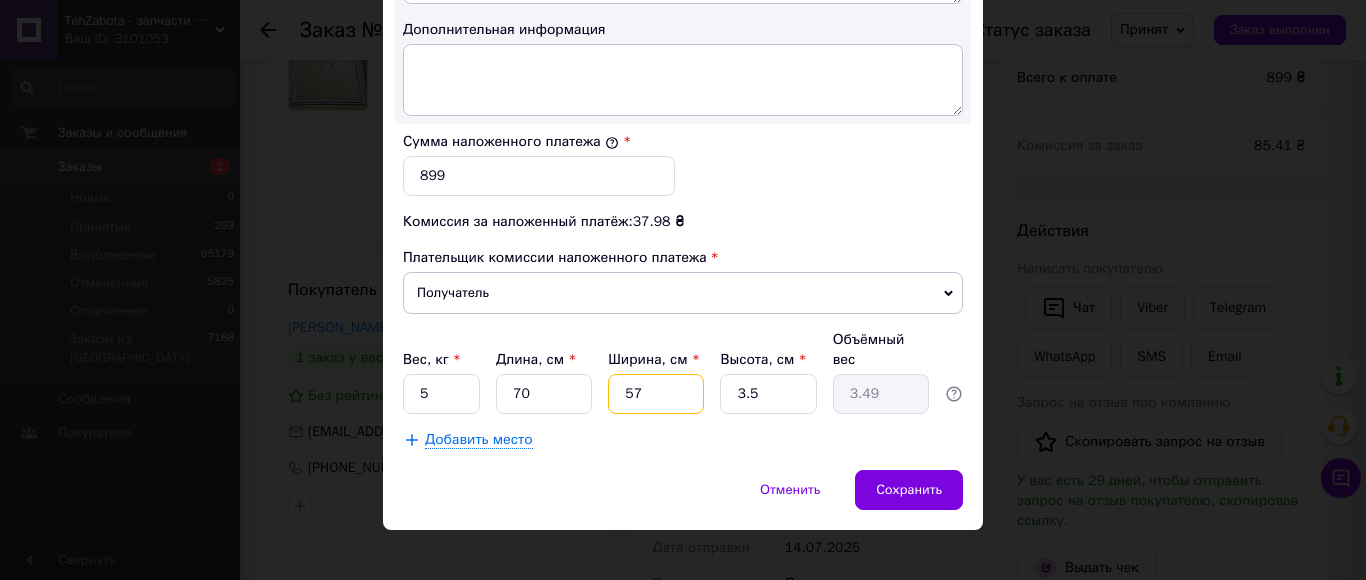 type on "57" 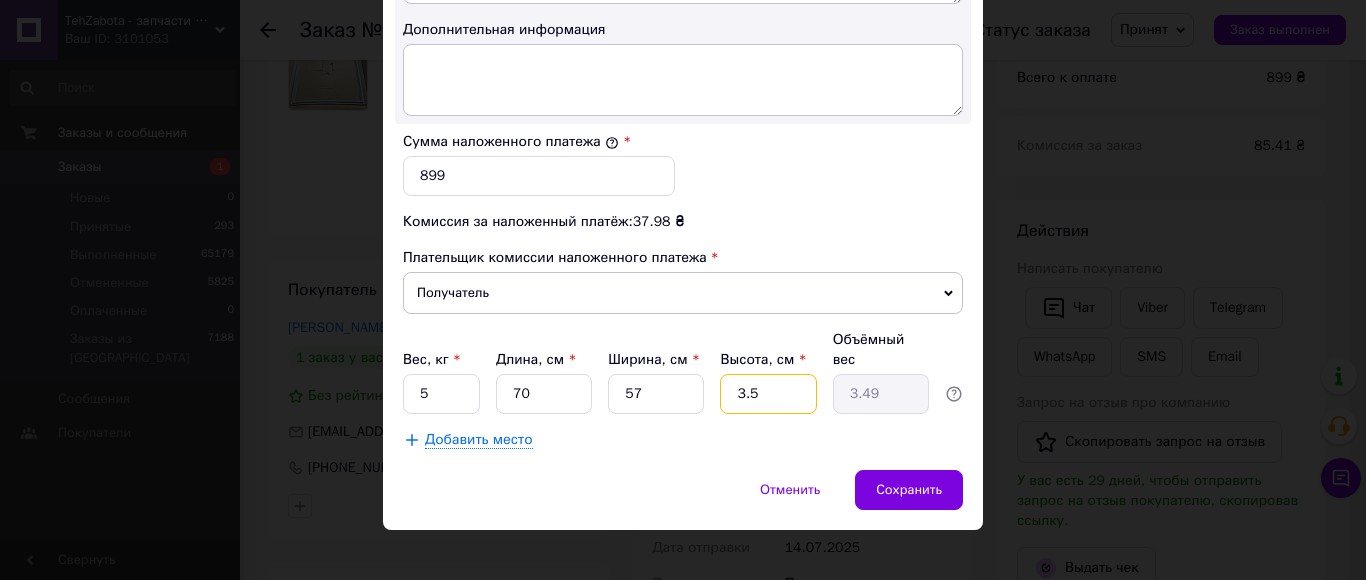 click on "3.5" at bounding box center (768, 394) 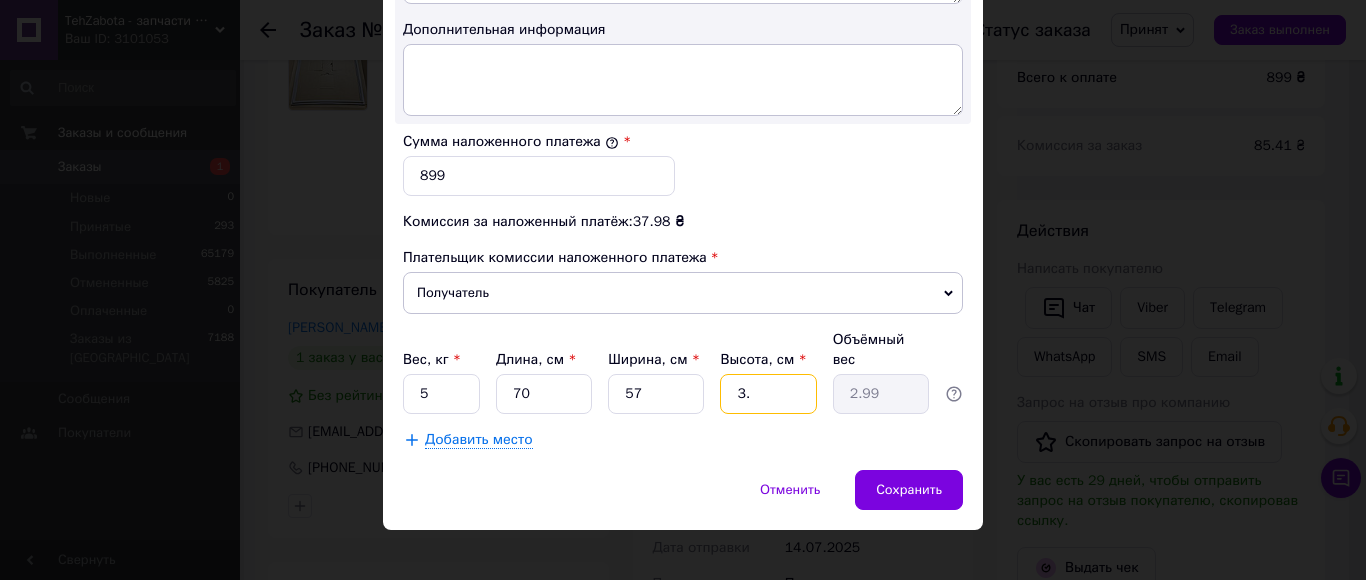 type on "3" 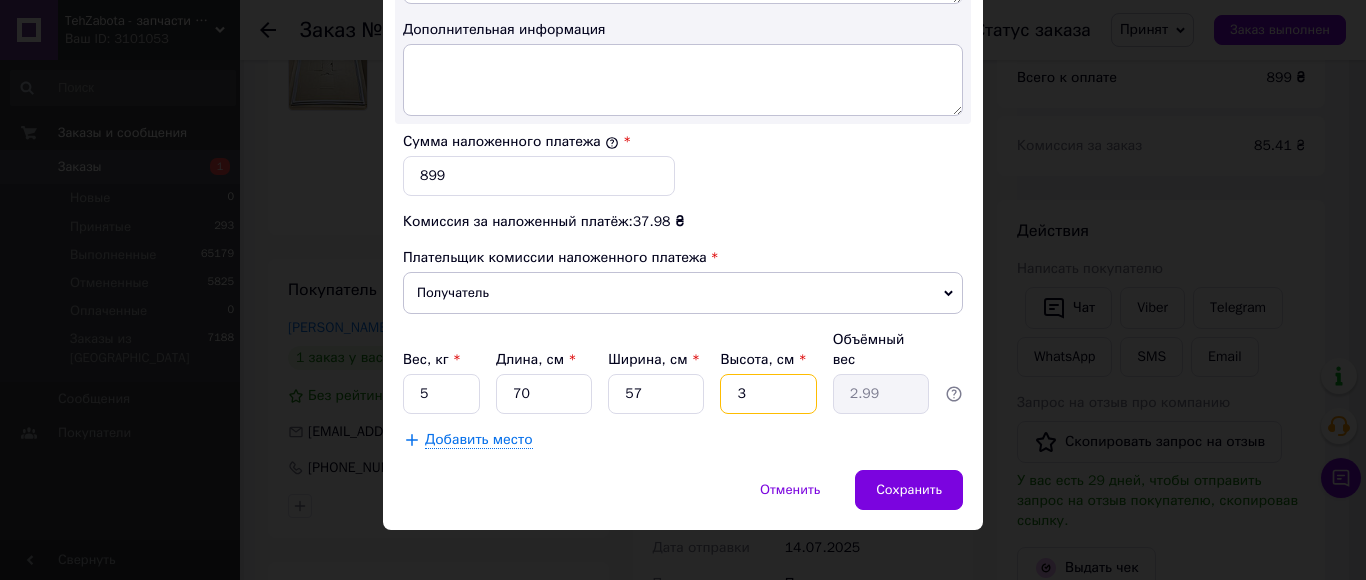 type 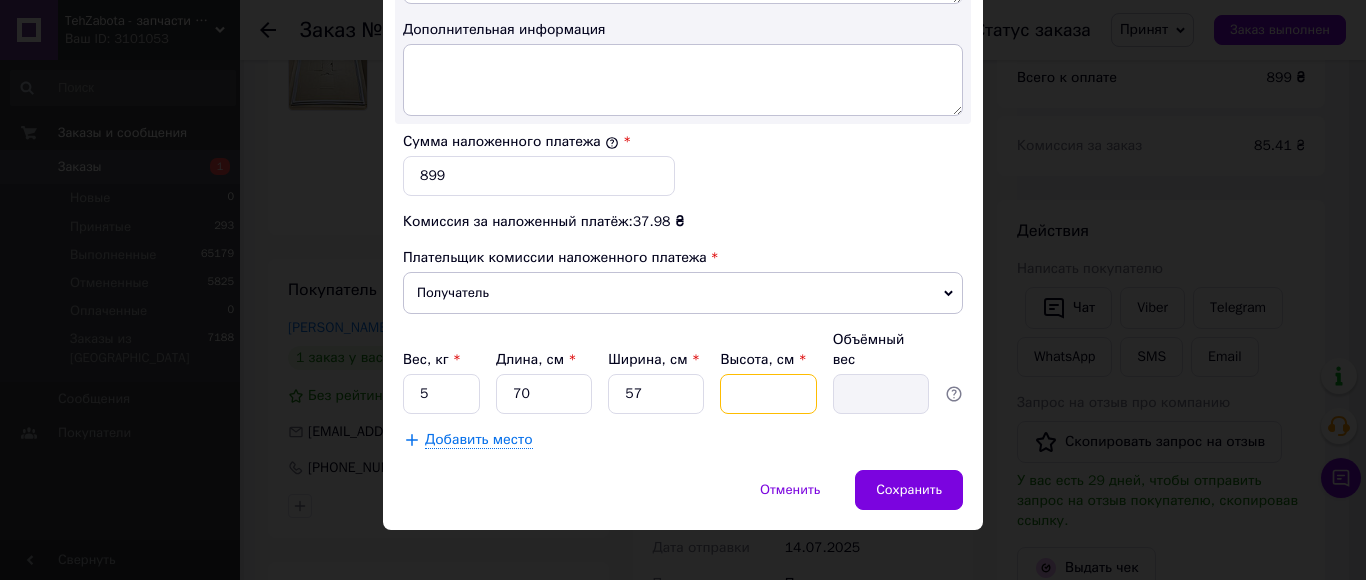 type on "5" 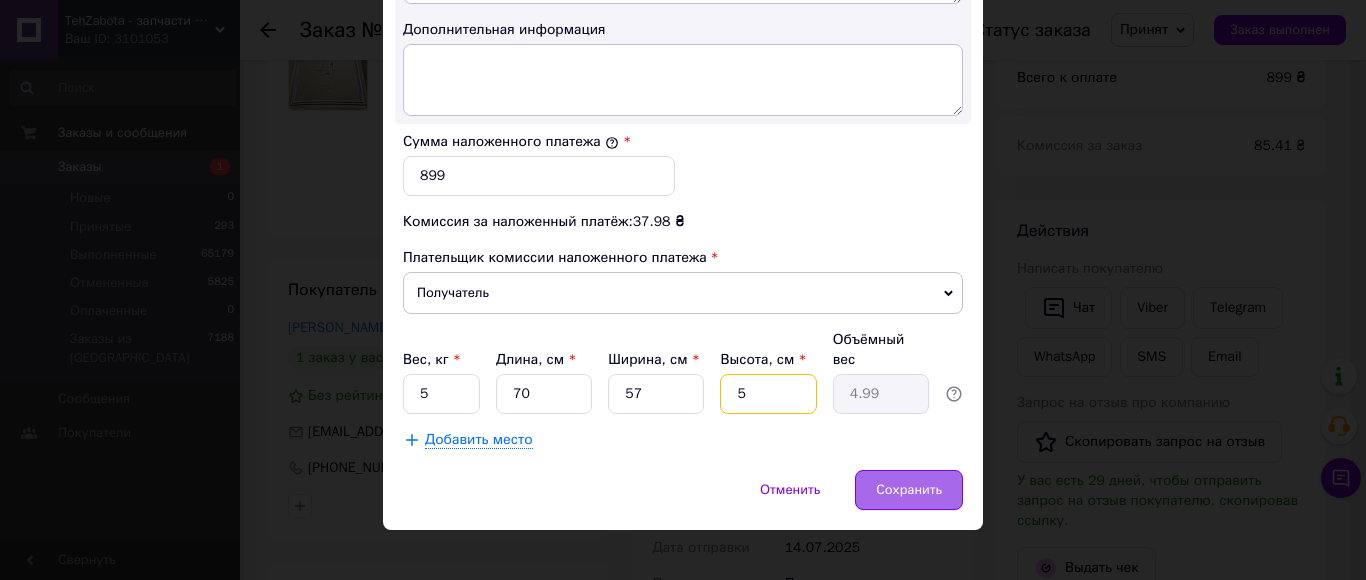 type on "5" 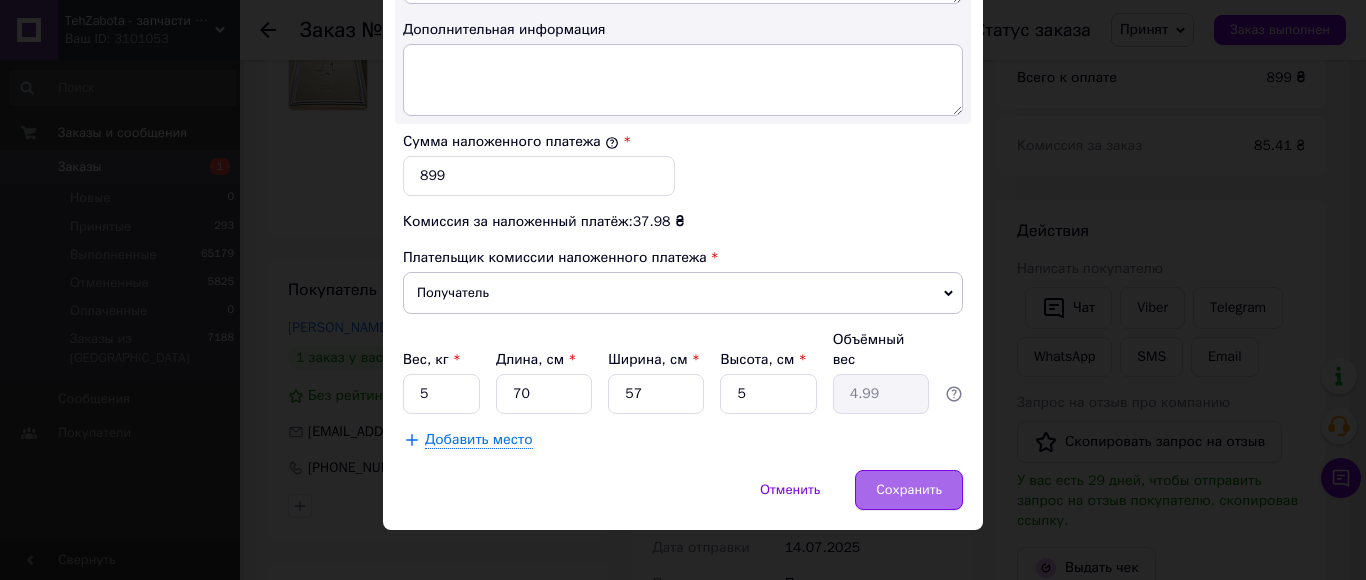 click on "Сохранить" at bounding box center (909, 490) 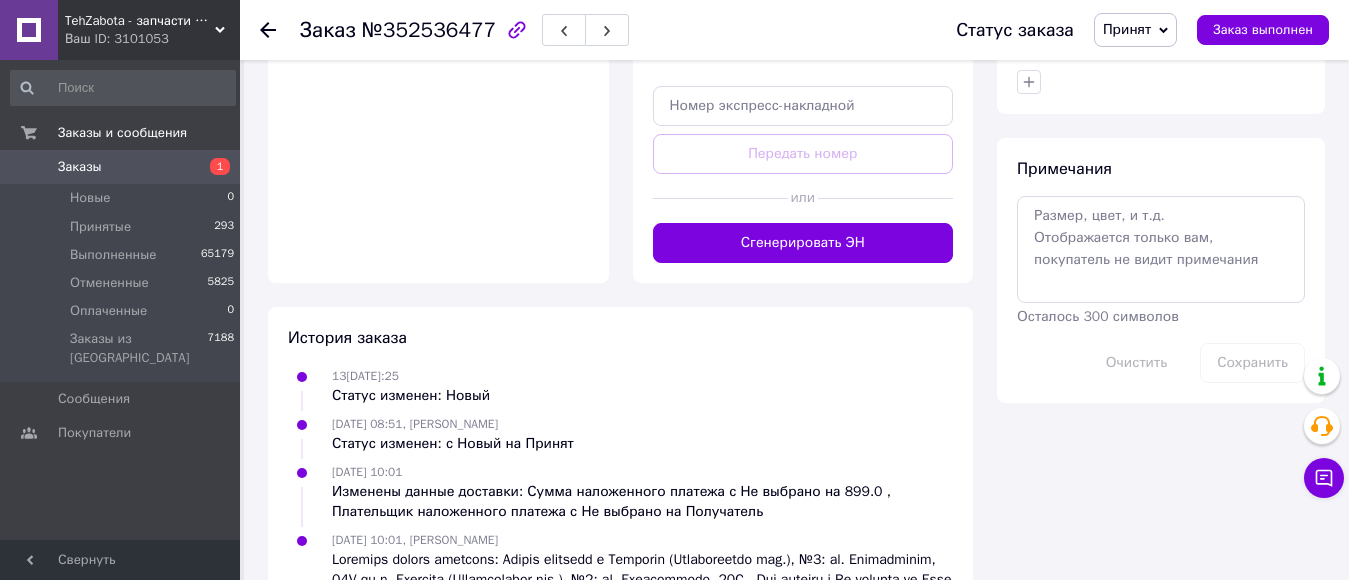 scroll, scrollTop: 1010, scrollLeft: 0, axis: vertical 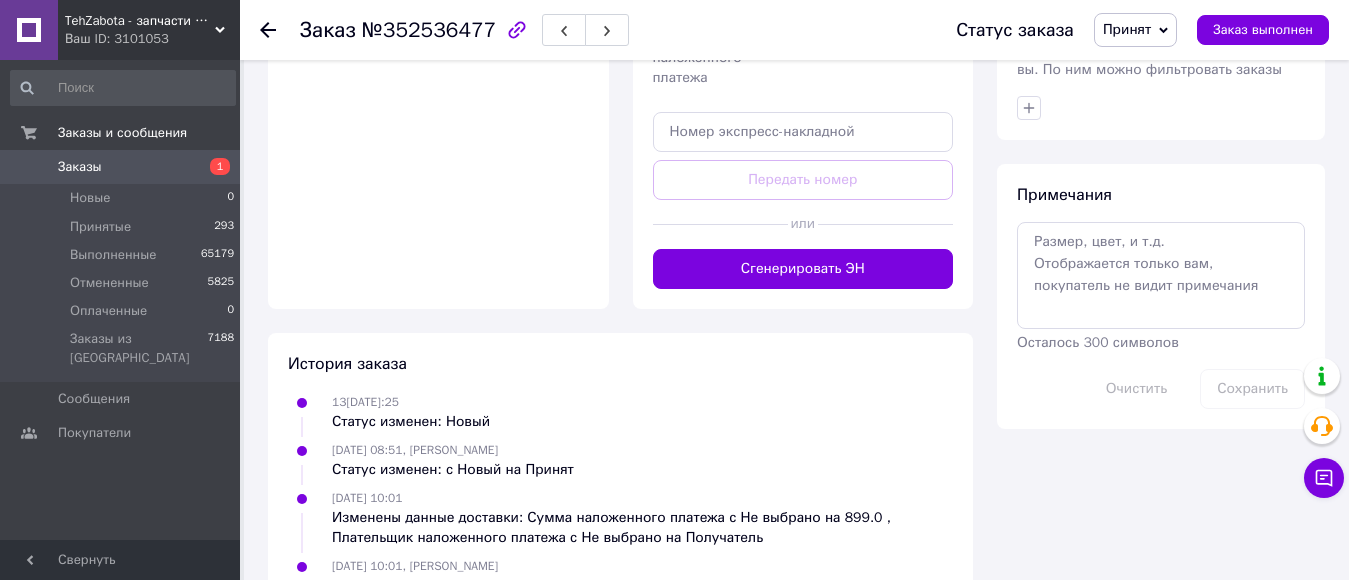 drag, startPoint x: 815, startPoint y: 269, endPoint x: 726, endPoint y: 278, distance: 89.453896 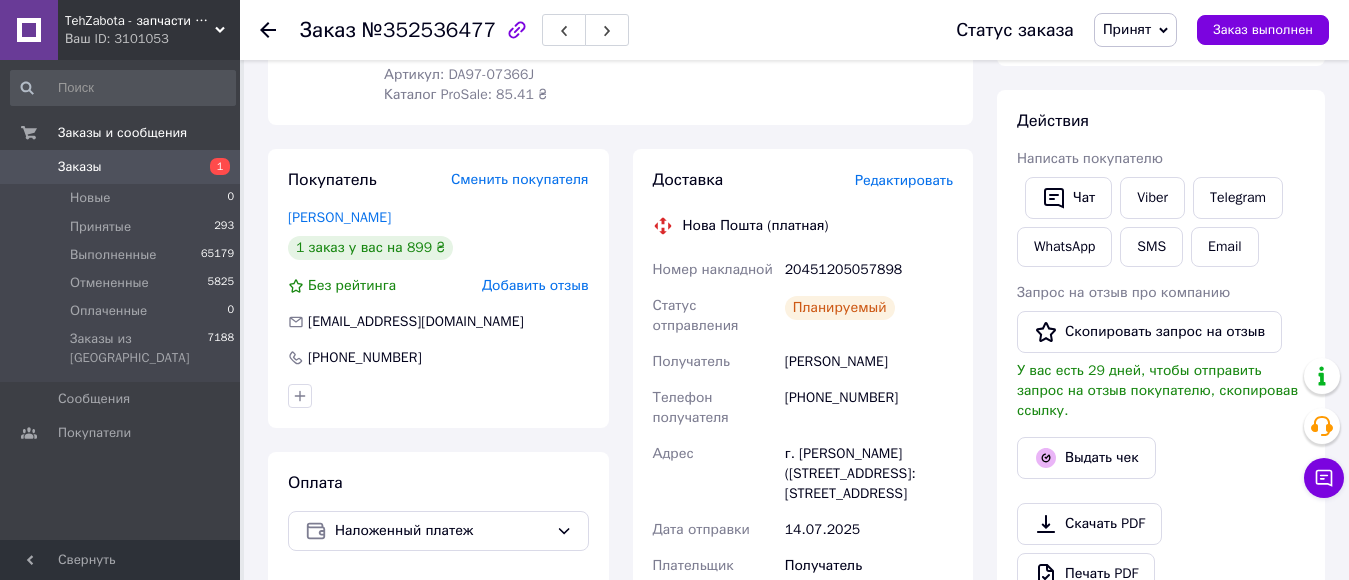 scroll, scrollTop: 110, scrollLeft: 0, axis: vertical 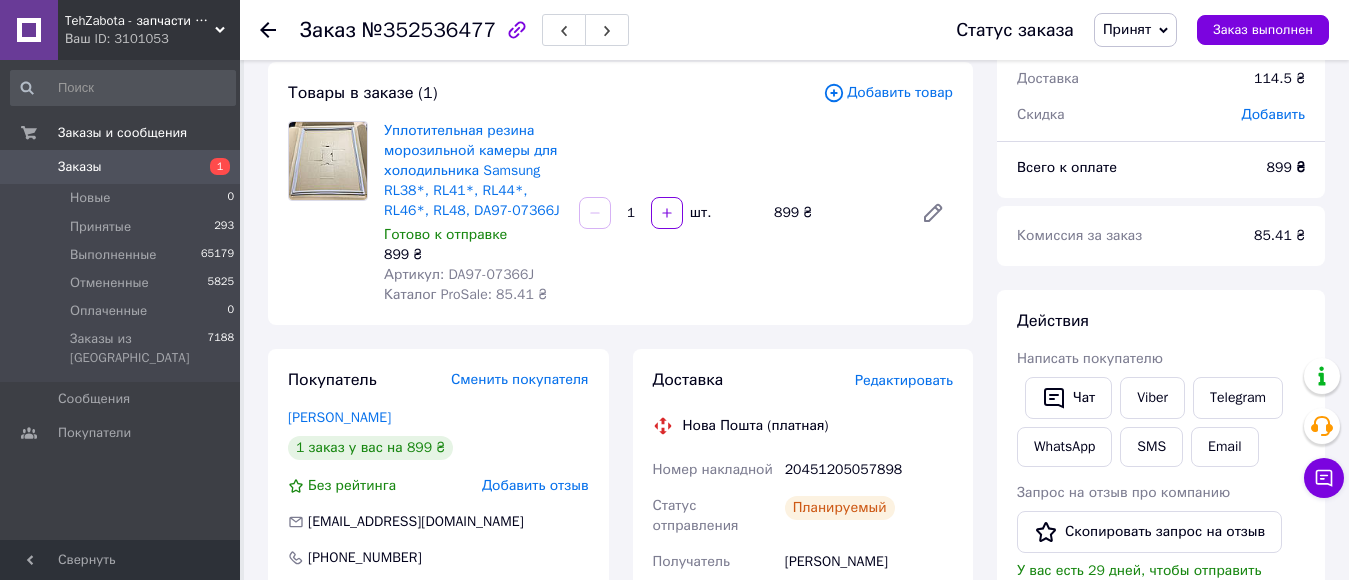 drag, startPoint x: 266, startPoint y: 26, endPoint x: 276, endPoint y: 20, distance: 11.661903 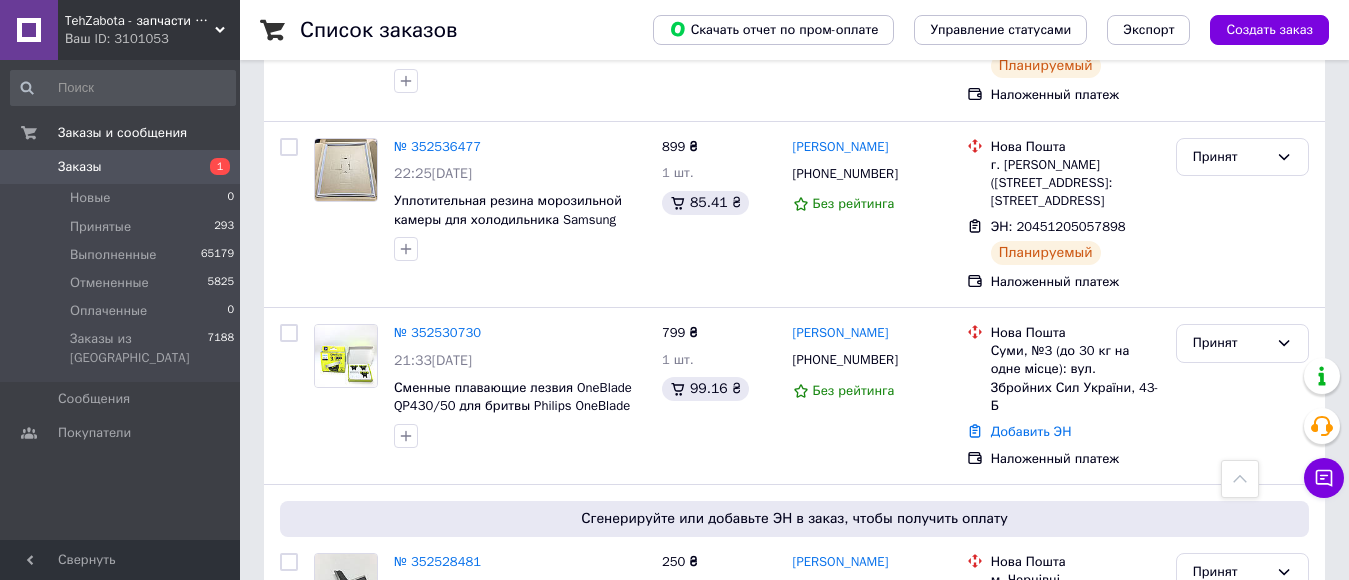 scroll, scrollTop: 2400, scrollLeft: 0, axis: vertical 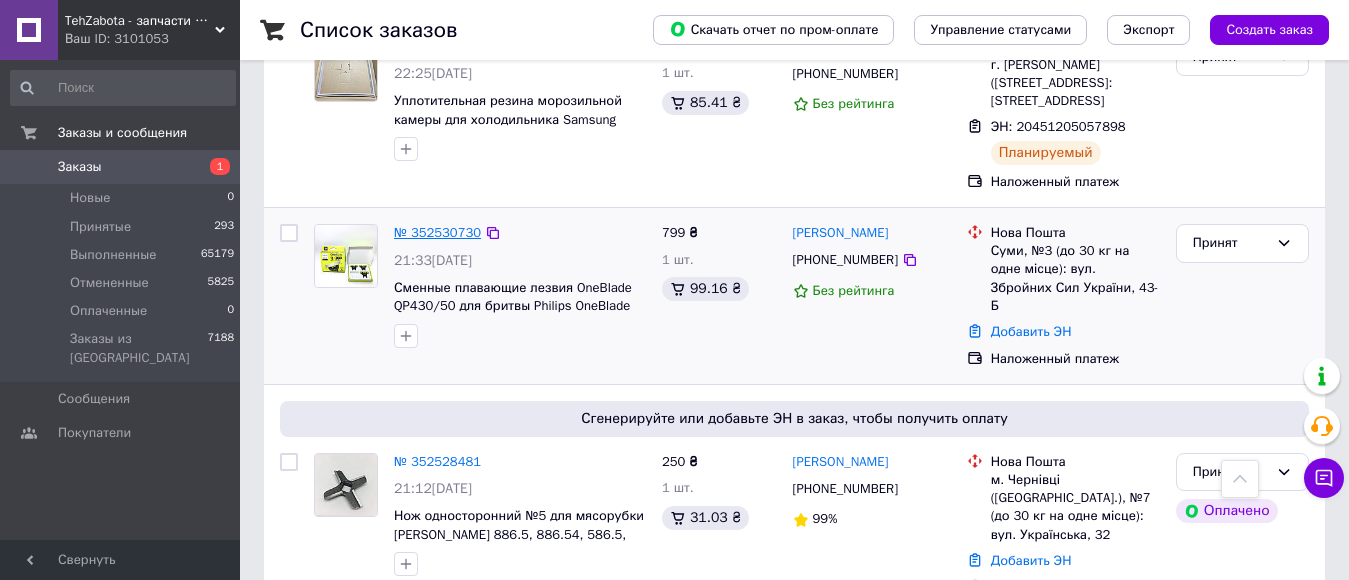 click on "№ 352530730" at bounding box center (437, 232) 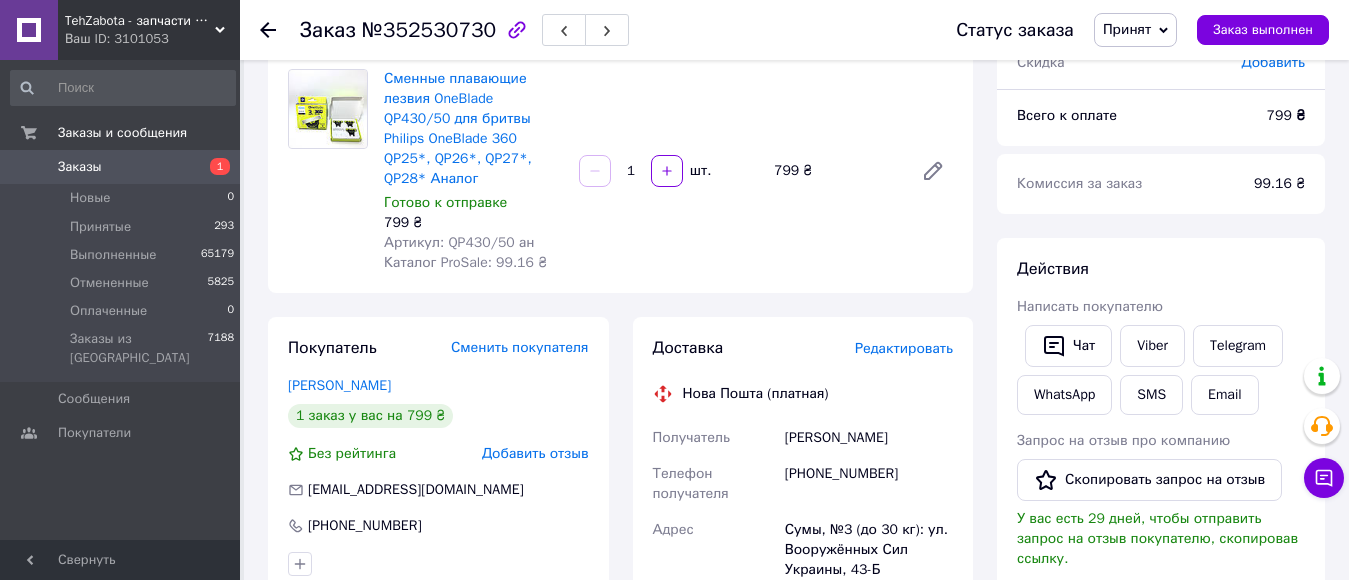 scroll, scrollTop: 127, scrollLeft: 0, axis: vertical 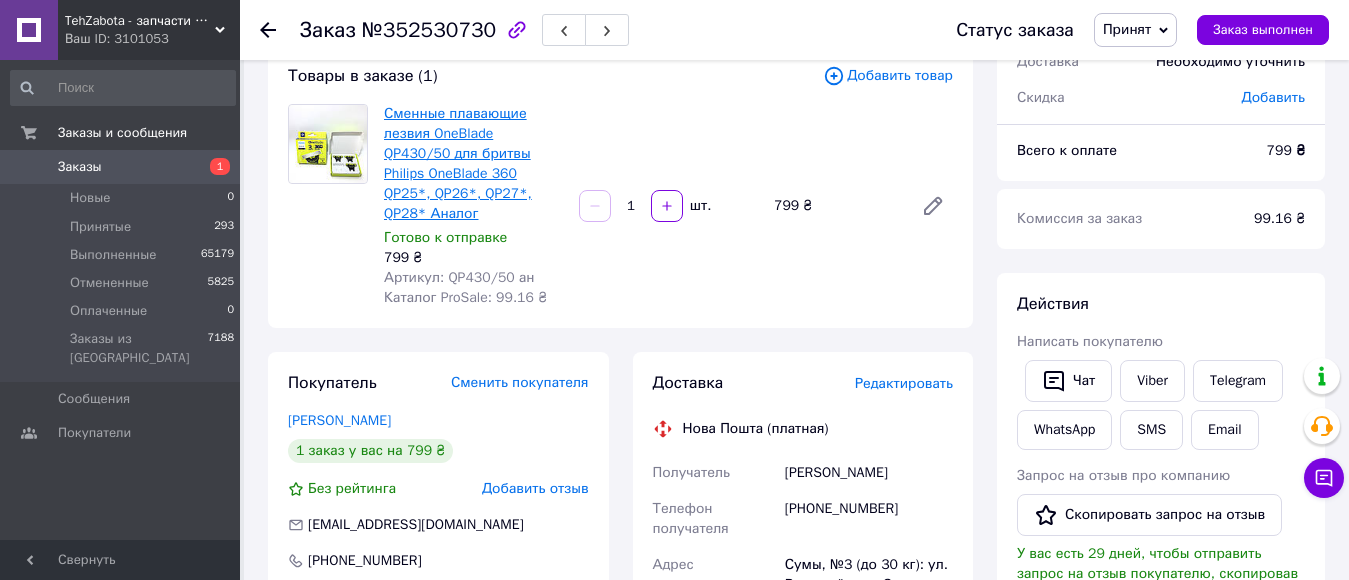 click on "Сменные плавающие лезвия OneBlade QP430/50 для бритвы Philips OneBlade 360 QP25*, QP26*, QP27*, QP28* Аналог" at bounding box center (458, 163) 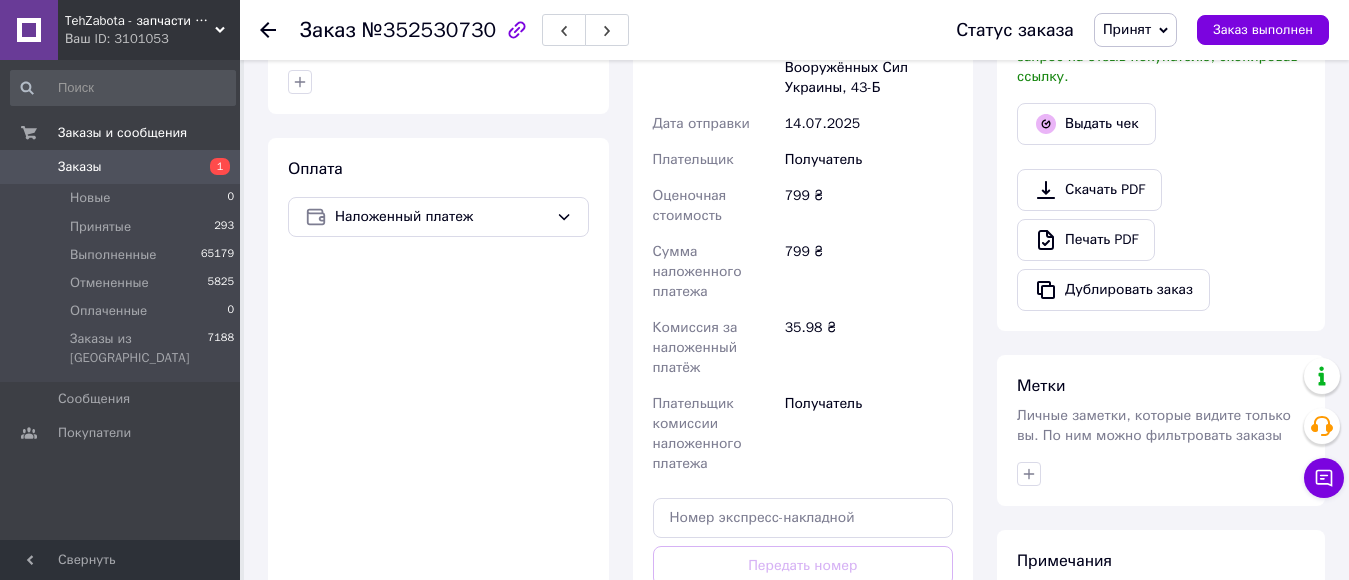 scroll, scrollTop: 827, scrollLeft: 0, axis: vertical 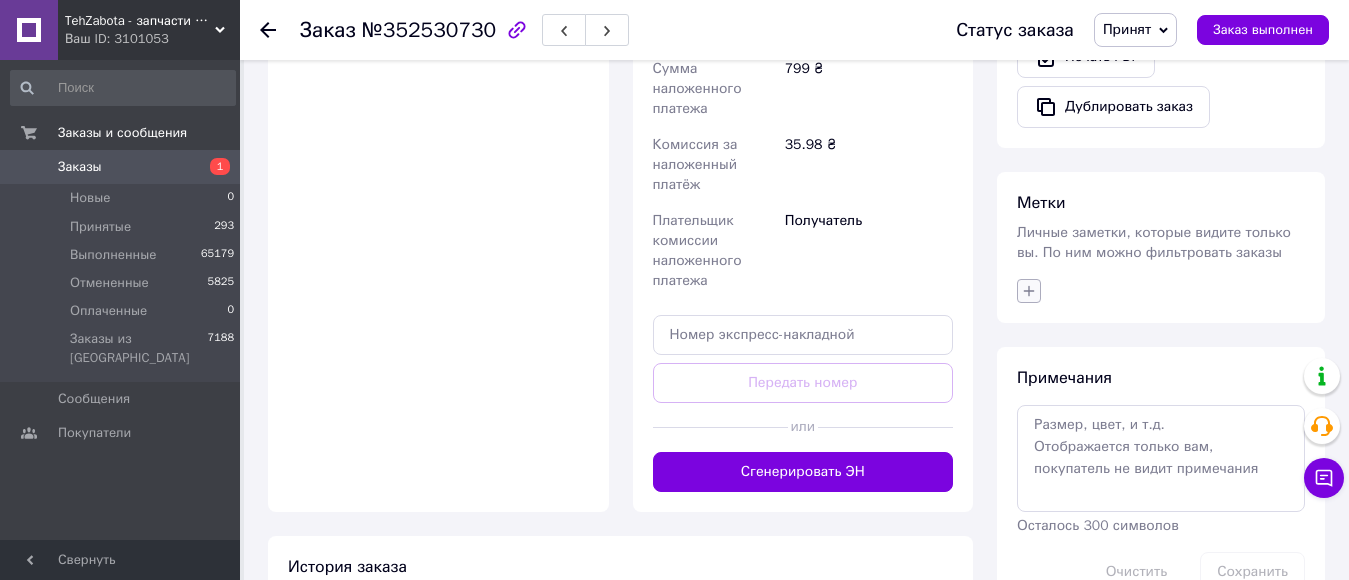 click 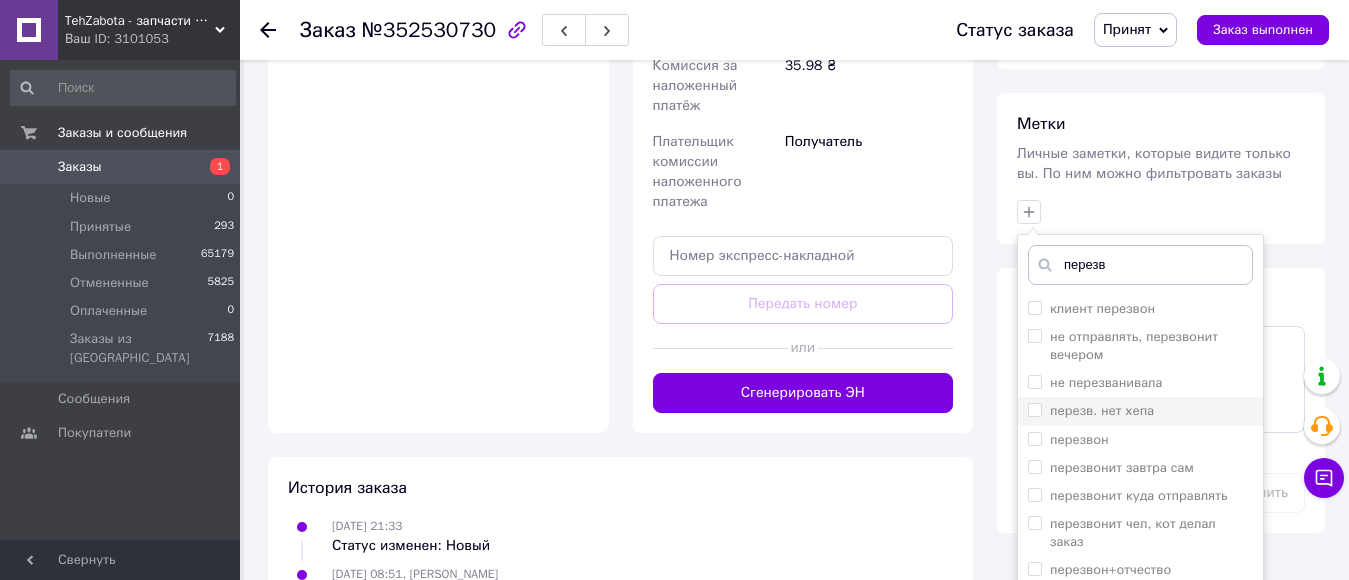 scroll, scrollTop: 1012, scrollLeft: 0, axis: vertical 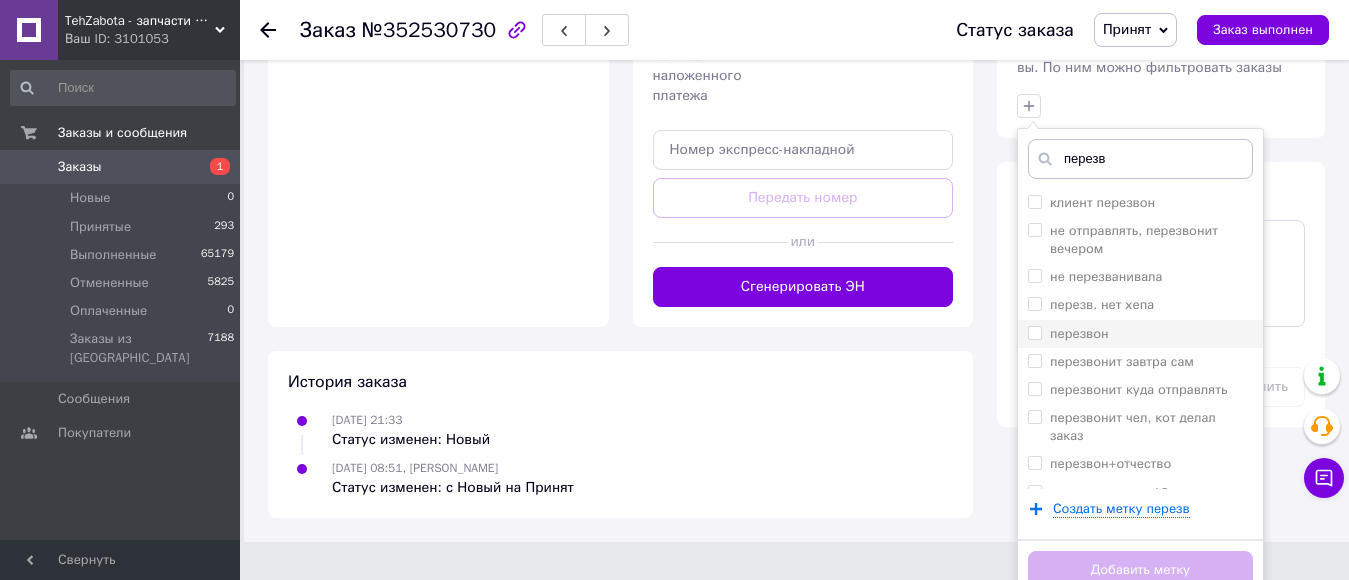 type on "перезв" 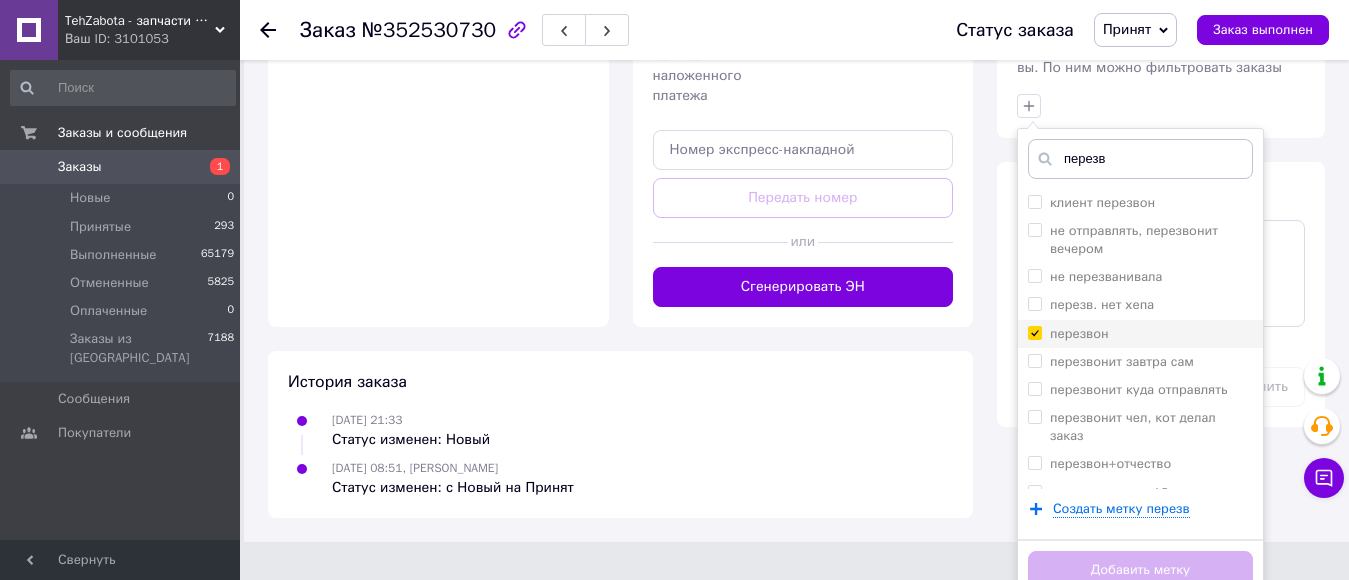checkbox on "true" 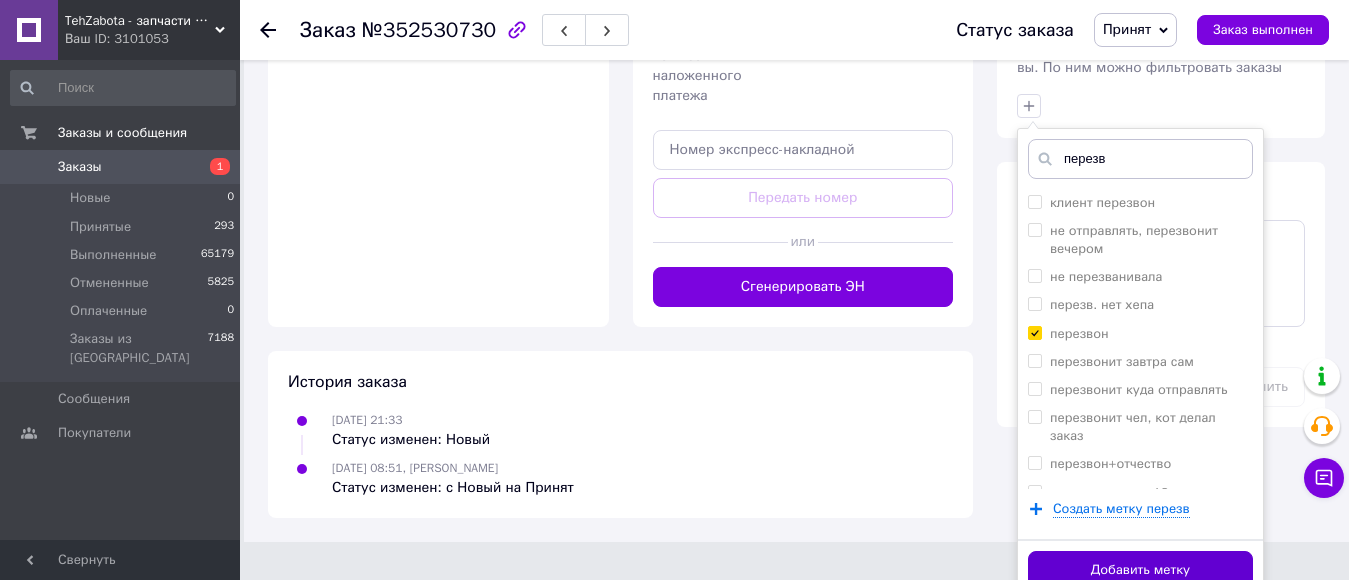 click on "Добавить метку" at bounding box center [1140, 570] 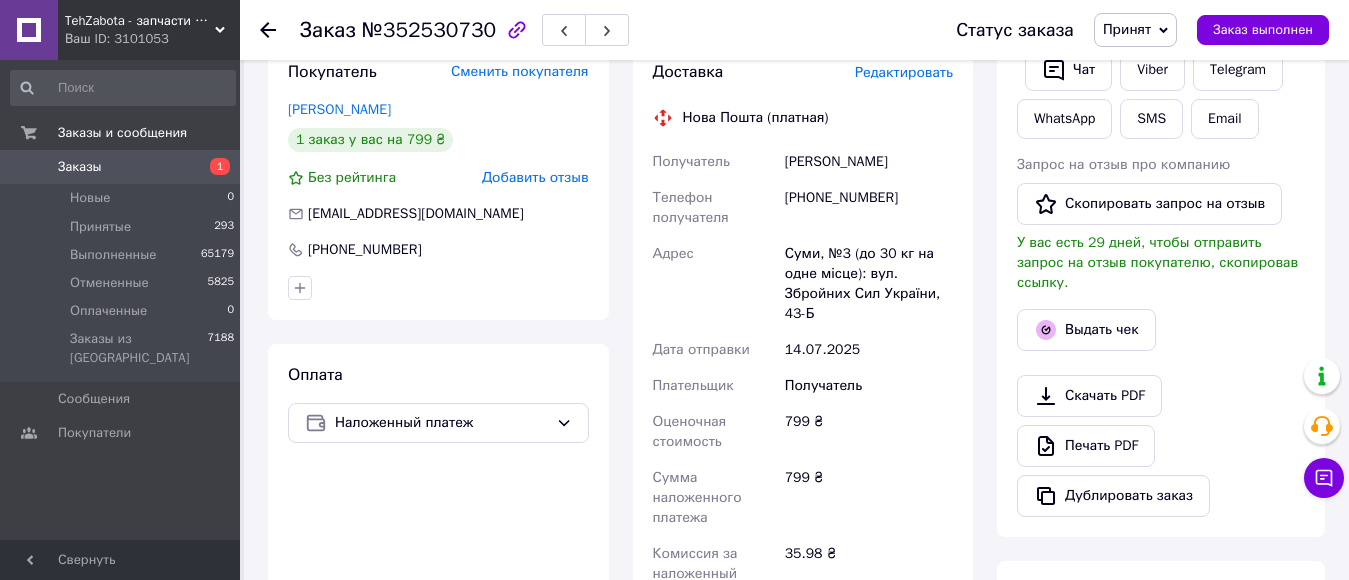 scroll, scrollTop: 412, scrollLeft: 0, axis: vertical 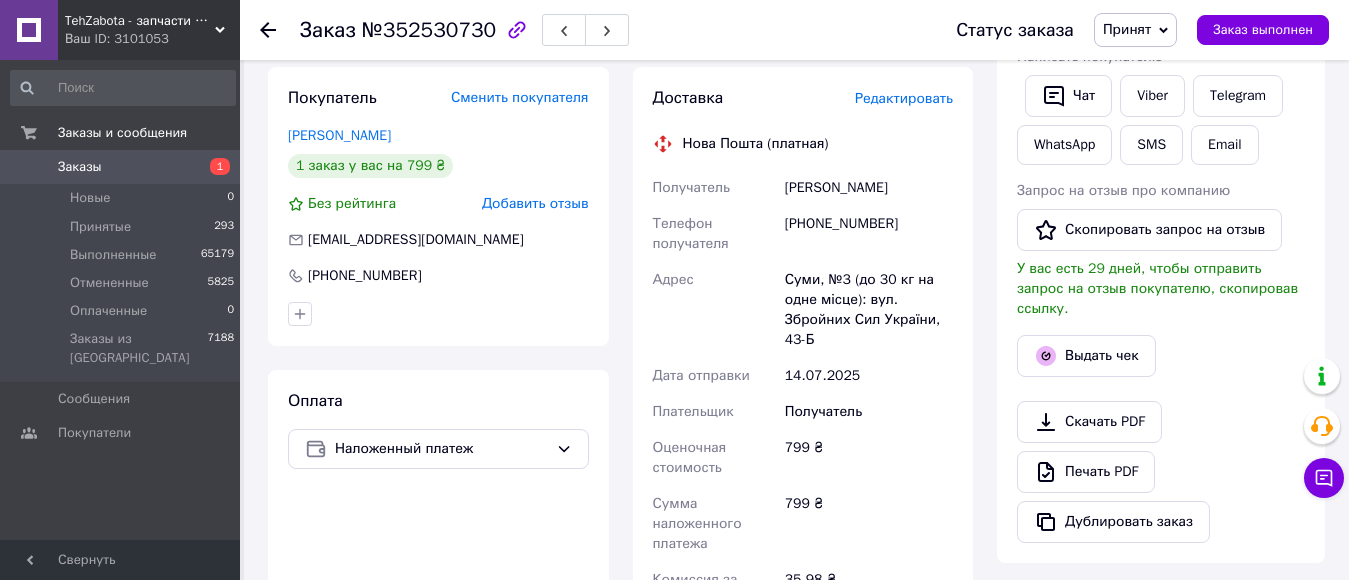 click 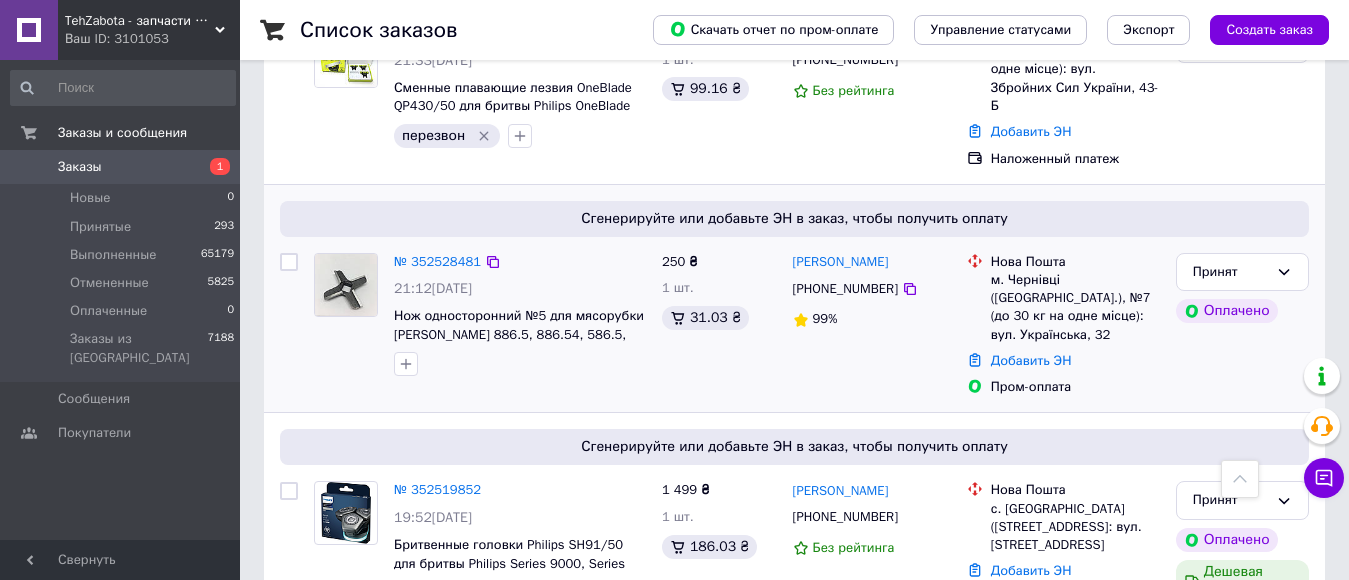 scroll, scrollTop: 2700, scrollLeft: 0, axis: vertical 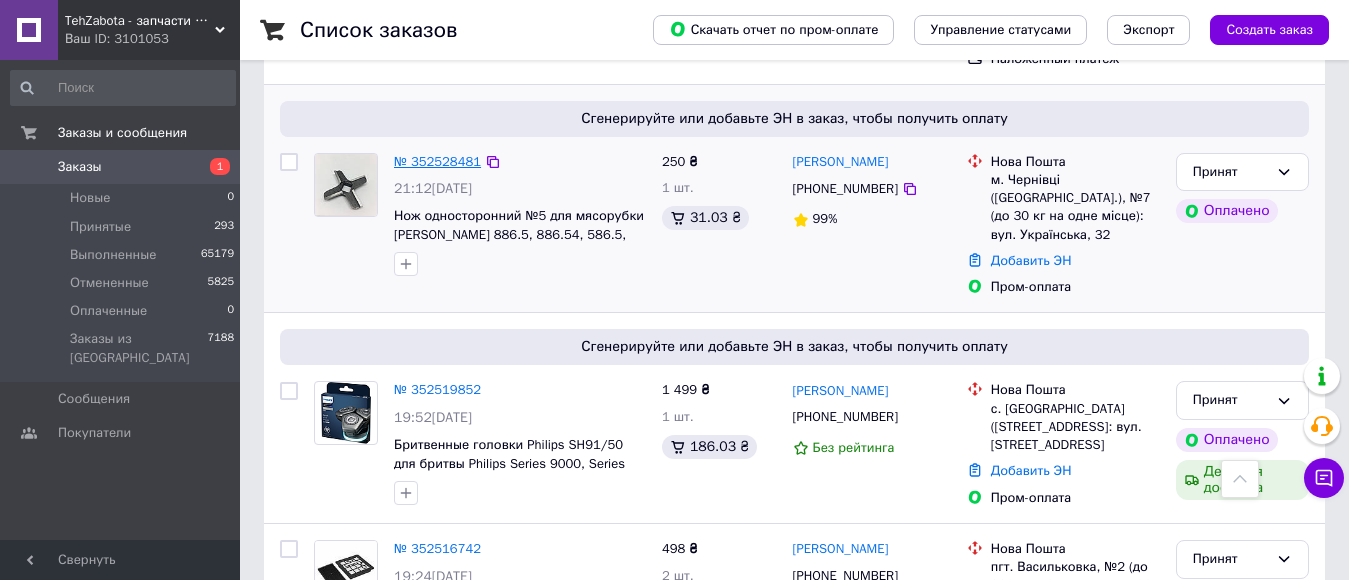 click on "№ 352528481" at bounding box center (437, 161) 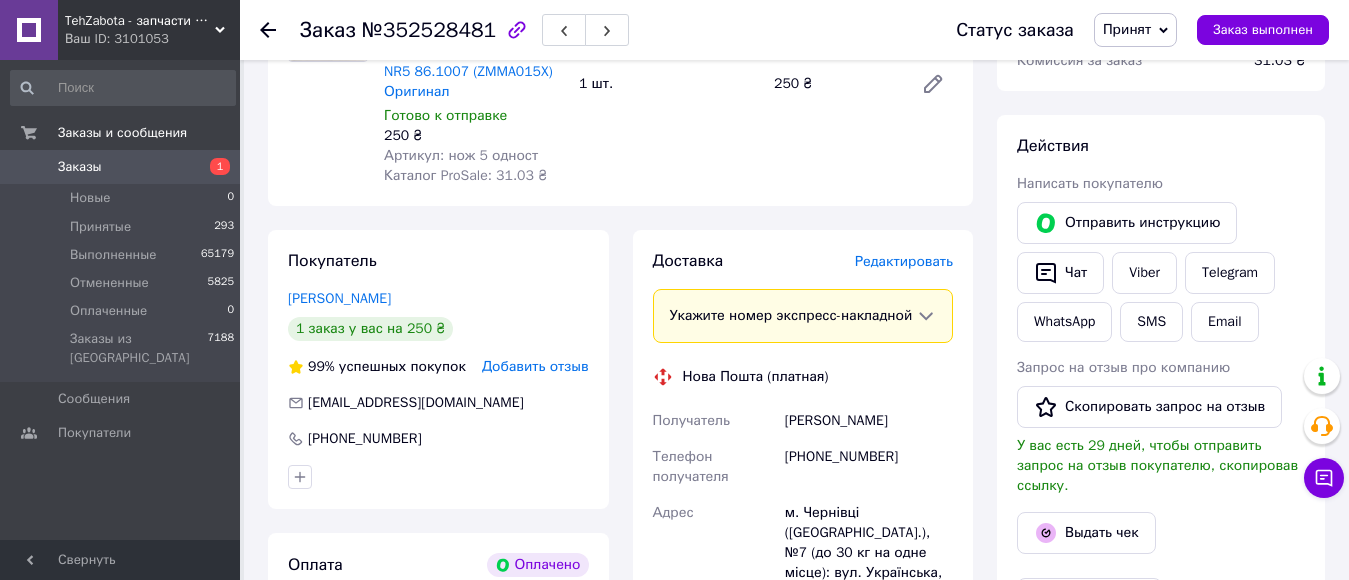 scroll, scrollTop: 211, scrollLeft: 0, axis: vertical 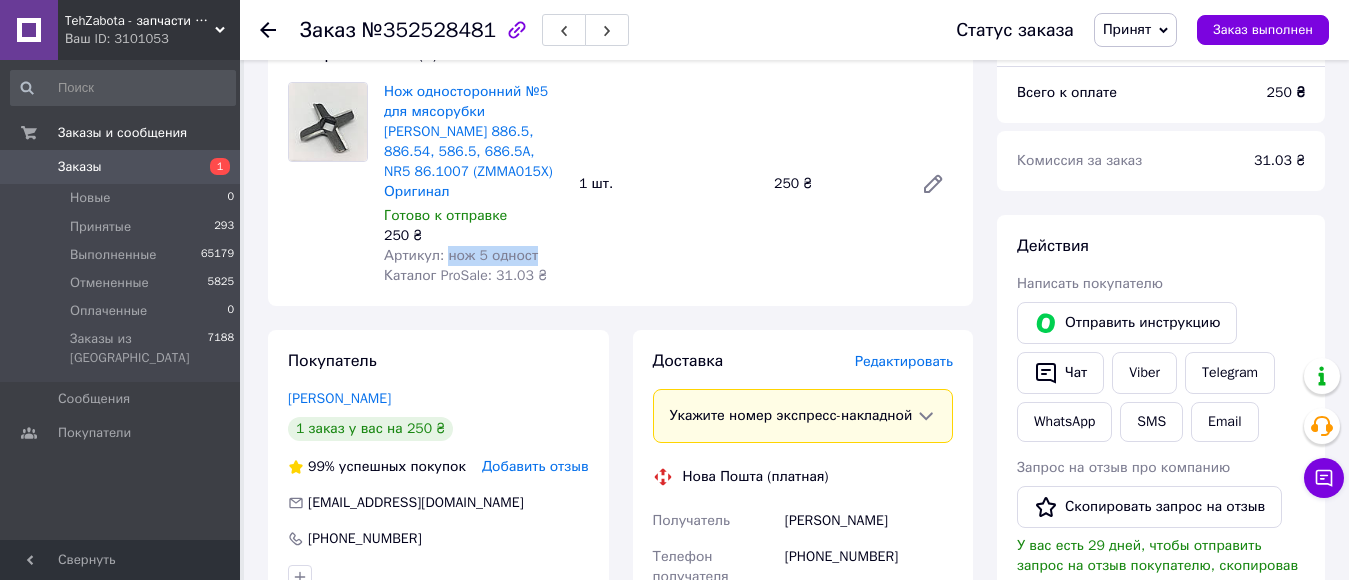 drag, startPoint x: 443, startPoint y: 226, endPoint x: 517, endPoint y: 242, distance: 75.70998 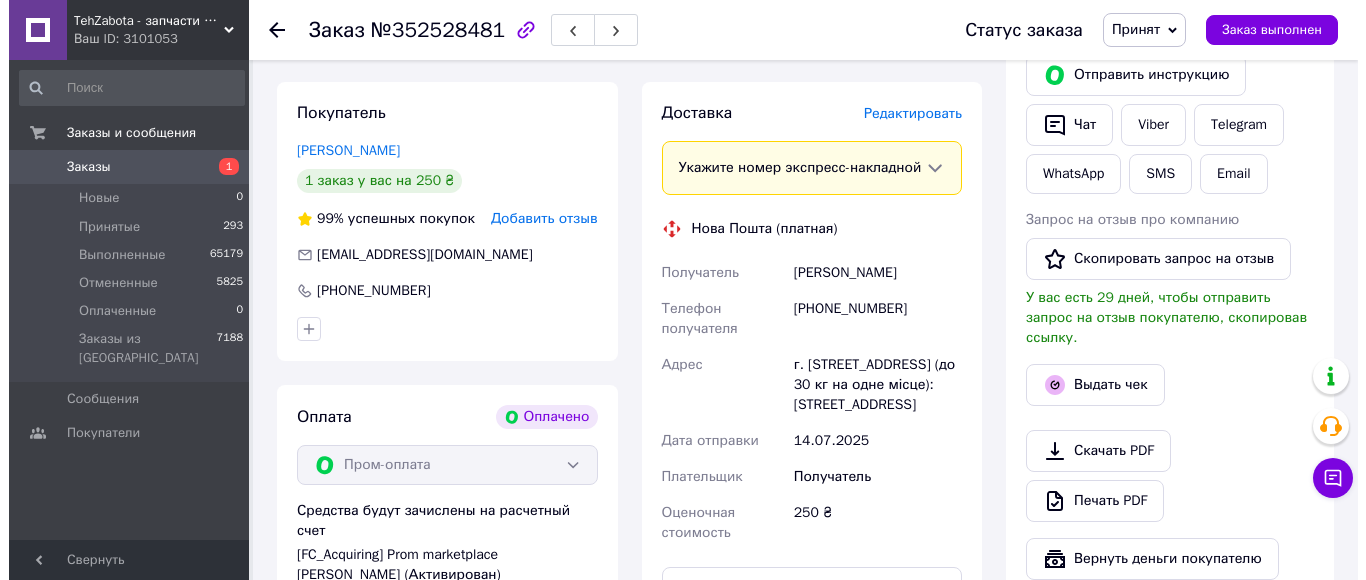 scroll, scrollTop: 411, scrollLeft: 0, axis: vertical 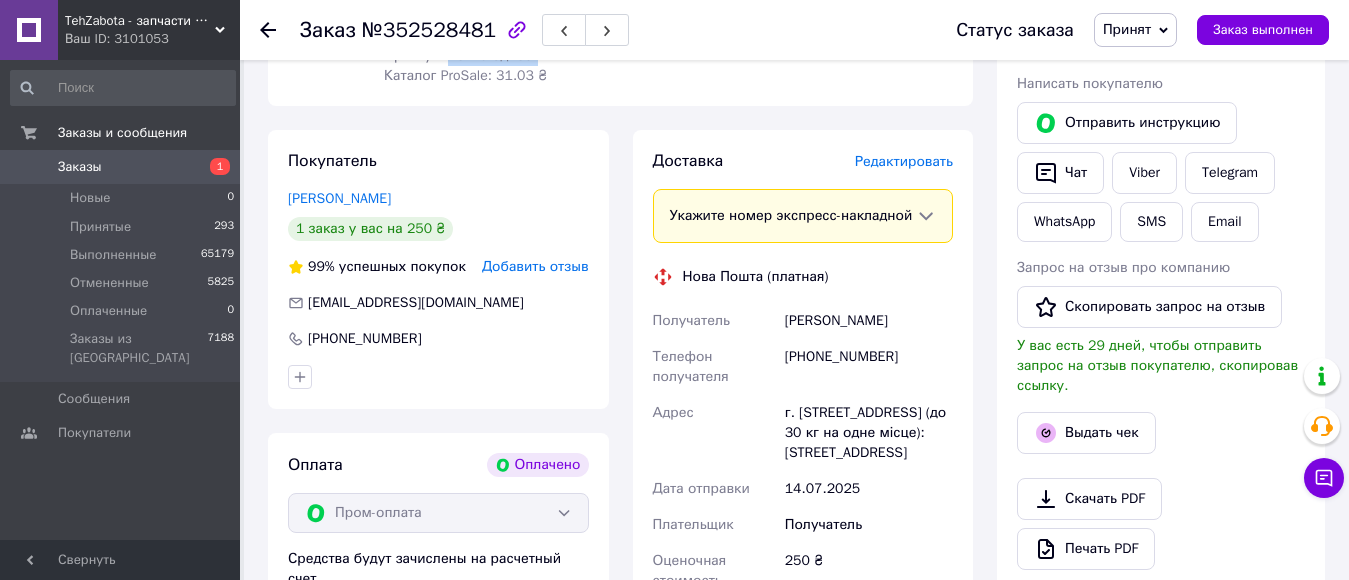 click on "Редактировать" at bounding box center [904, 161] 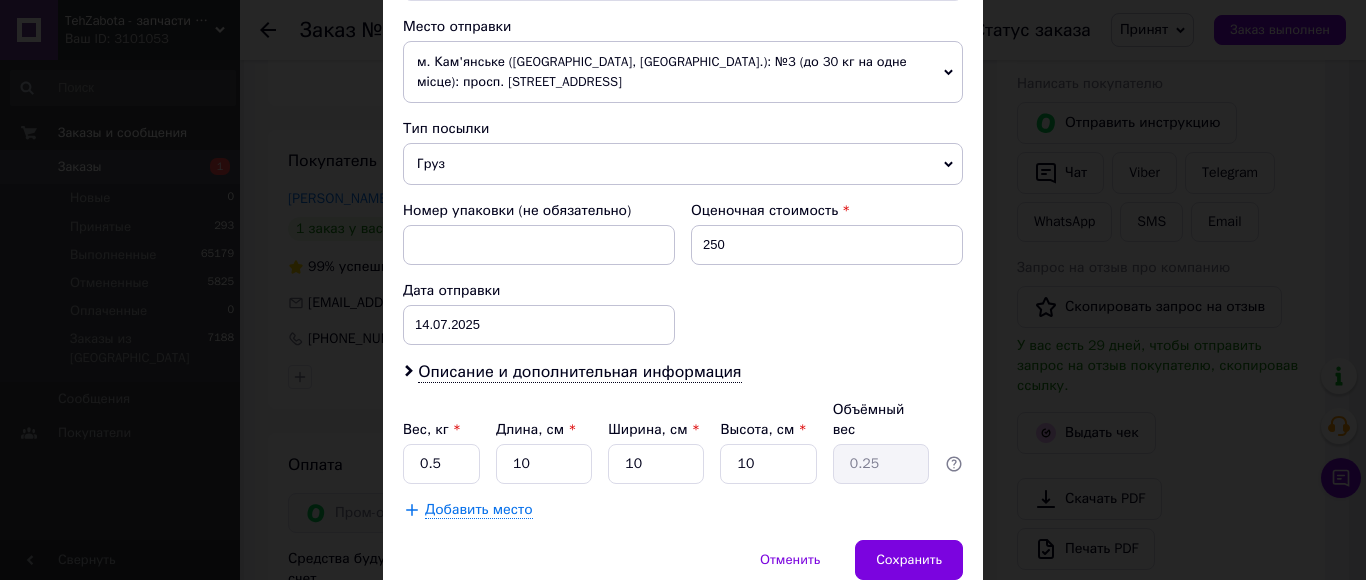 scroll, scrollTop: 768, scrollLeft: 0, axis: vertical 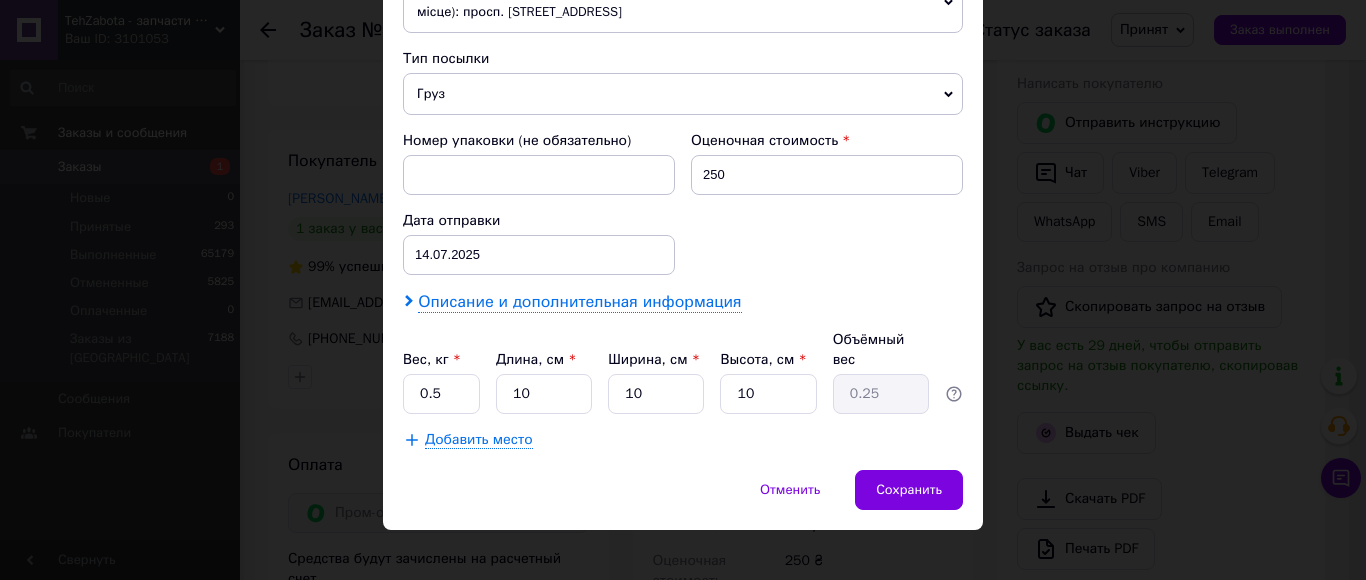click on "Описание и дополнительная информация" at bounding box center (579, 302) 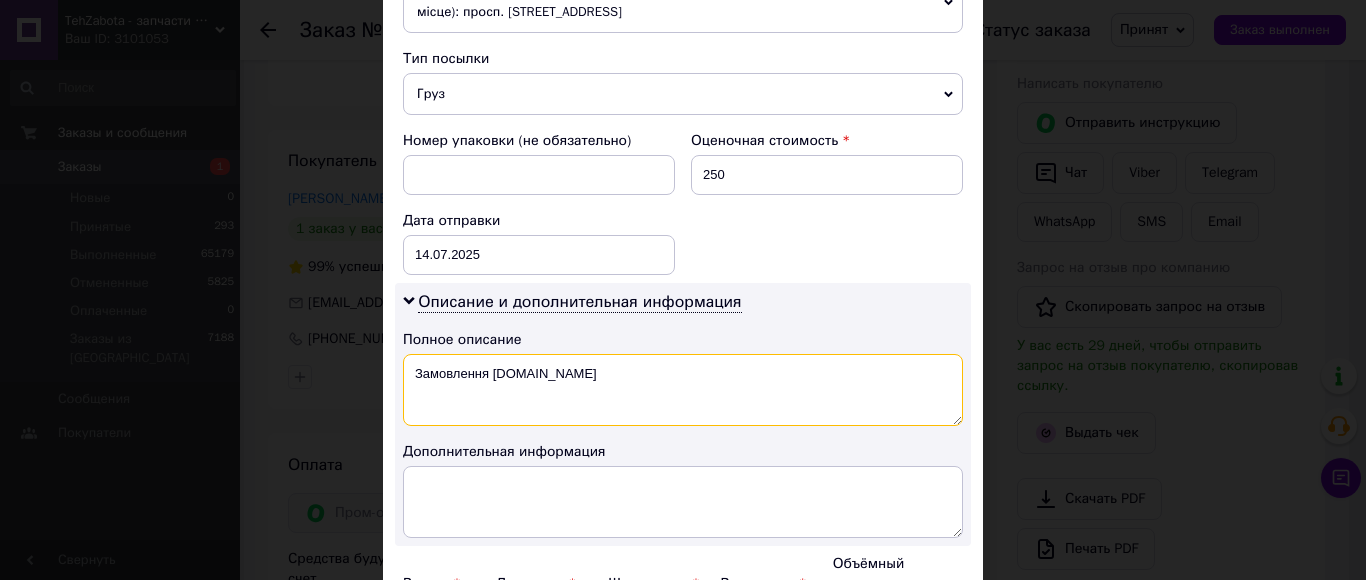 click on "Замовлення [DOMAIN_NAME]" at bounding box center [683, 390] 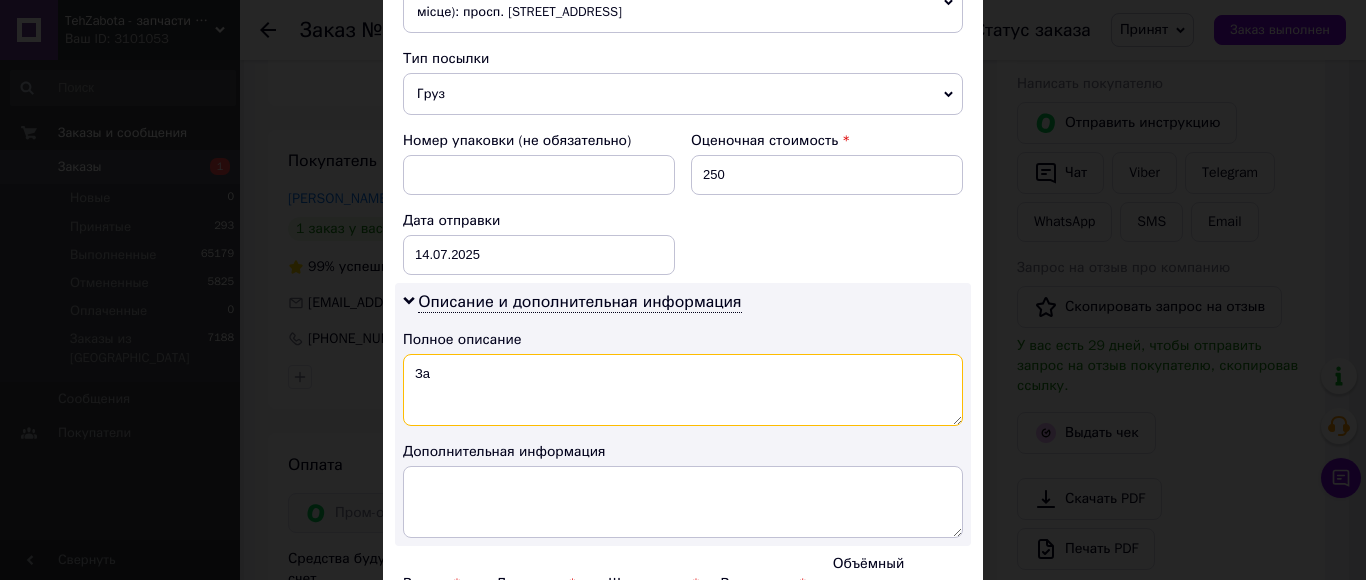 type on "З" 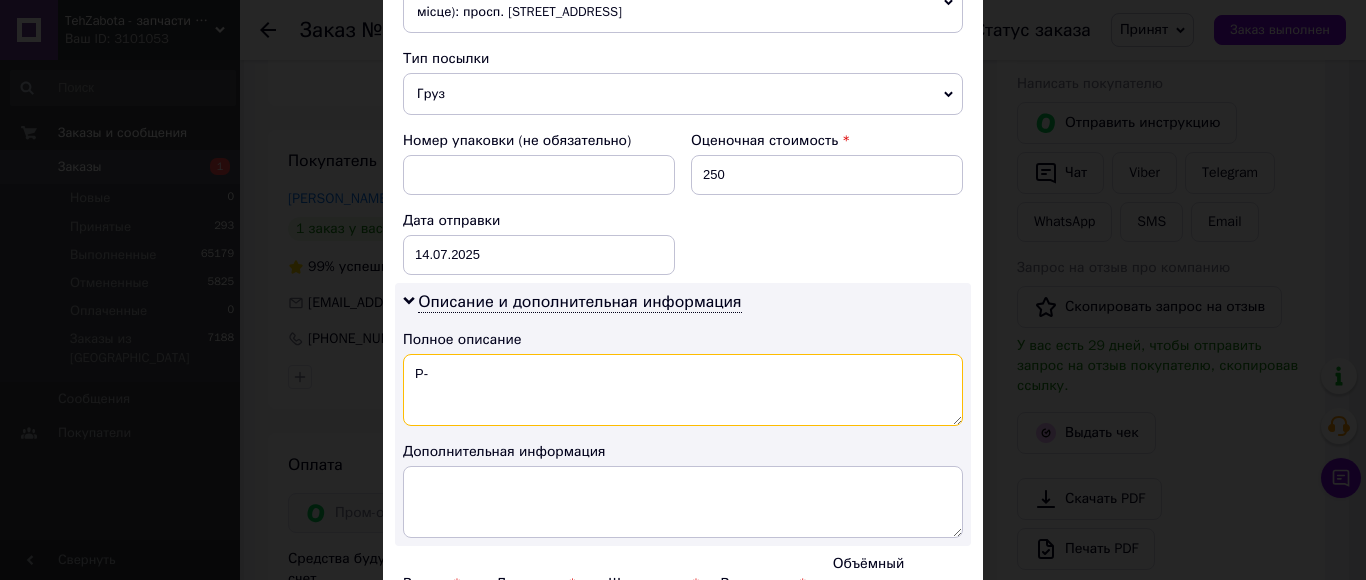 paste on "нож 5 одност" 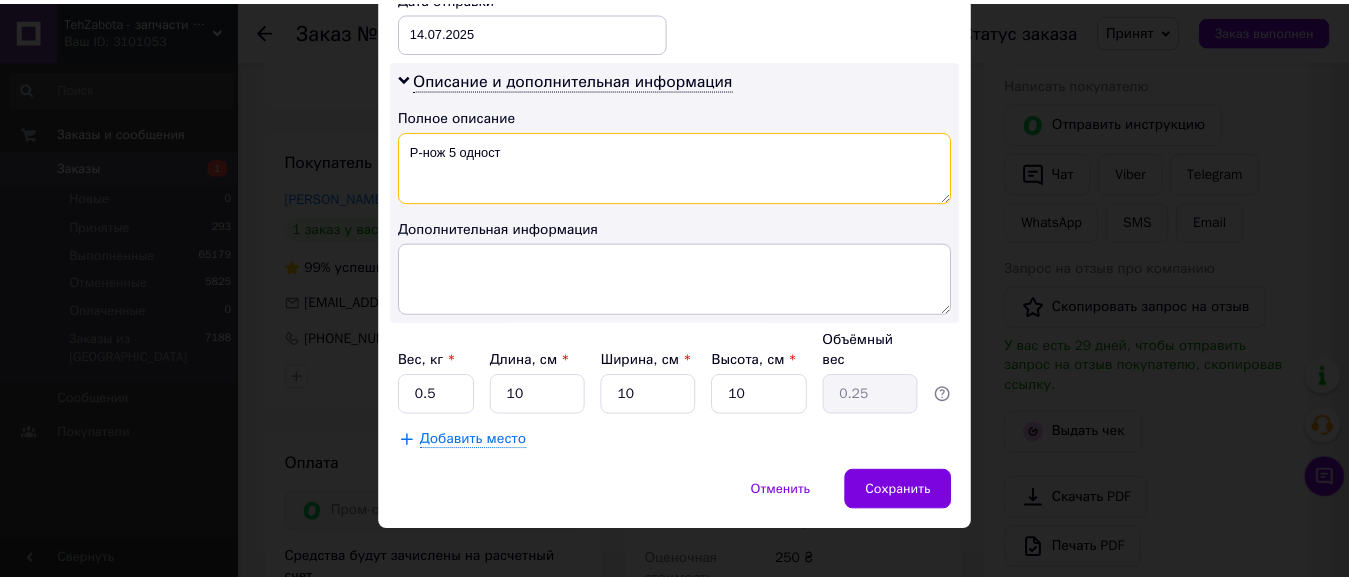 scroll, scrollTop: 992, scrollLeft: 0, axis: vertical 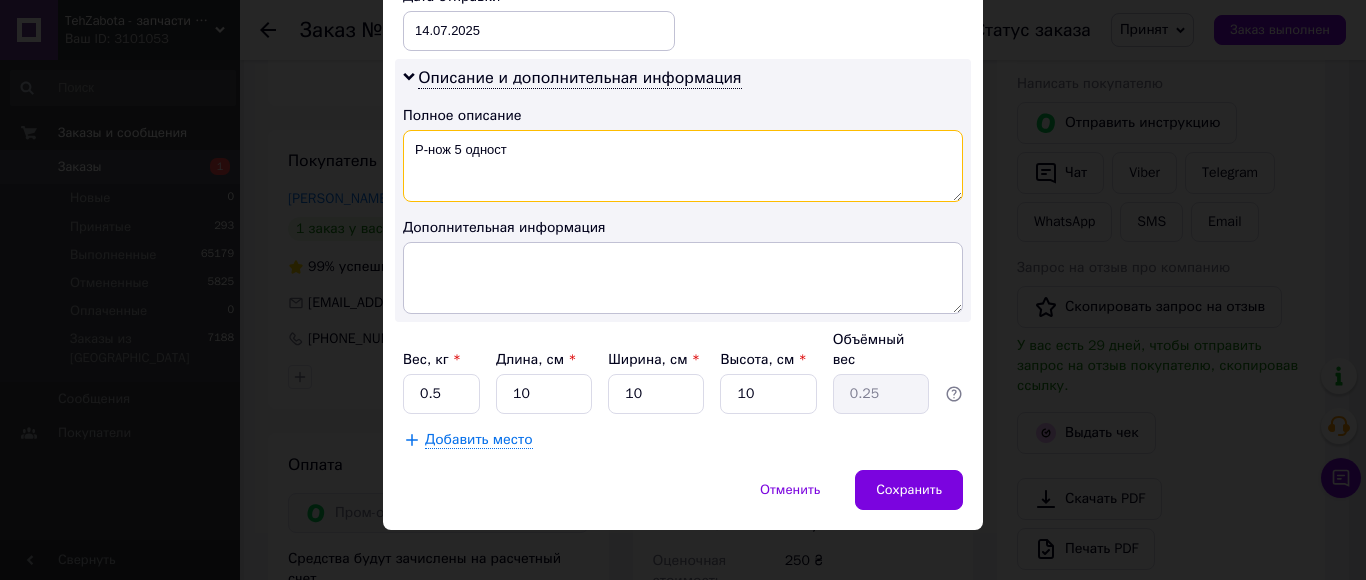 type on "Р-нож 5 одност" 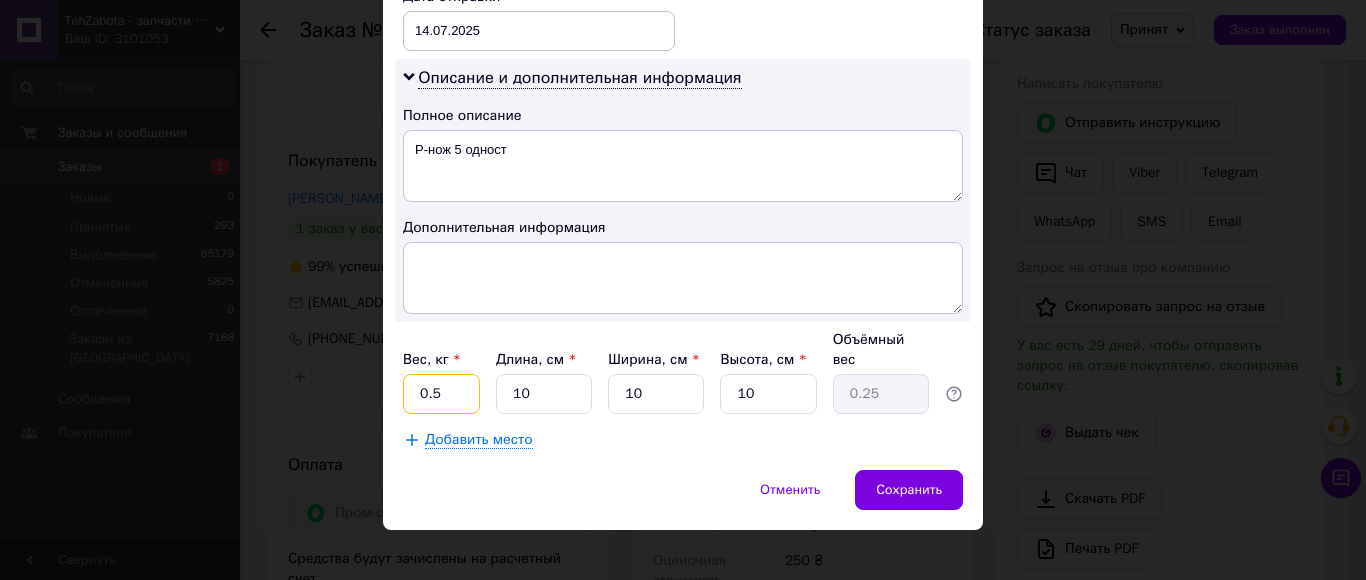 click on "0.5" at bounding box center (441, 394) 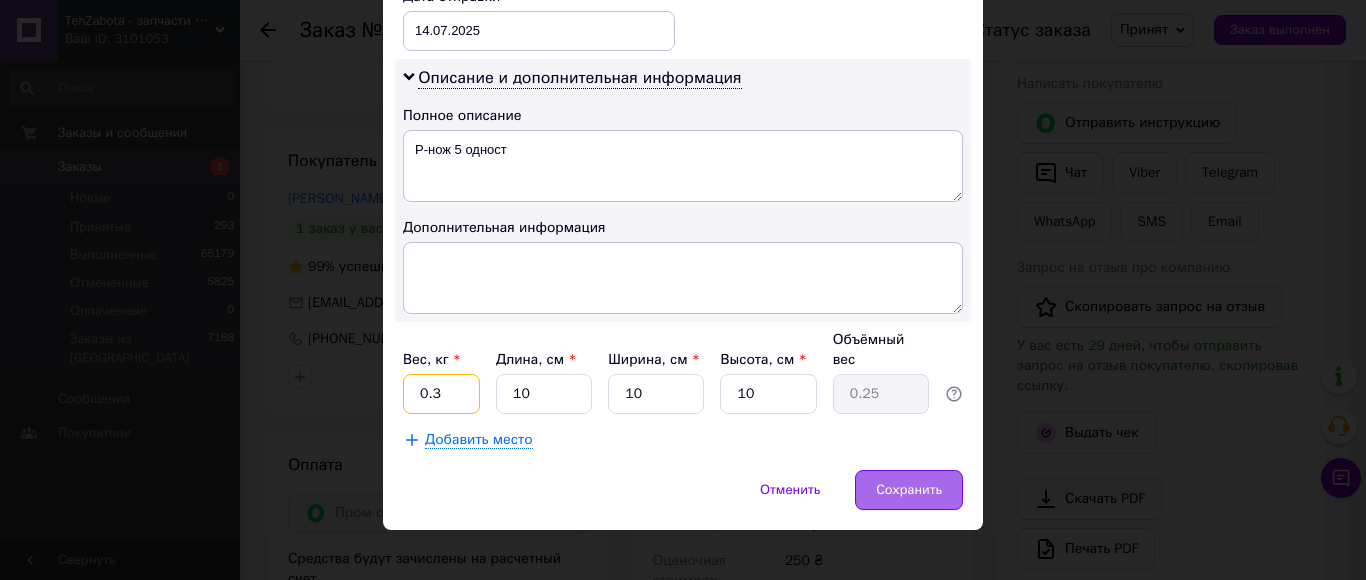 type on "0.3" 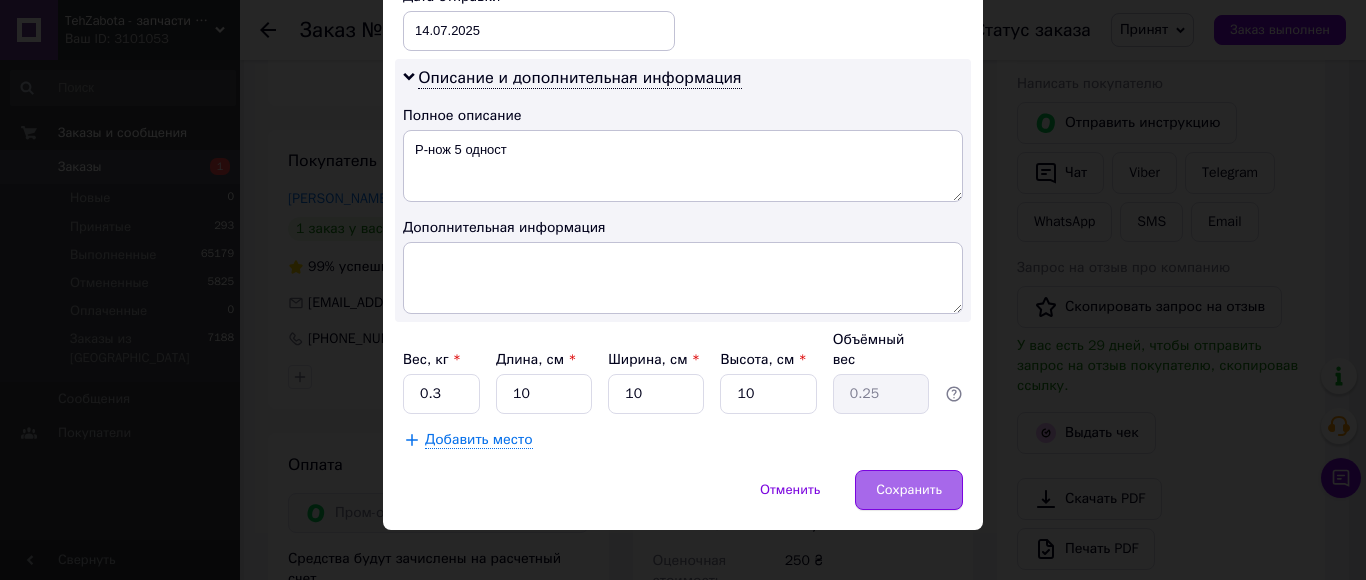 click on "Сохранить" at bounding box center (909, 490) 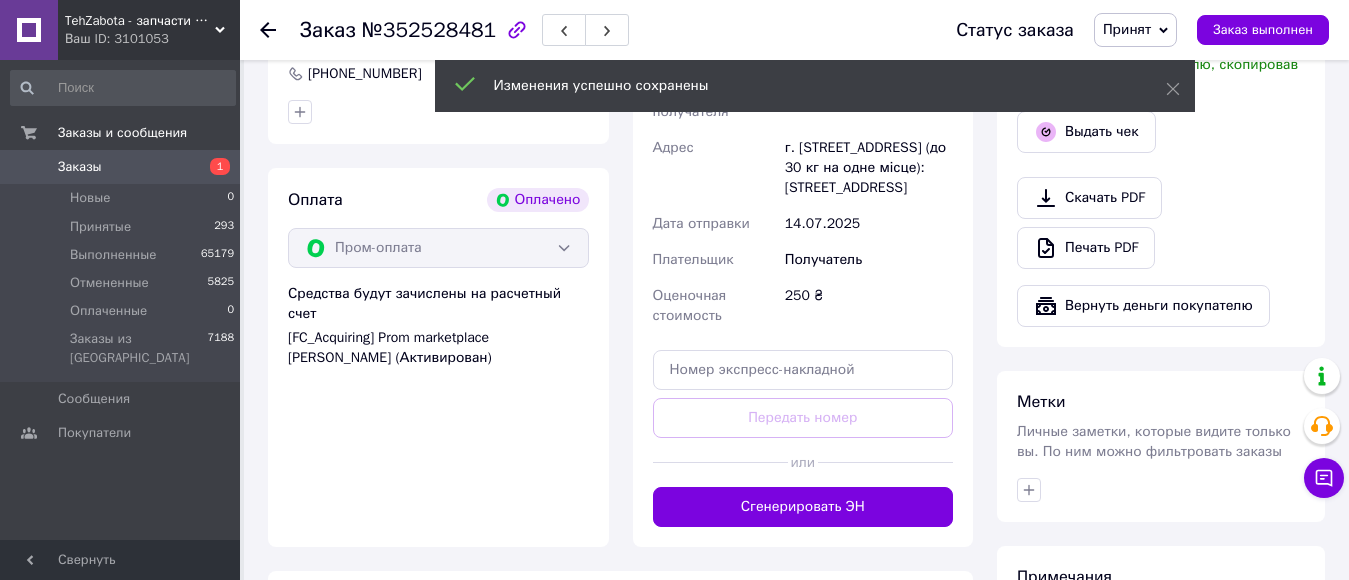scroll, scrollTop: 711, scrollLeft: 0, axis: vertical 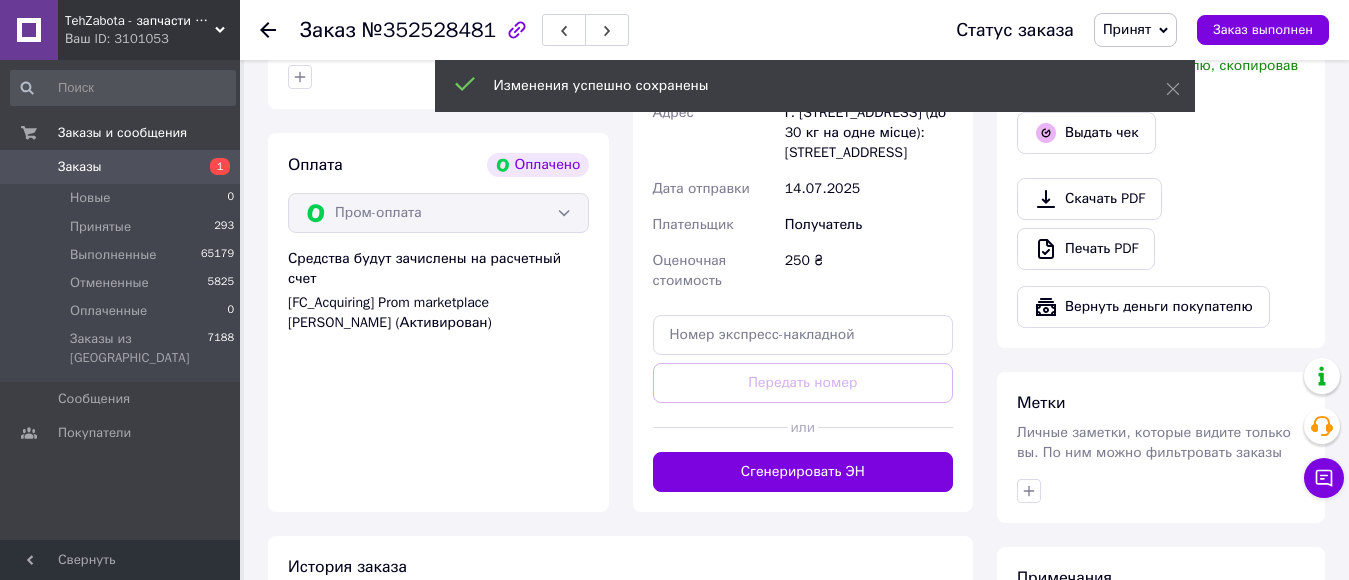 click on "Сгенерировать ЭН" at bounding box center (803, 472) 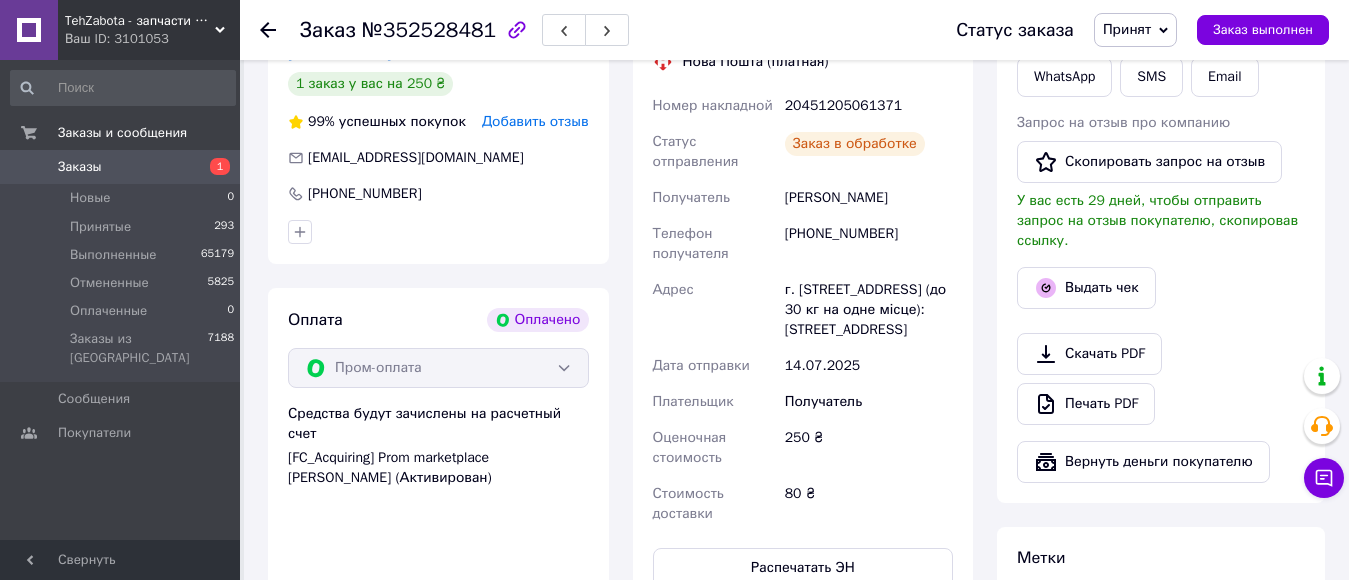 scroll, scrollTop: 311, scrollLeft: 0, axis: vertical 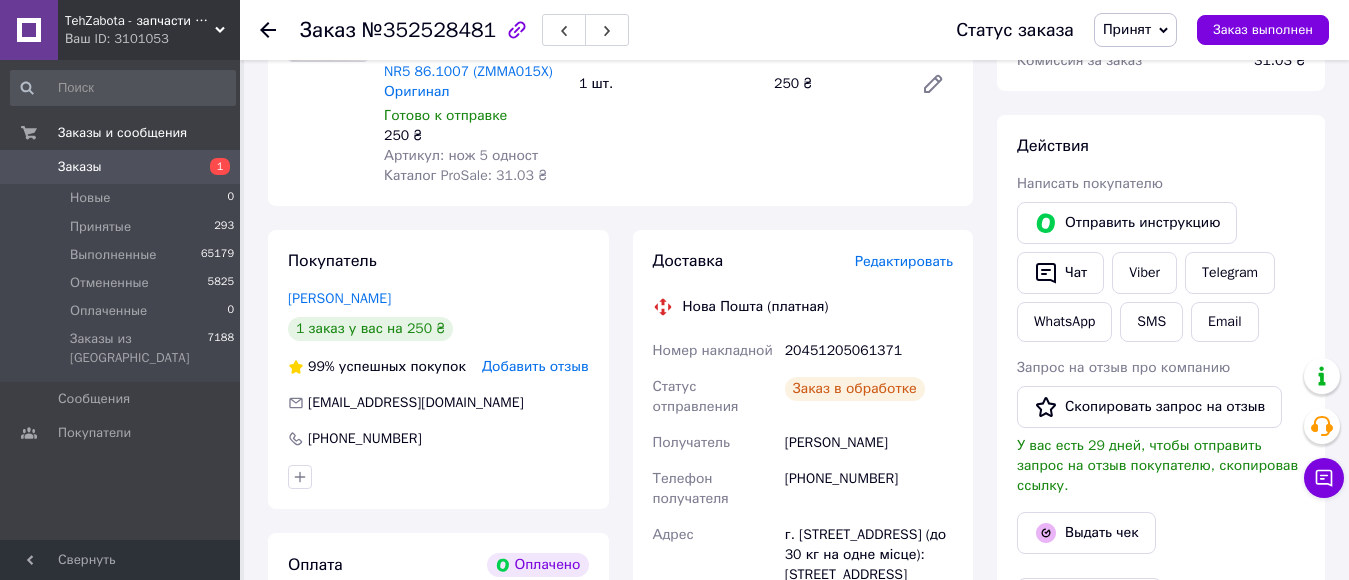 click 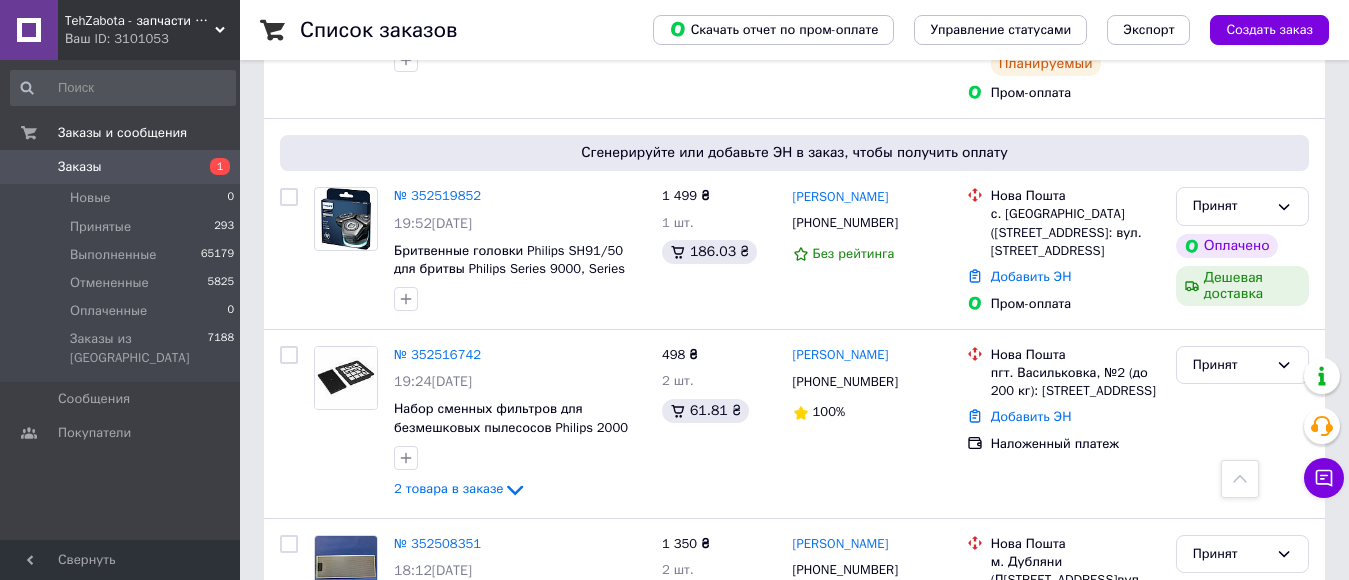 scroll, scrollTop: 2869, scrollLeft: 0, axis: vertical 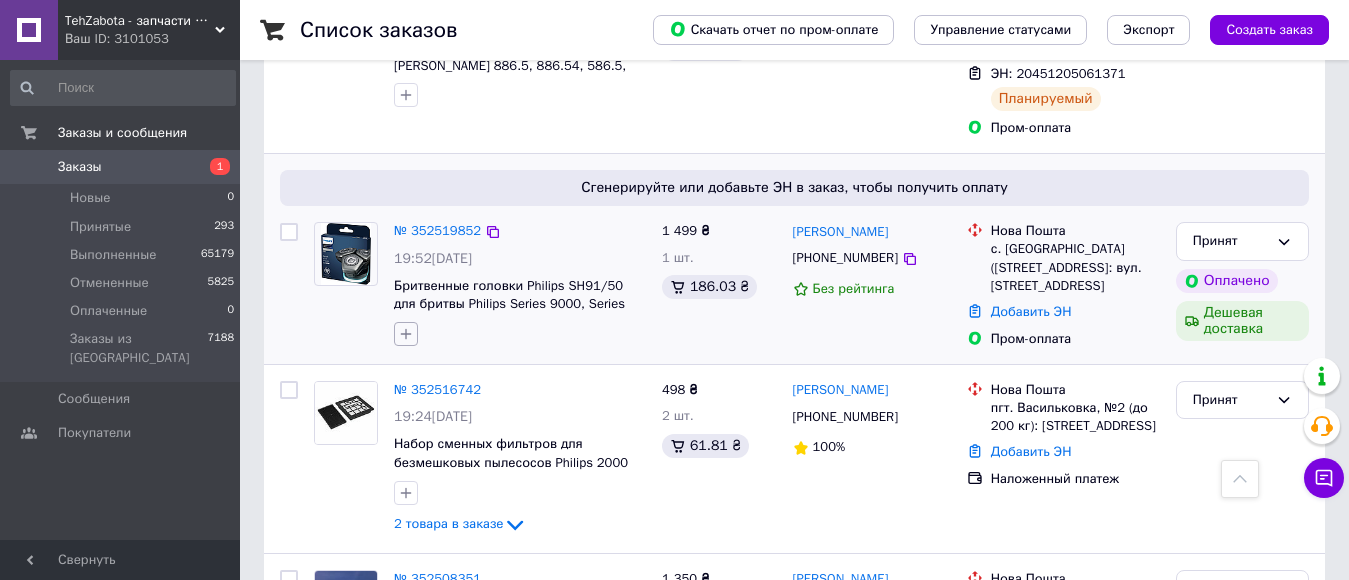 click 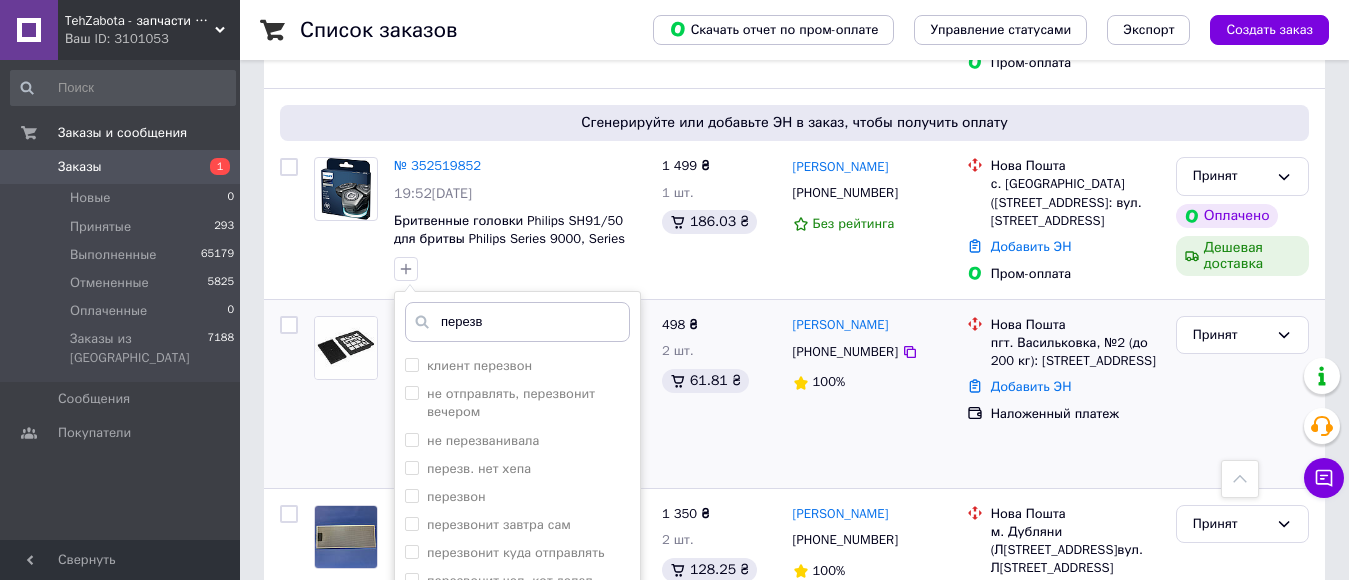 scroll, scrollTop: 2969, scrollLeft: 0, axis: vertical 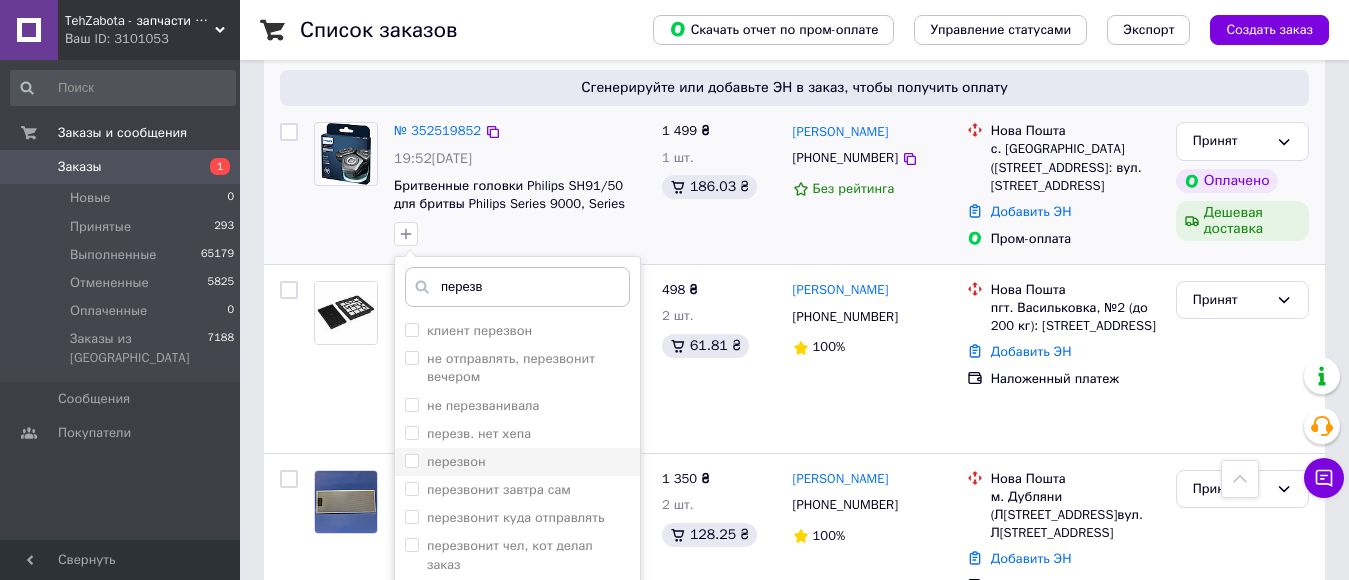 type on "перезв" 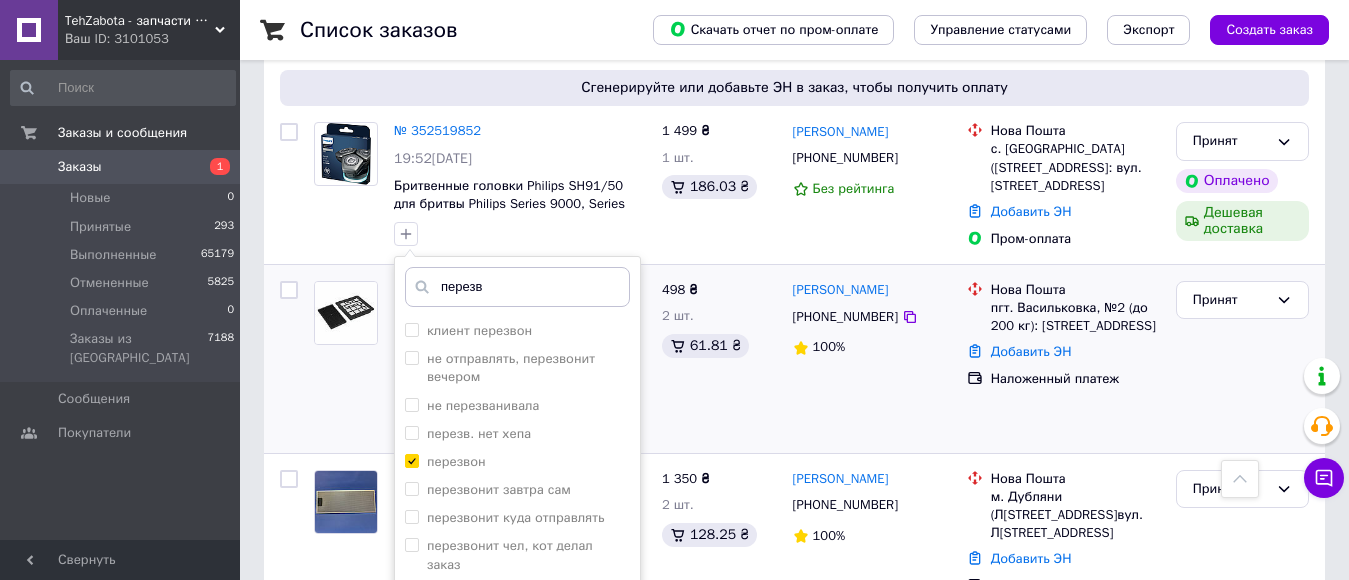 checkbox on "true" 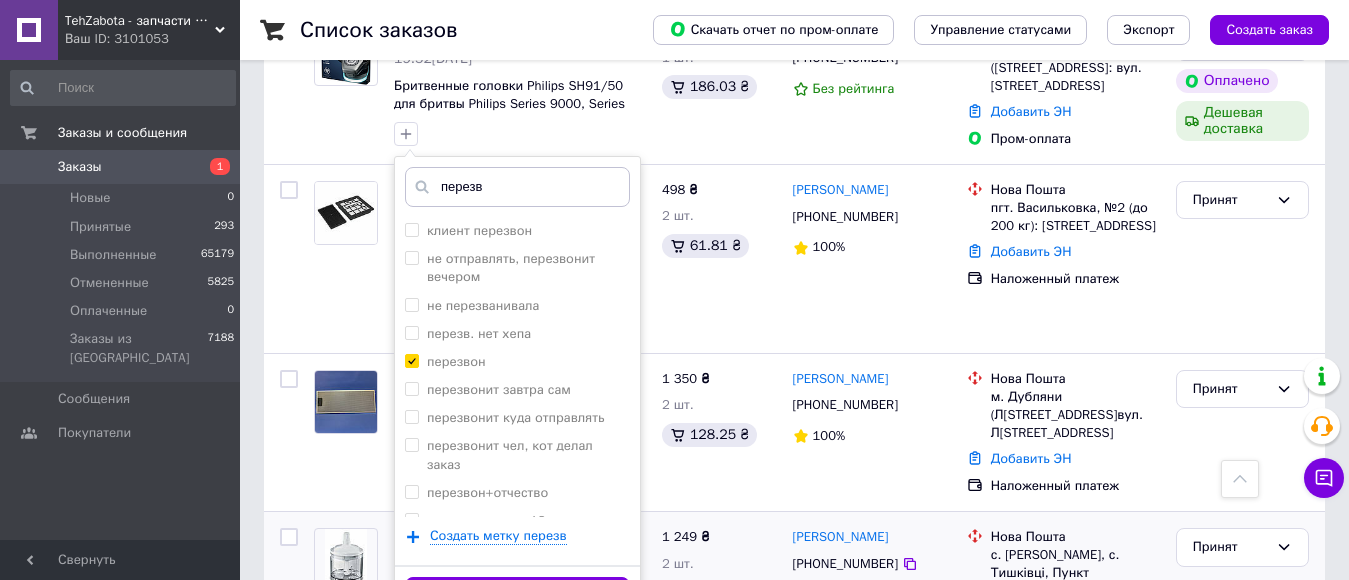 drag, startPoint x: 607, startPoint y: 534, endPoint x: 707, endPoint y: 508, distance: 103.32473 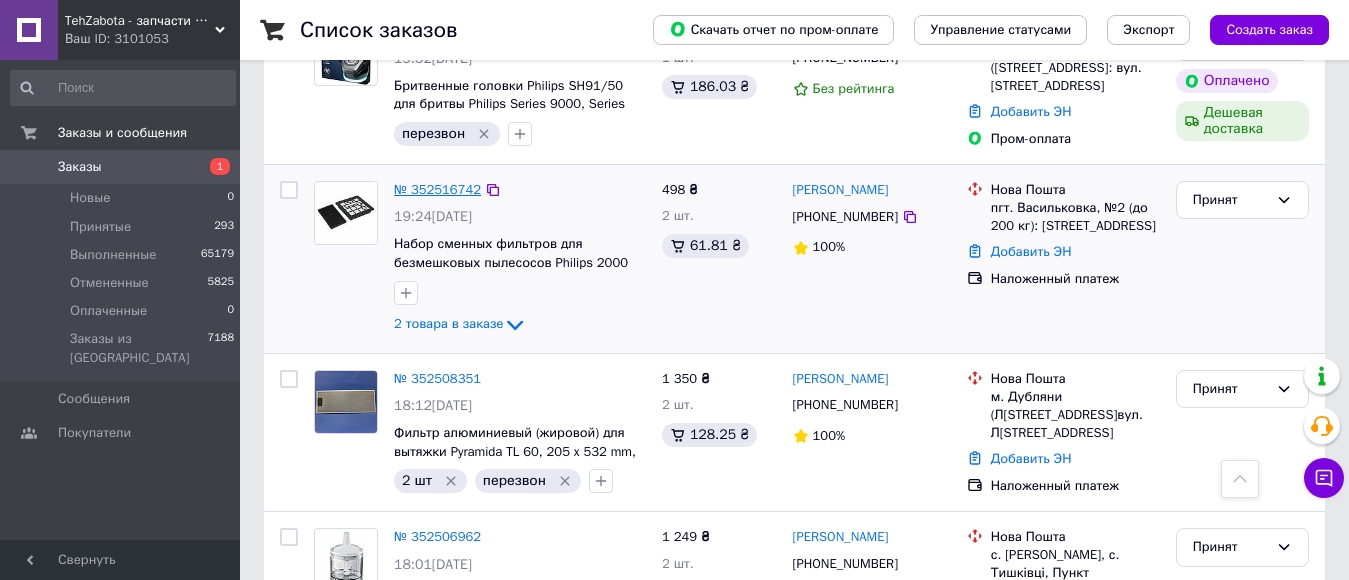 click on "№ 352516742" at bounding box center [437, 189] 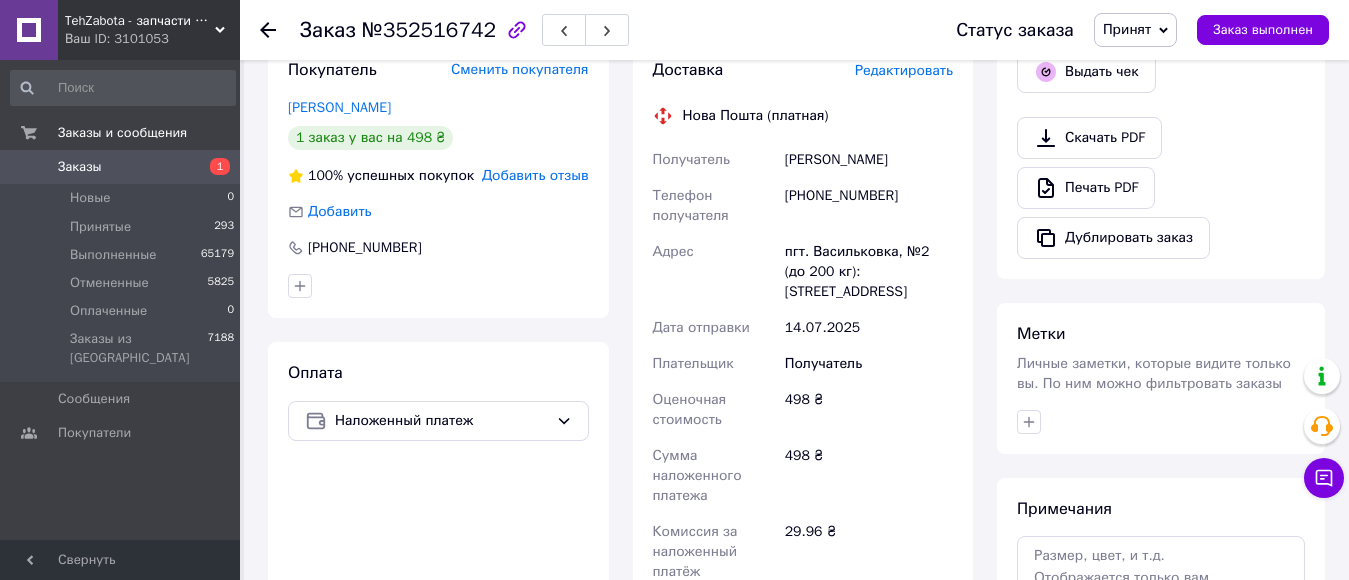 scroll, scrollTop: 800, scrollLeft: 0, axis: vertical 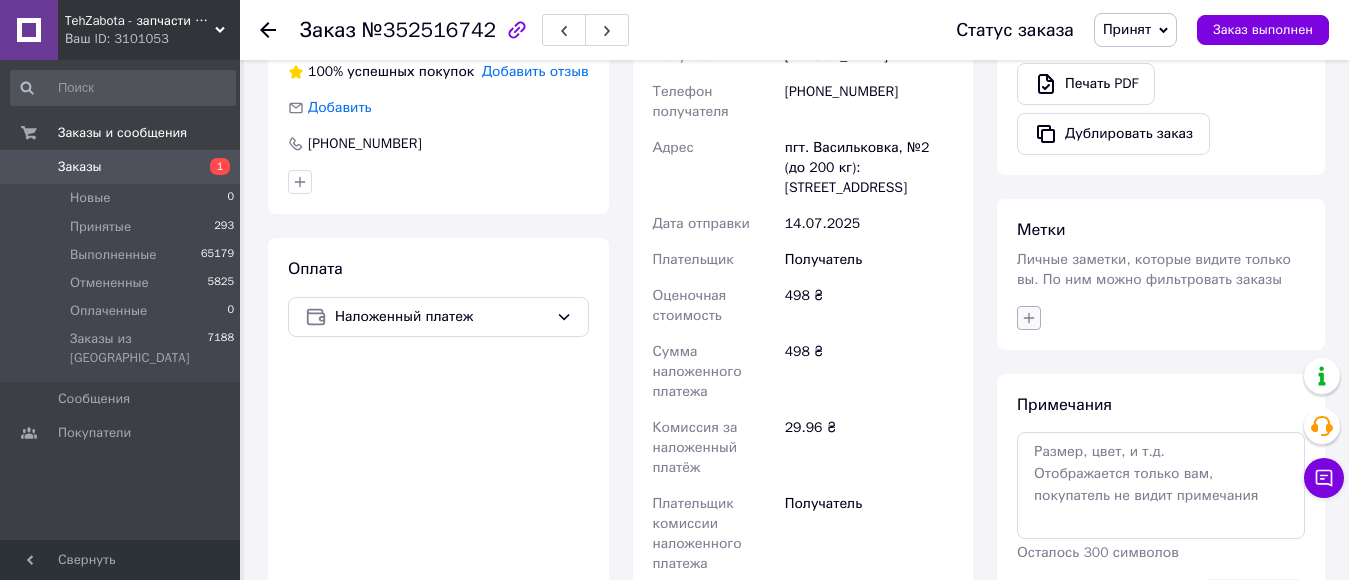 click 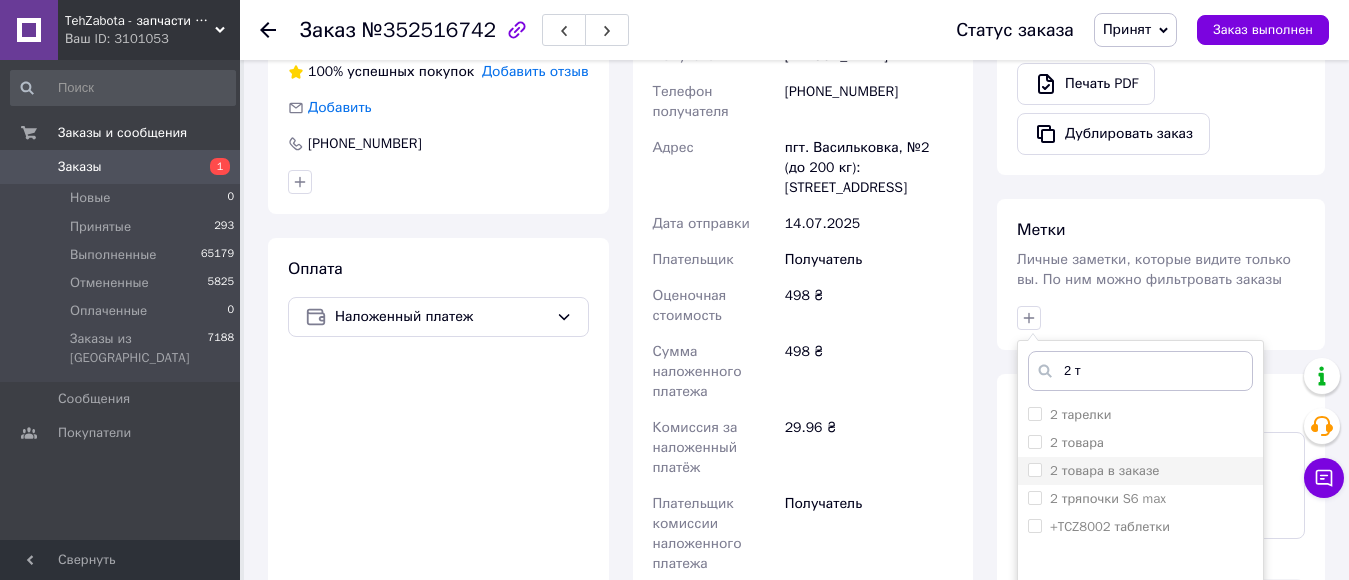 type on "2 т" 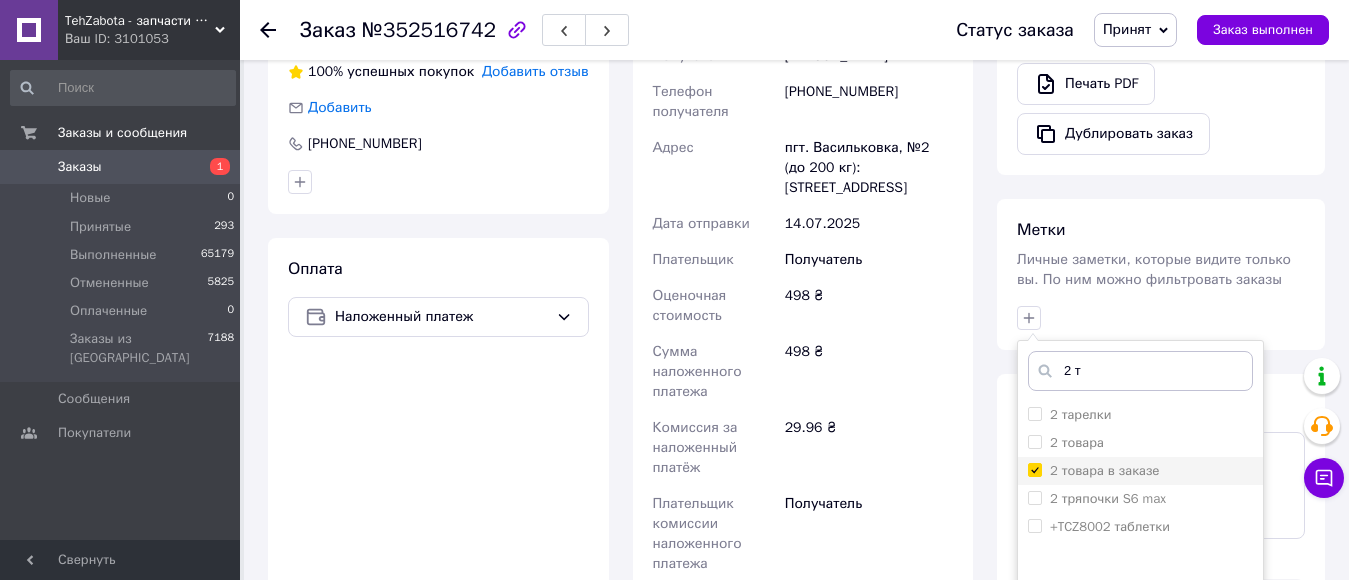 checkbox on "true" 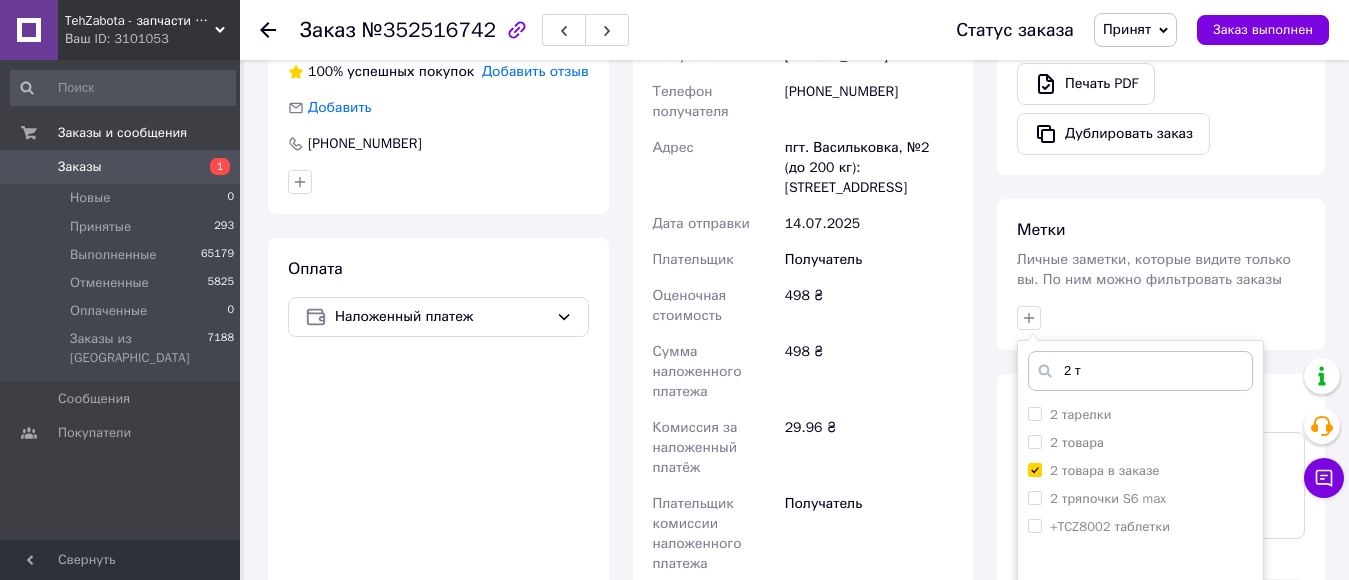 scroll, scrollTop: 1000, scrollLeft: 0, axis: vertical 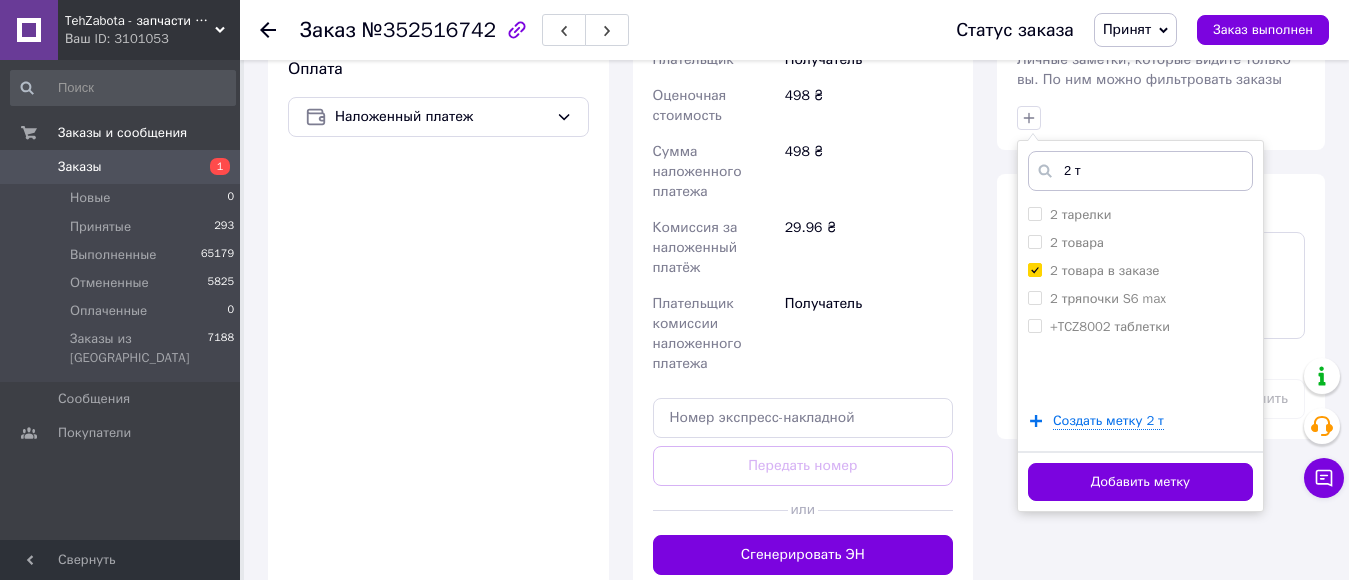click on "Добавить метку" at bounding box center (1140, 482) 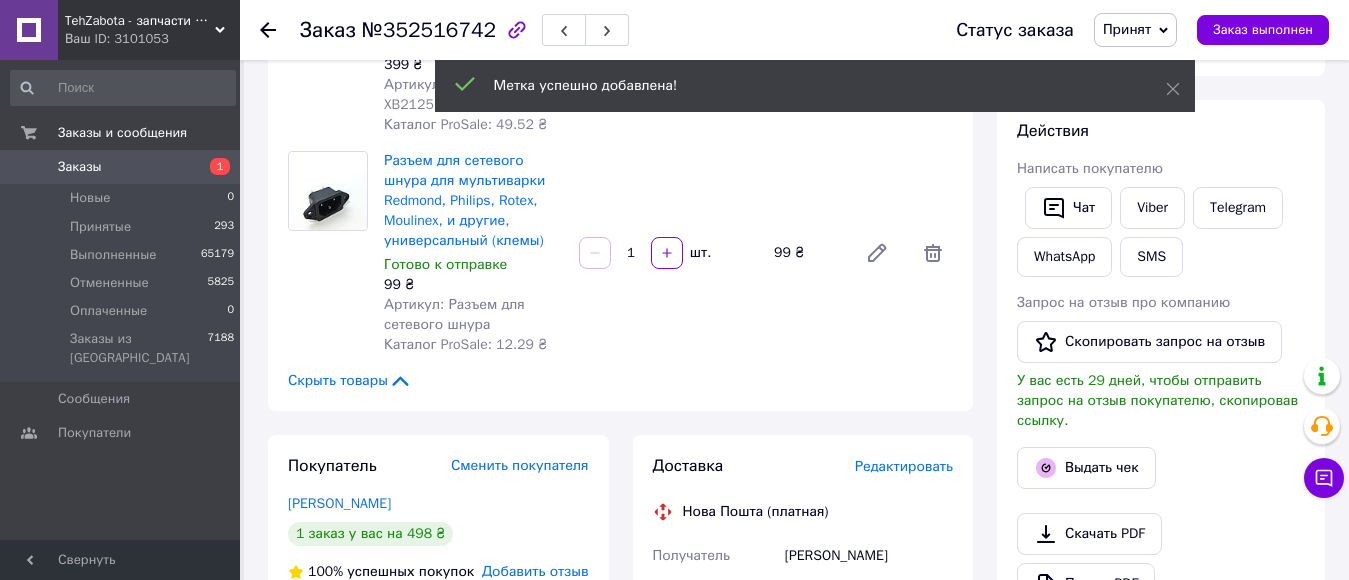 scroll, scrollTop: 200, scrollLeft: 0, axis: vertical 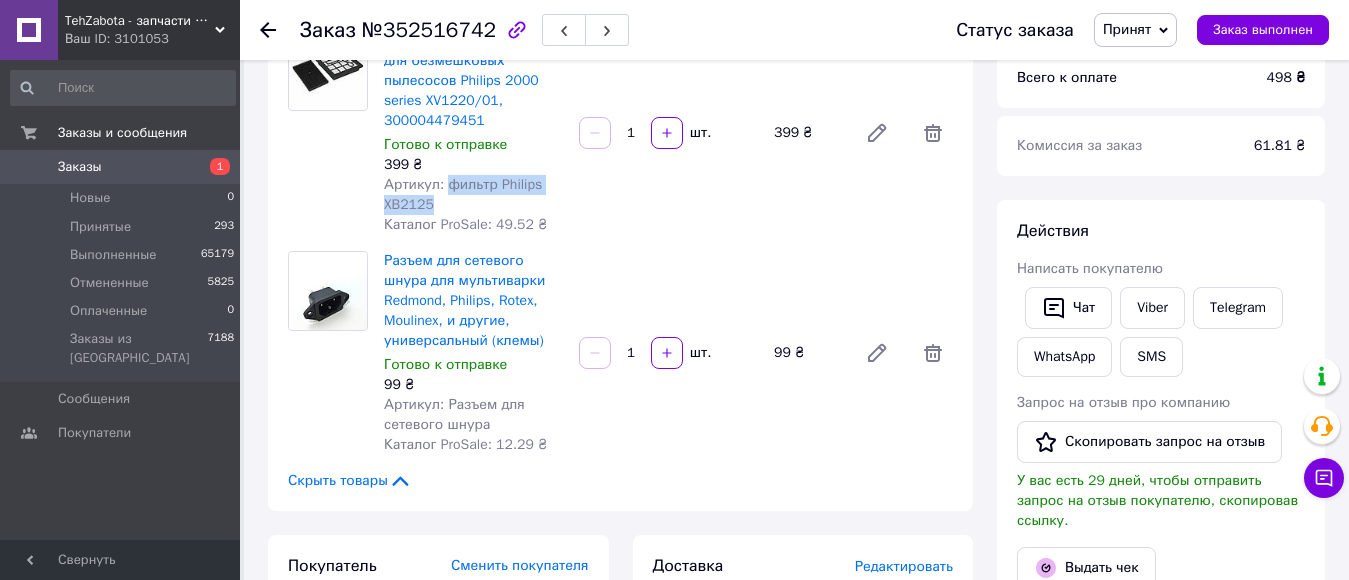 drag, startPoint x: 442, startPoint y: 181, endPoint x: 466, endPoint y: 204, distance: 33.24154 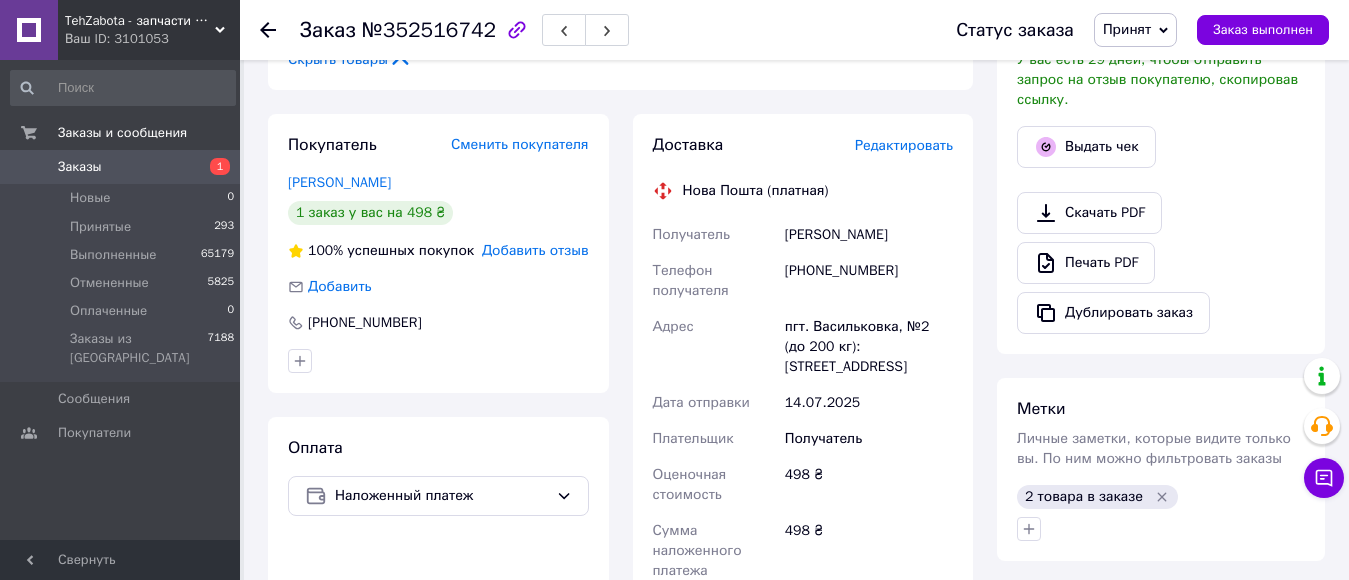 scroll, scrollTop: 900, scrollLeft: 0, axis: vertical 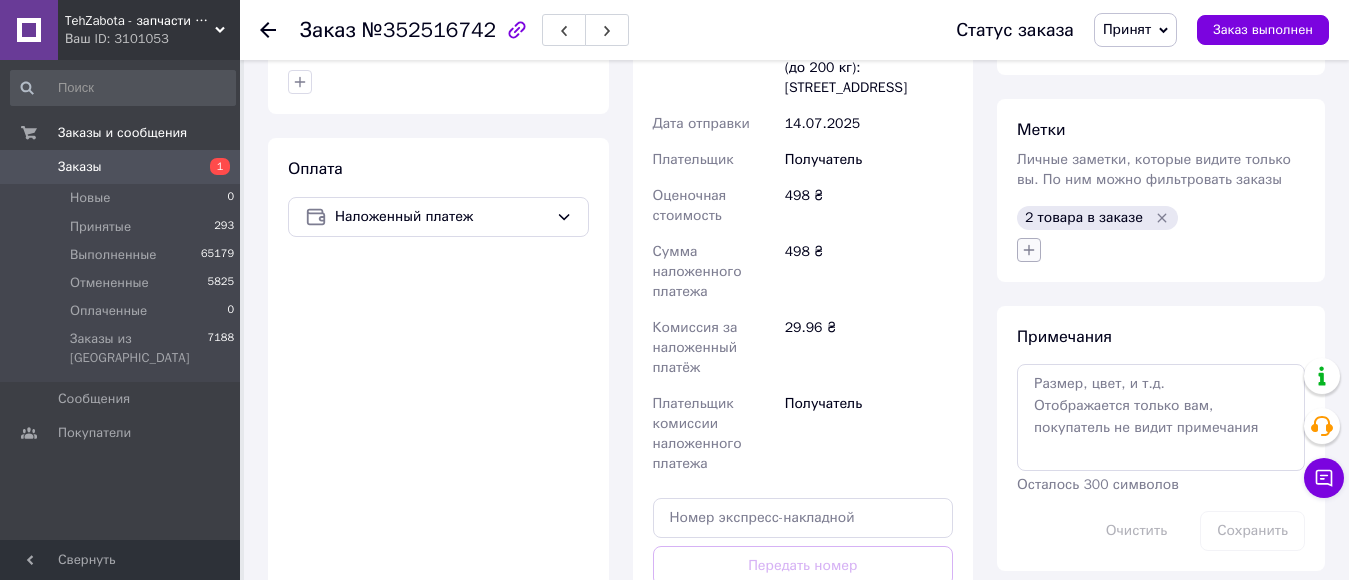 click 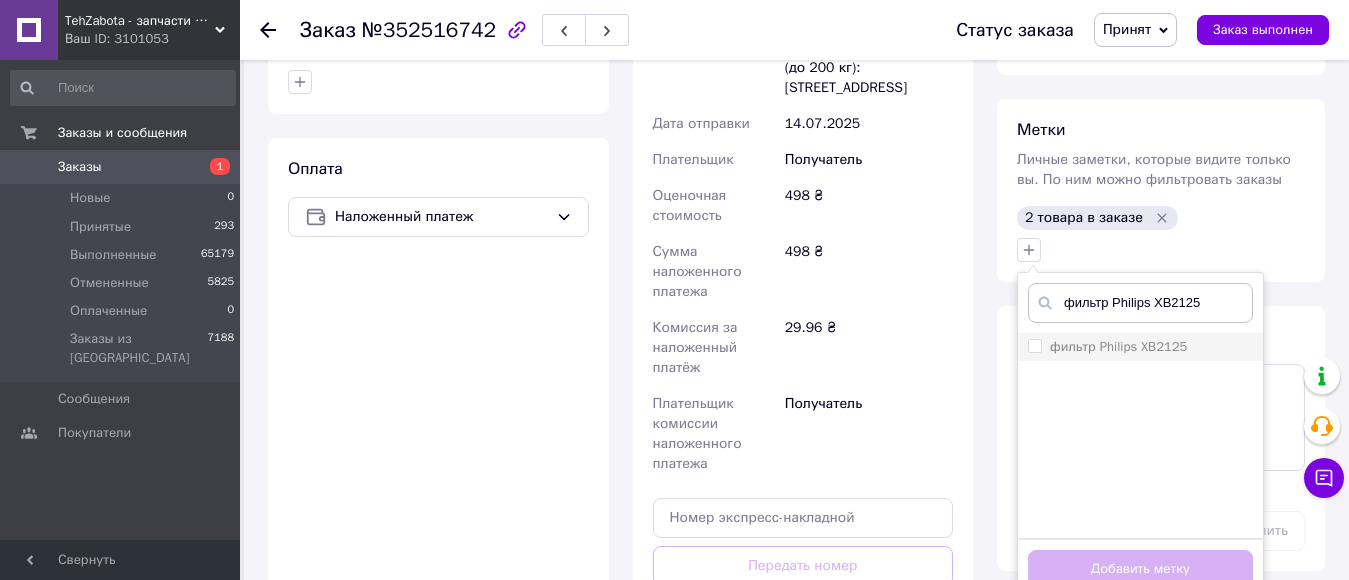 type on "фильтр Philips XB2125" 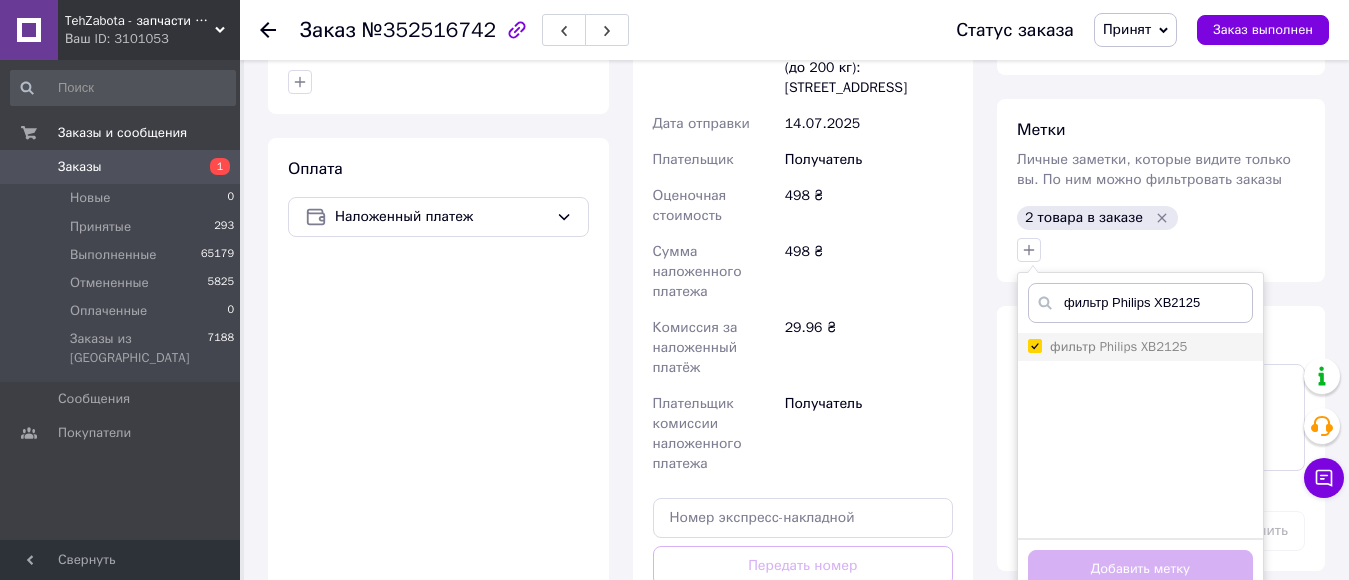 checkbox on "true" 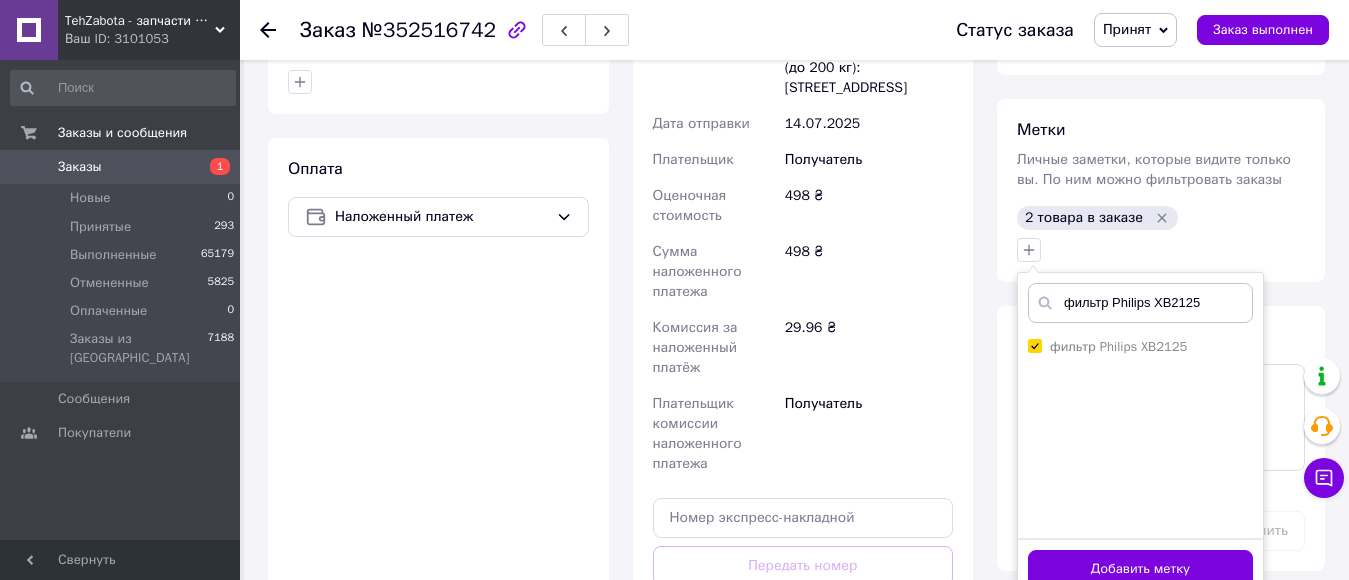 click on "Добавить метку" at bounding box center [1140, 569] 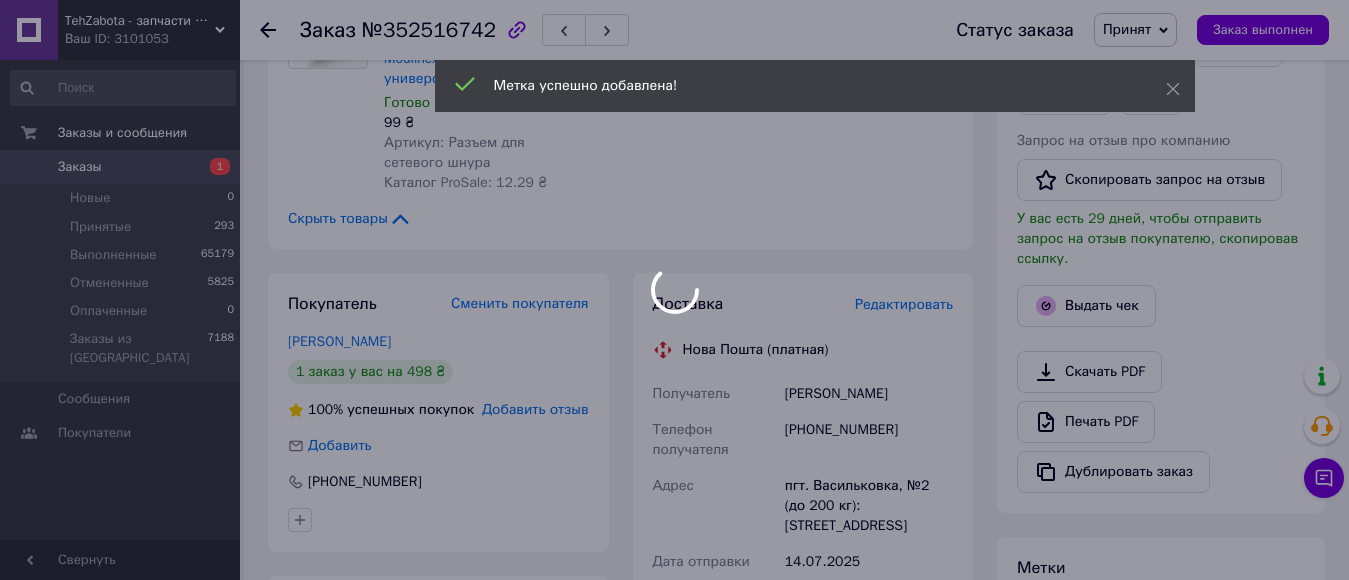 scroll, scrollTop: 300, scrollLeft: 0, axis: vertical 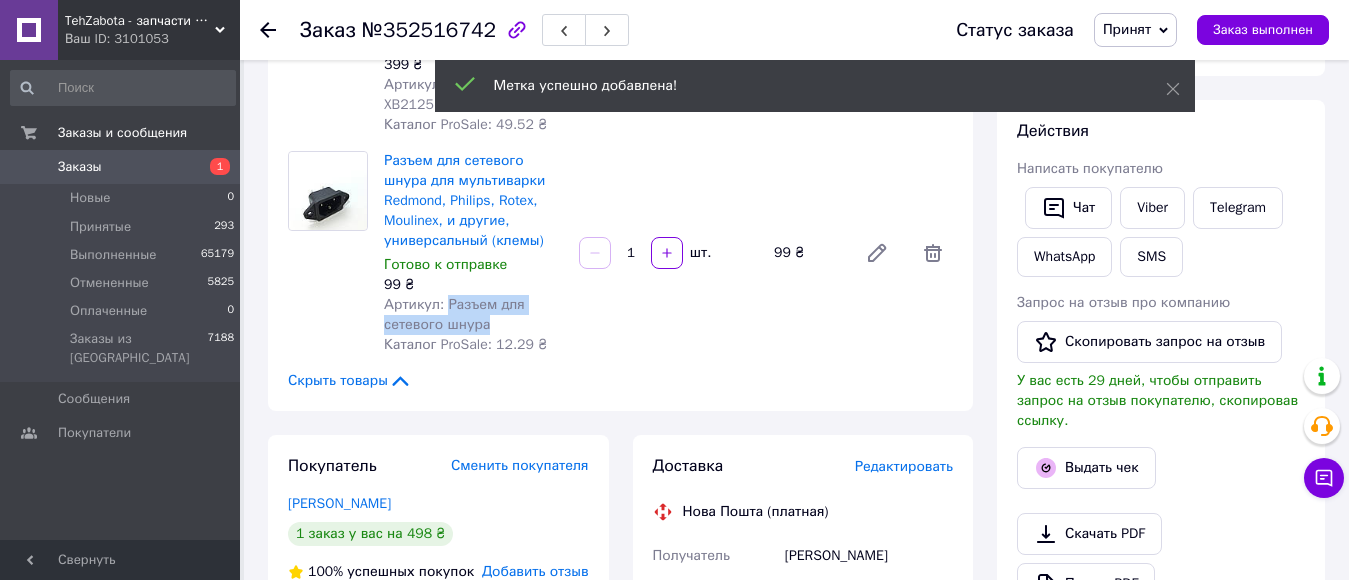 drag, startPoint x: 442, startPoint y: 297, endPoint x: 499, endPoint y: 324, distance: 63.07139 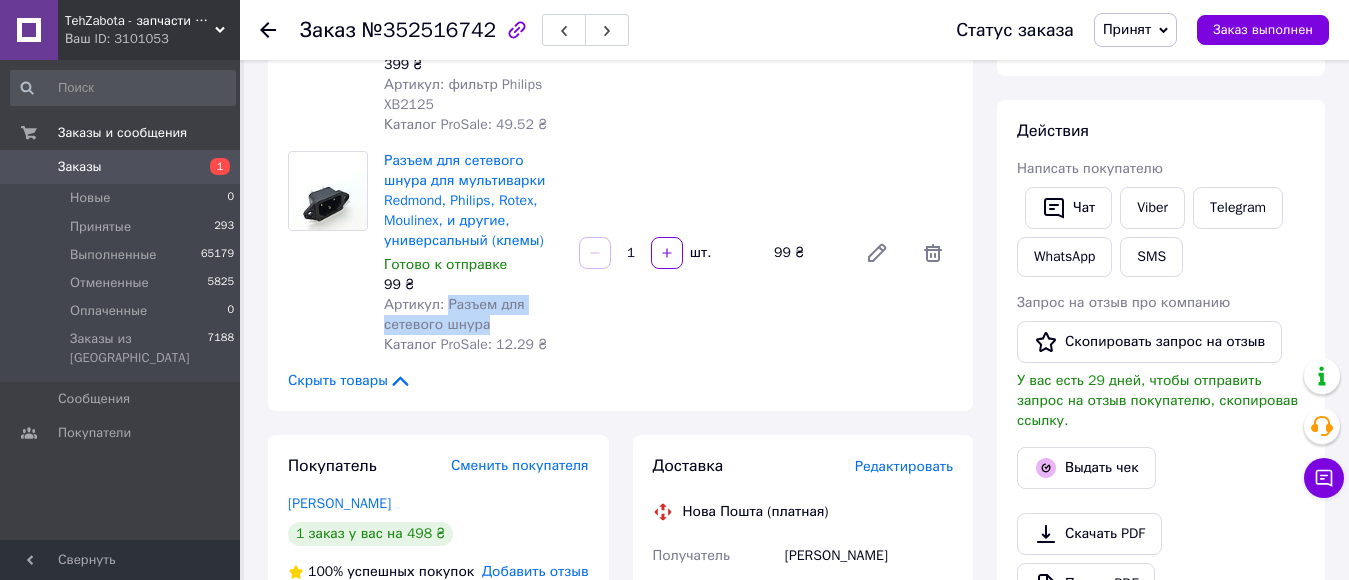 copy on "Разъем для сетевого шнура" 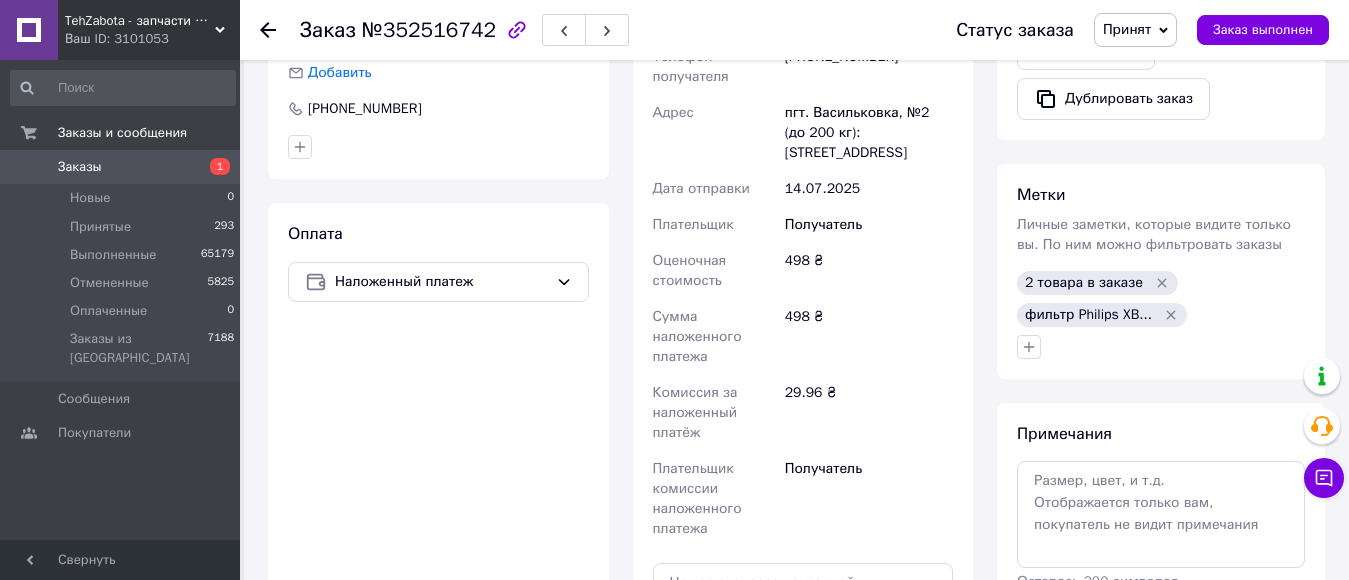 scroll, scrollTop: 900, scrollLeft: 0, axis: vertical 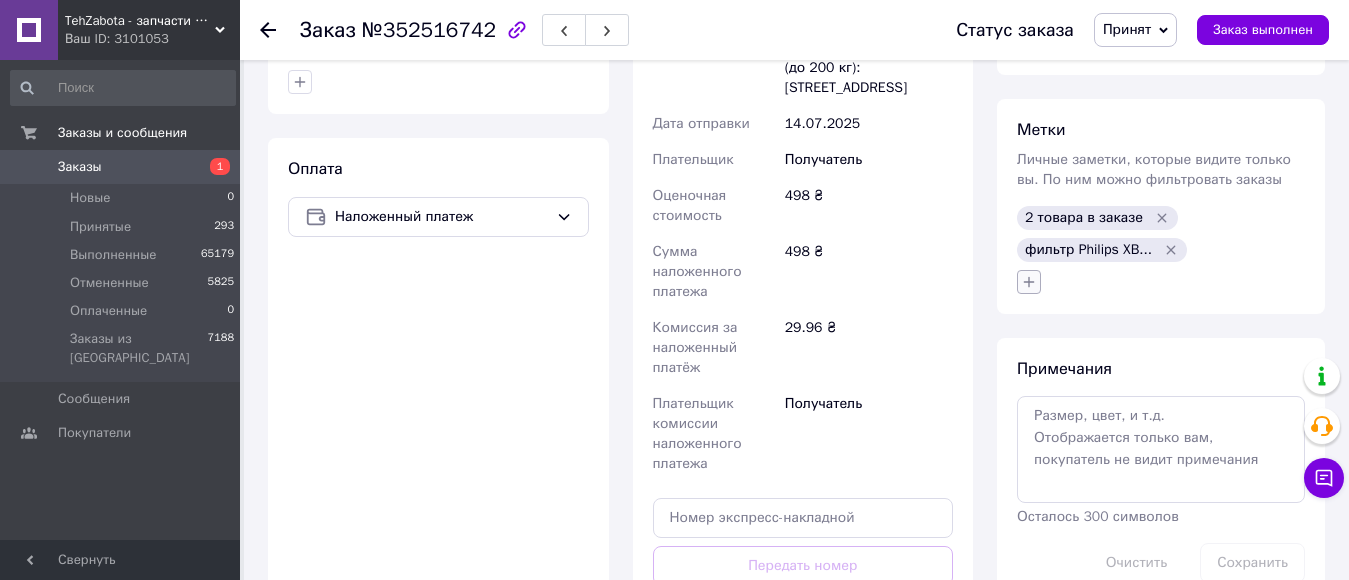click 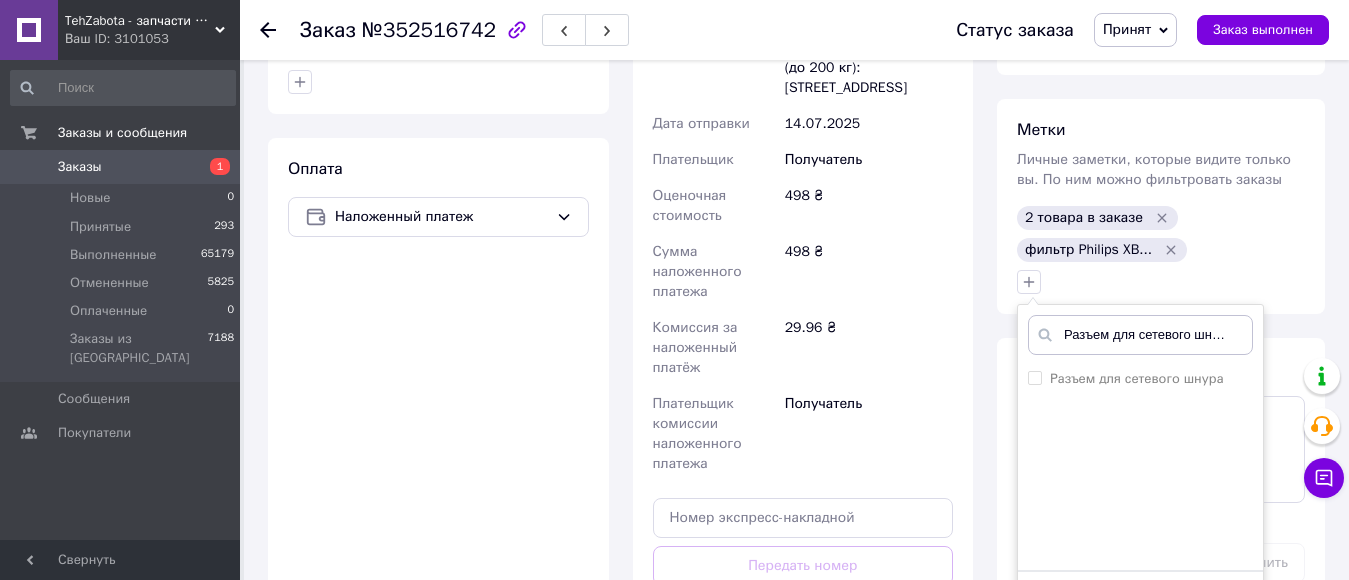 scroll, scrollTop: 0, scrollLeft: 5, axis: horizontal 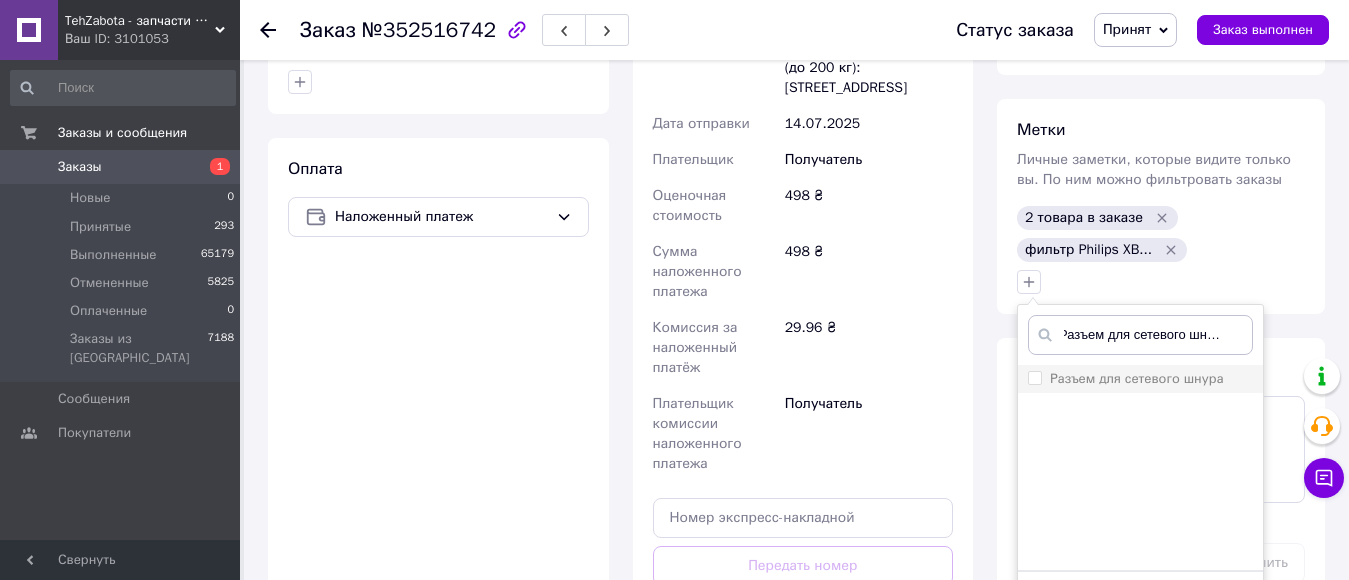 type on "Разъем для сетевого шнура" 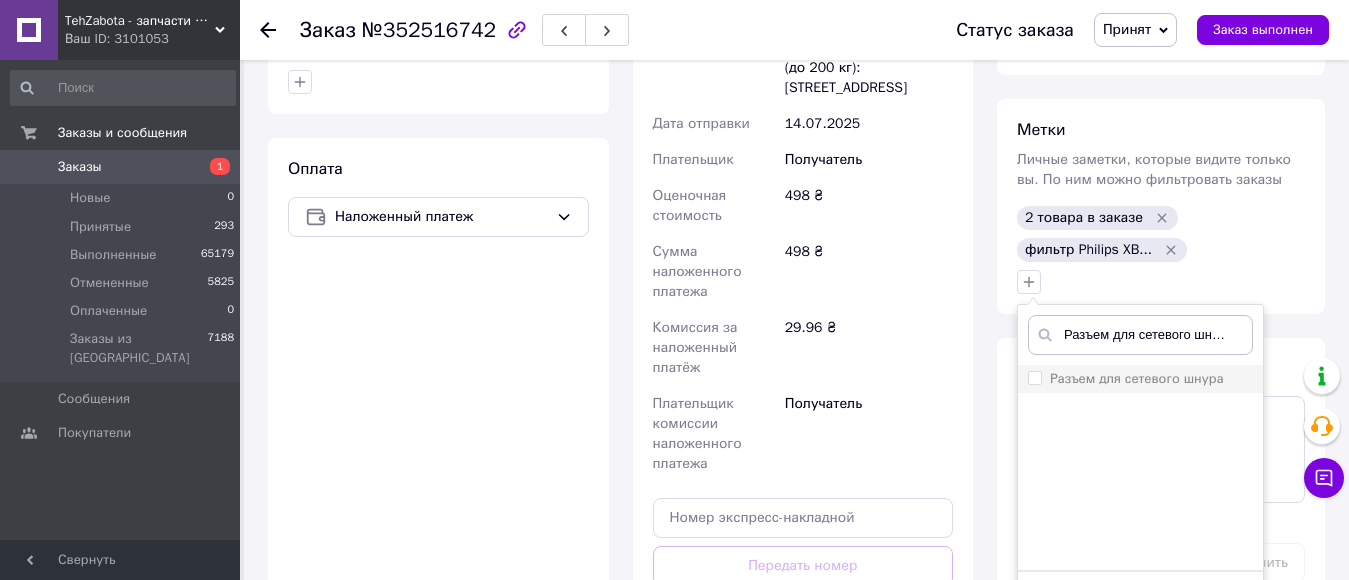 click on "Разъем для сетевого шнура" at bounding box center [1137, 378] 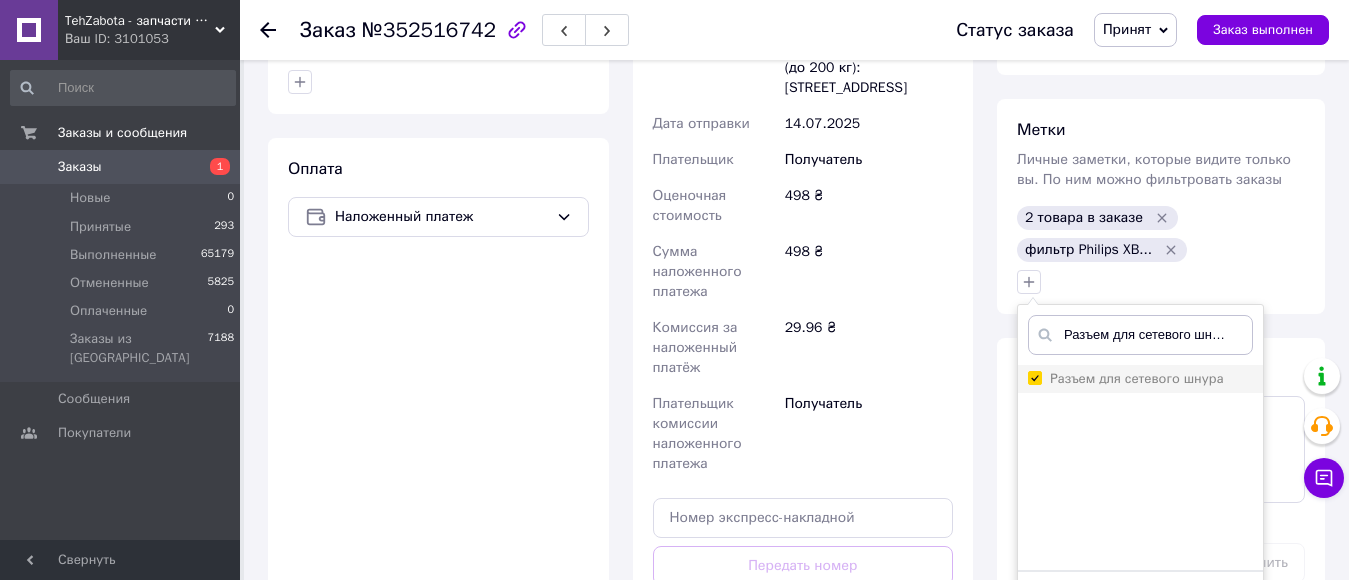 checkbox on "true" 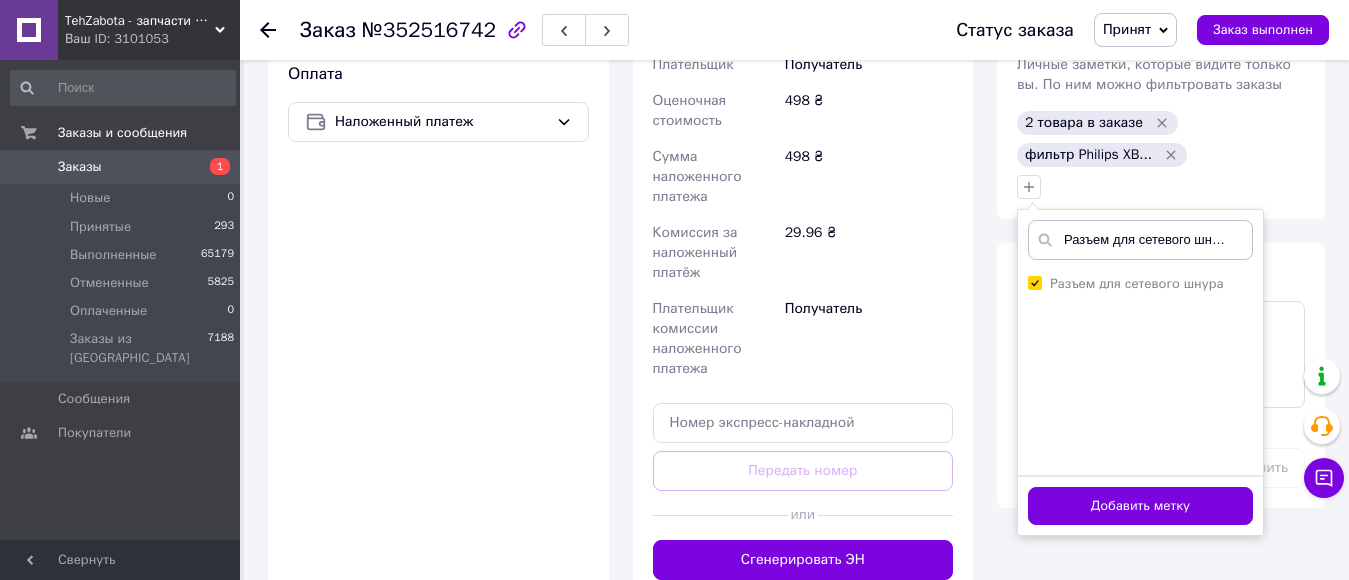 scroll, scrollTop: 1000, scrollLeft: 0, axis: vertical 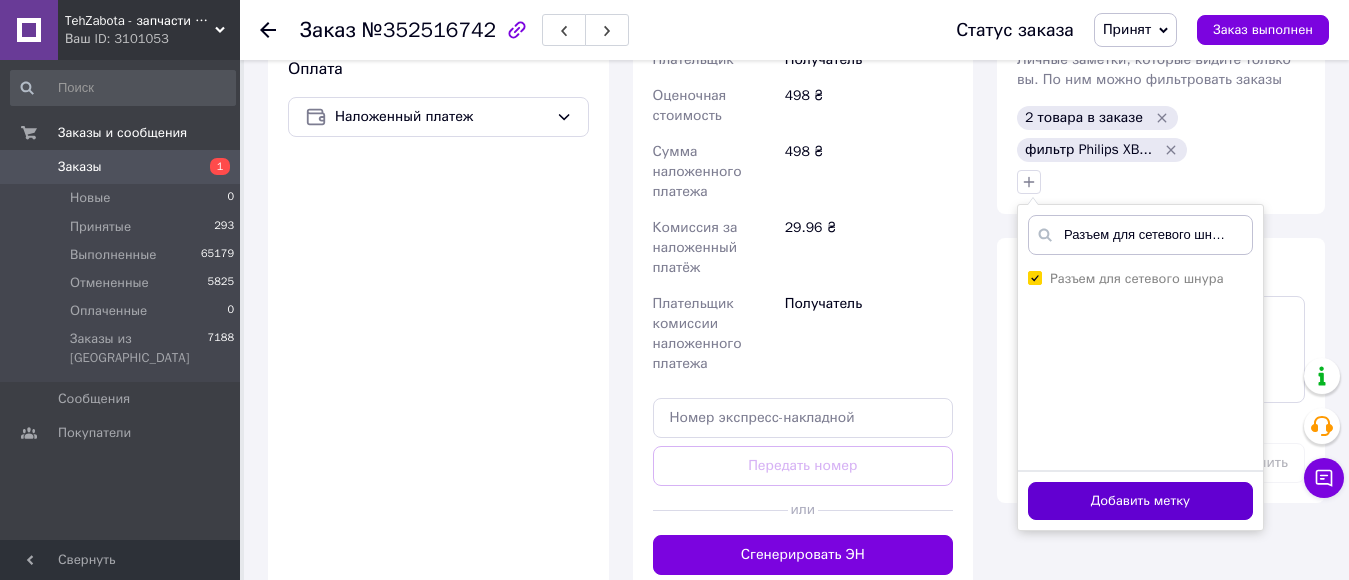 click on "Добавить метку" at bounding box center (1140, 501) 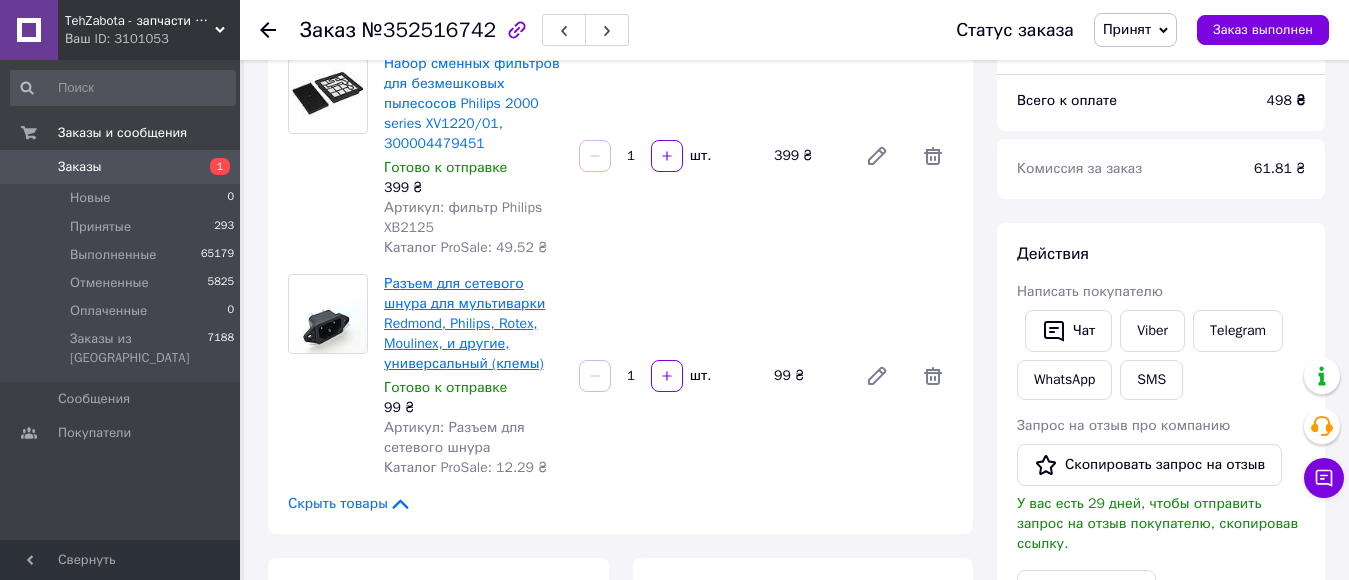 scroll, scrollTop: 200, scrollLeft: 0, axis: vertical 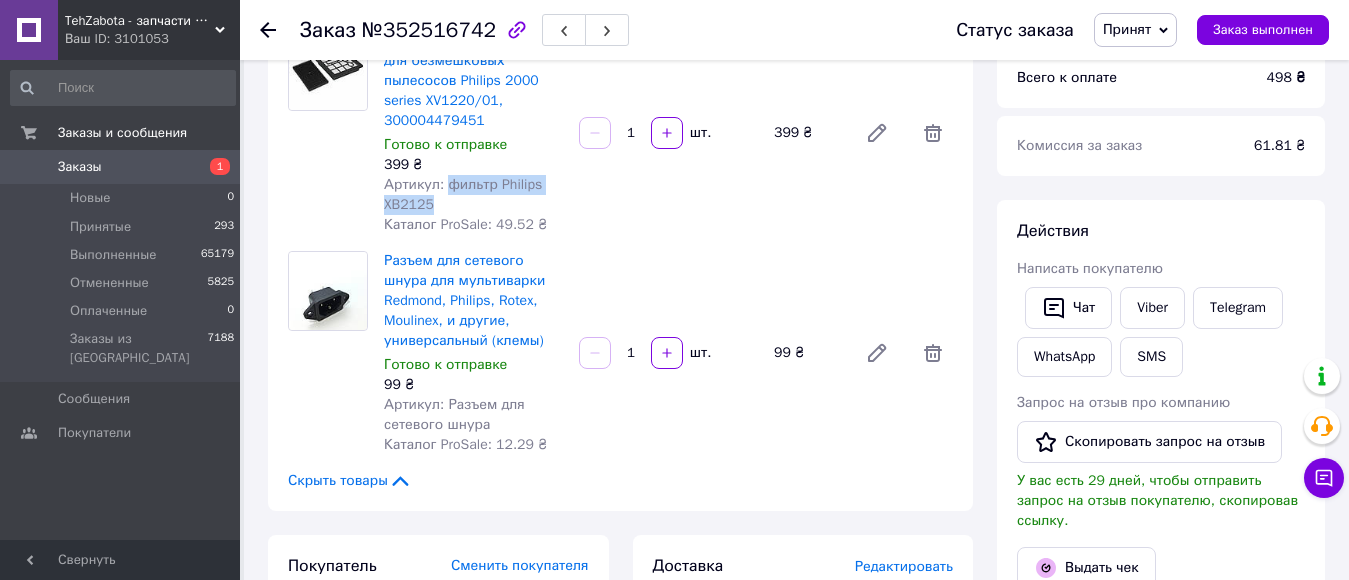drag, startPoint x: 443, startPoint y: 180, endPoint x: 477, endPoint y: 198, distance: 38.470768 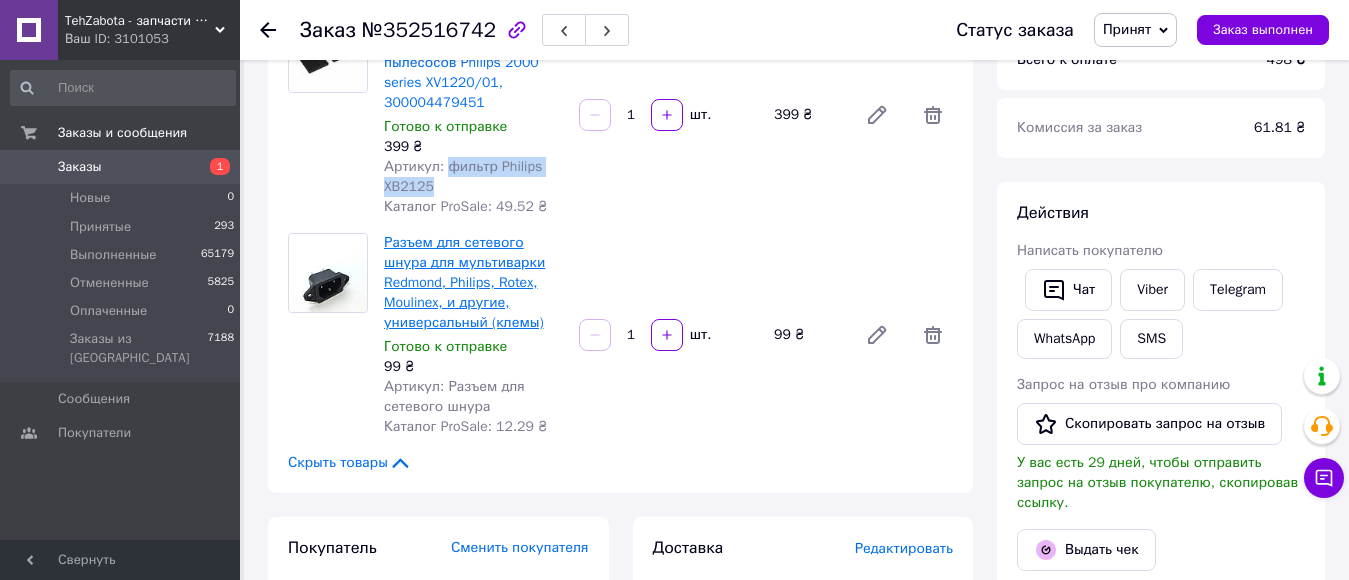 scroll, scrollTop: 200, scrollLeft: 0, axis: vertical 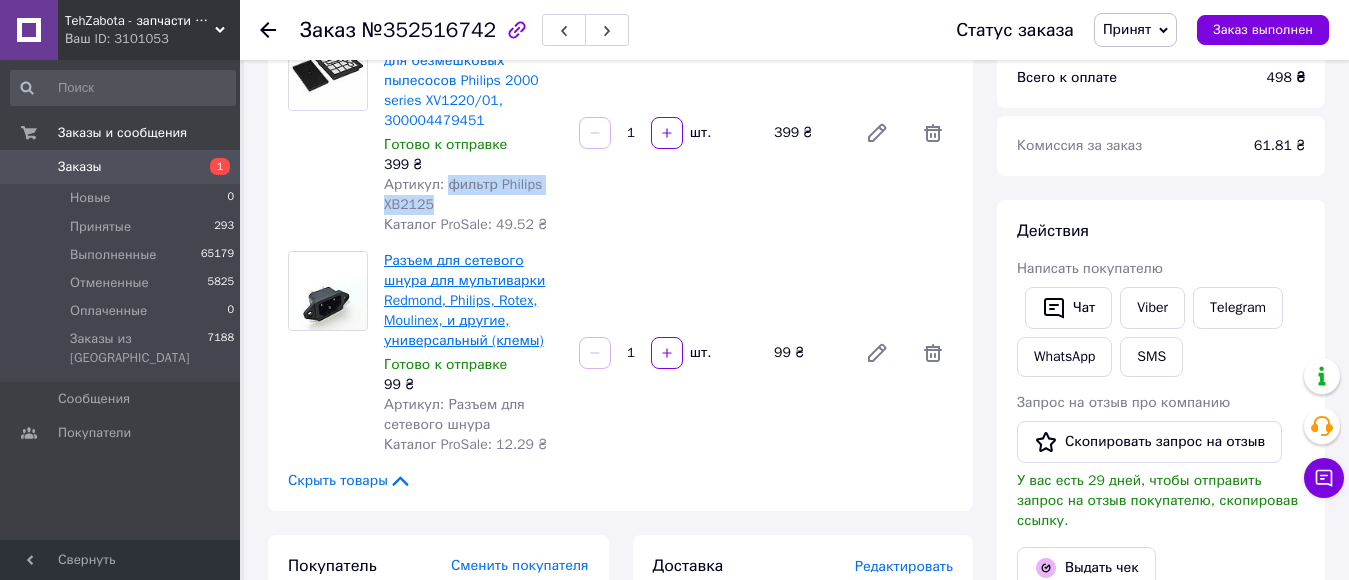 click on "Разъем для сетевого шнура для мультиварки Redmond, Philips, Rotex, Moulinex, и другие, универсальный (клемы)" at bounding box center [464, 300] 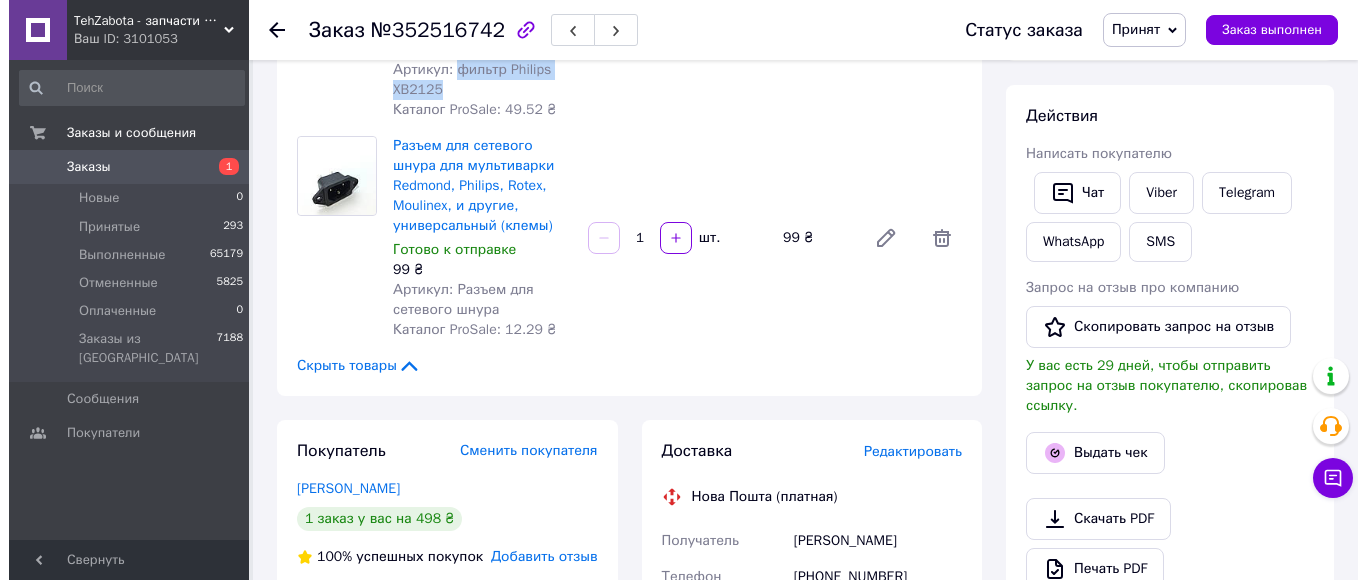 scroll, scrollTop: 600, scrollLeft: 0, axis: vertical 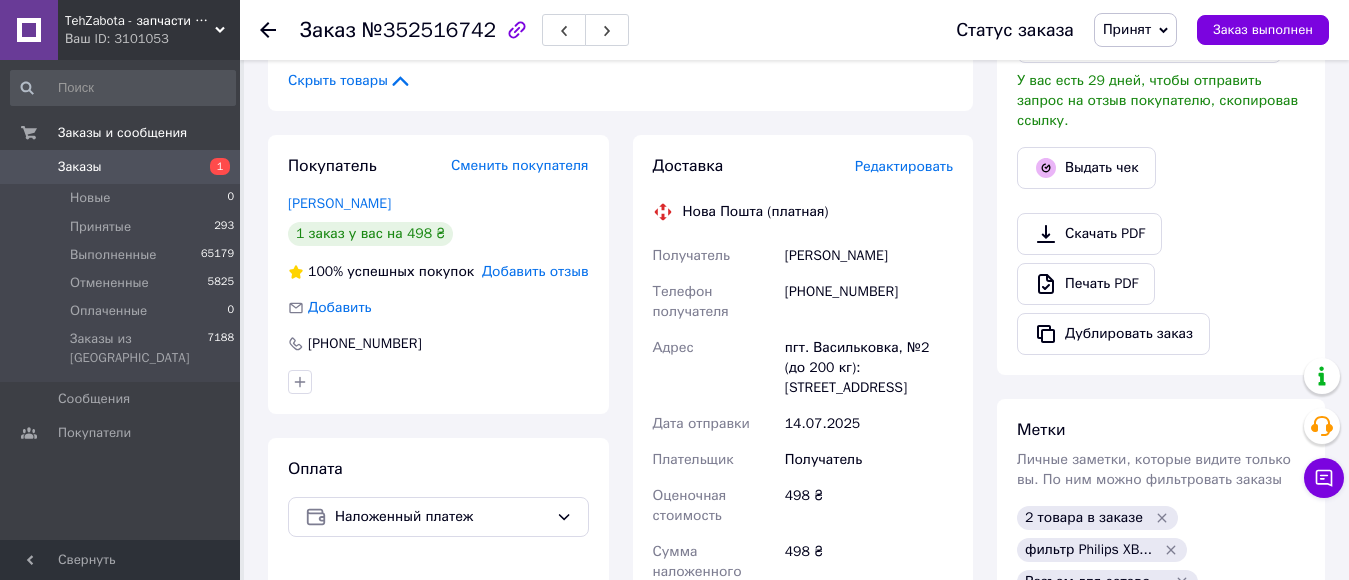 click on "Редактировать" at bounding box center (904, 166) 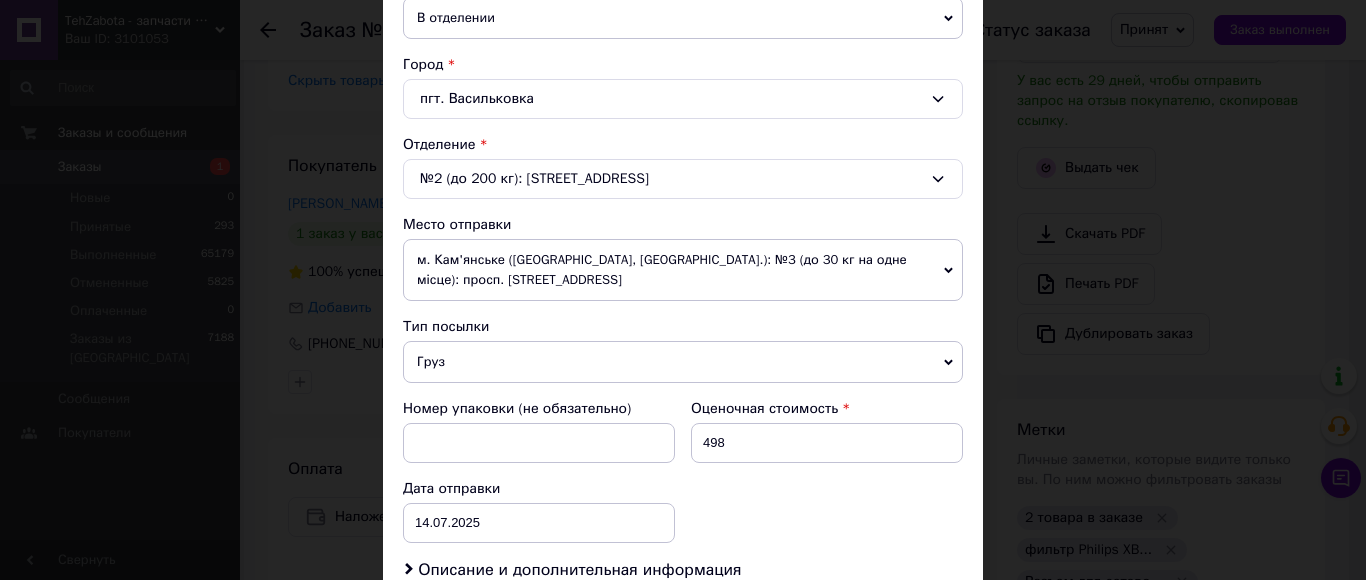 scroll, scrollTop: 966, scrollLeft: 0, axis: vertical 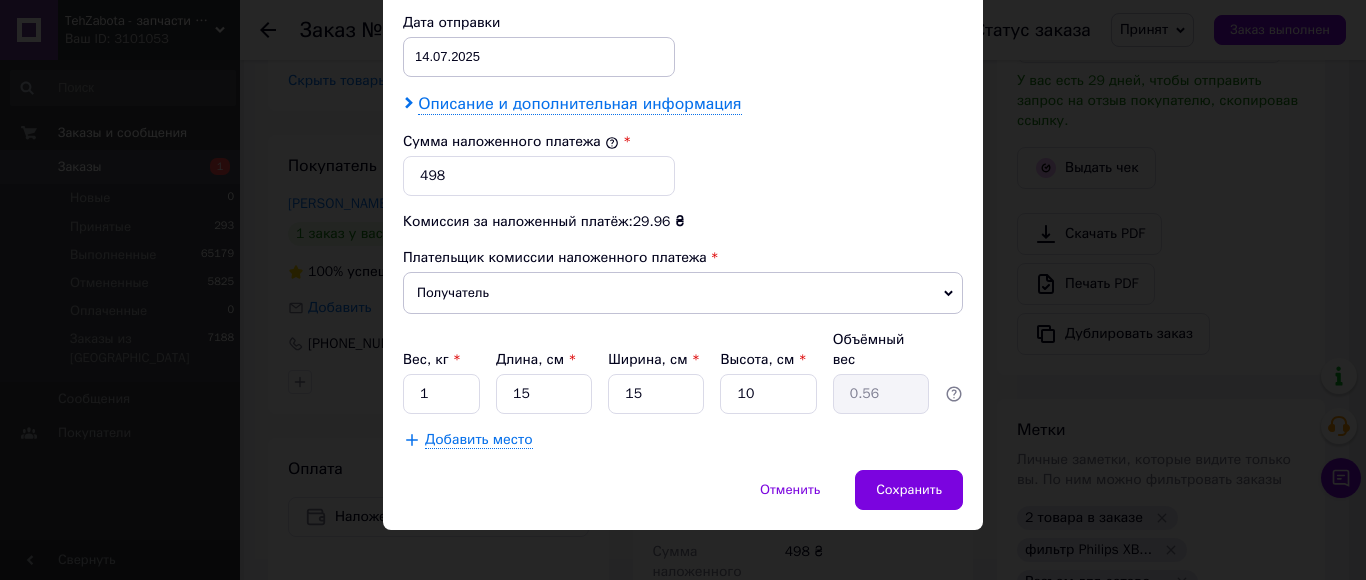 click on "Описание и дополнительная информация" at bounding box center (579, 104) 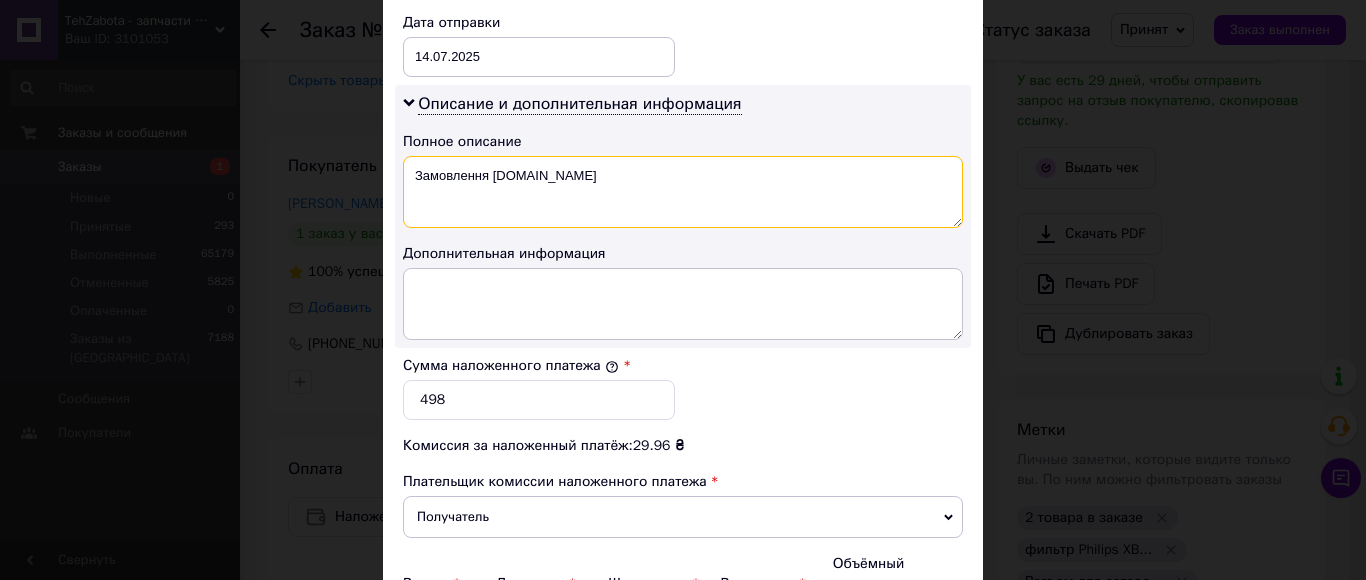 click on "Замовлення [DOMAIN_NAME]" at bounding box center [683, 192] 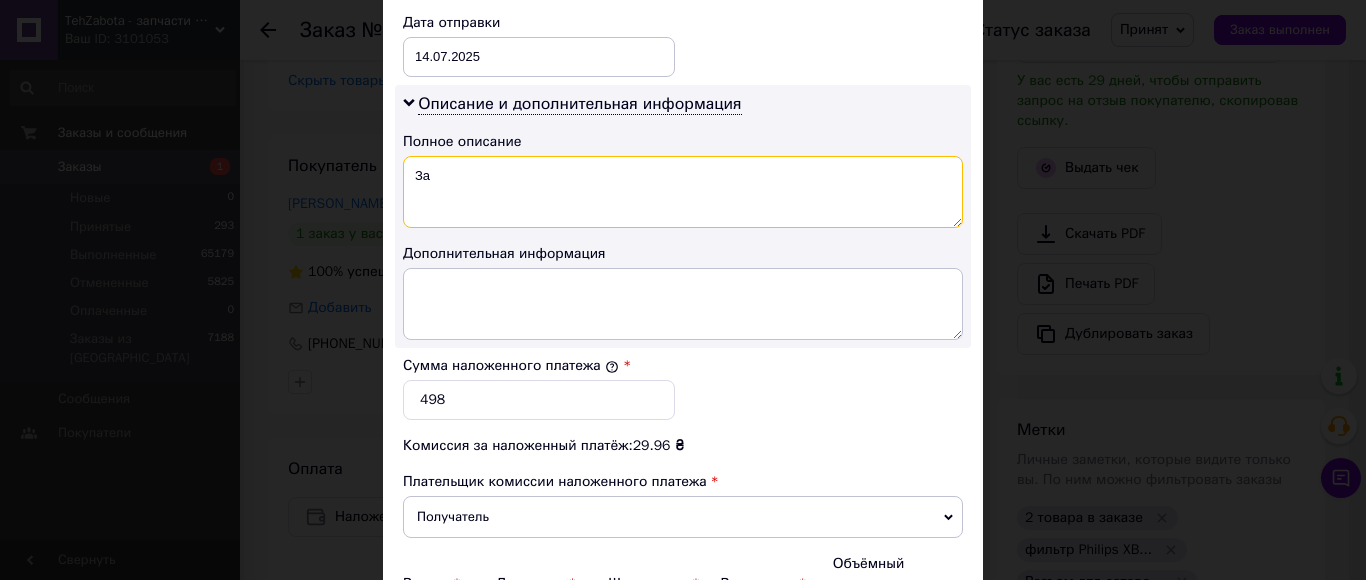 type on "З" 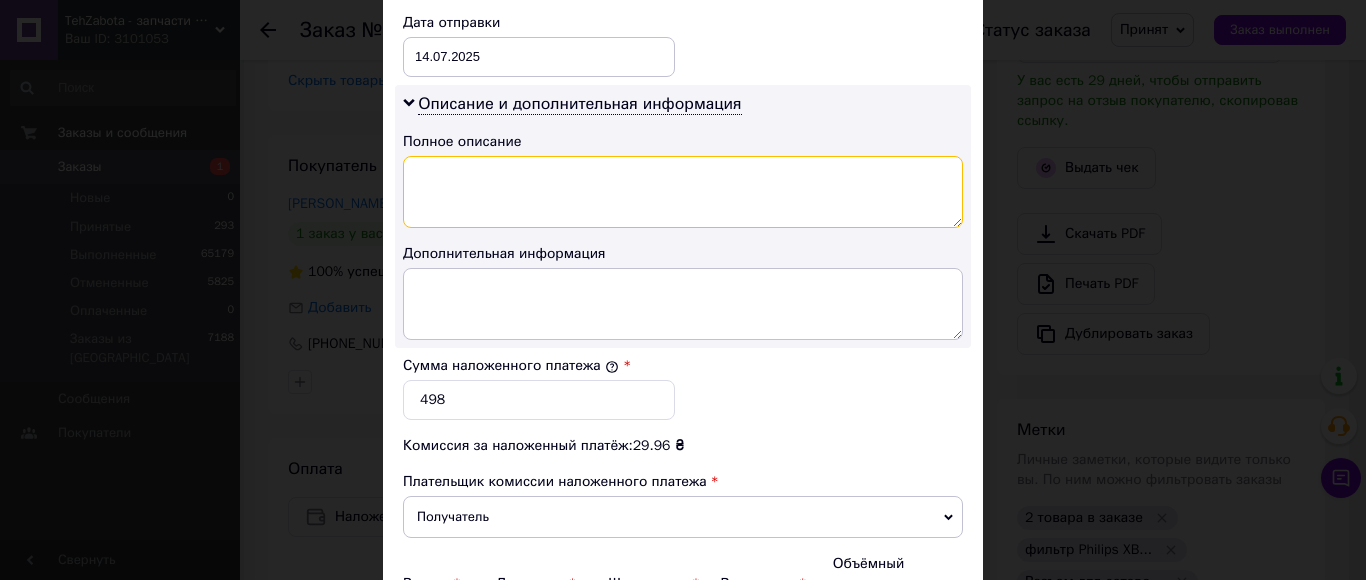paste on "фильтр Philips XB2125" 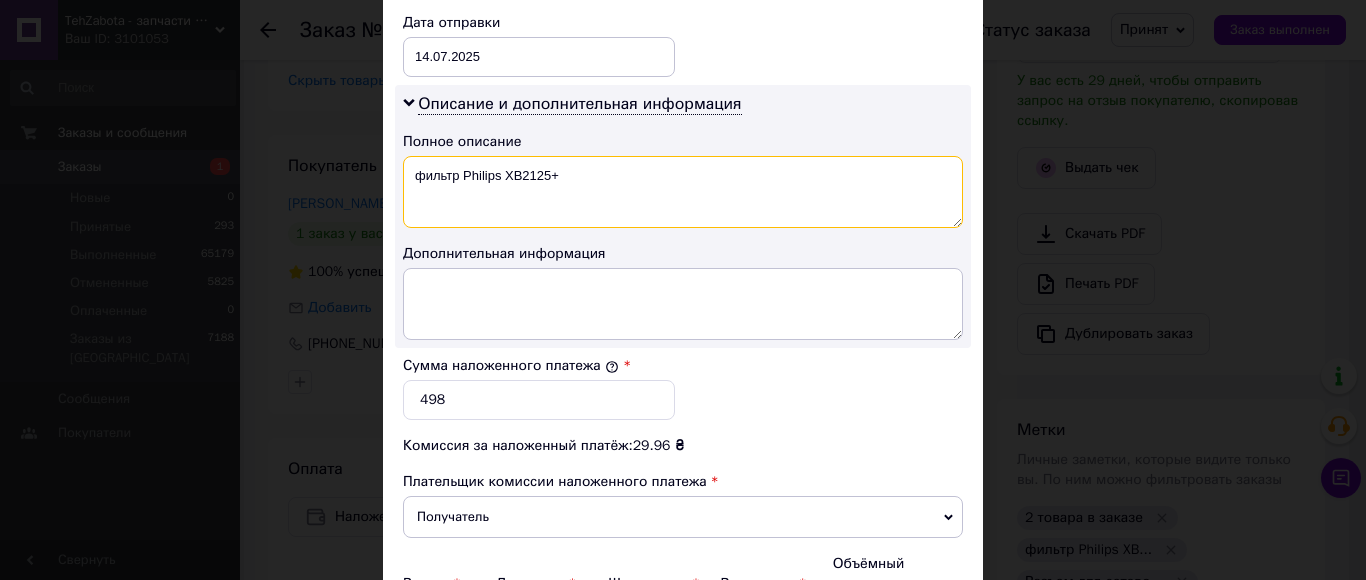 paste on "Разъем для сетевого шнура Де" 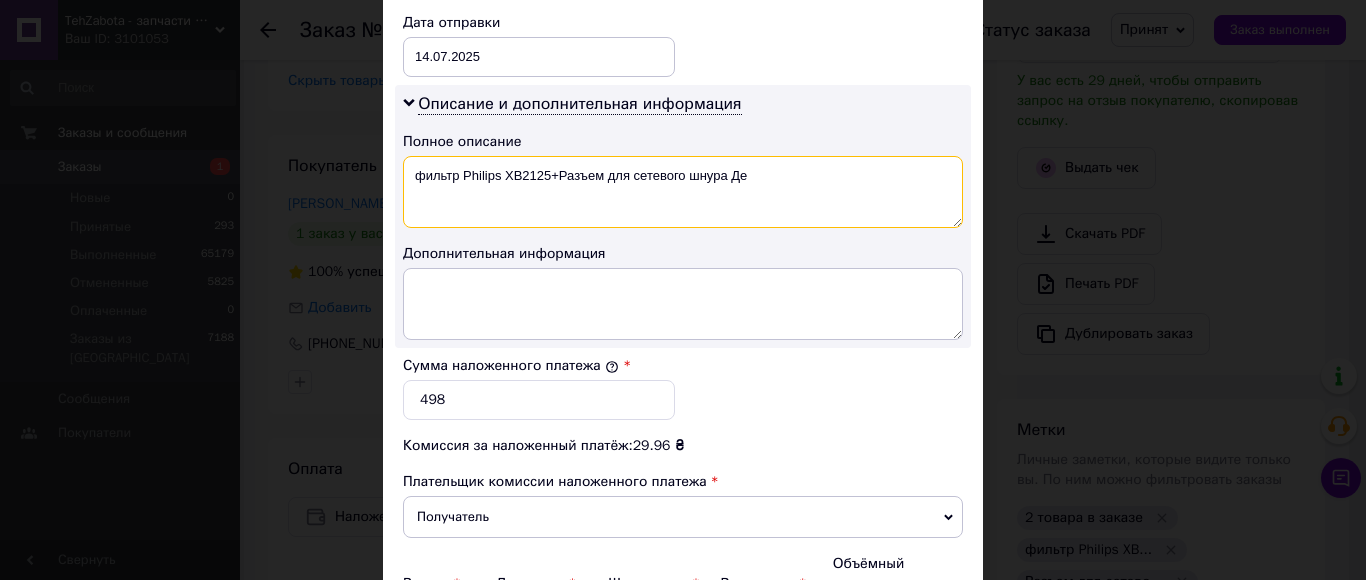 drag, startPoint x: 456, startPoint y: 177, endPoint x: 483, endPoint y: 221, distance: 51.62364 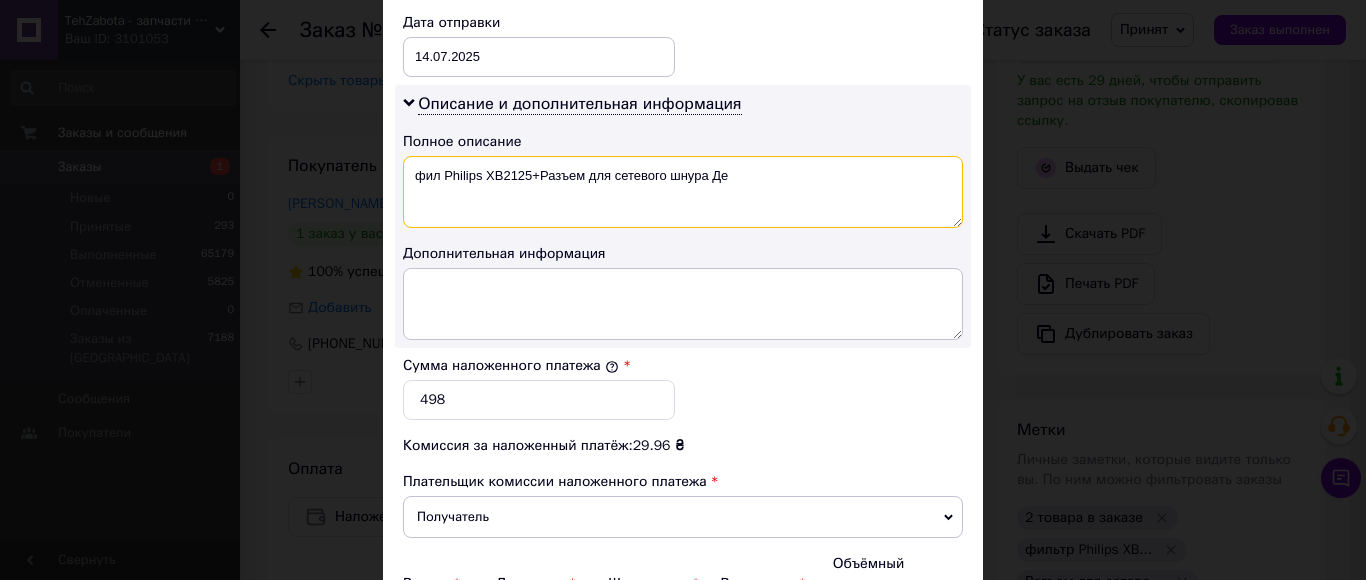 click on "фил Philips XB2125+Разъем для сетевого шнура Де" at bounding box center [683, 192] 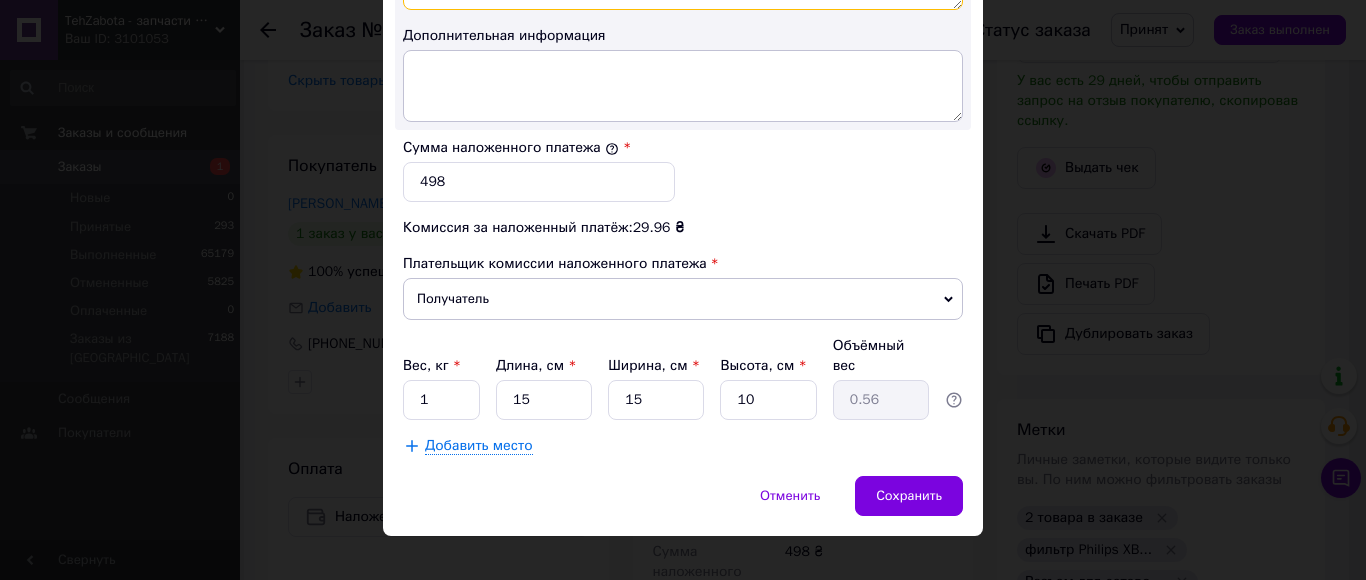 scroll, scrollTop: 1190, scrollLeft: 0, axis: vertical 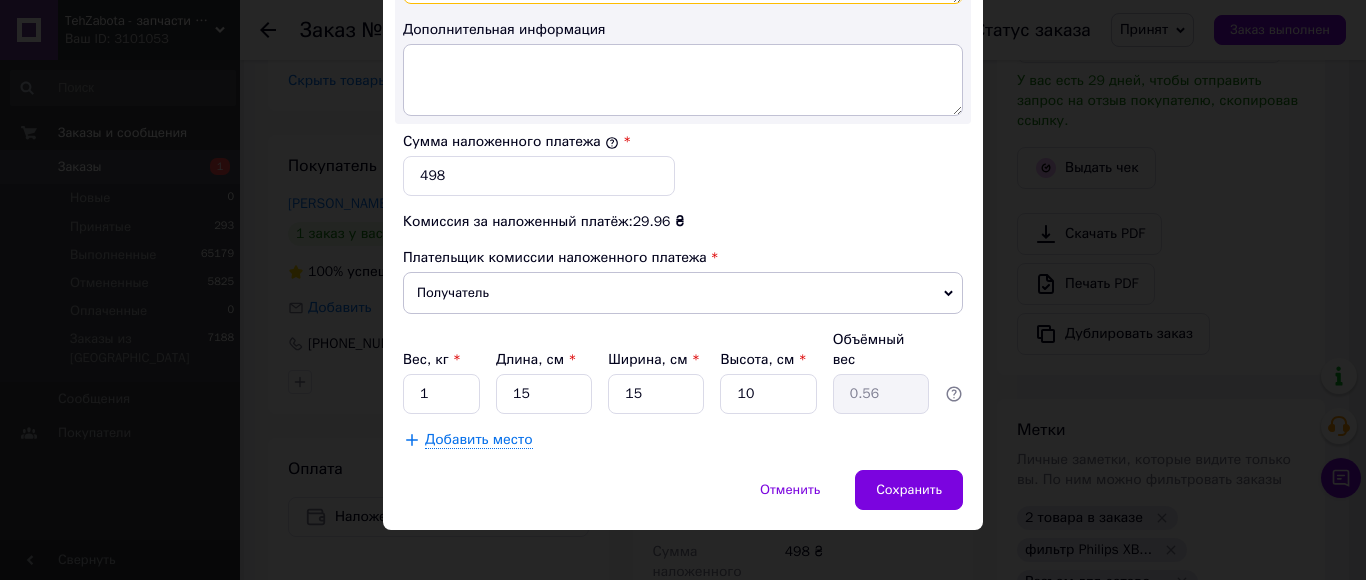 type on "фил Philips XB2125+Разъем для сетевого шнура" 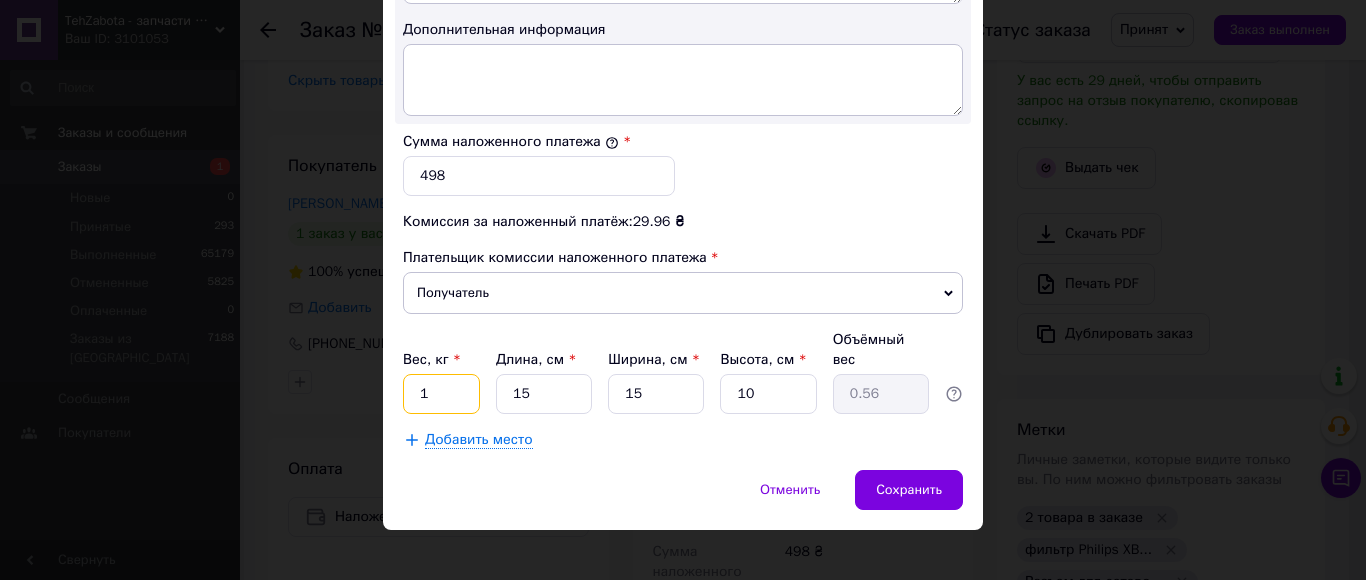 click on "1" at bounding box center [441, 394] 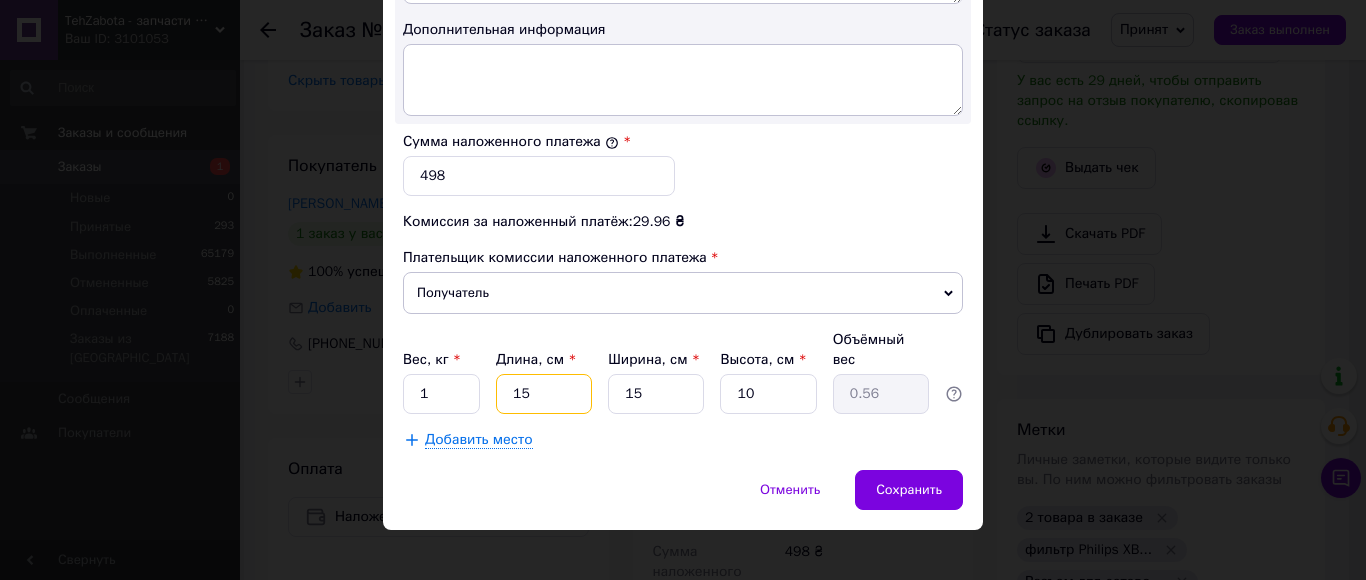 click on "15" at bounding box center [544, 394] 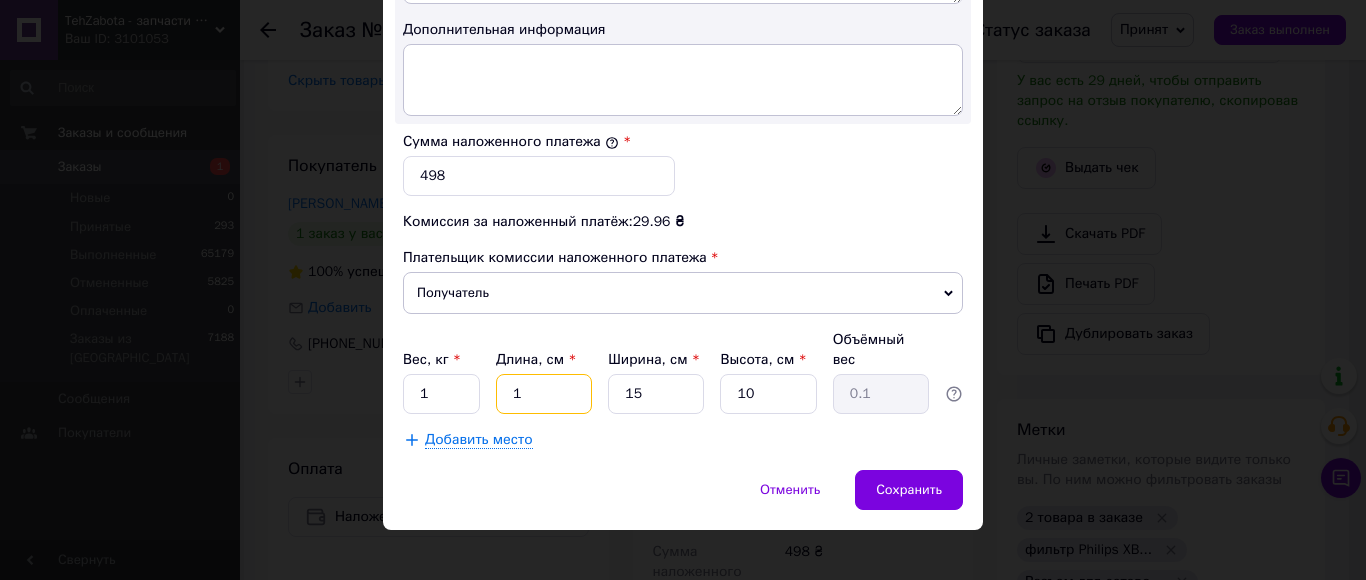 type 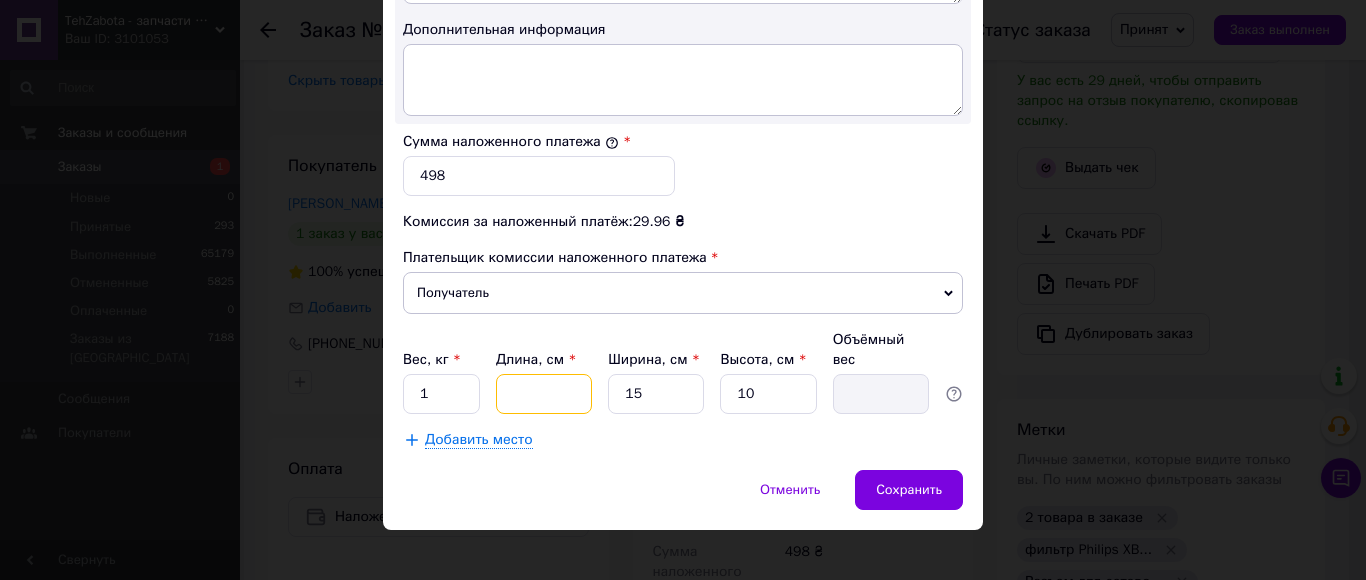 type on "2" 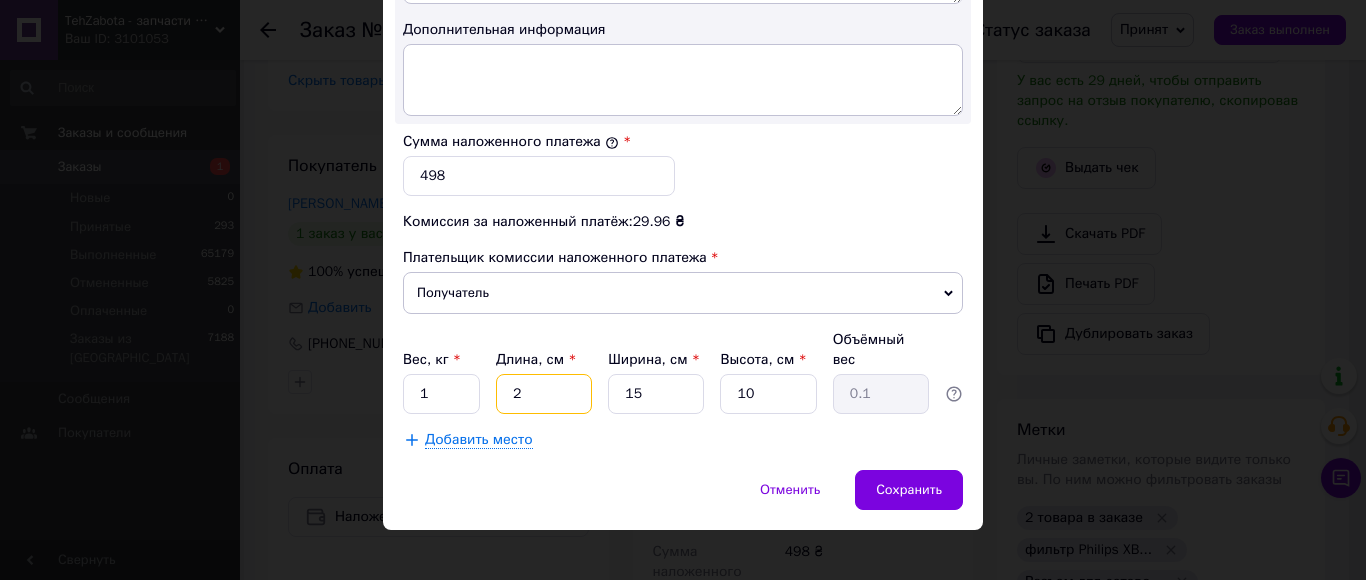 type on "20" 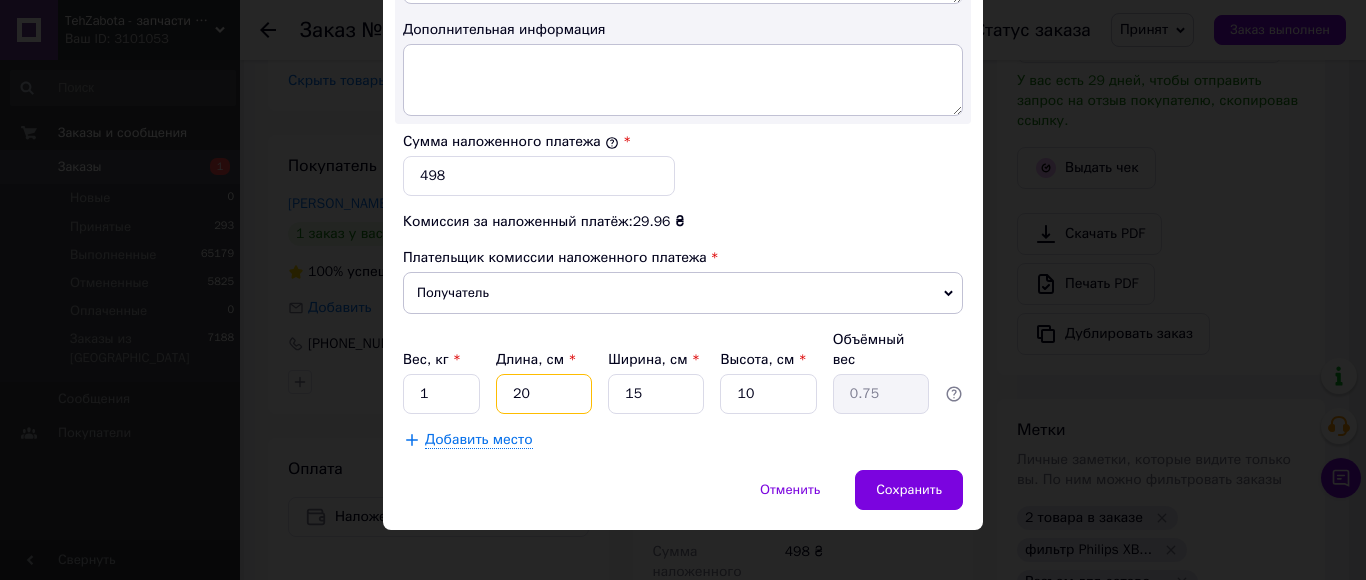 type on "20" 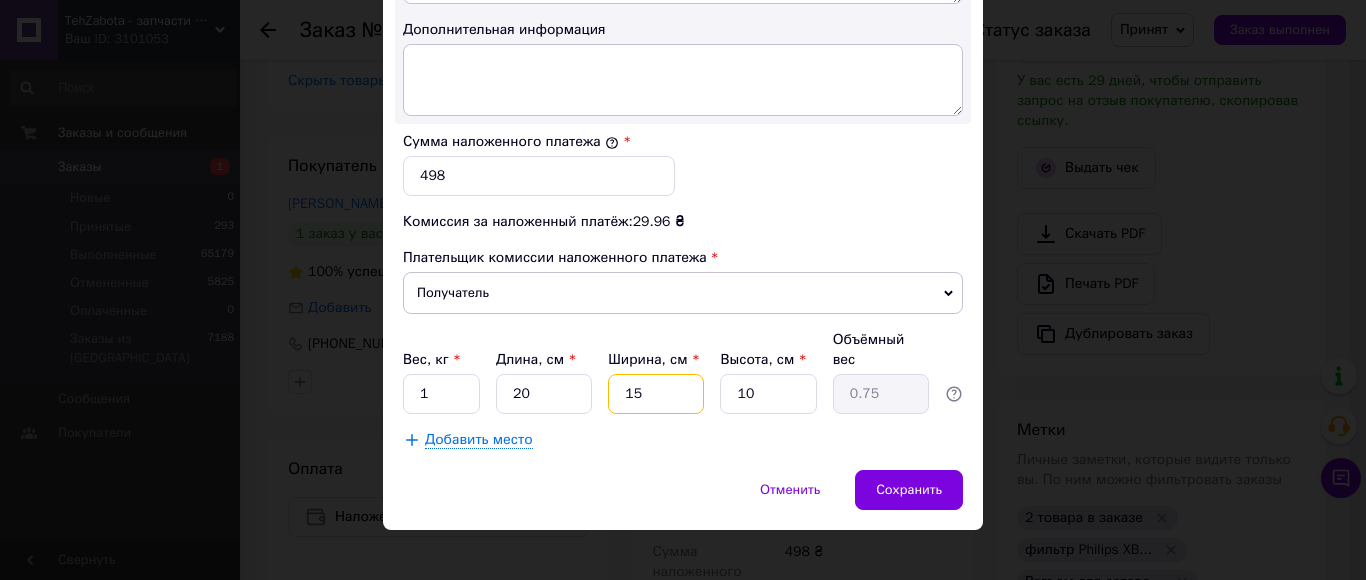 drag, startPoint x: 672, startPoint y: 362, endPoint x: 686, endPoint y: 357, distance: 14.866069 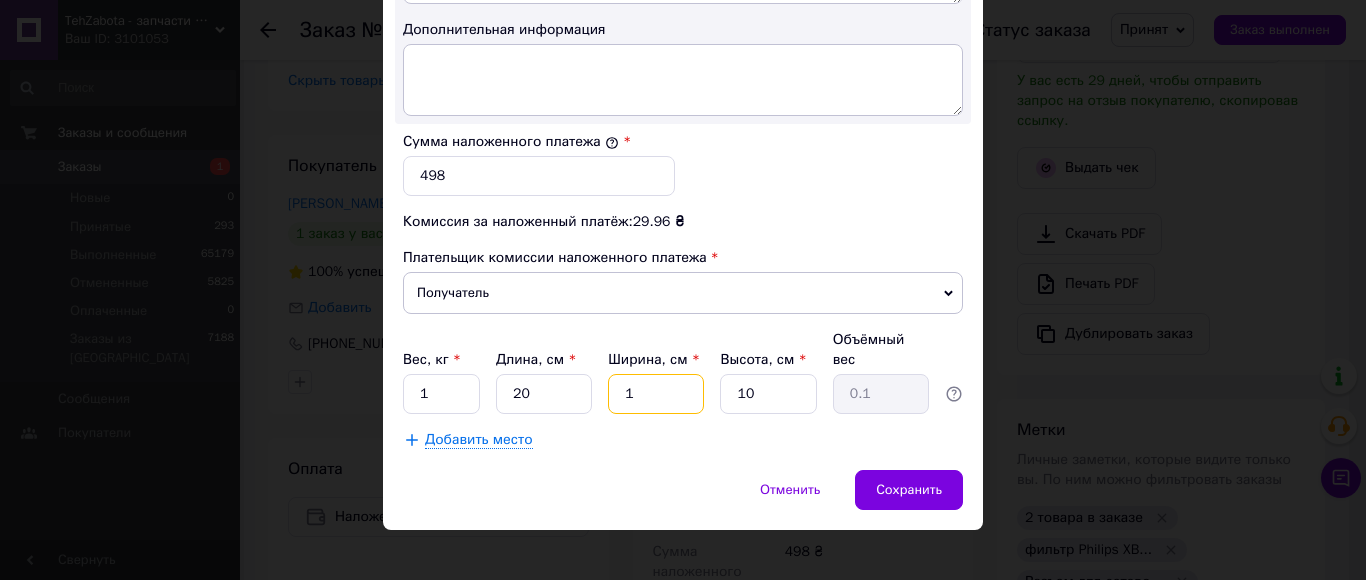 type 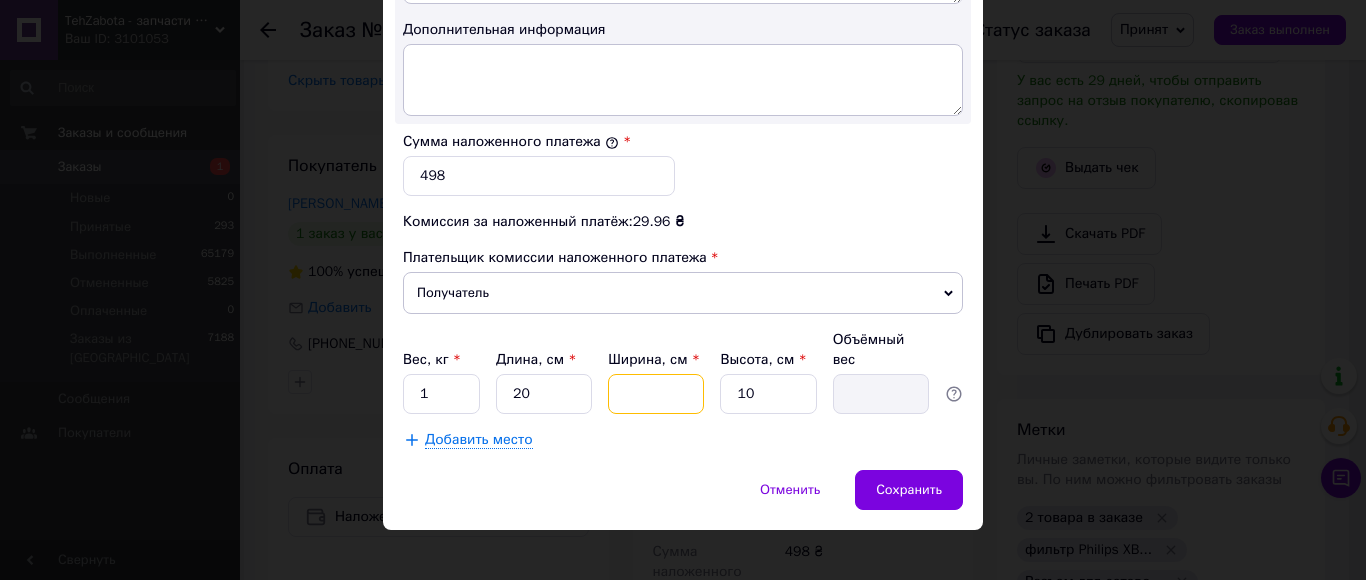 type on "2" 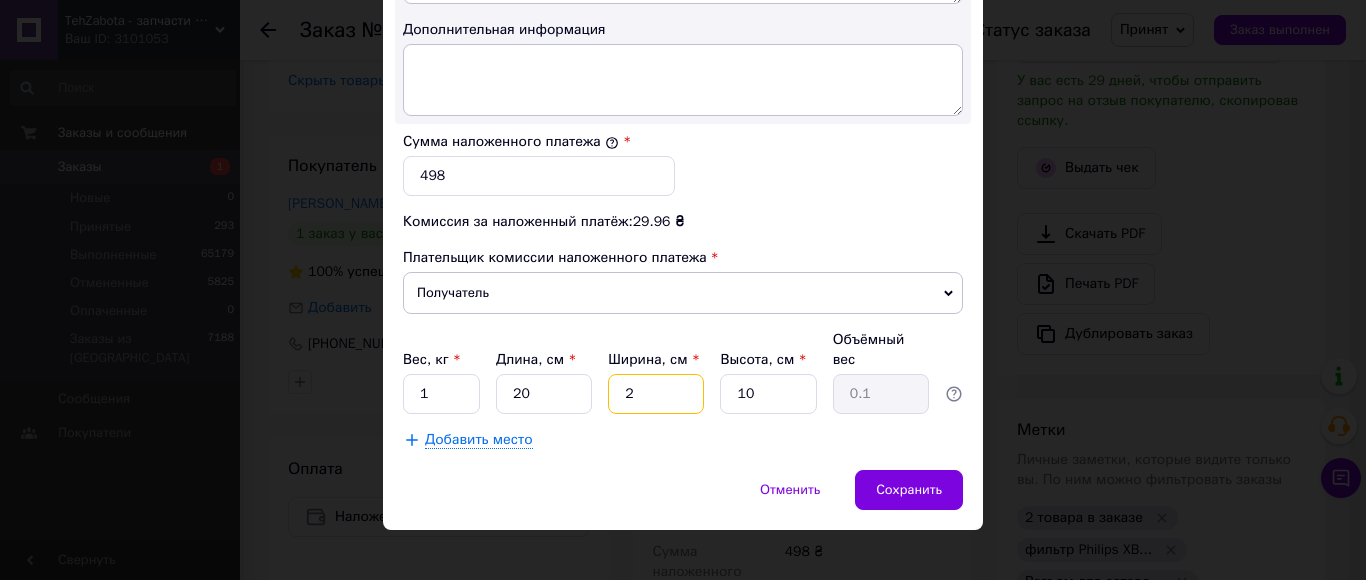 type on "20" 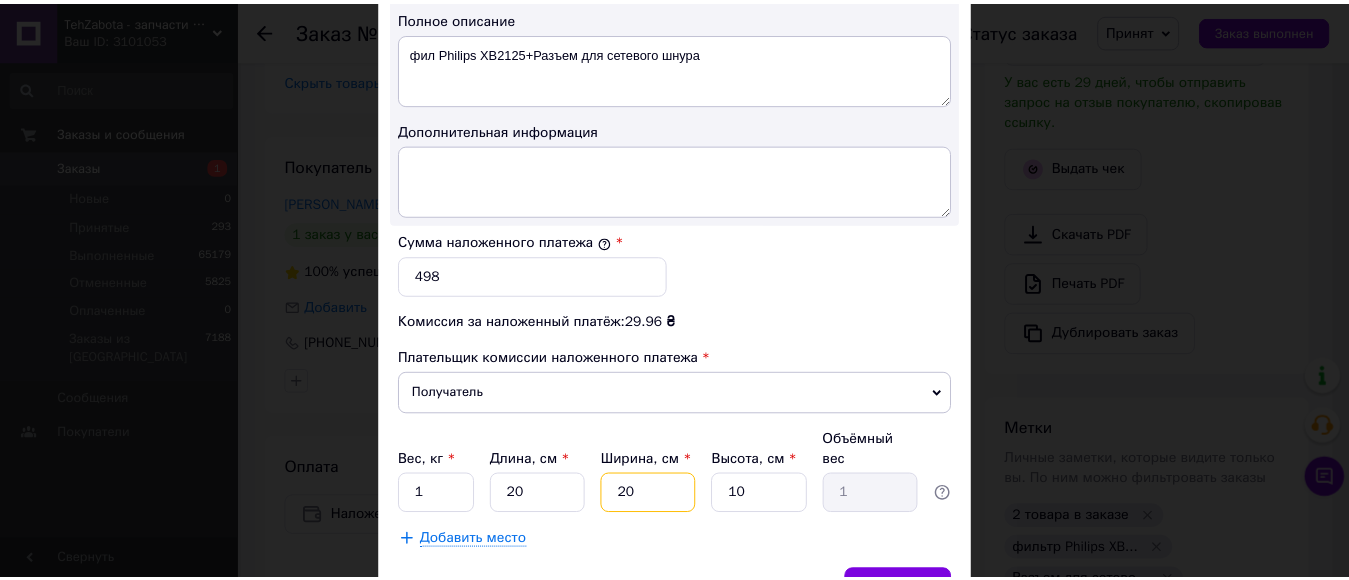 scroll, scrollTop: 1190, scrollLeft: 0, axis: vertical 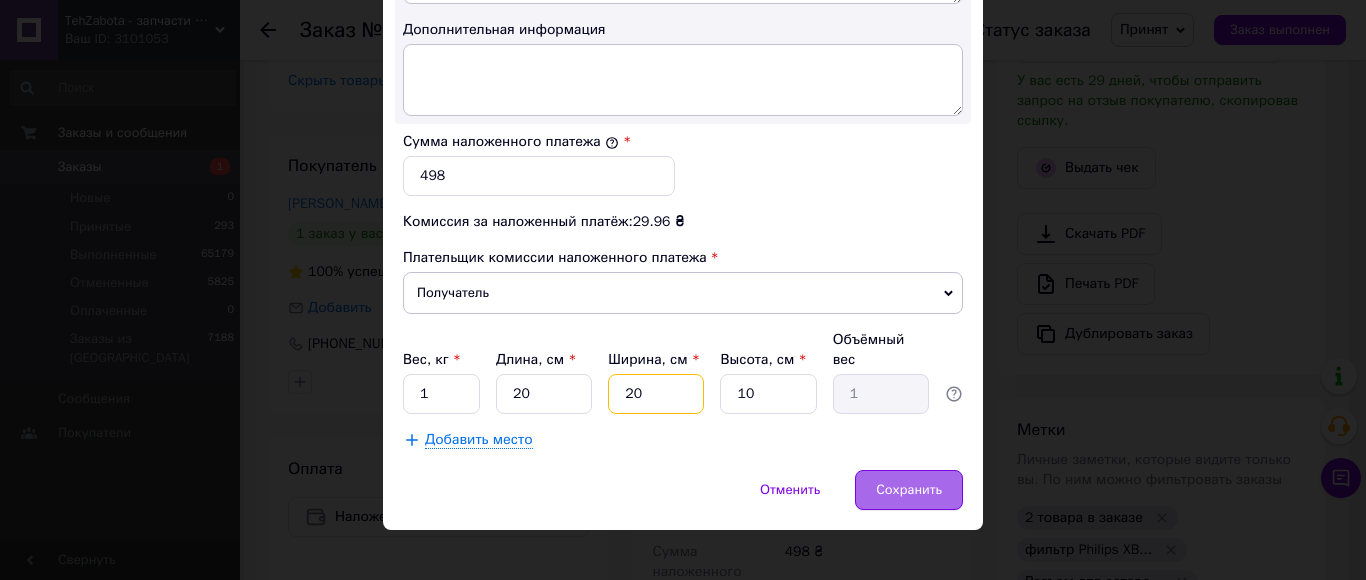 type on "20" 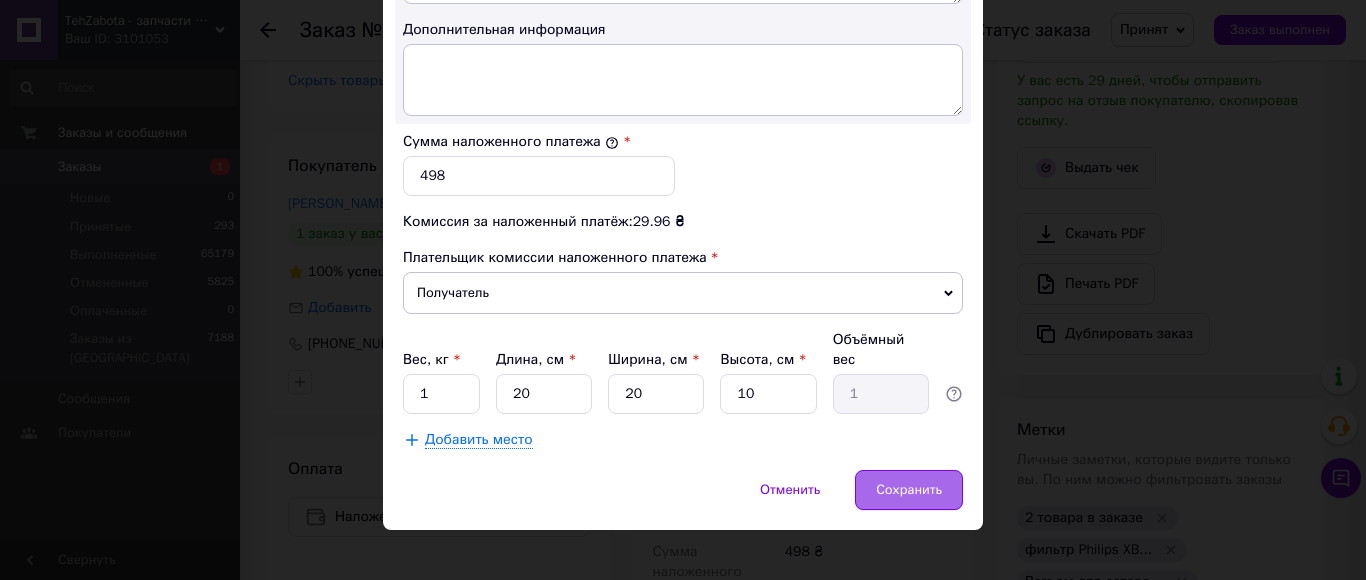 click on "Сохранить" at bounding box center [909, 490] 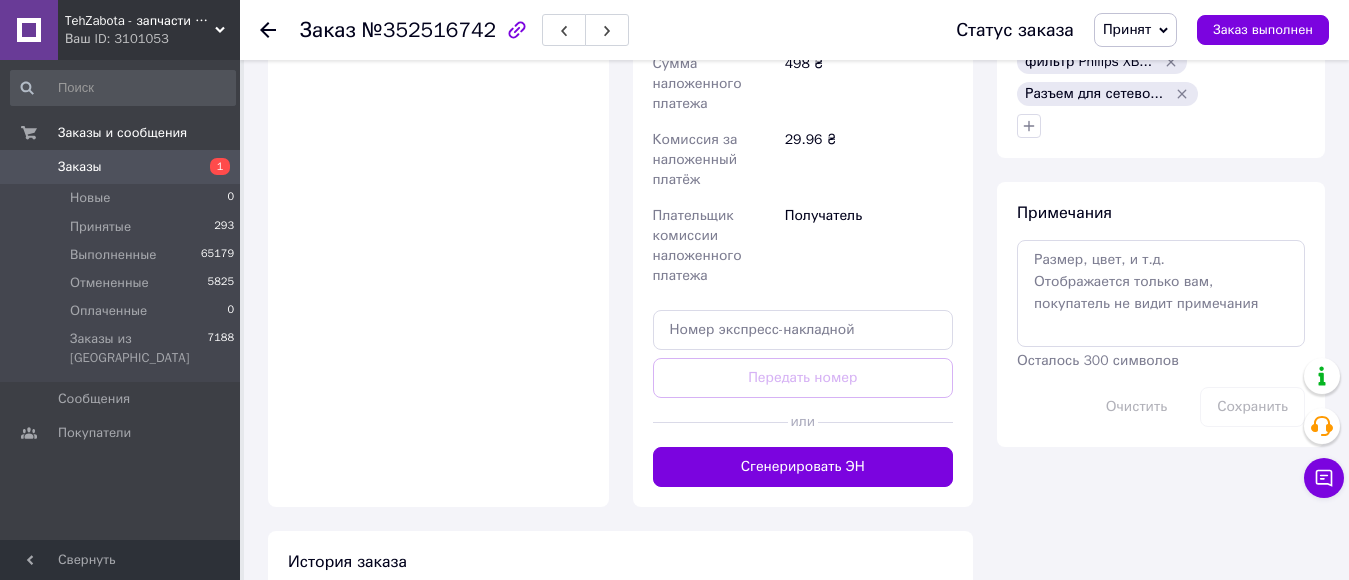 scroll, scrollTop: 1200, scrollLeft: 0, axis: vertical 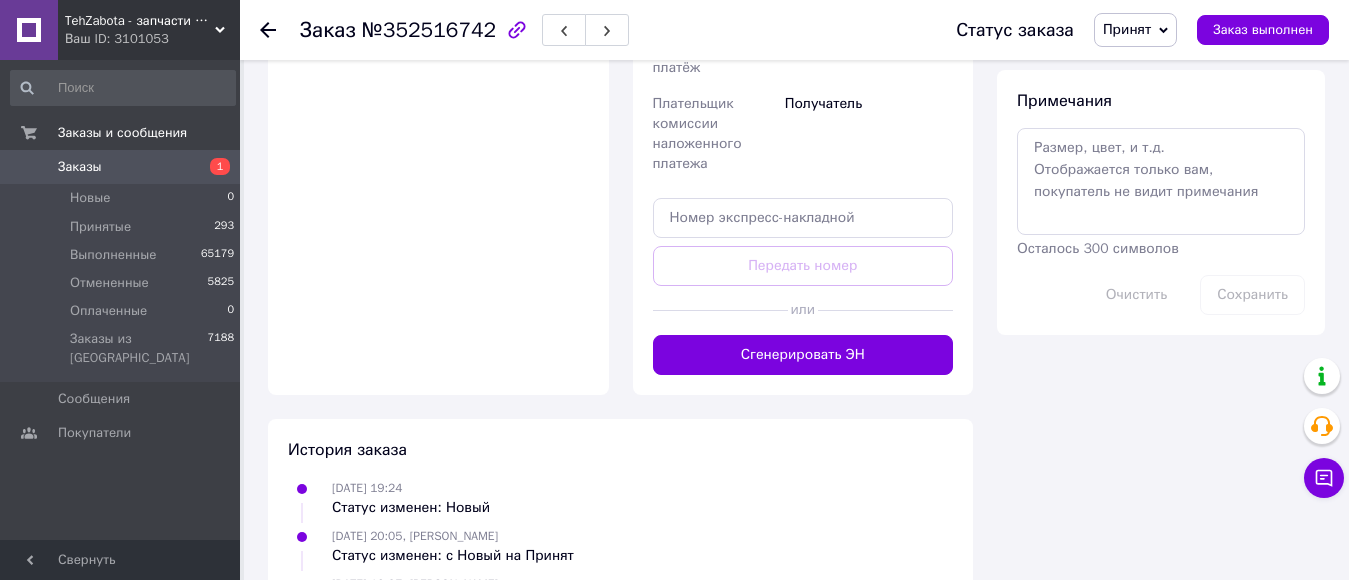 click on "Сгенерировать ЭН" at bounding box center (803, 355) 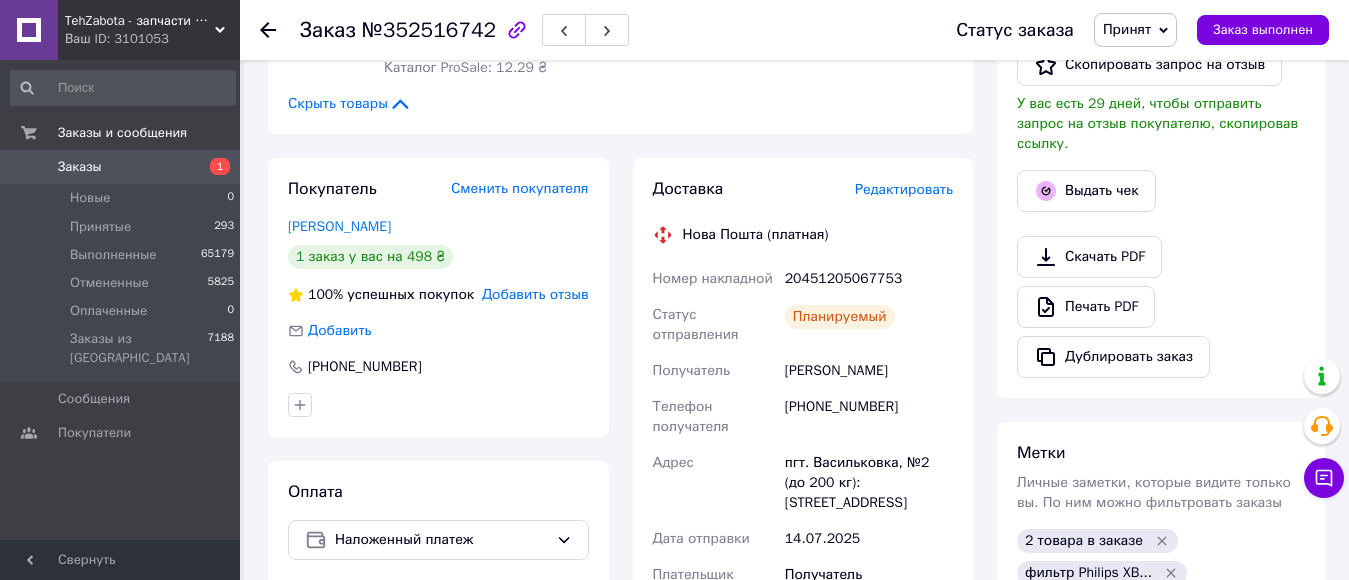 scroll, scrollTop: 500, scrollLeft: 0, axis: vertical 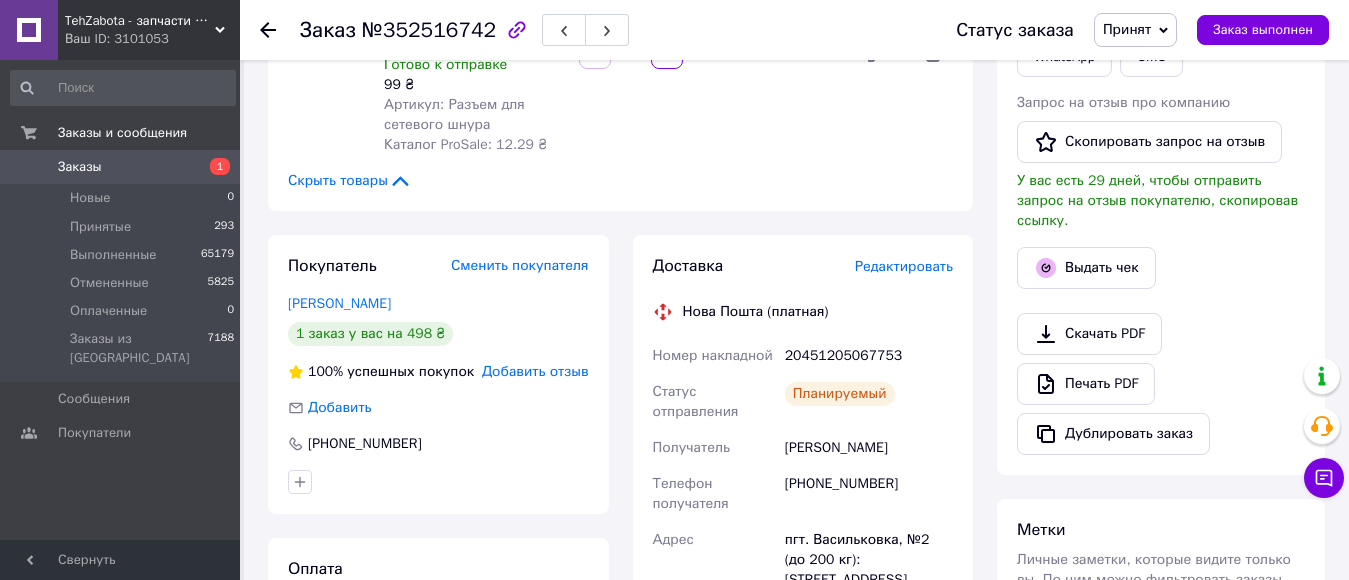 click 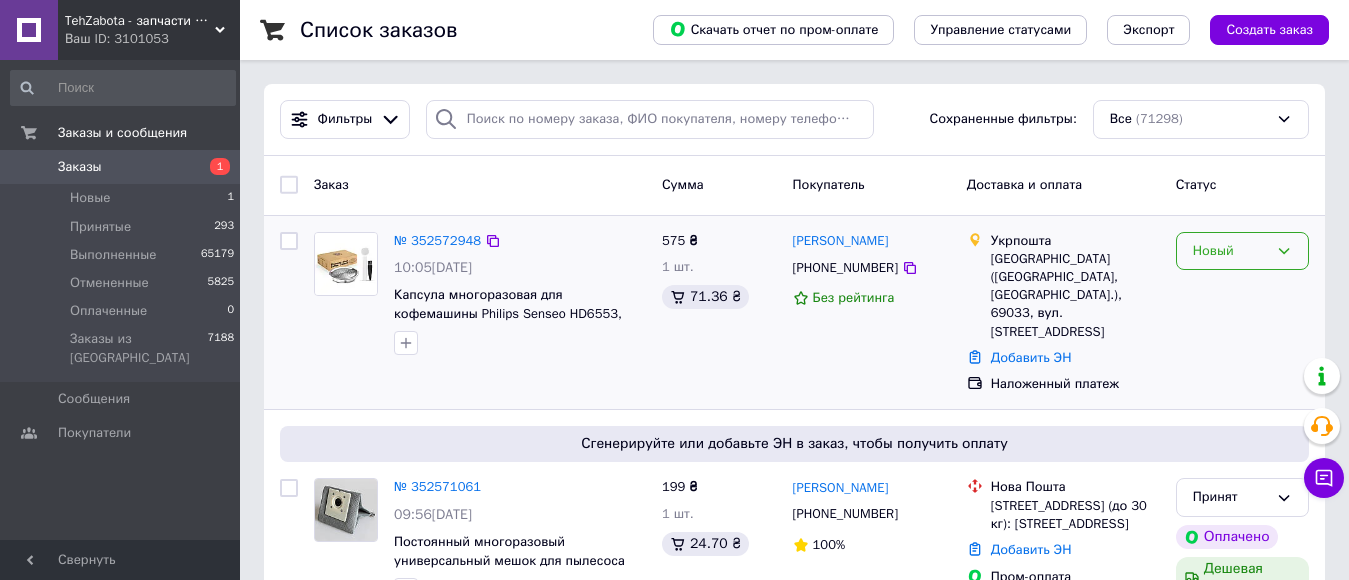 click on "Новый" at bounding box center [1230, 251] 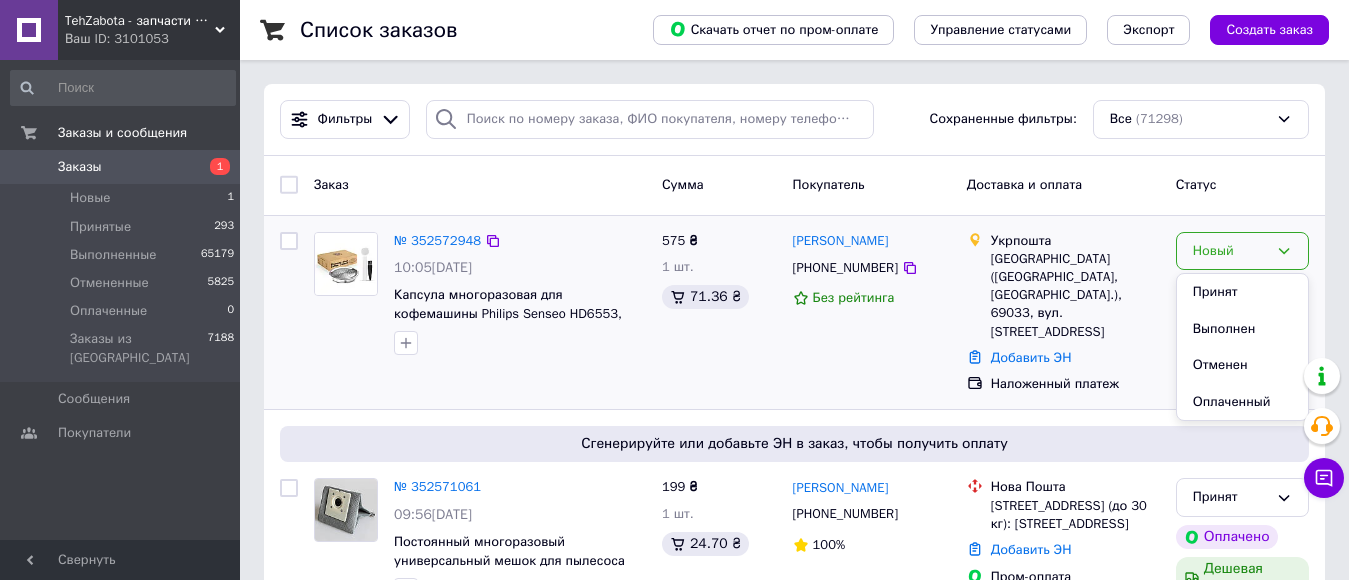 click on "Принят" at bounding box center [1242, 292] 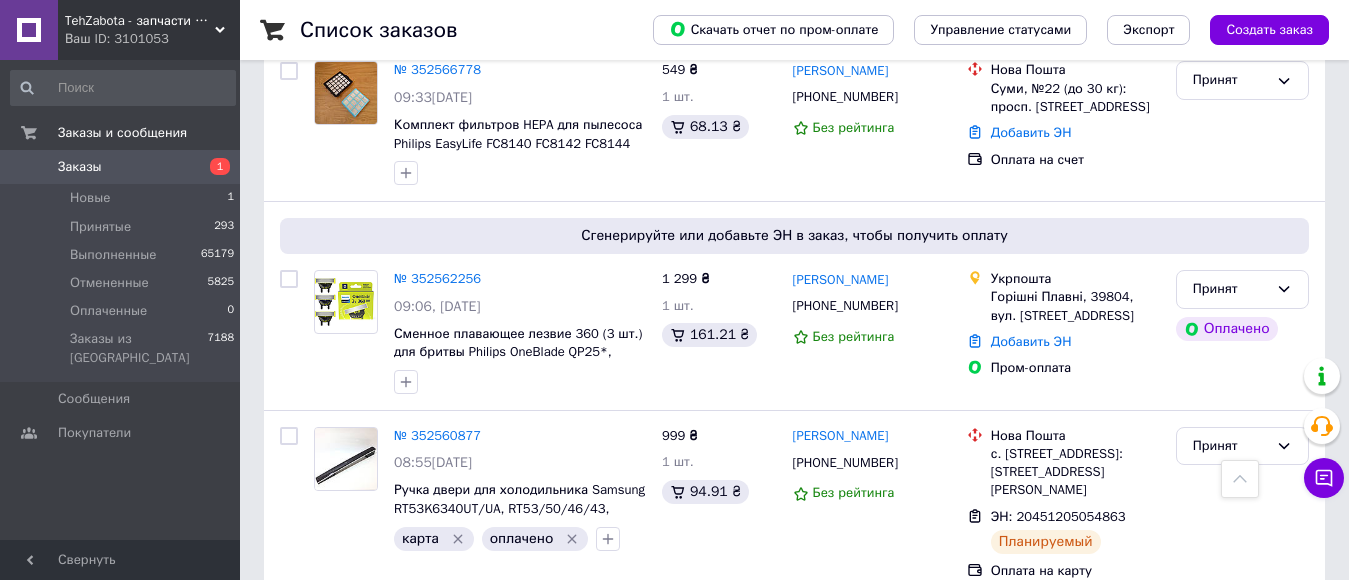 scroll, scrollTop: 853, scrollLeft: 0, axis: vertical 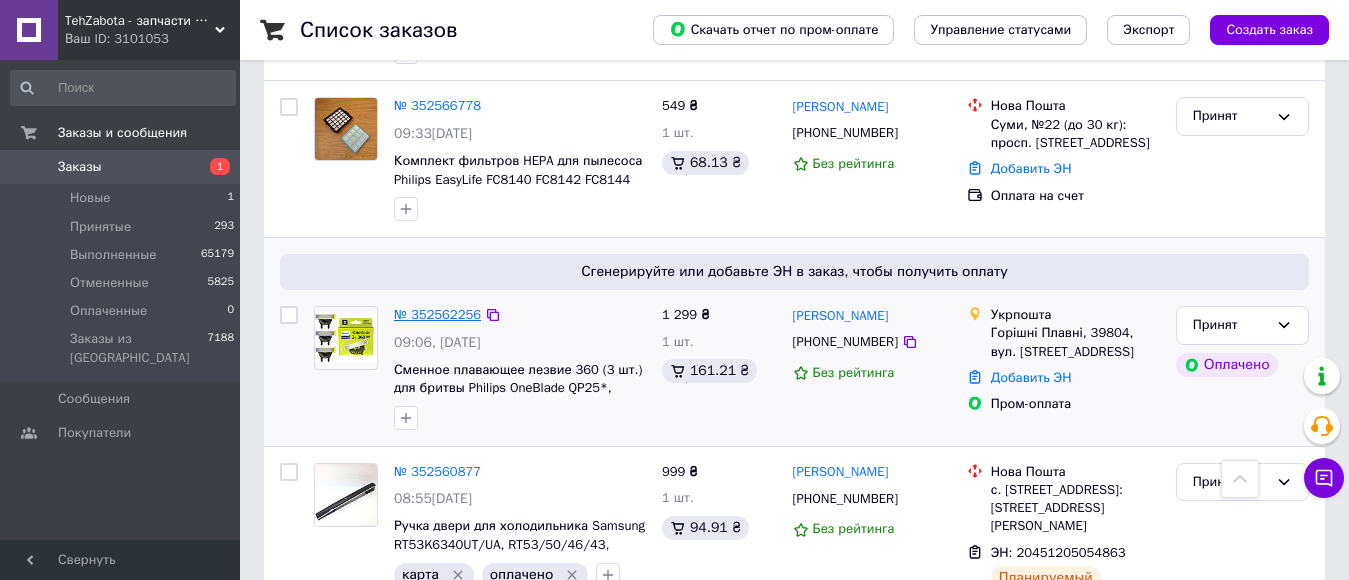 click on "№ 352562256" at bounding box center (437, 314) 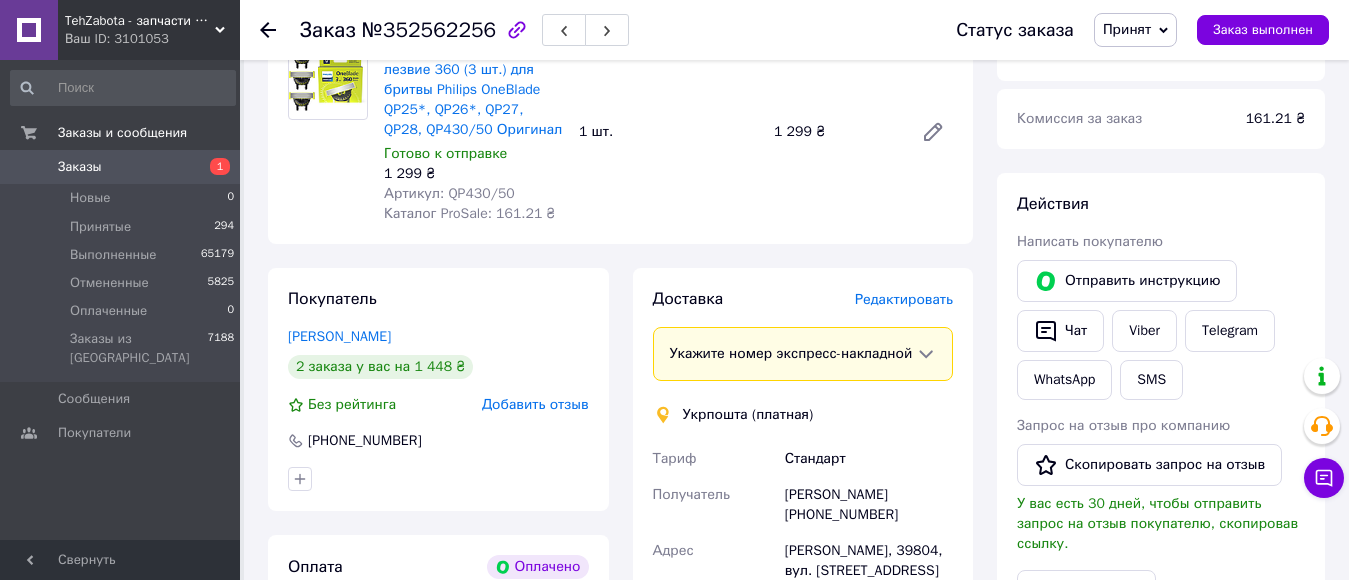 scroll, scrollTop: 153, scrollLeft: 0, axis: vertical 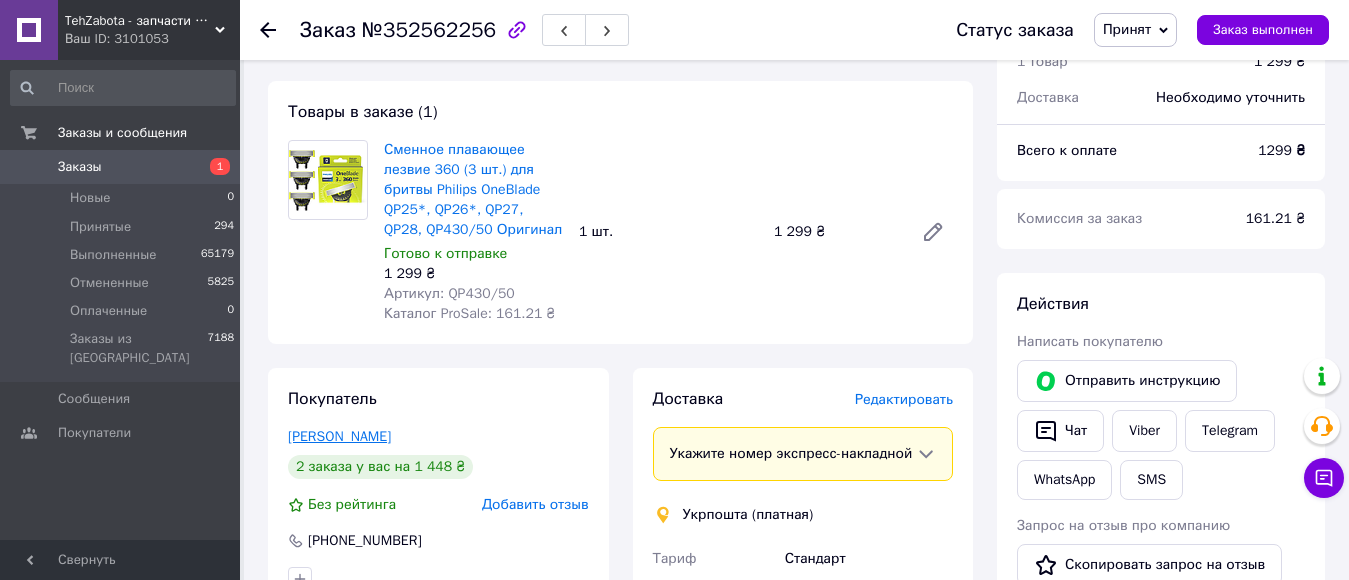click on "[PERSON_NAME]" at bounding box center (339, 436) 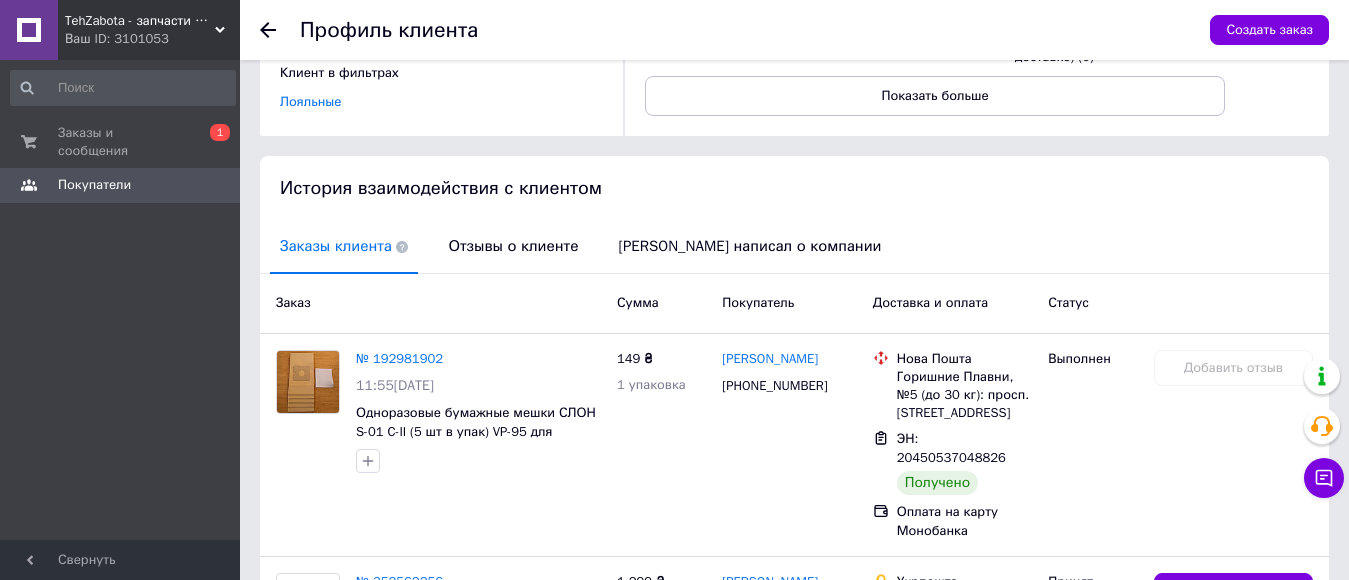 scroll, scrollTop: 300, scrollLeft: 0, axis: vertical 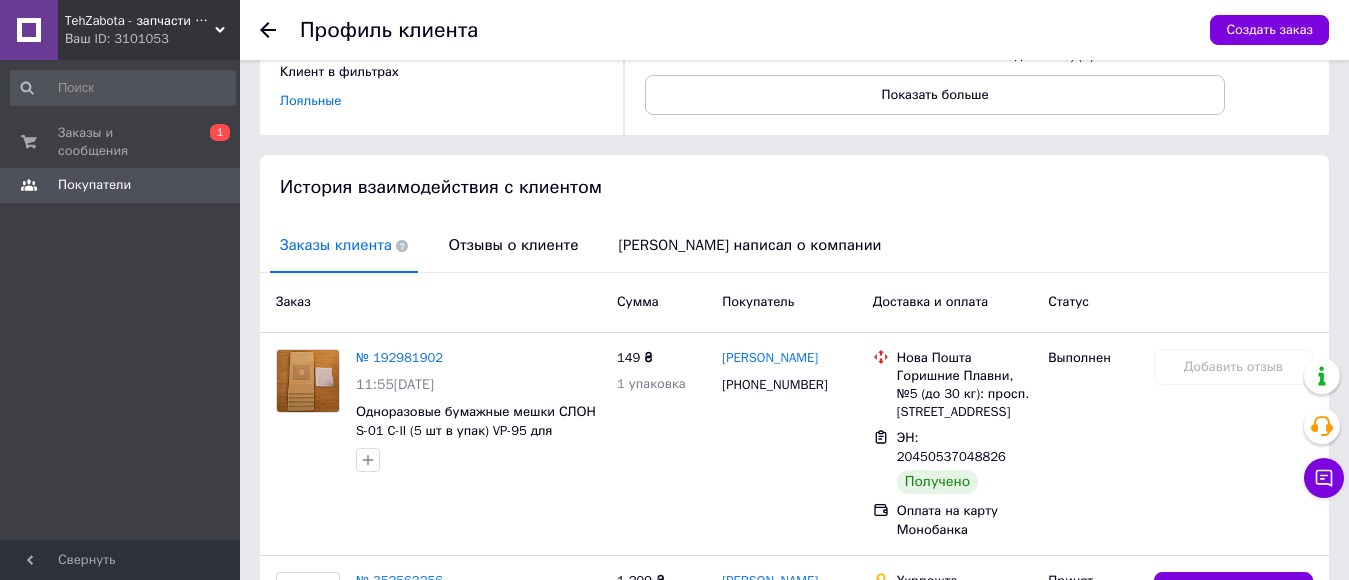drag, startPoint x: 265, startPoint y: 24, endPoint x: 291, endPoint y: 28, distance: 26.305893 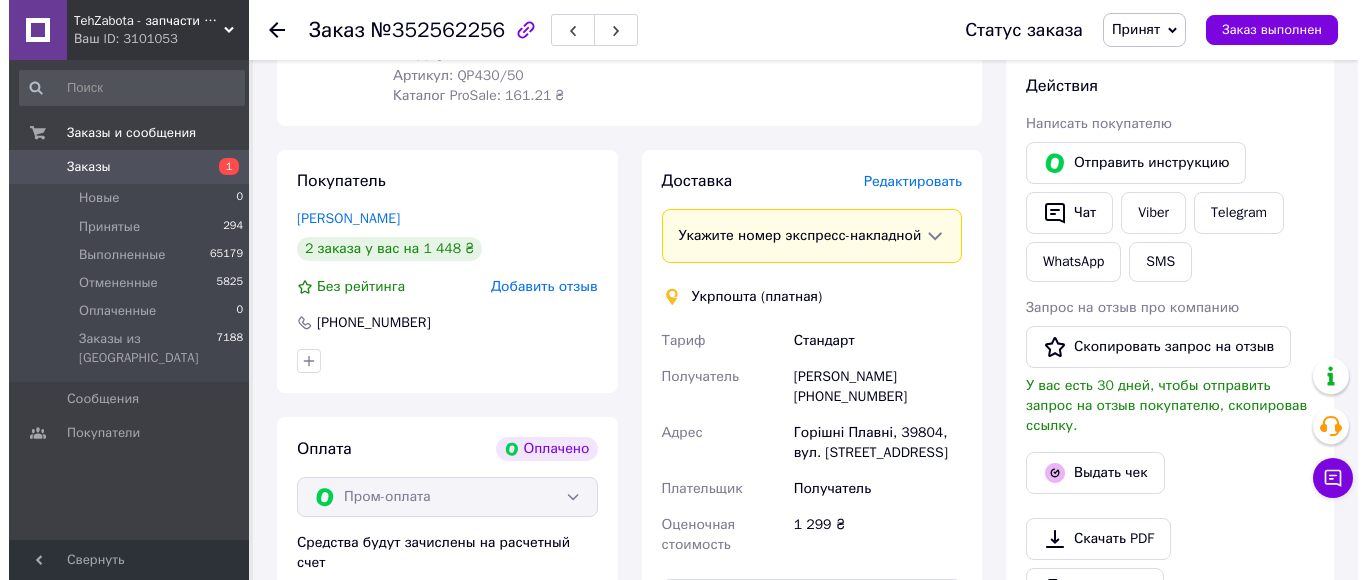 scroll, scrollTop: 380, scrollLeft: 0, axis: vertical 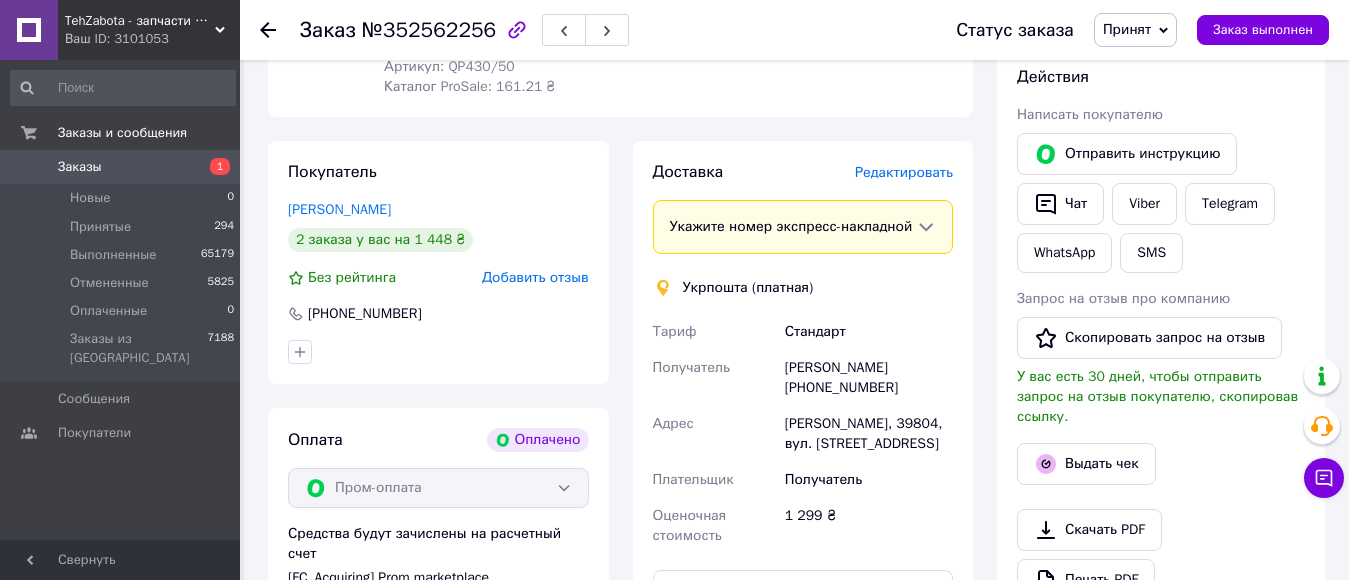 click on "Редактировать" at bounding box center (904, 172) 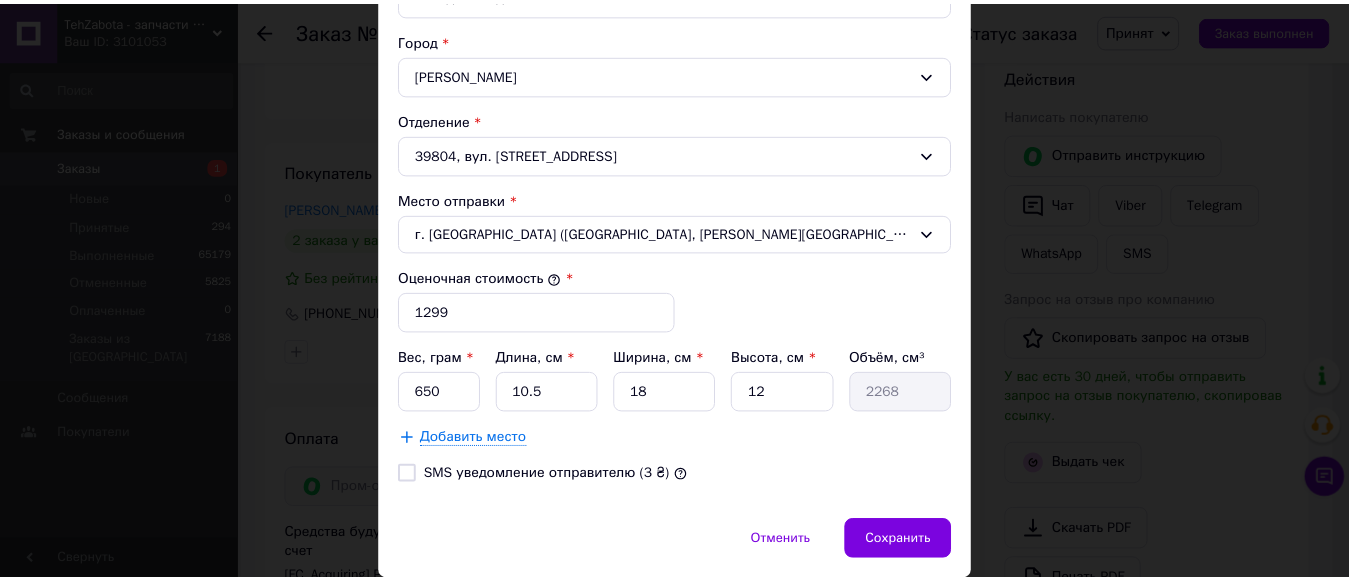 scroll, scrollTop: 671, scrollLeft: 0, axis: vertical 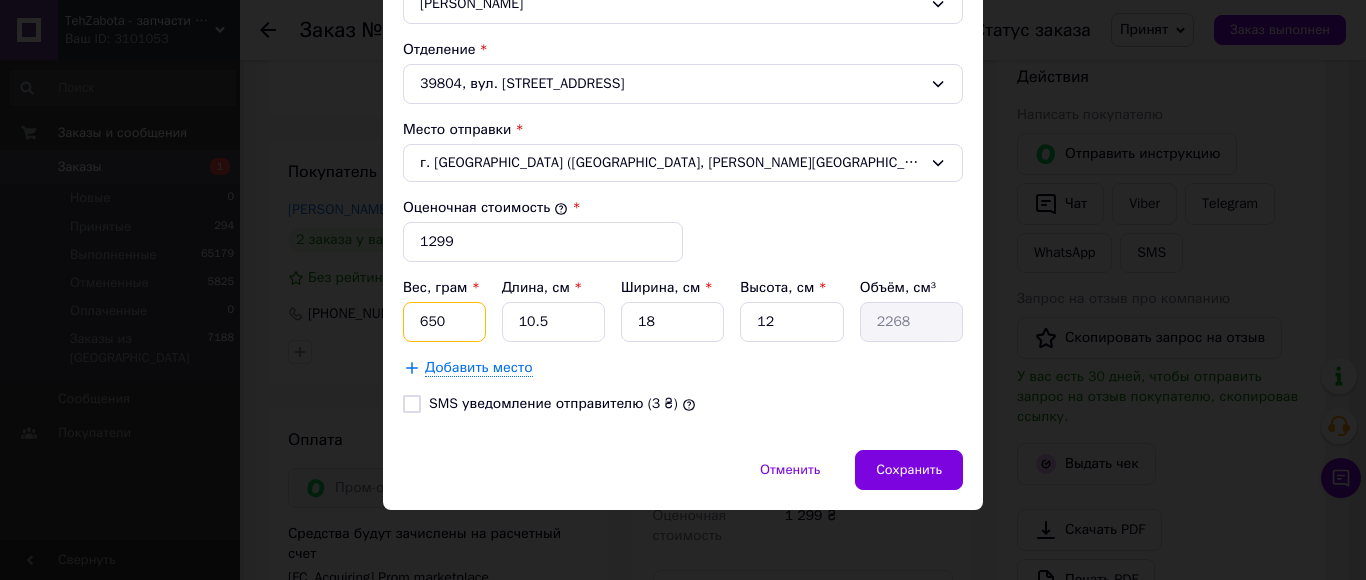 click on "650" at bounding box center (444, 322) 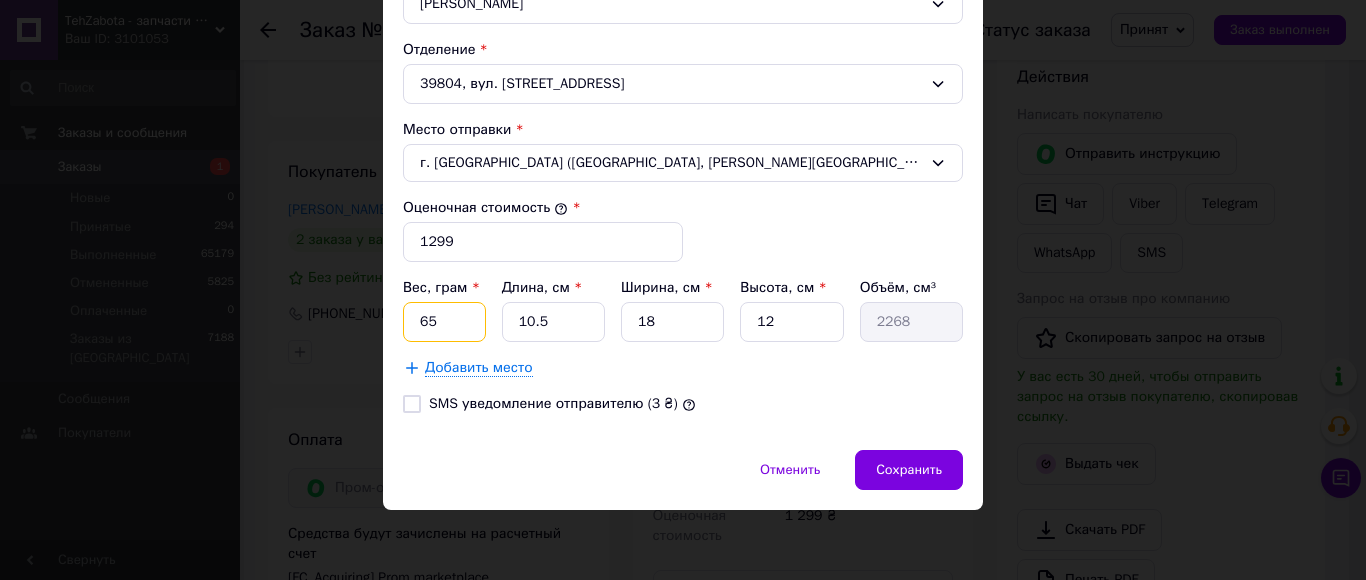 type on "6" 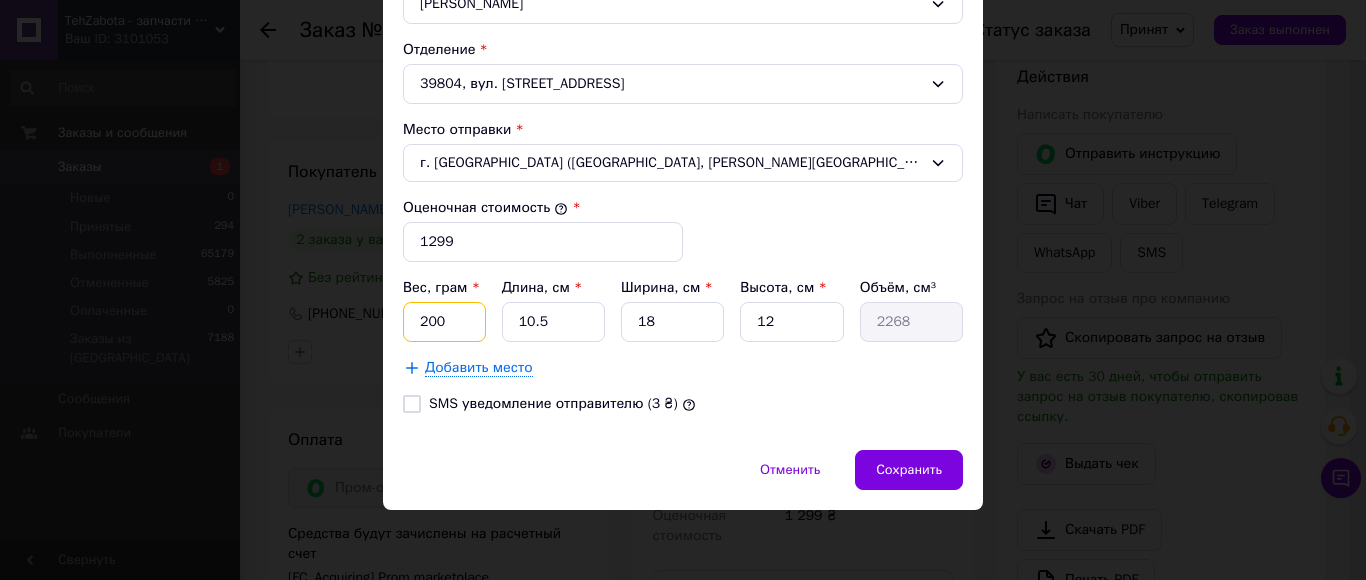 type on "200" 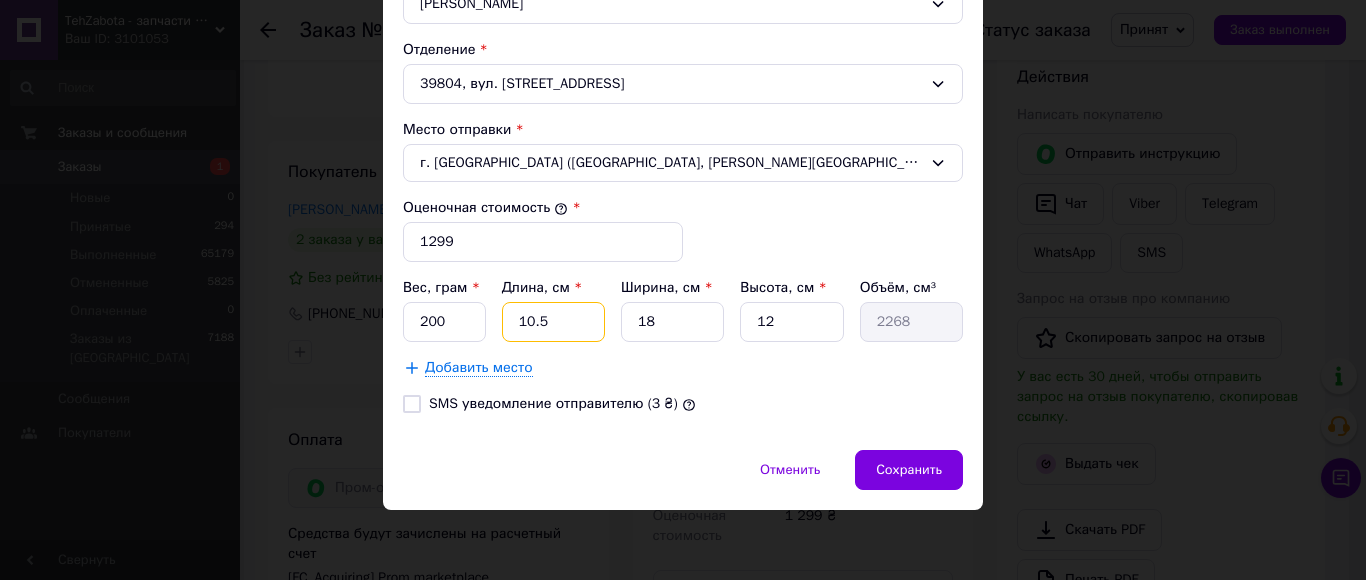 click on "10.5" at bounding box center [553, 322] 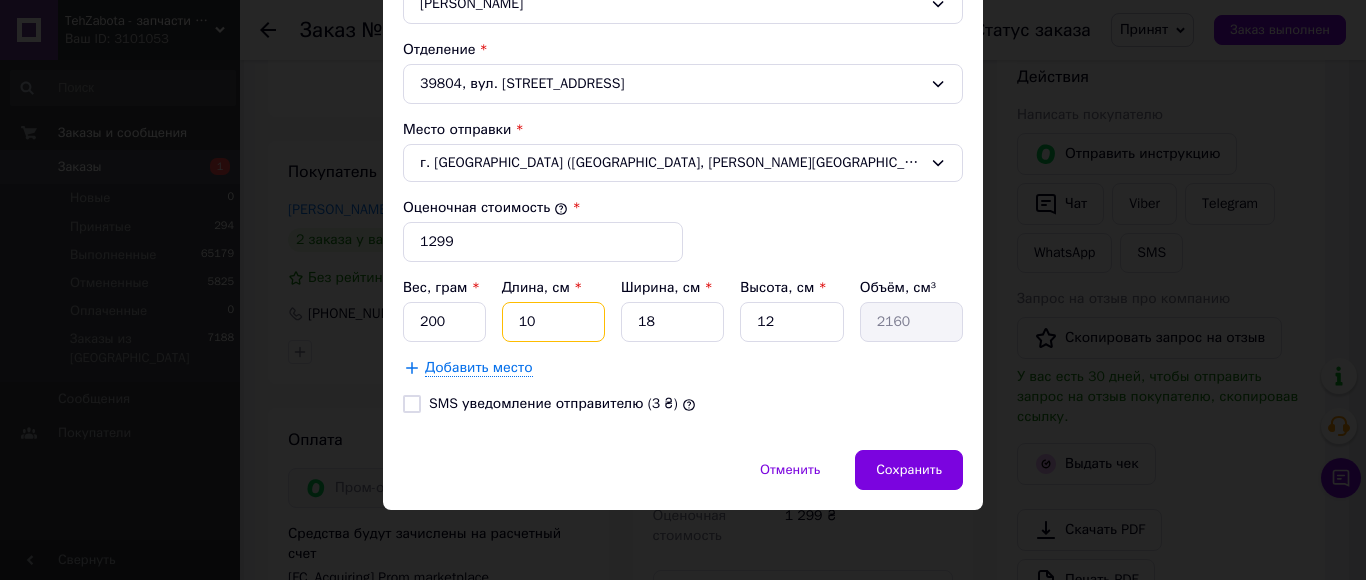 type on "10" 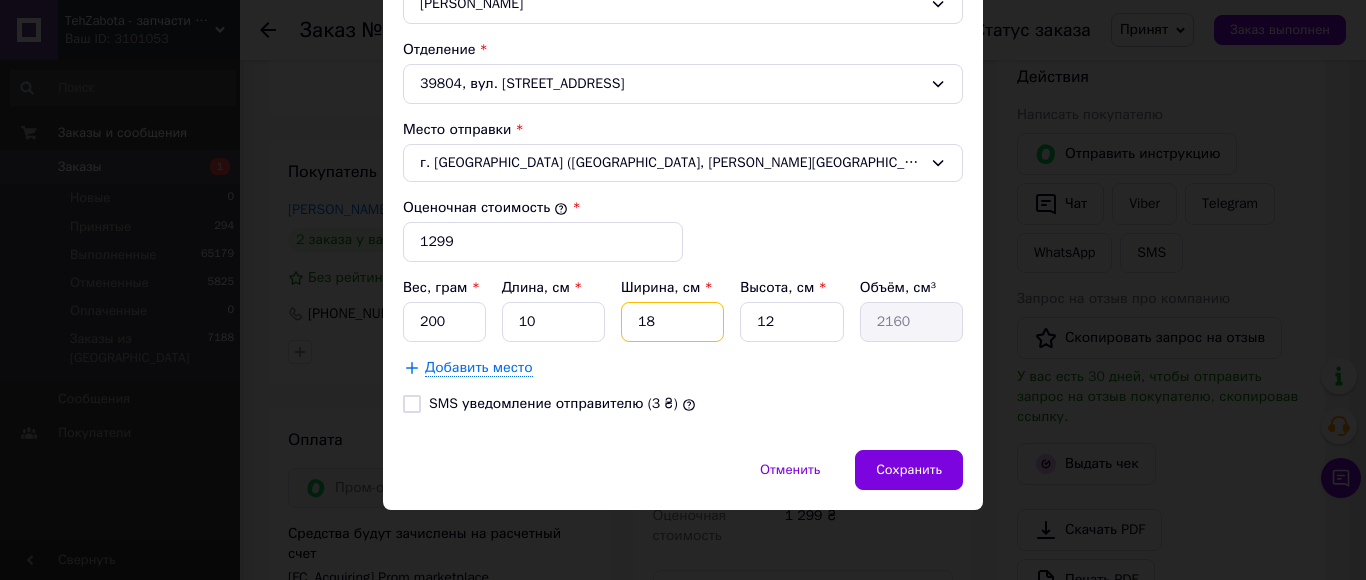 drag, startPoint x: 679, startPoint y: 326, endPoint x: 689, endPoint y: 304, distance: 24.166092 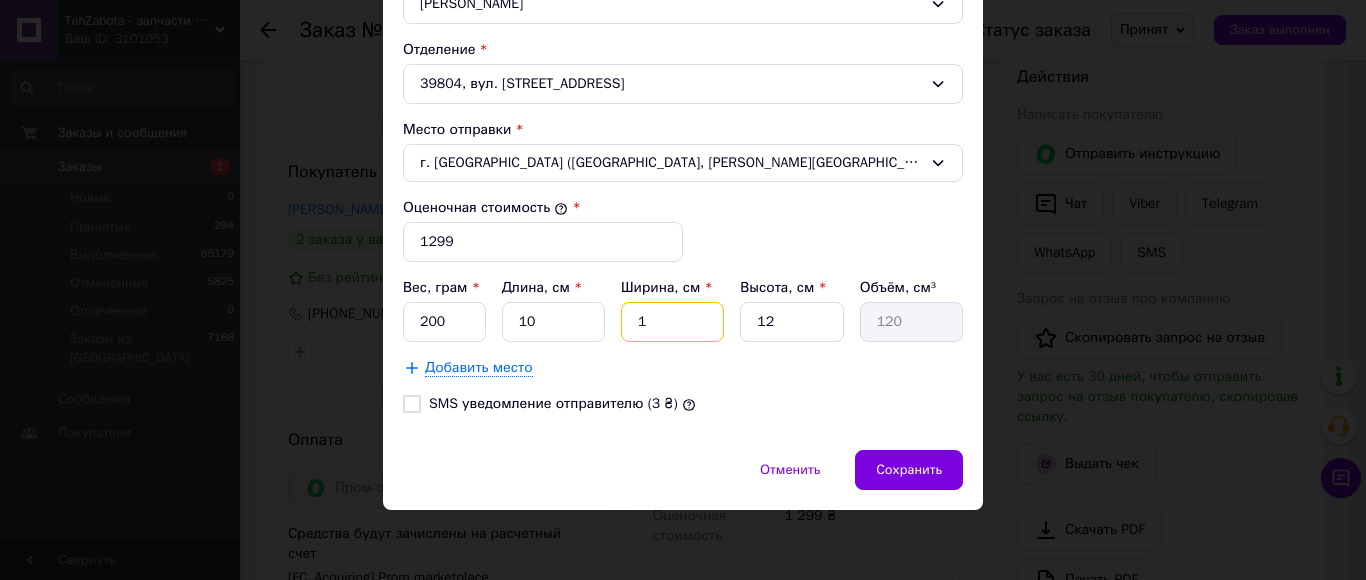 type on "10" 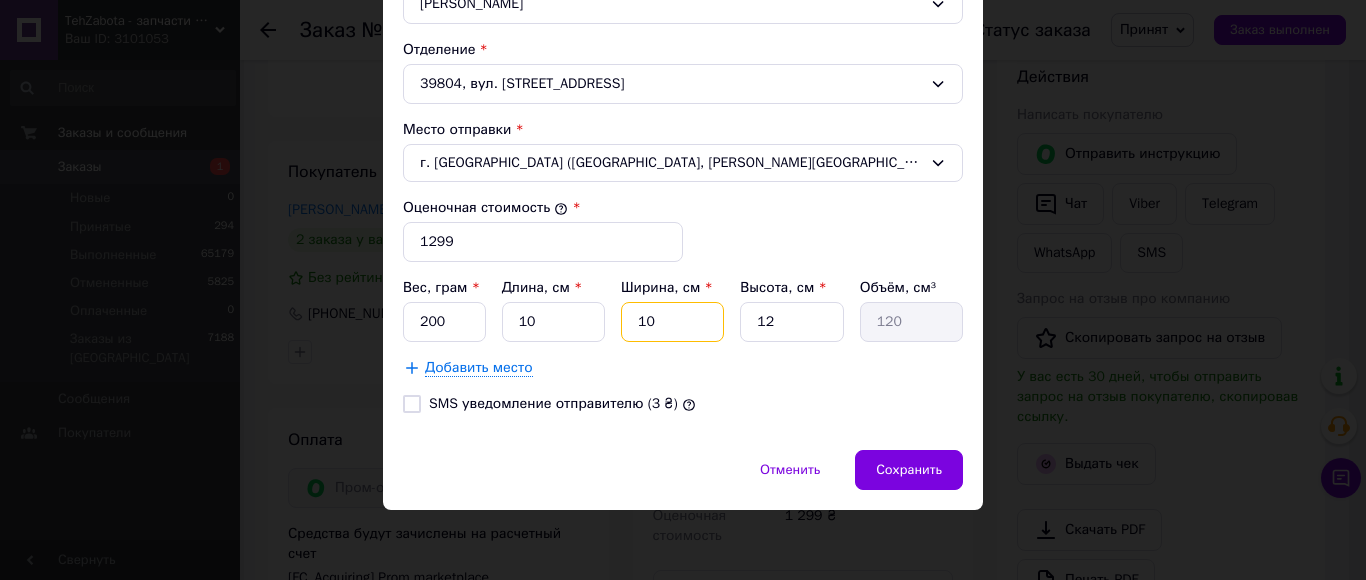 type on "1200" 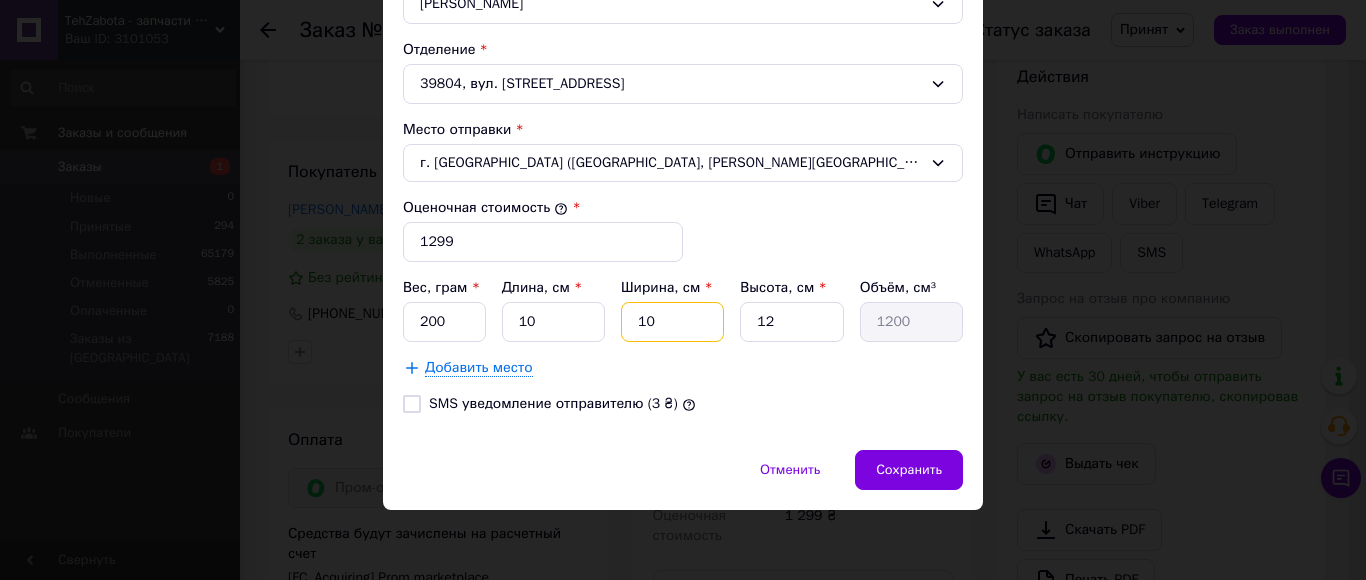 type on "10" 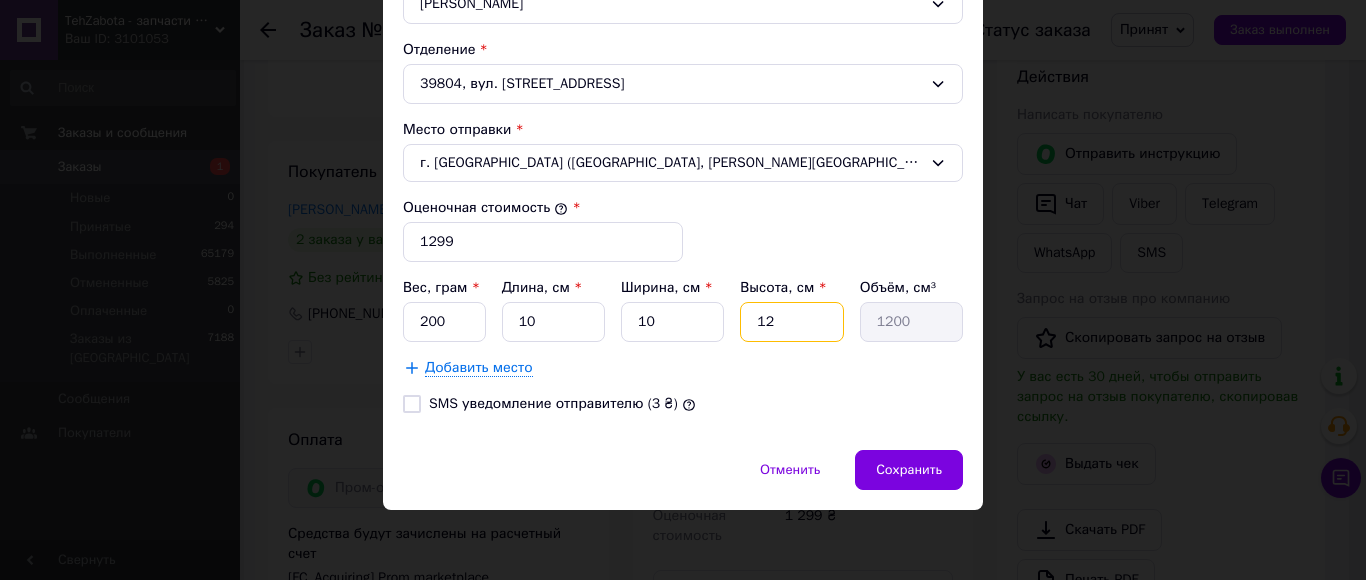 drag, startPoint x: 791, startPoint y: 317, endPoint x: 780, endPoint y: 282, distance: 36.687874 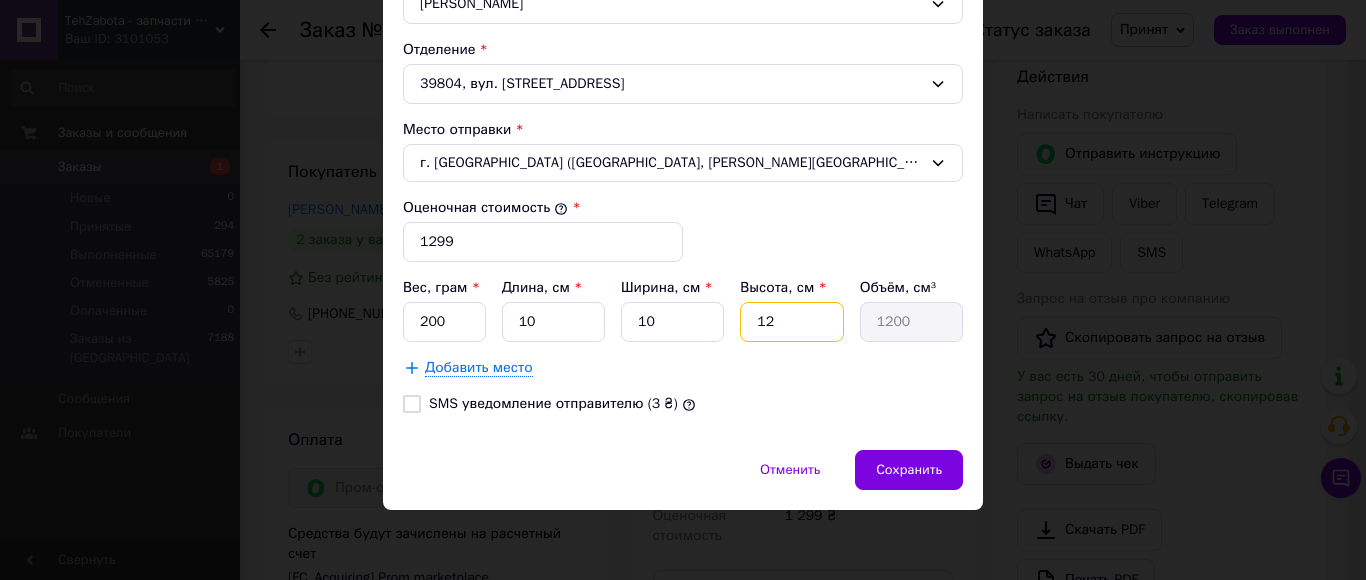 type on "1" 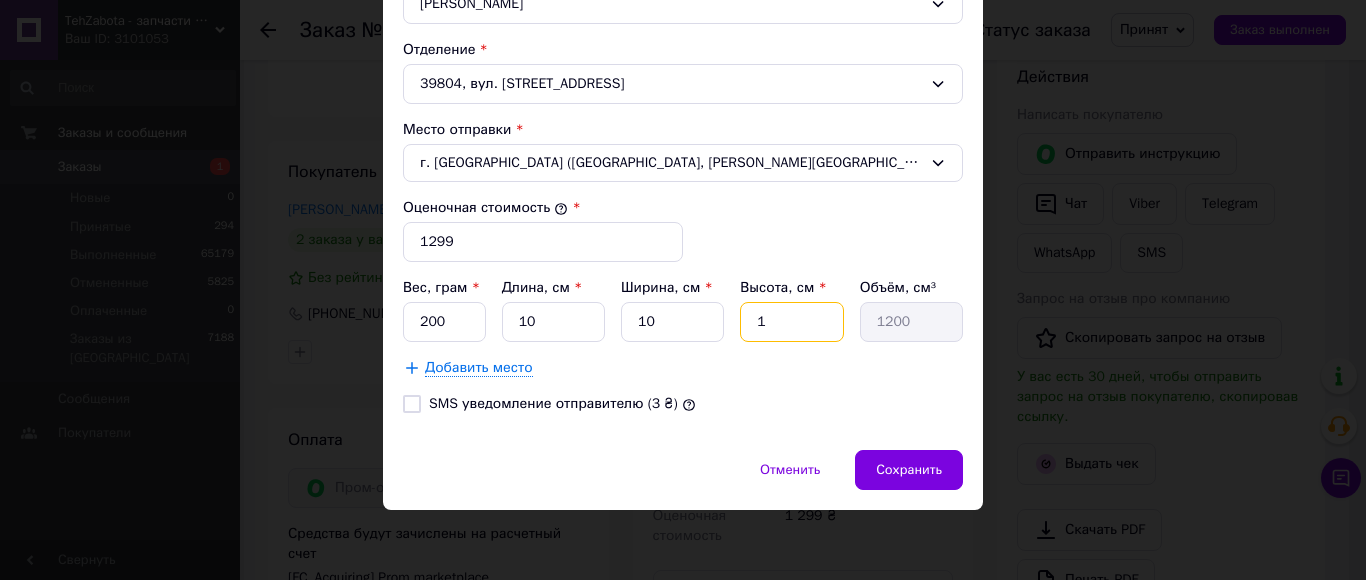 type on "100" 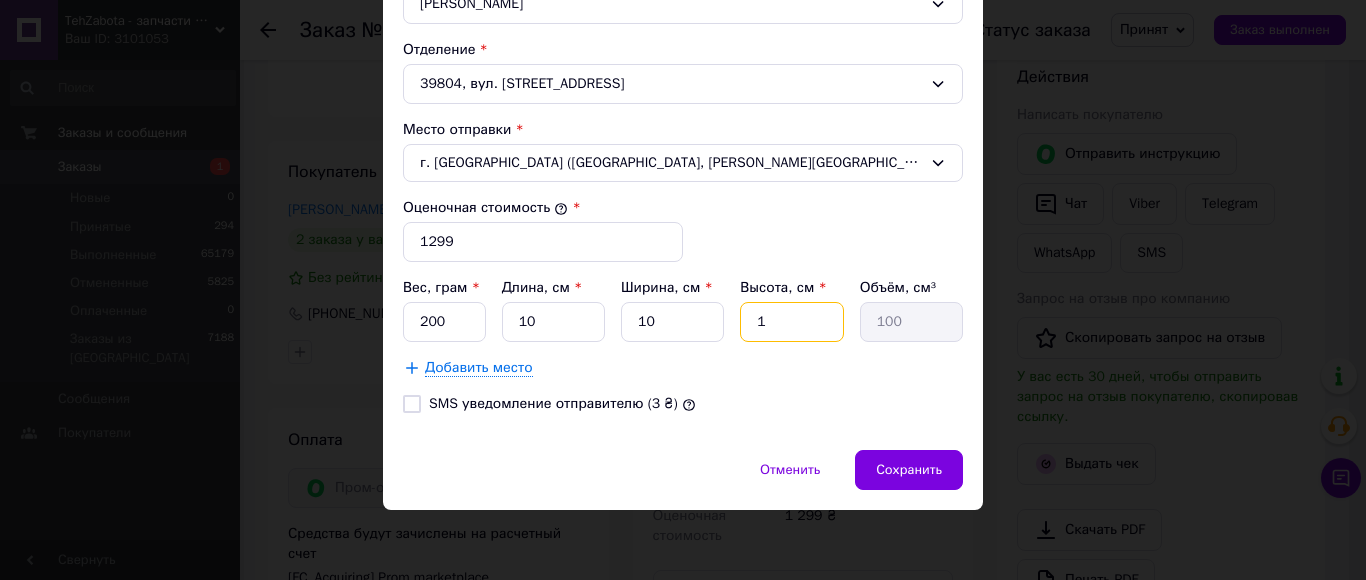 type on "10" 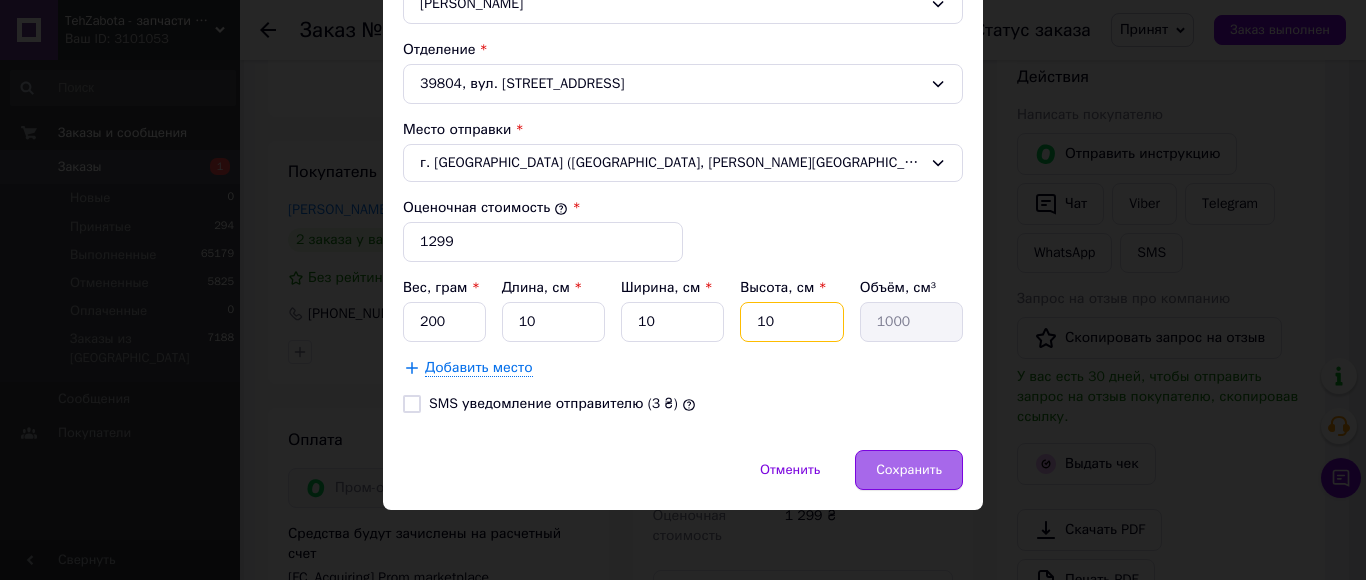 type on "10" 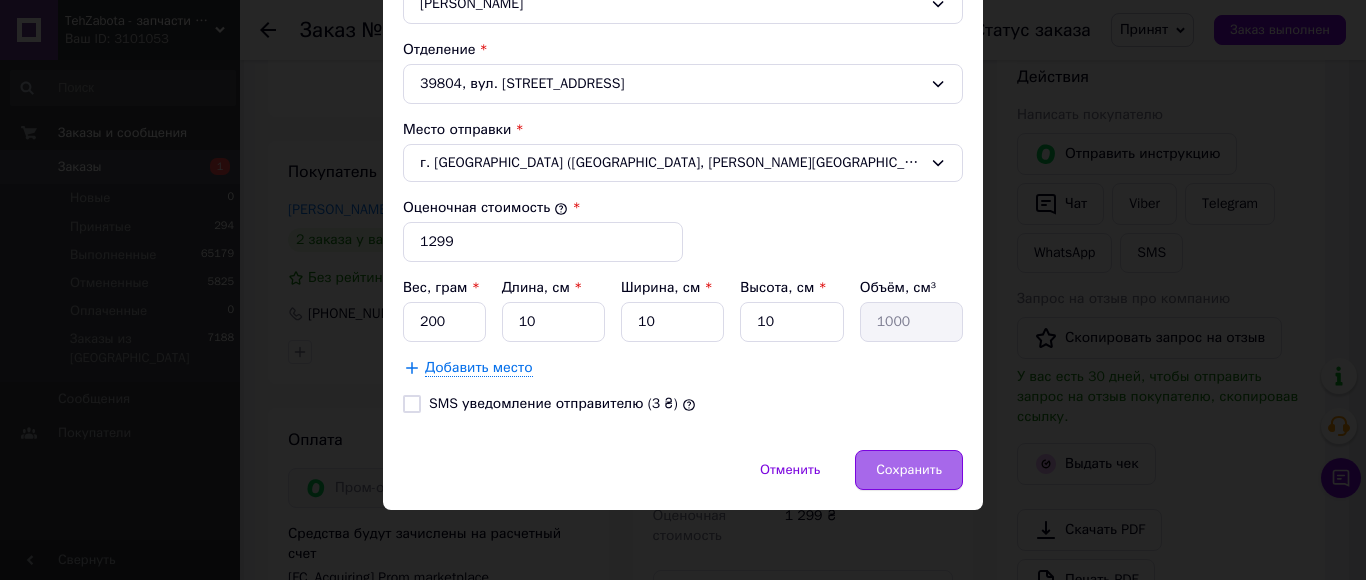 click on "Сохранить" at bounding box center (909, 470) 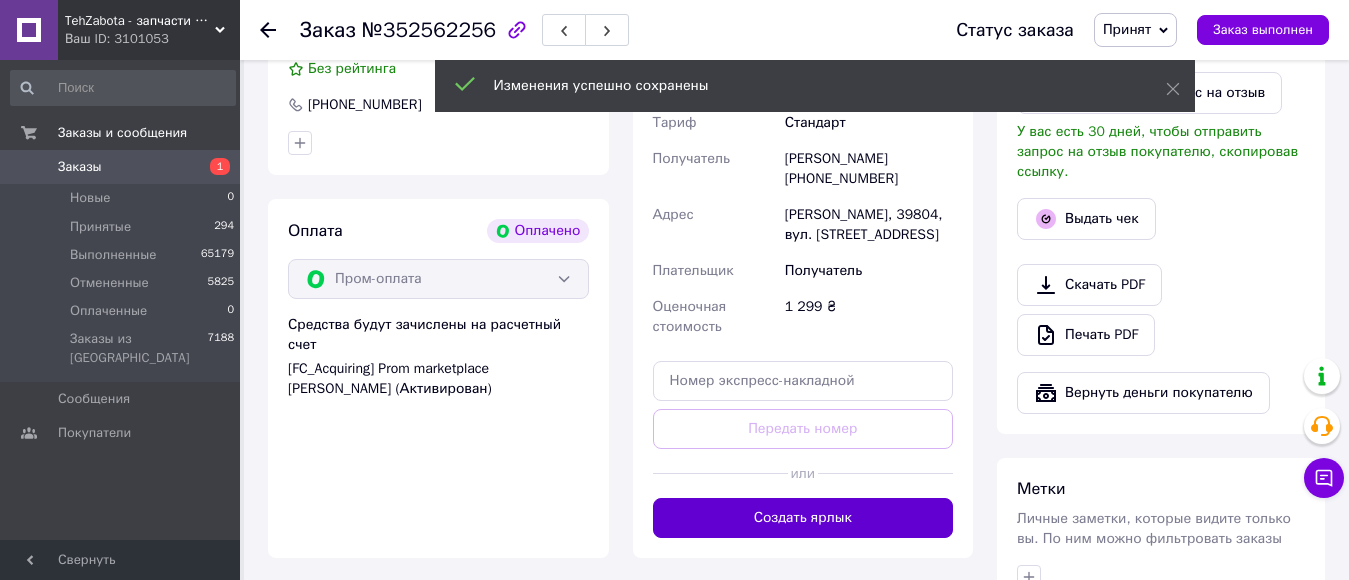 scroll, scrollTop: 680, scrollLeft: 0, axis: vertical 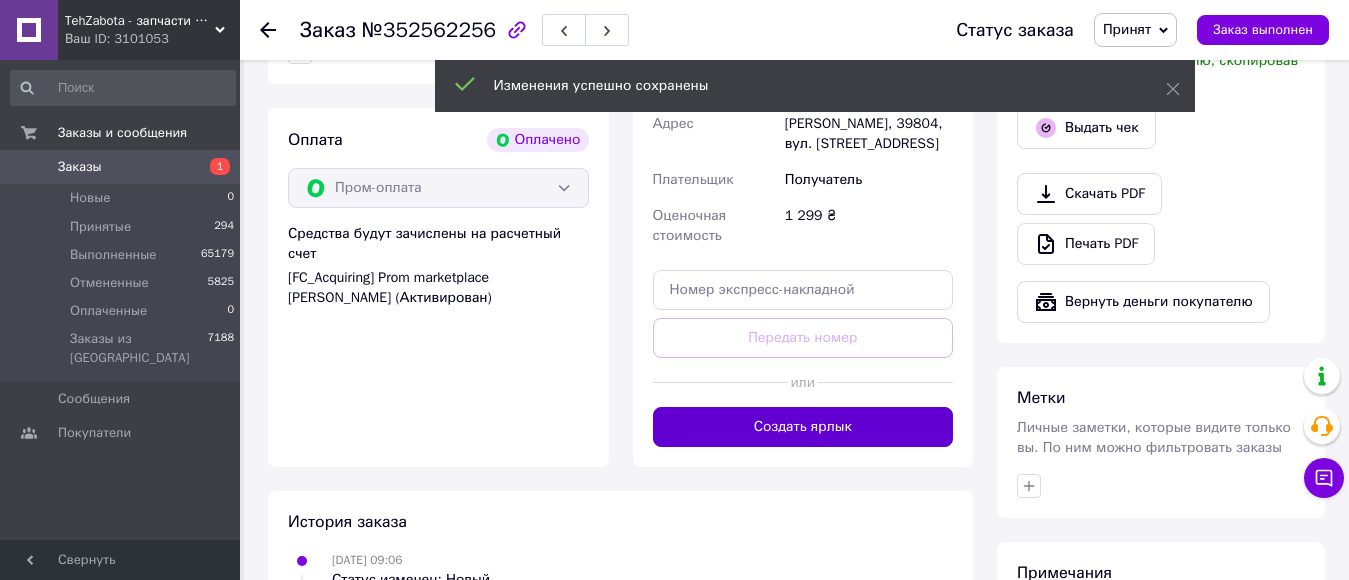 click on "Создать ярлык" at bounding box center [803, 427] 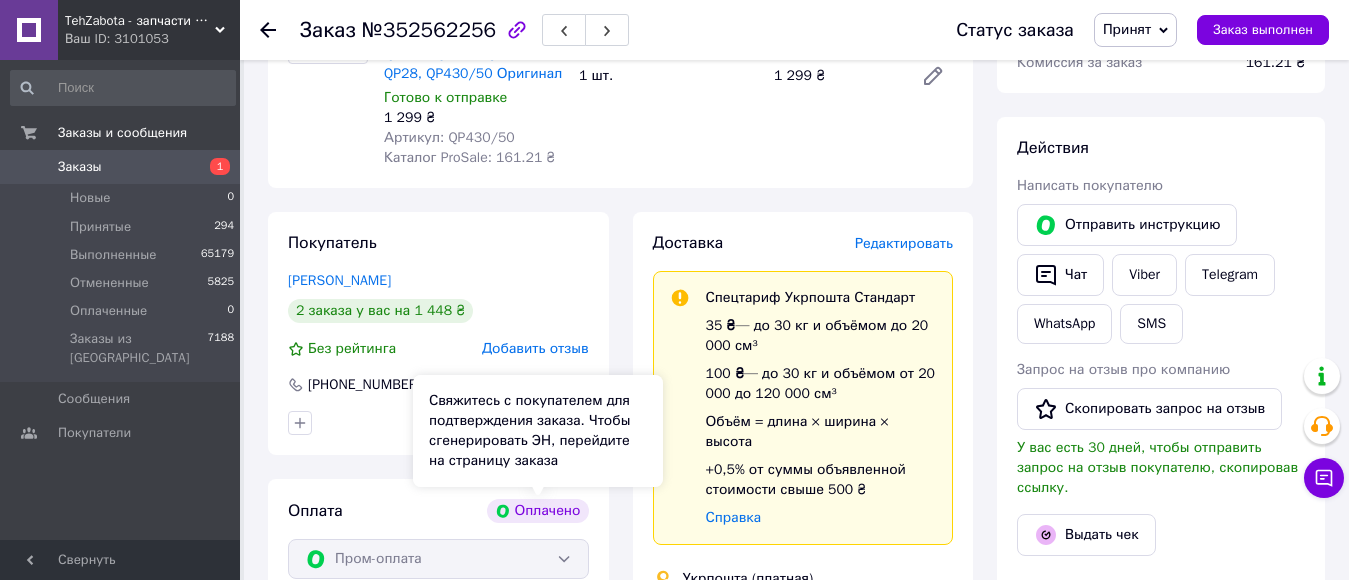 scroll, scrollTop: 80, scrollLeft: 0, axis: vertical 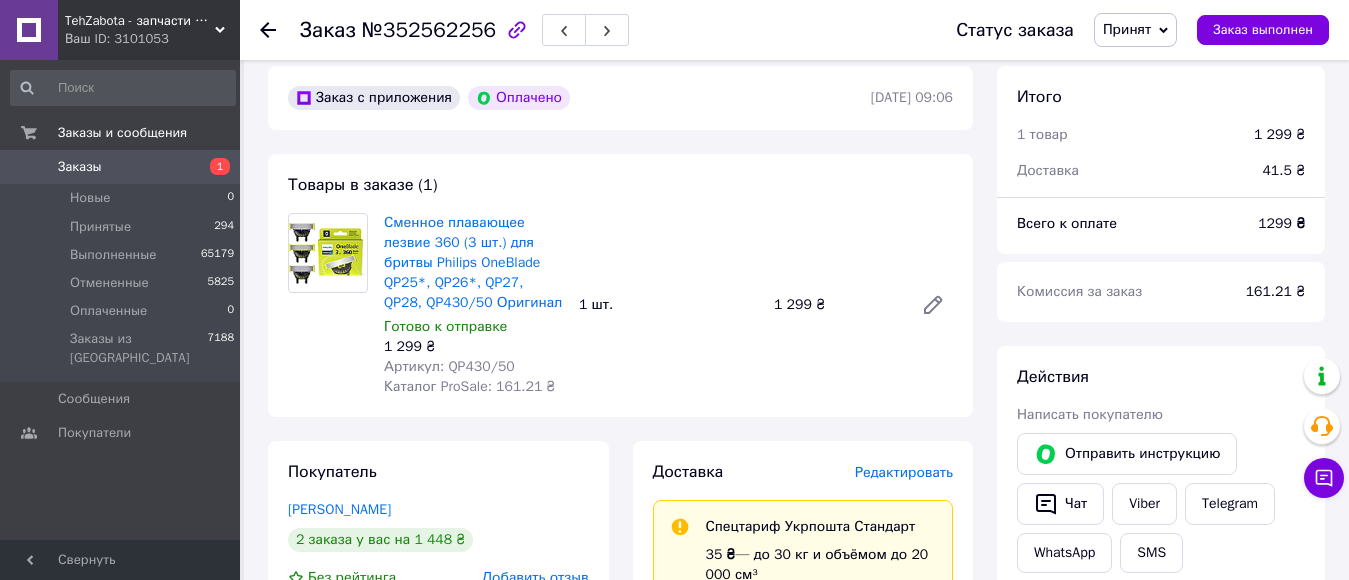 click on "Заказ №352562256 Статус заказа Принят Выполнен Отменен Оплаченный Заказ выполнен" at bounding box center [794, 30] 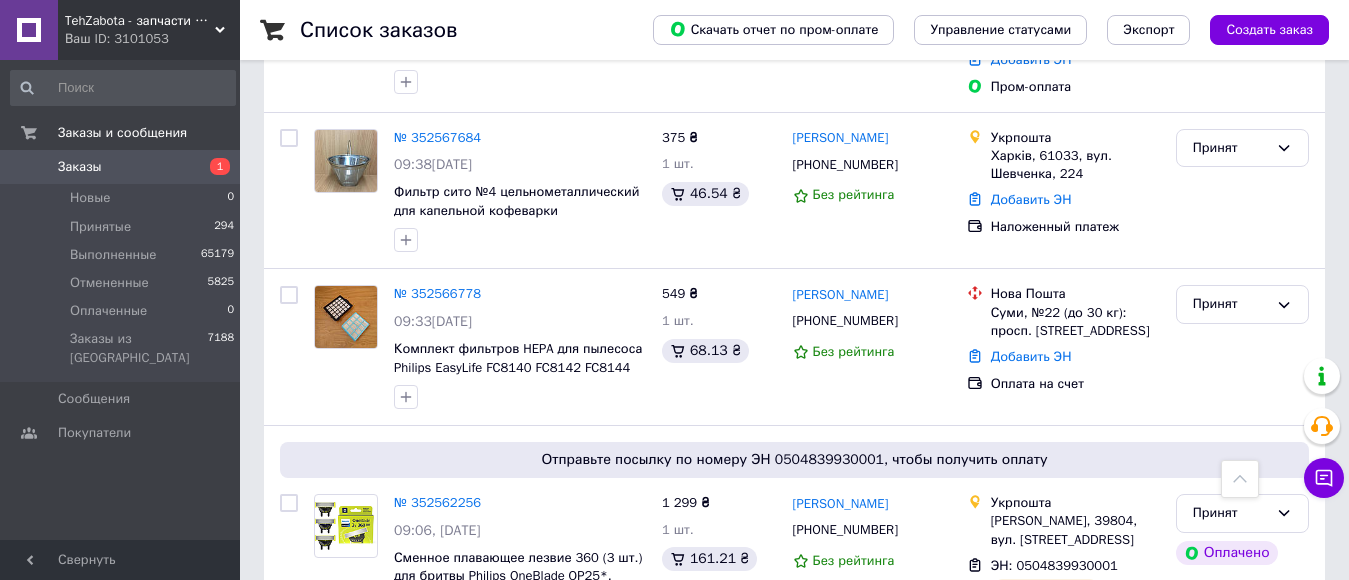 scroll, scrollTop: 700, scrollLeft: 0, axis: vertical 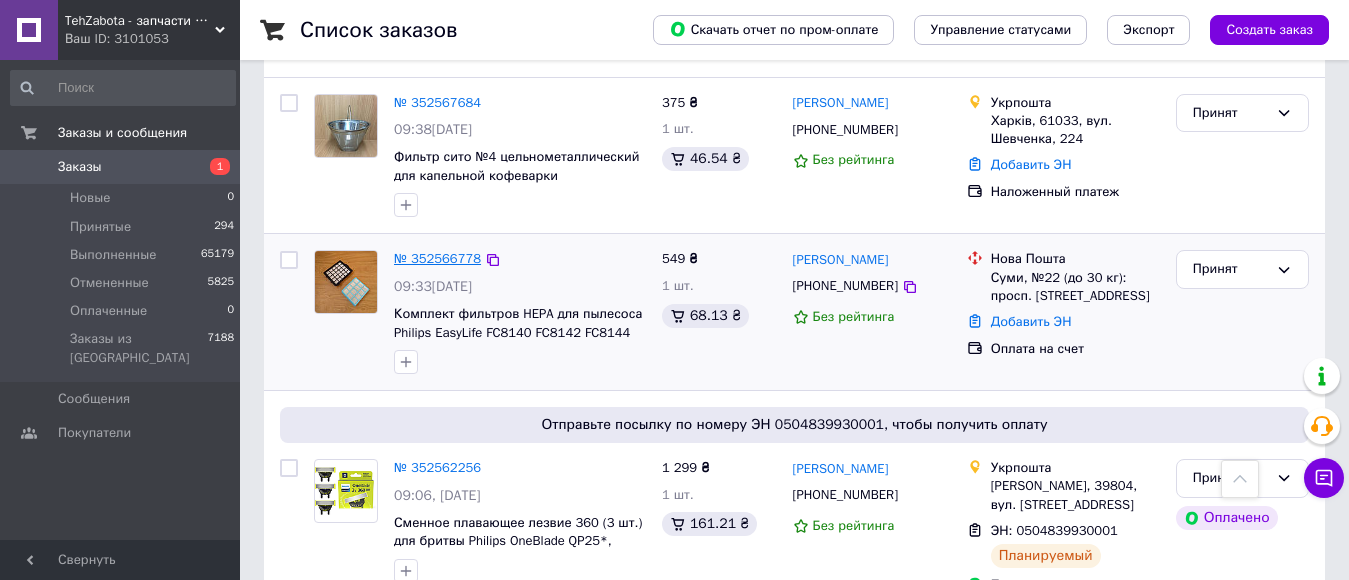 click on "№ 352566778" at bounding box center [437, 258] 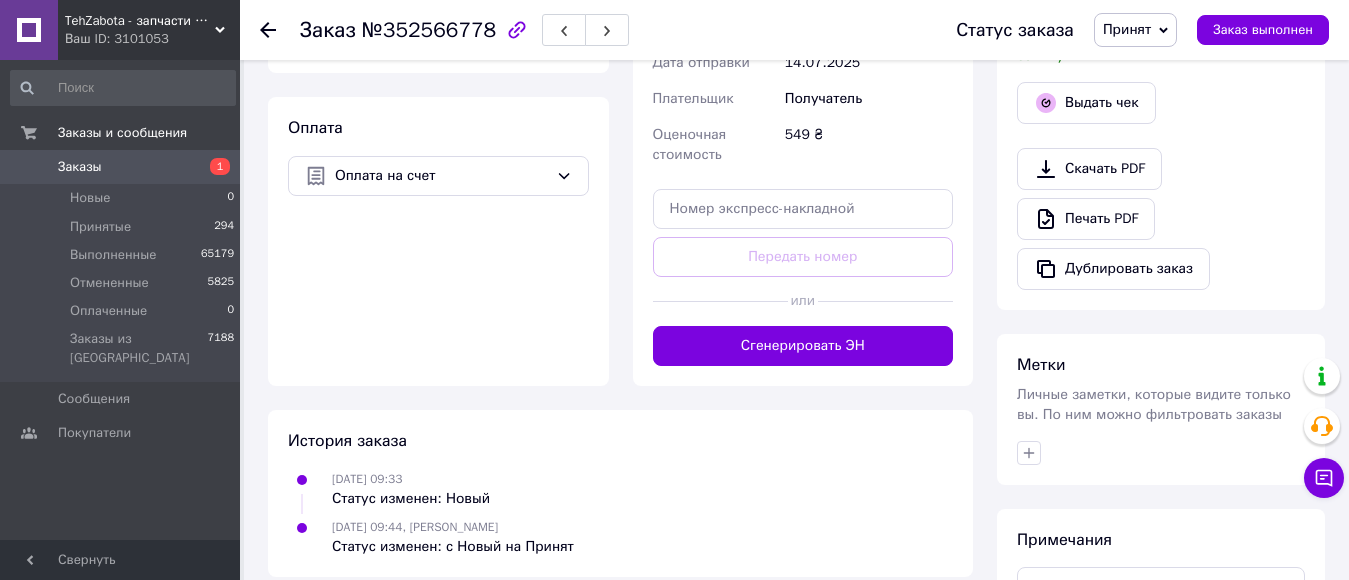 scroll, scrollTop: 700, scrollLeft: 0, axis: vertical 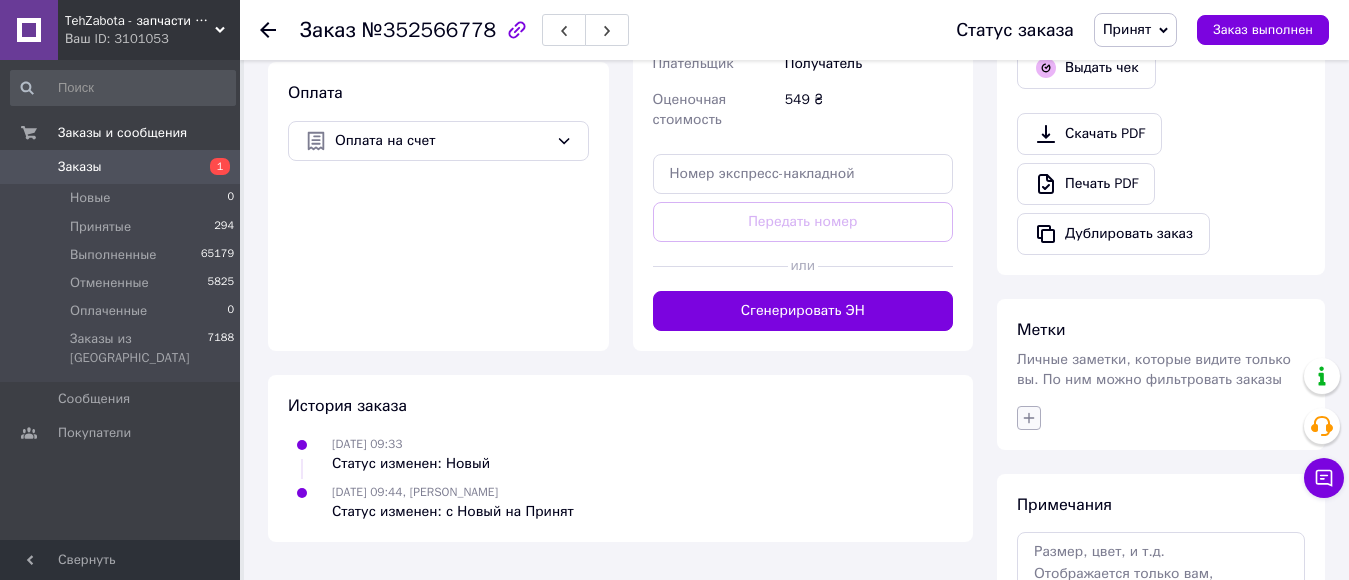 click 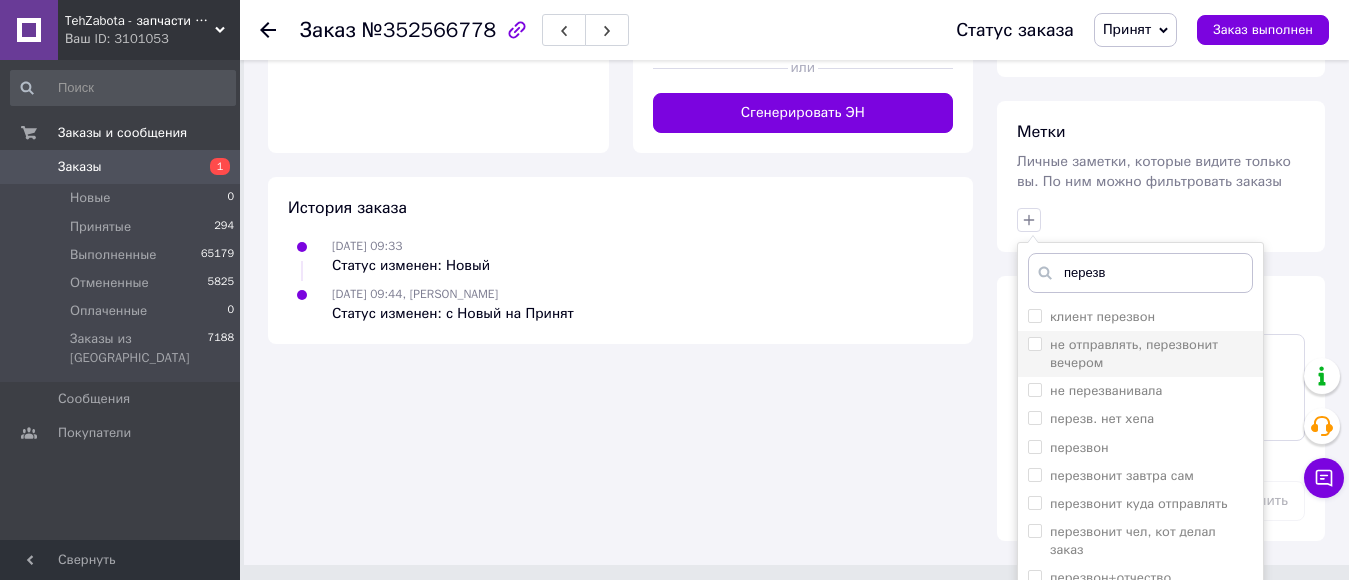 scroll, scrollTop: 900, scrollLeft: 0, axis: vertical 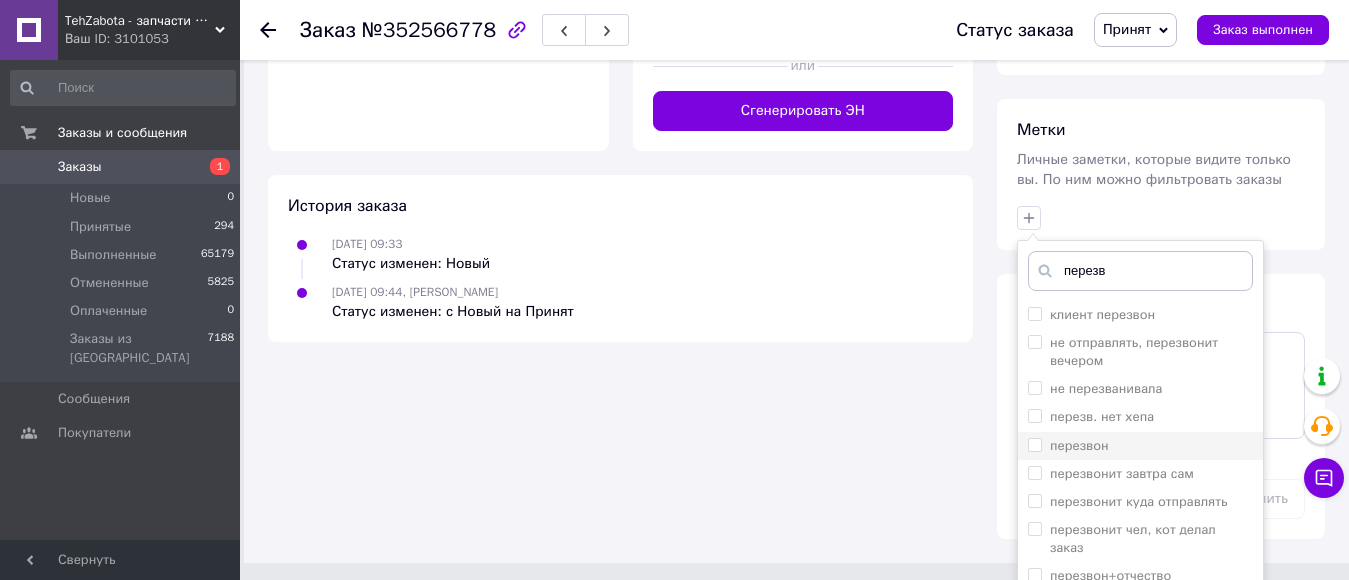 type on "перезв" 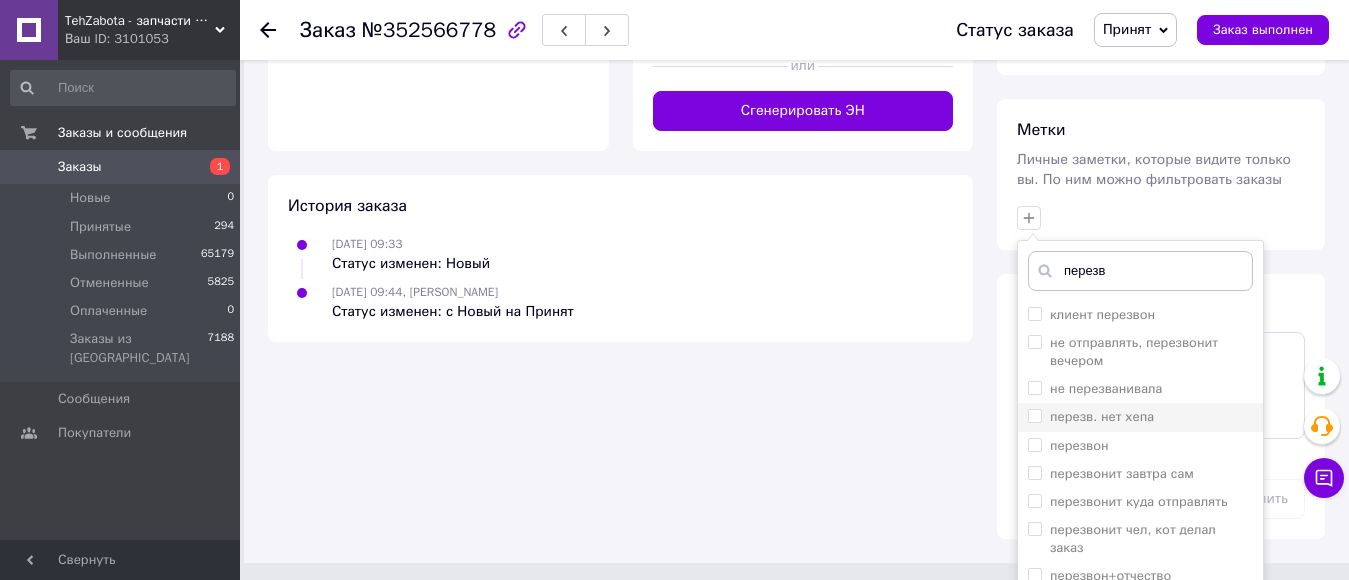 drag, startPoint x: 1115, startPoint y: 423, endPoint x: 1163, endPoint y: 388, distance: 59.405388 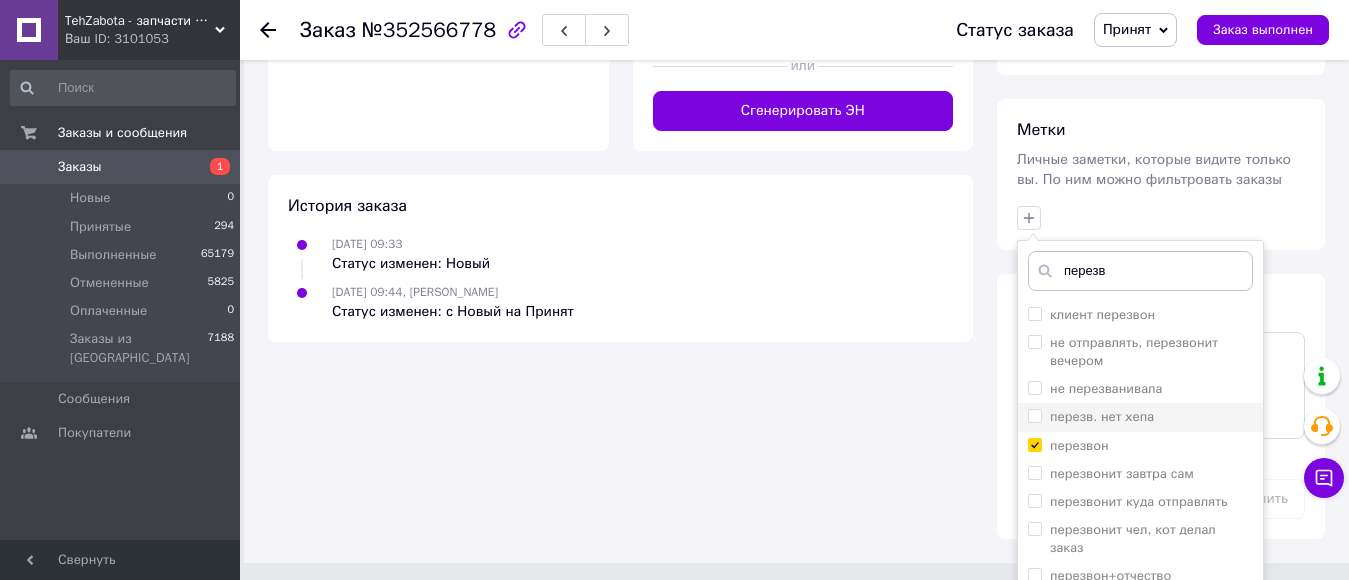 checkbox on "true" 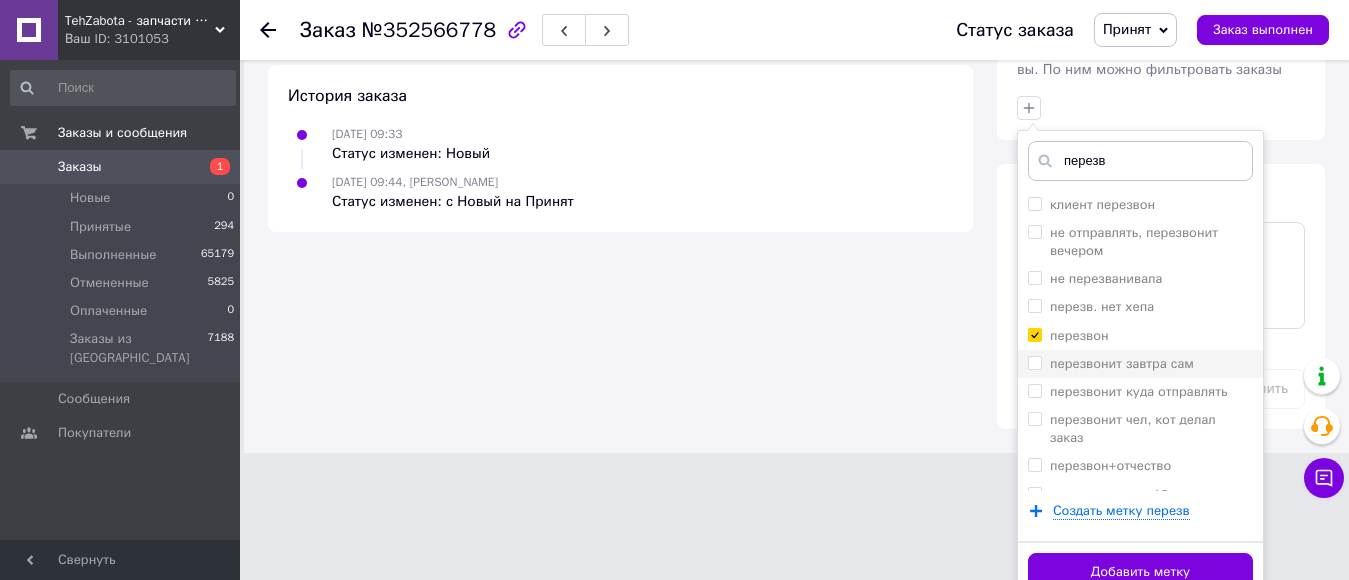 scroll, scrollTop: 1012, scrollLeft: 0, axis: vertical 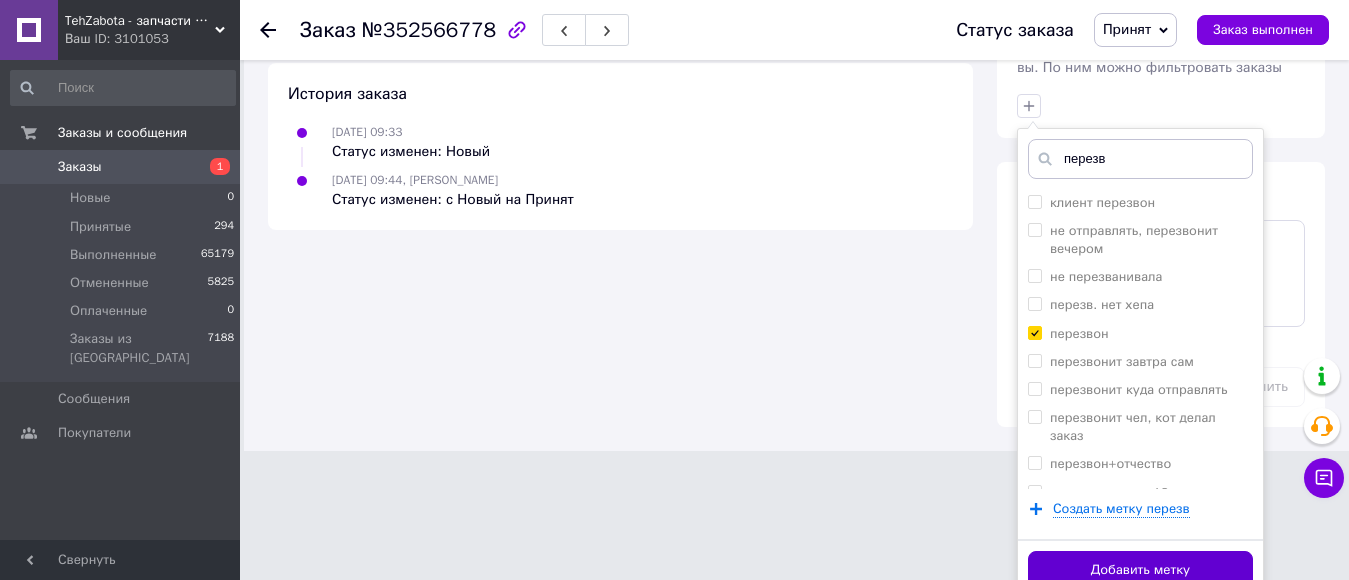 click on "Добавить метку" at bounding box center [1140, 570] 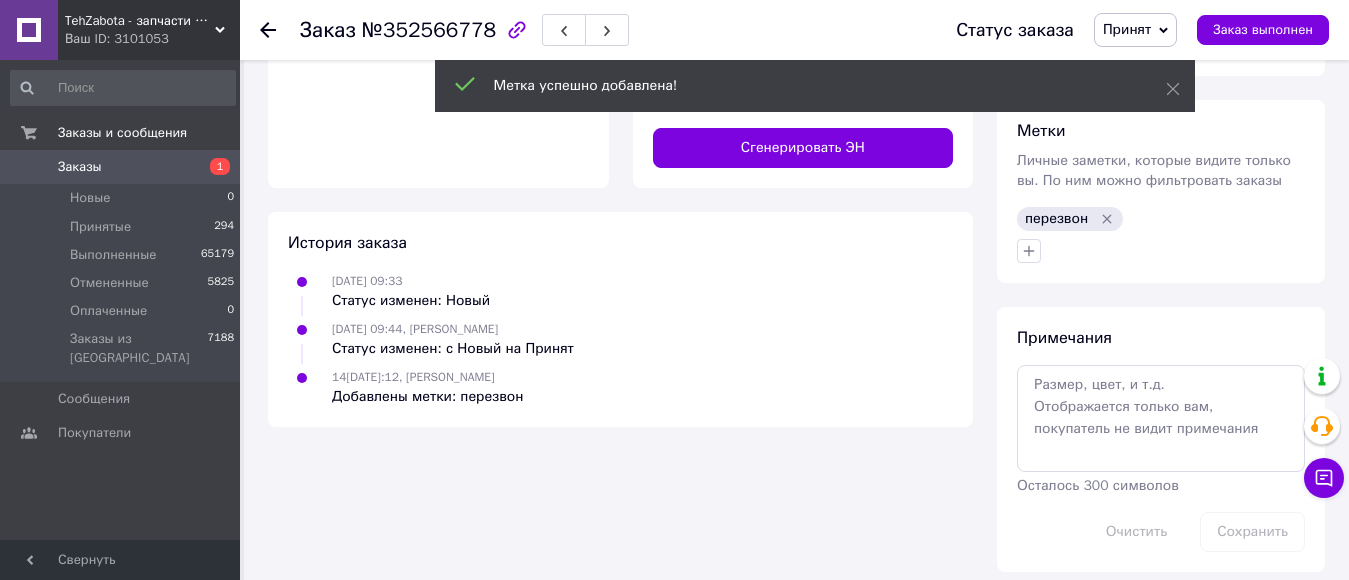 scroll, scrollTop: 859, scrollLeft: 0, axis: vertical 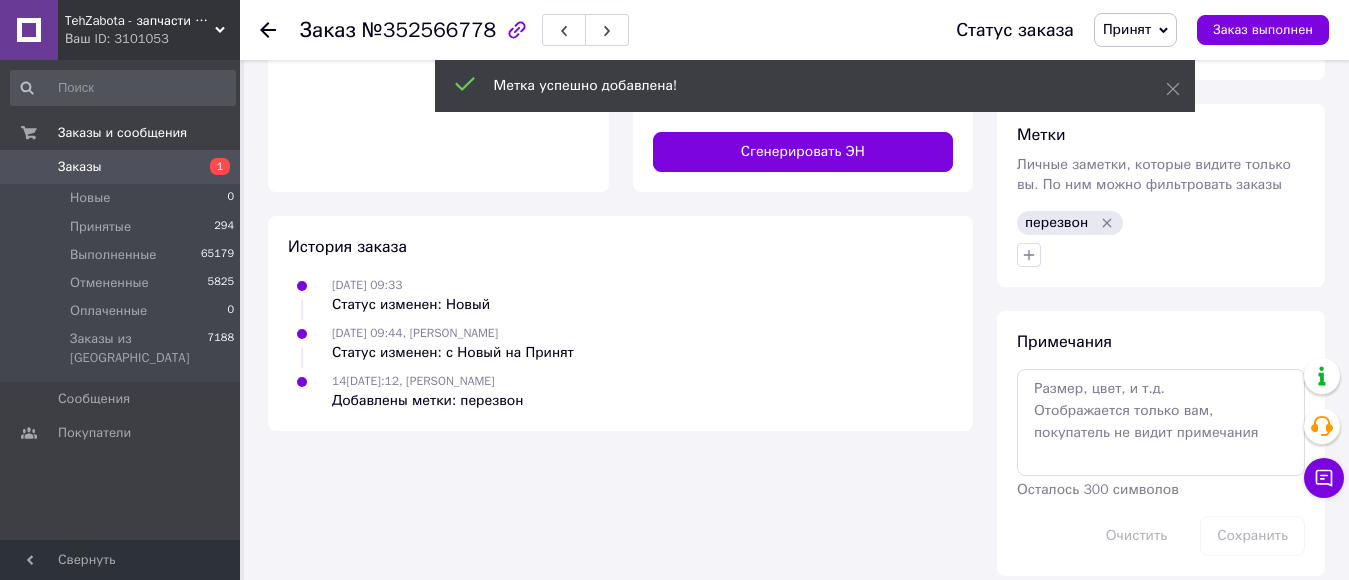 click 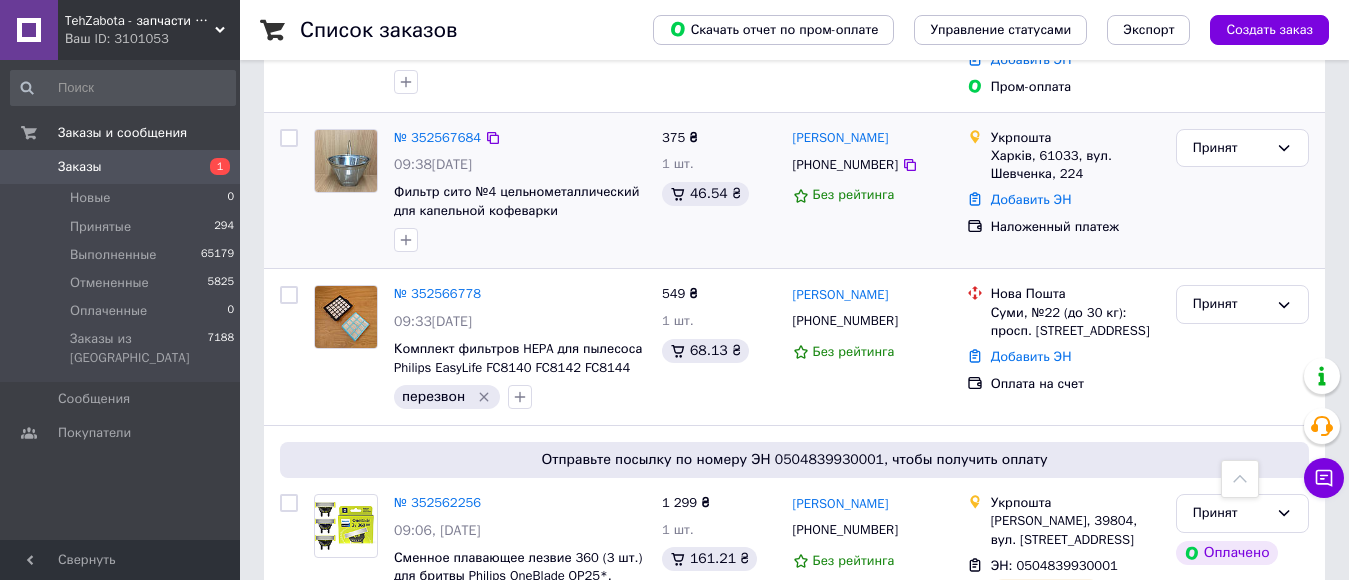 scroll, scrollTop: 700, scrollLeft: 0, axis: vertical 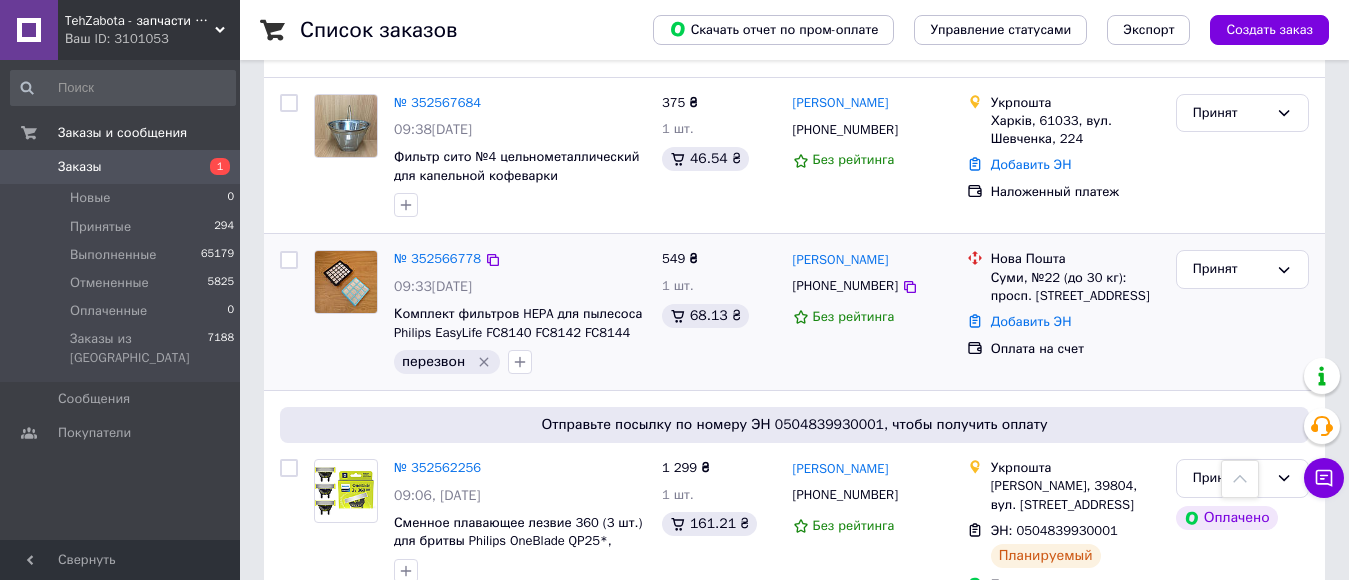 click 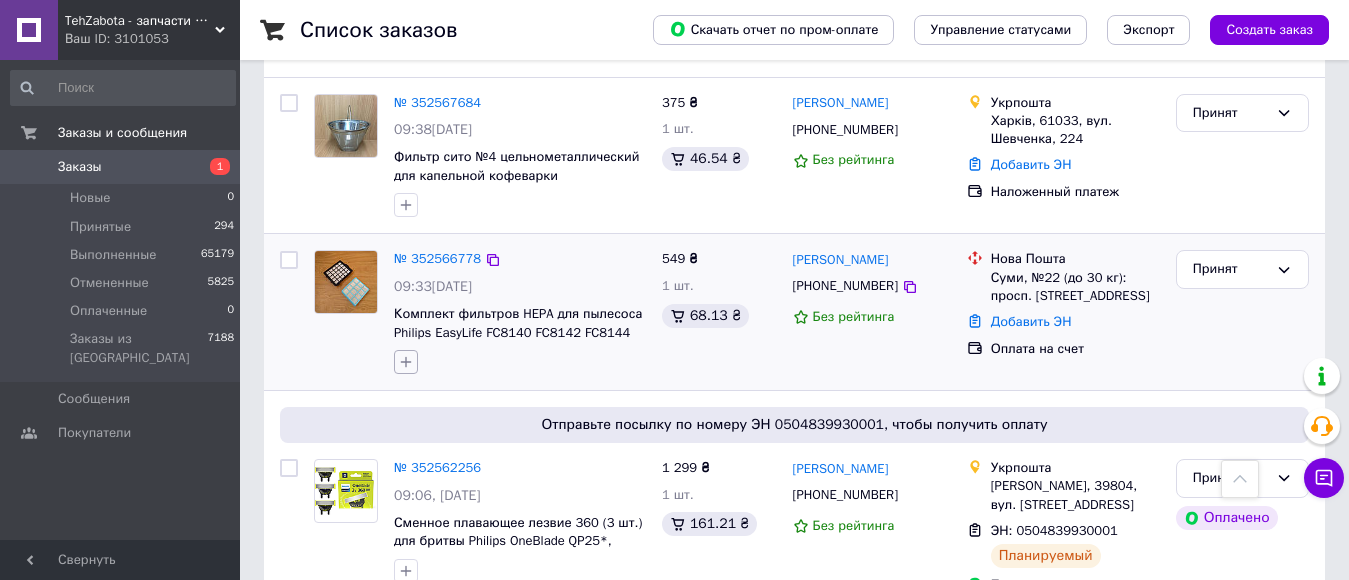click 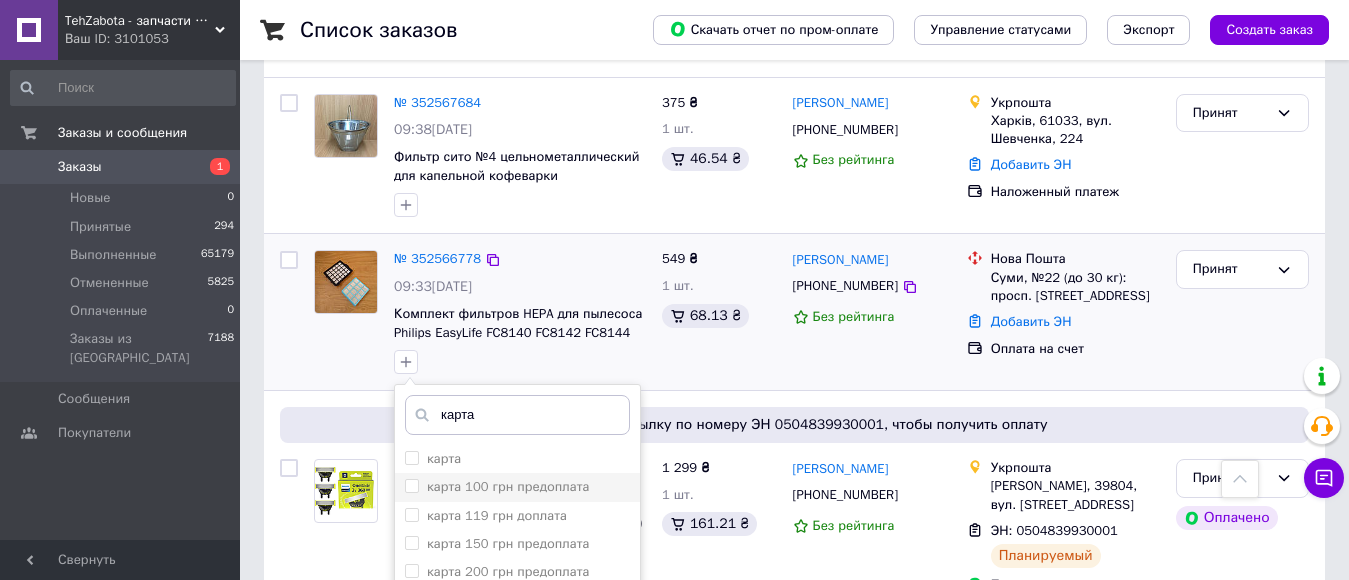 scroll, scrollTop: 800, scrollLeft: 0, axis: vertical 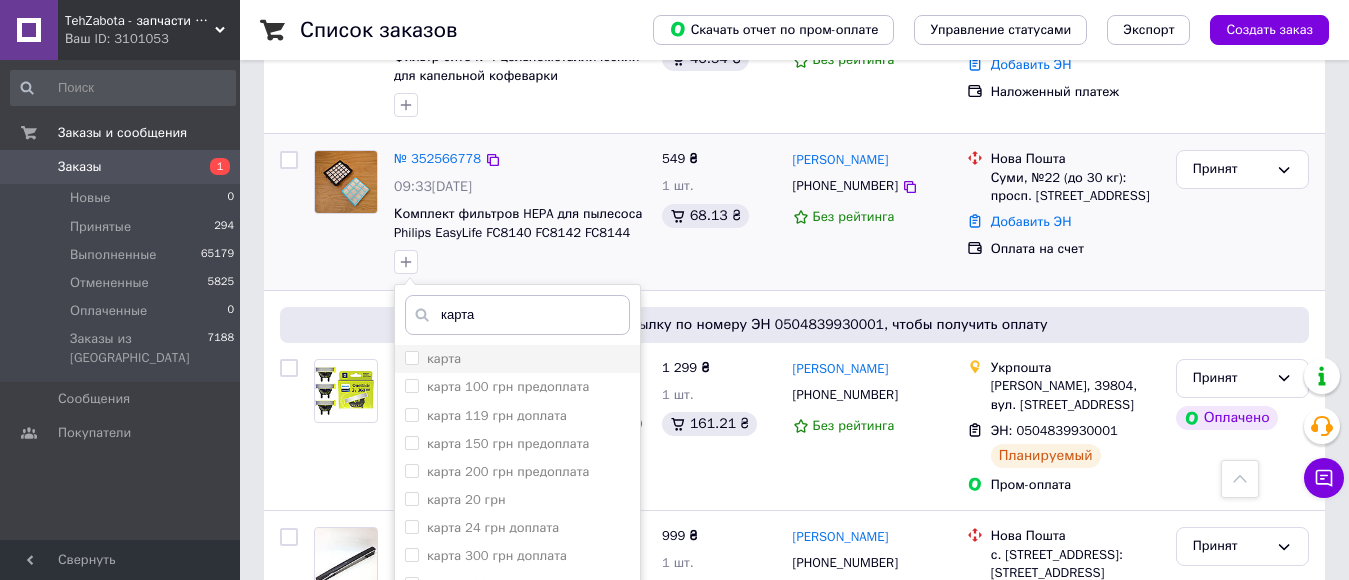 type on "карта" 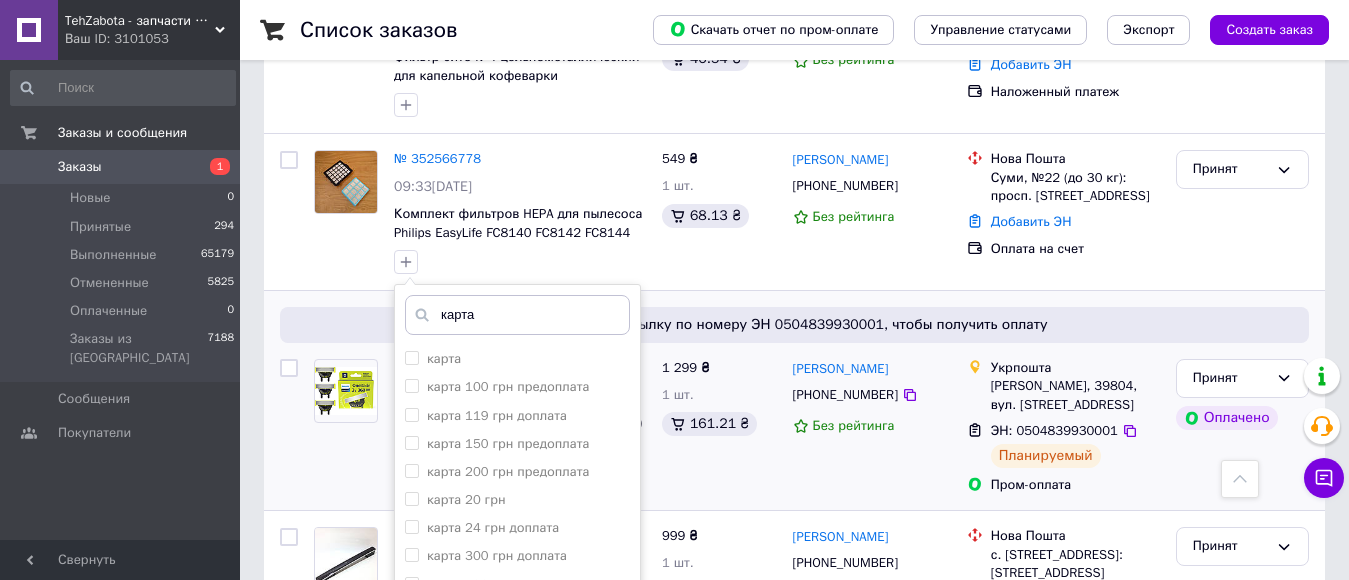 drag, startPoint x: 493, startPoint y: 315, endPoint x: 643, endPoint y: 368, distance: 159.08803 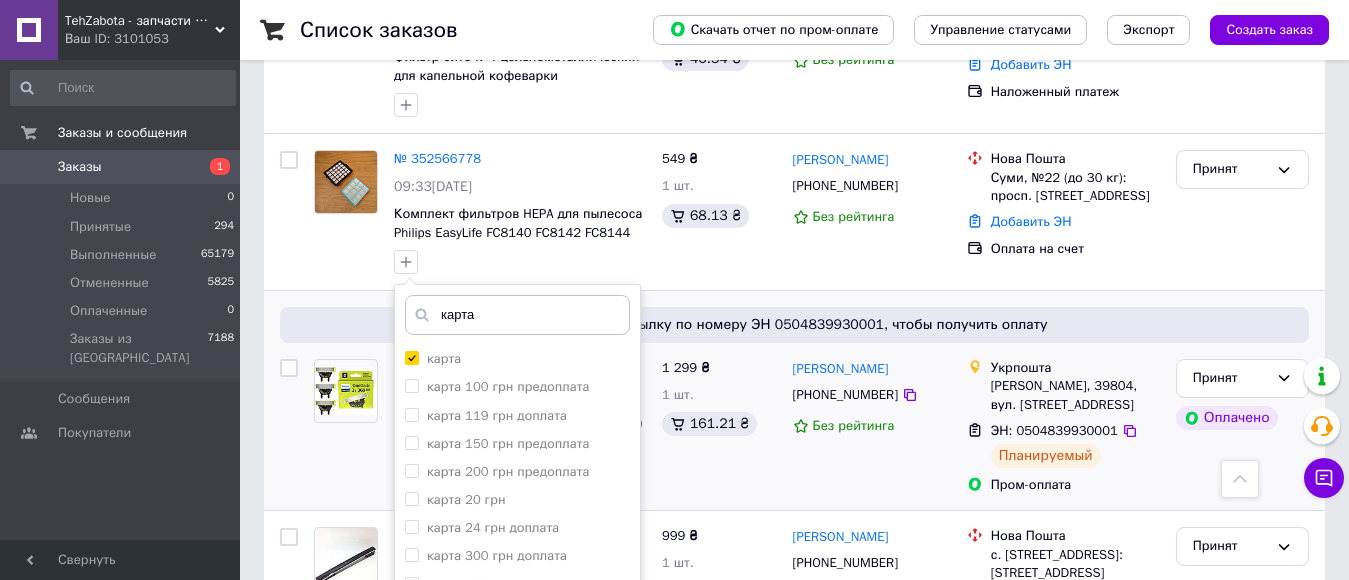 checkbox on "true" 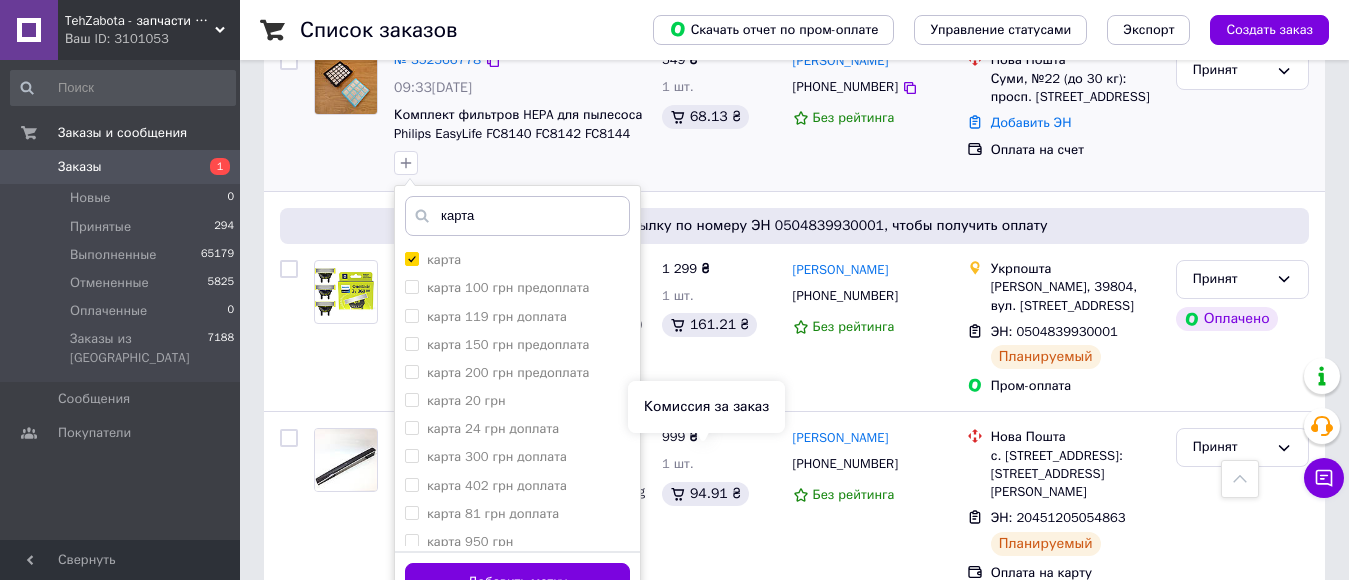 scroll, scrollTop: 900, scrollLeft: 0, axis: vertical 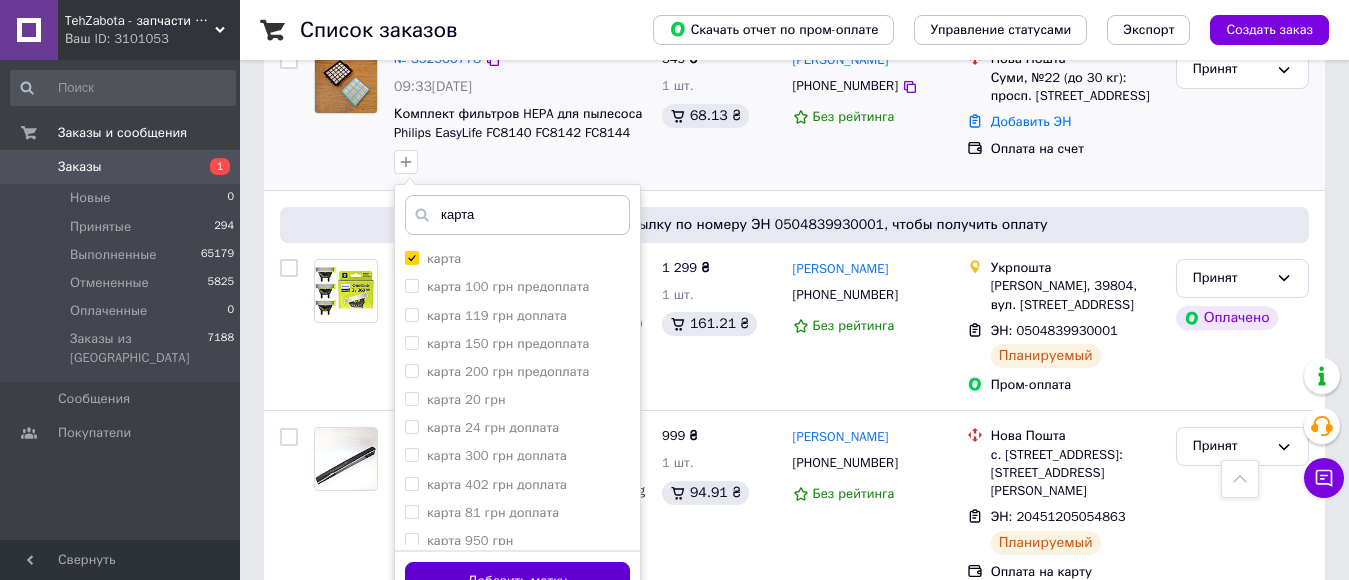 click on "Добавить метку" at bounding box center [517, 581] 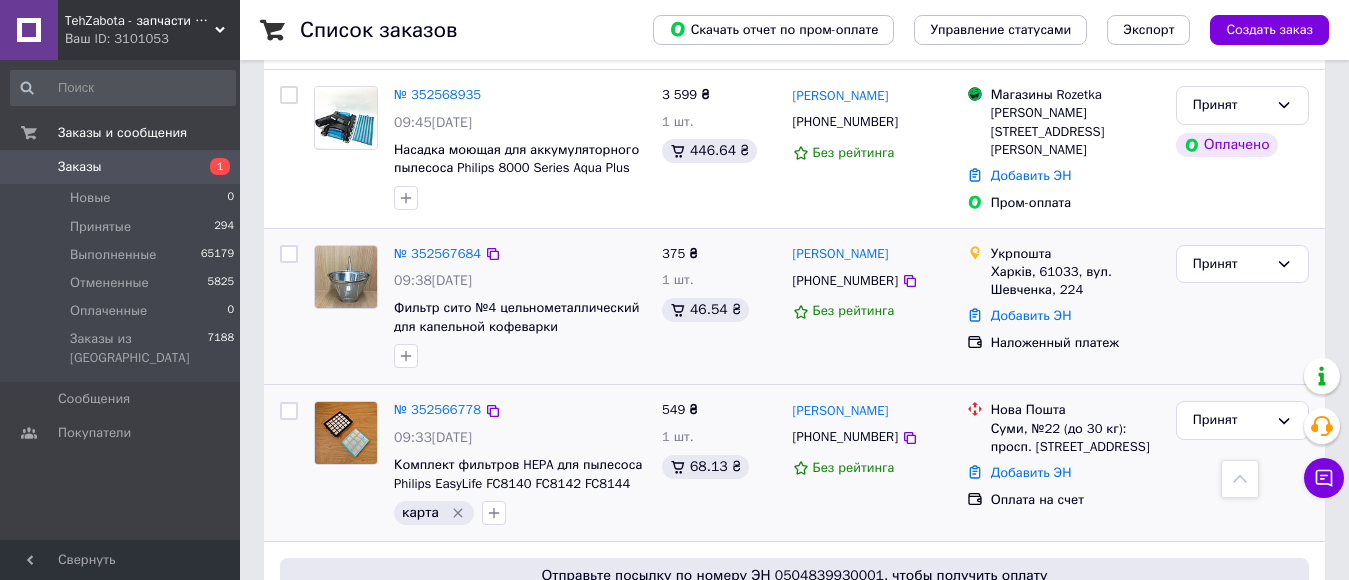 scroll, scrollTop: 500, scrollLeft: 0, axis: vertical 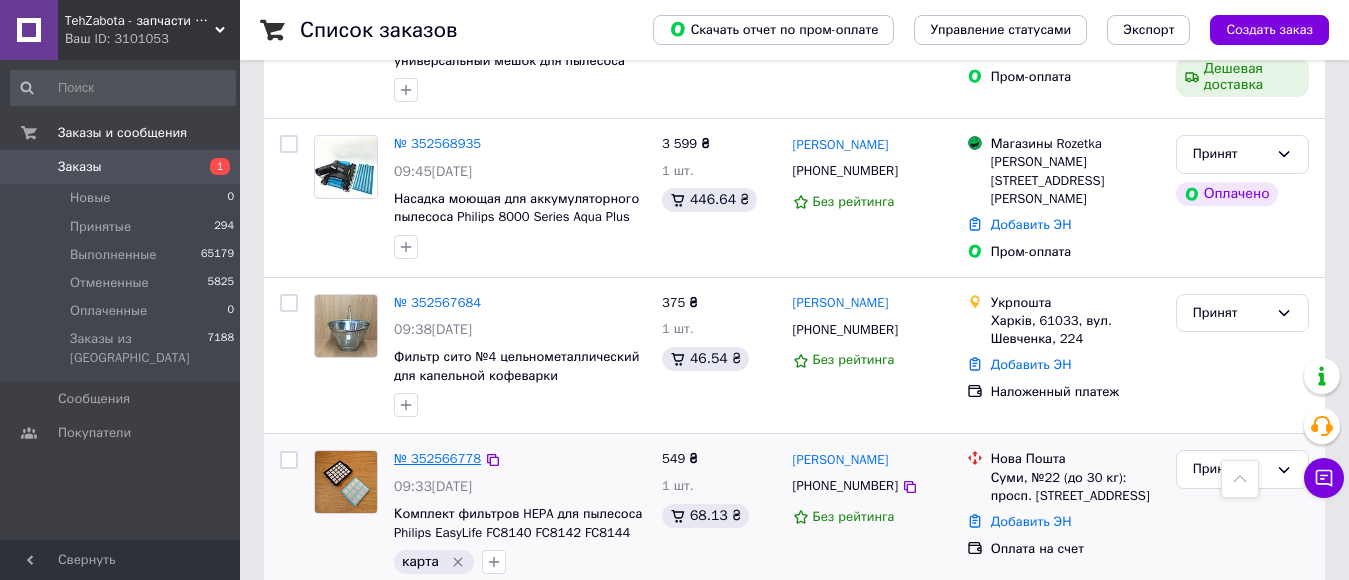 click on "№ 352566778" at bounding box center (437, 458) 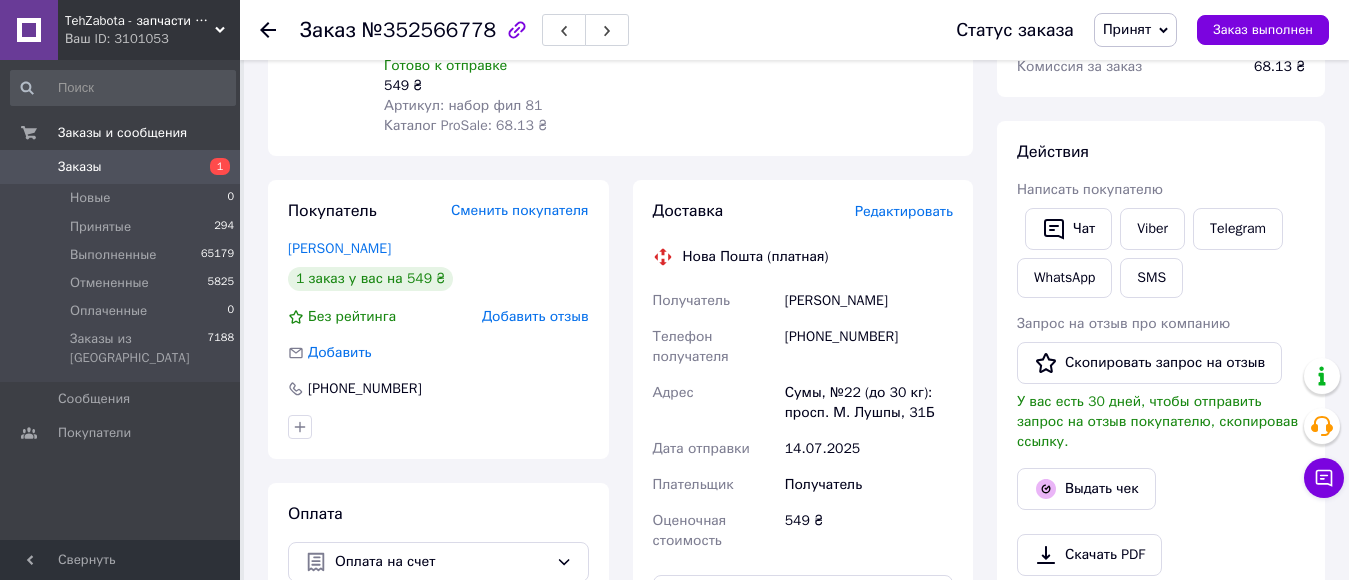scroll, scrollTop: 200, scrollLeft: 0, axis: vertical 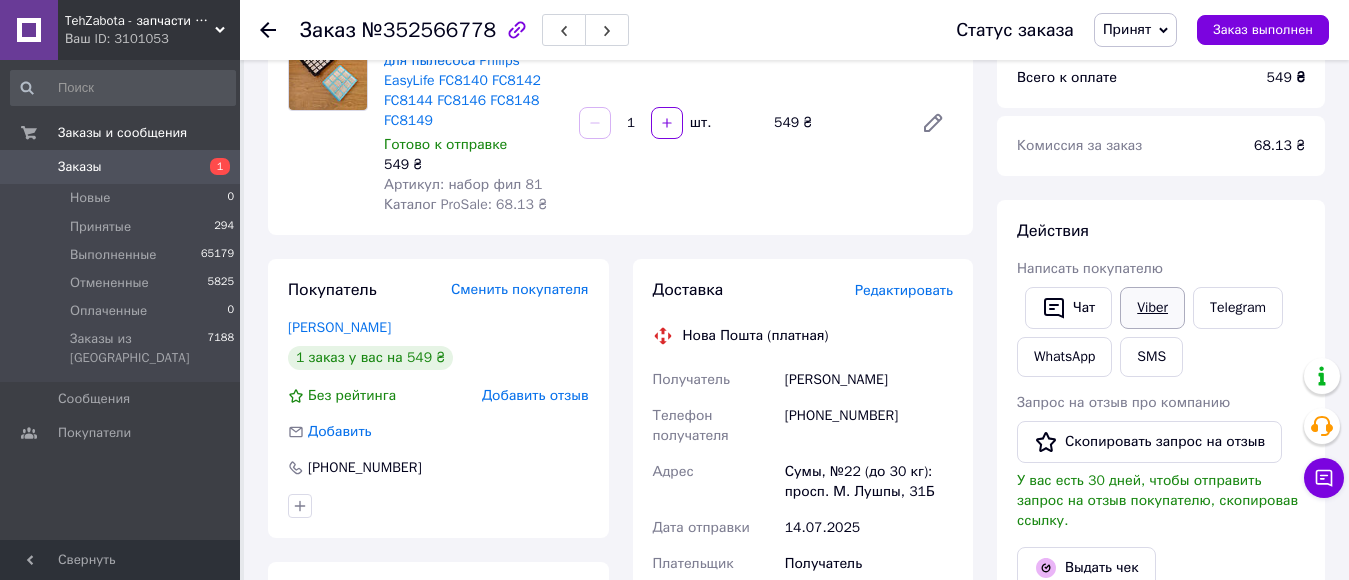 click on "Viber" at bounding box center [1152, 308] 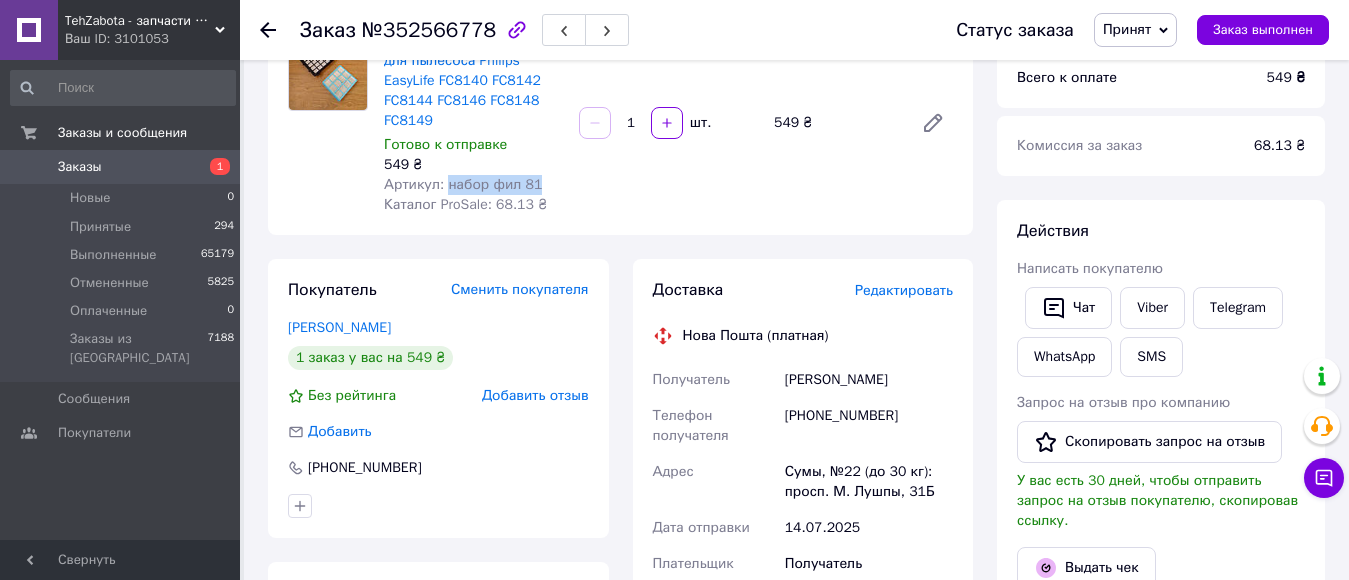 drag, startPoint x: 441, startPoint y: 185, endPoint x: 546, endPoint y: 179, distance: 105.17129 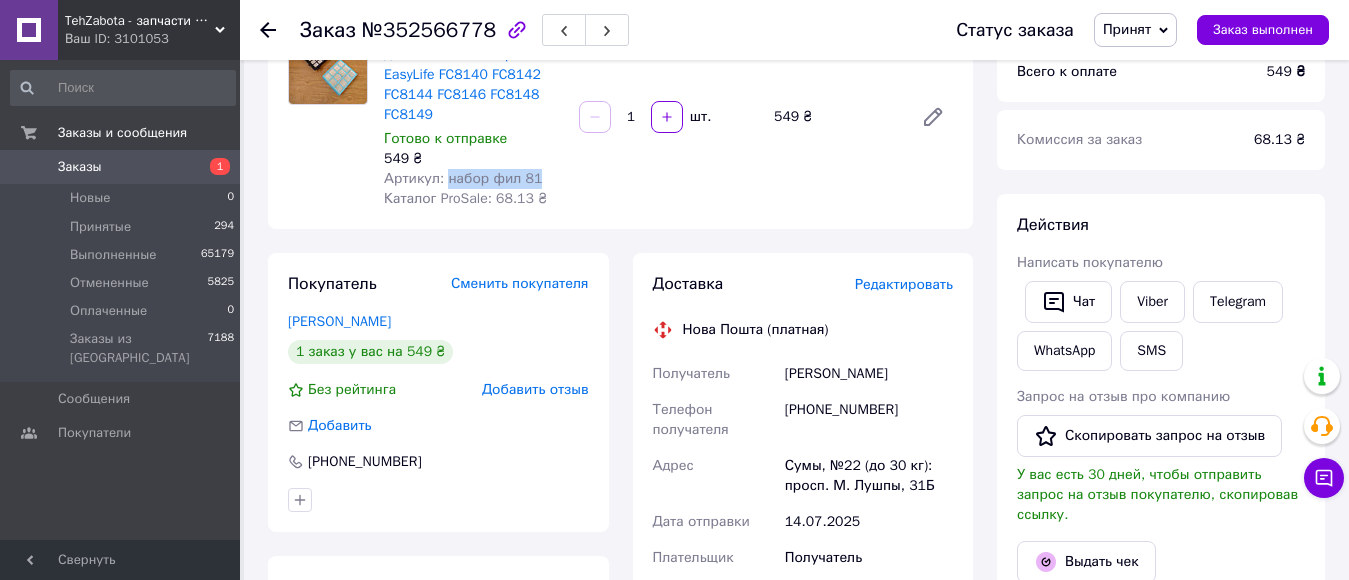 scroll, scrollTop: 200, scrollLeft: 0, axis: vertical 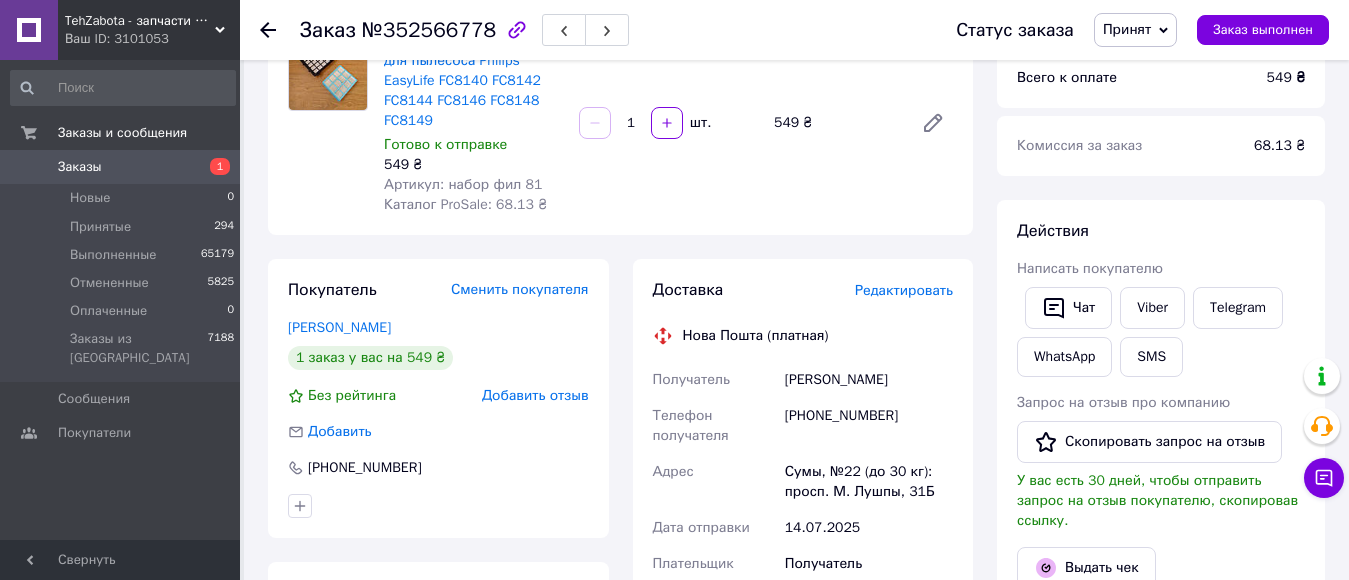 click 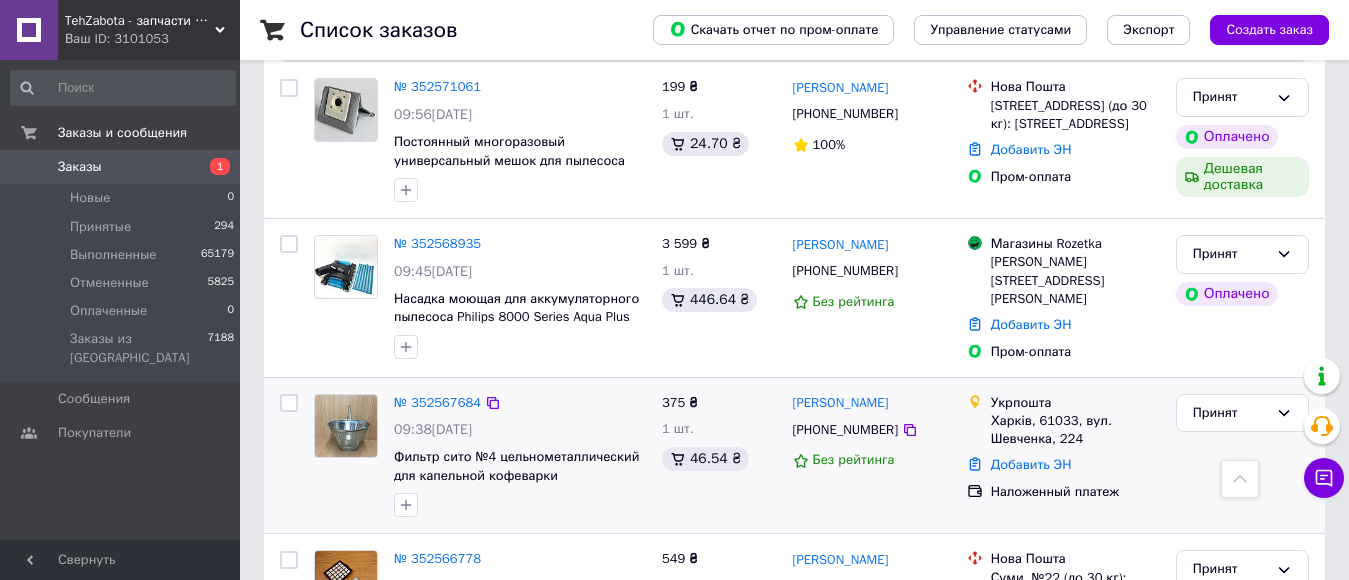 scroll, scrollTop: 500, scrollLeft: 0, axis: vertical 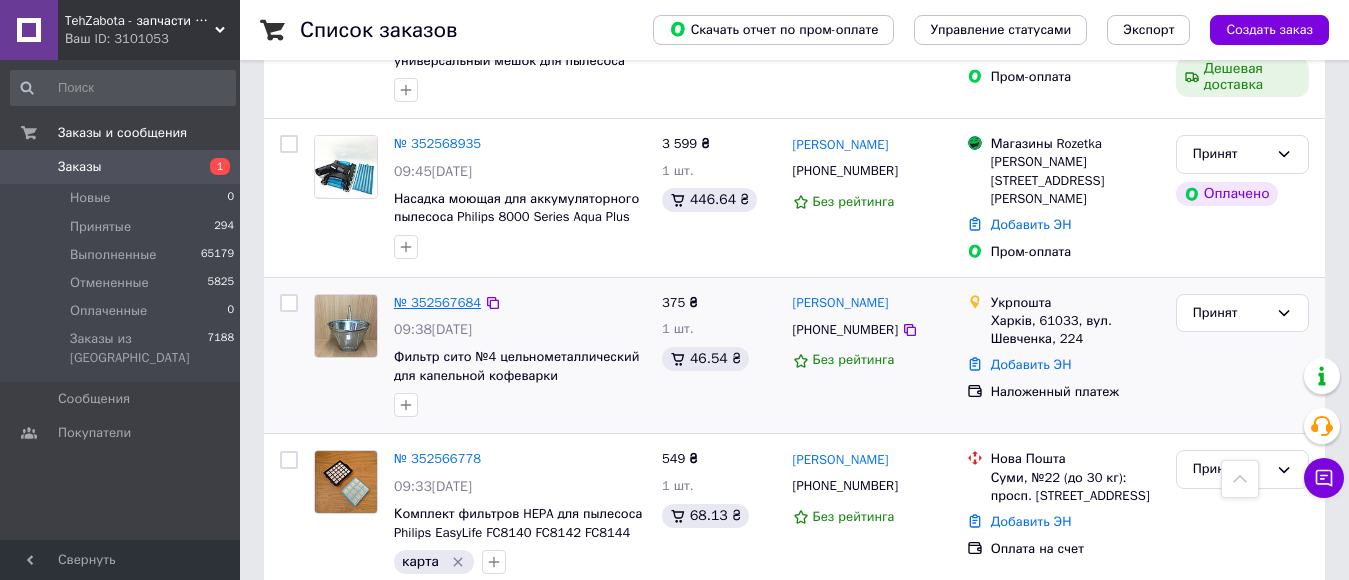 click on "№ 352567684" at bounding box center [437, 302] 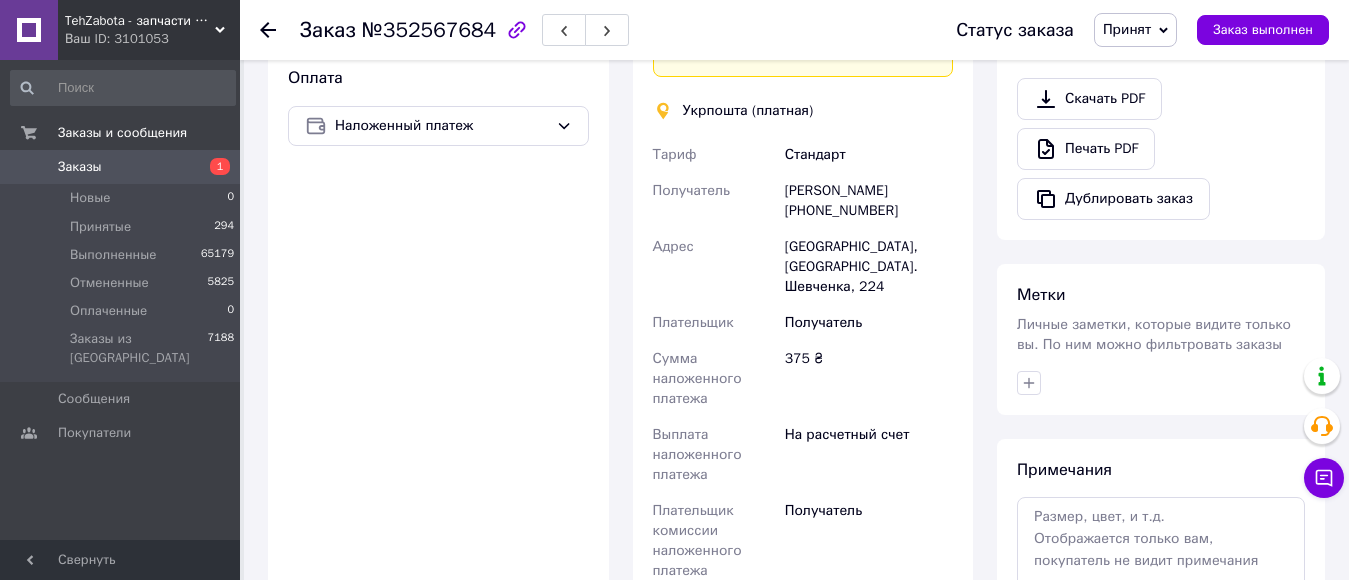 scroll, scrollTop: 700, scrollLeft: 0, axis: vertical 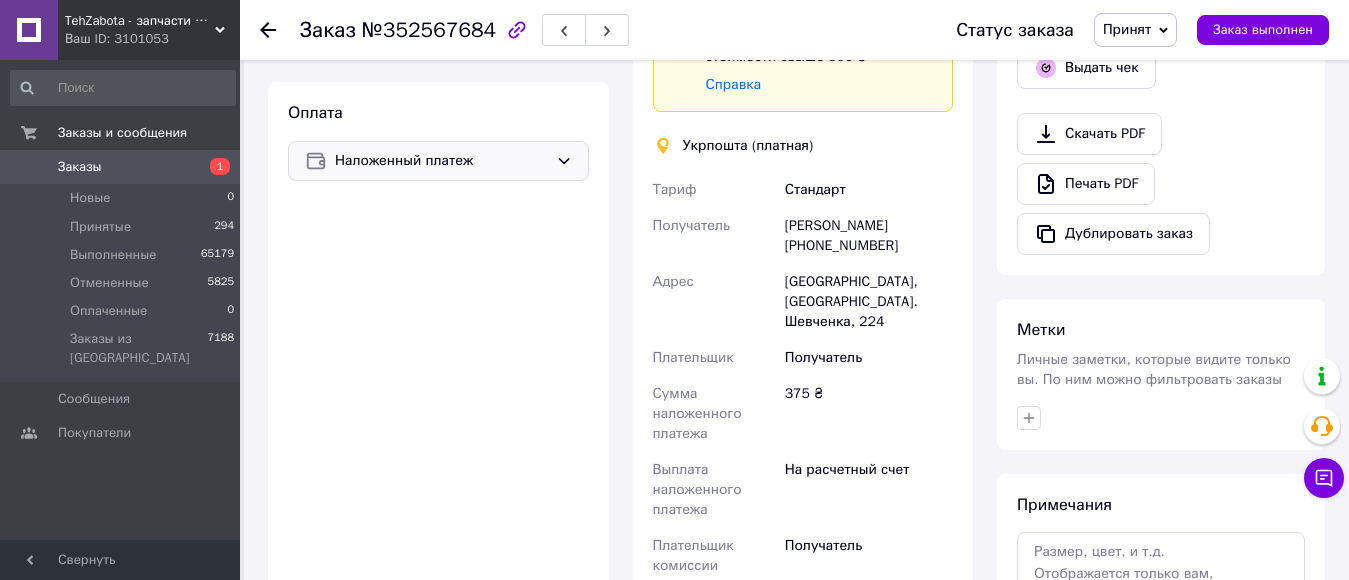 click 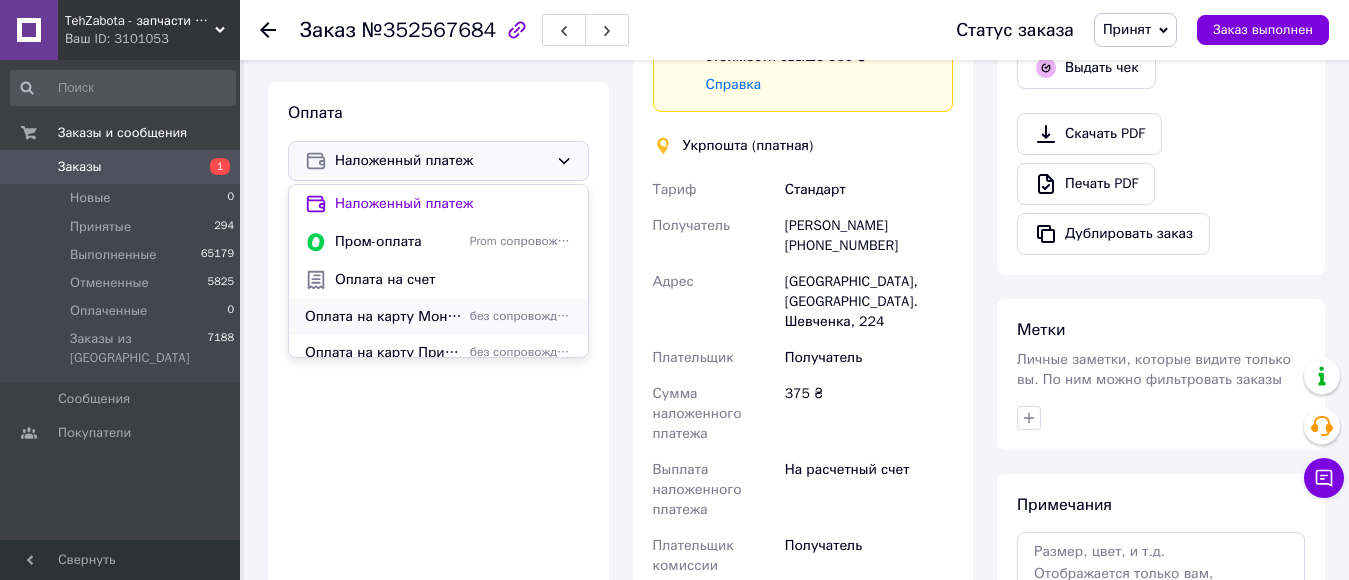 scroll, scrollTop: 86, scrollLeft: 0, axis: vertical 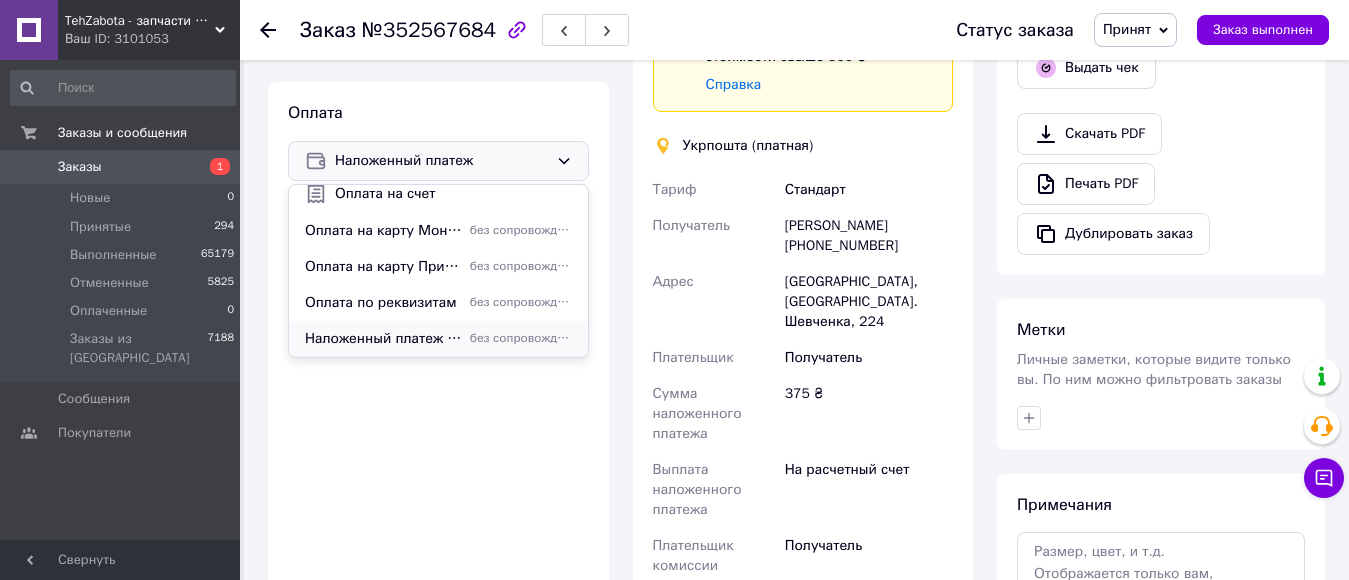 click on "Наложенный платеж "Укрпочта"" at bounding box center (383, 339) 